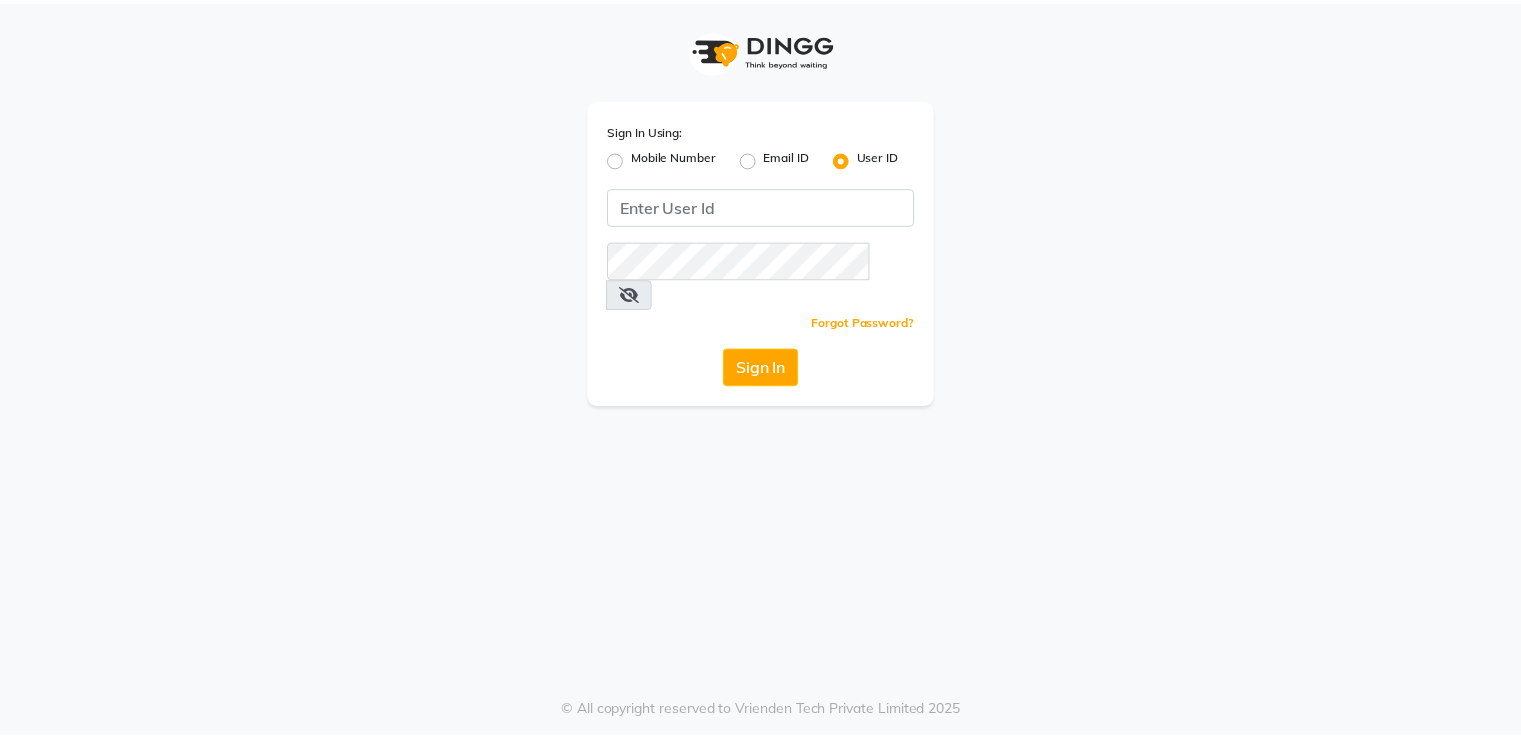scroll, scrollTop: 0, scrollLeft: 0, axis: both 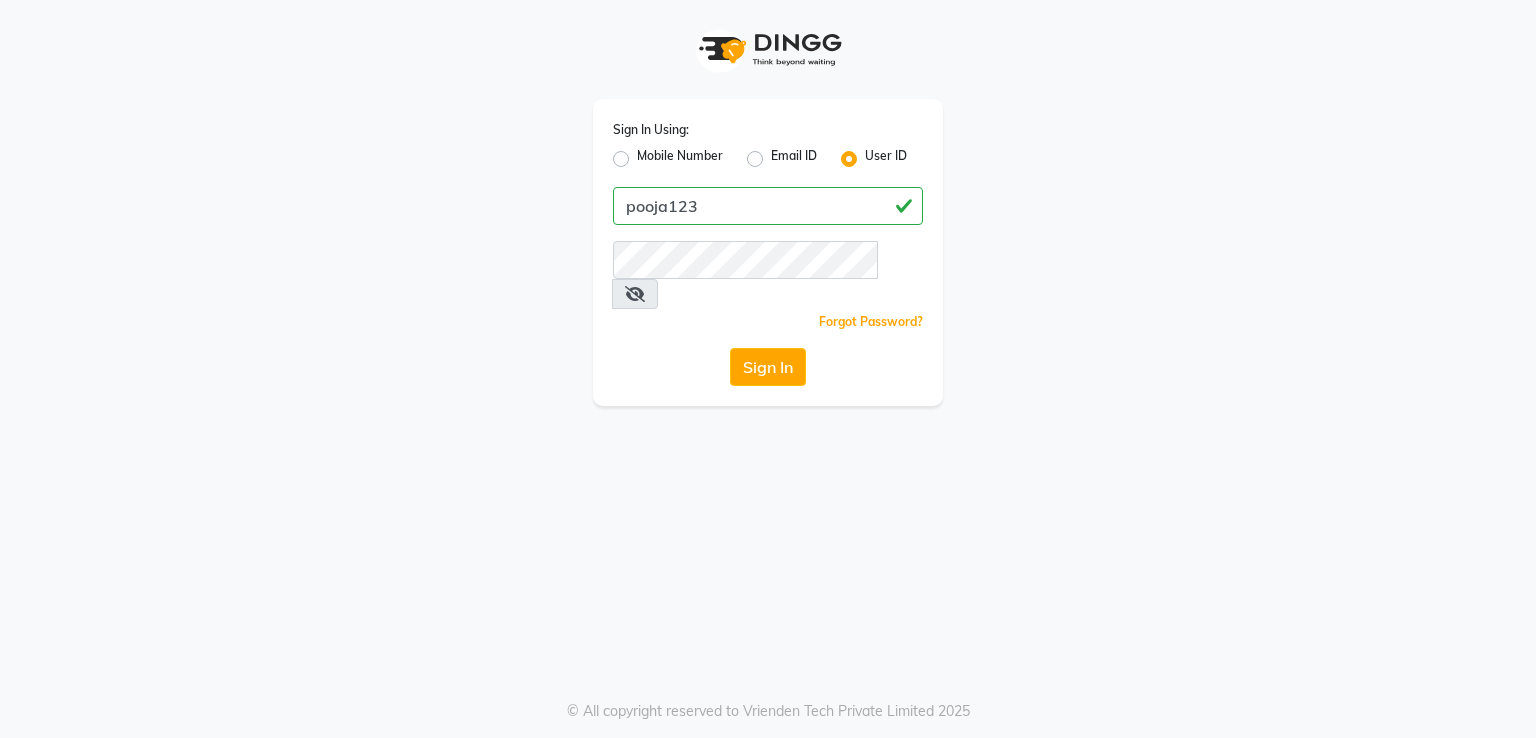 type on "pooja123" 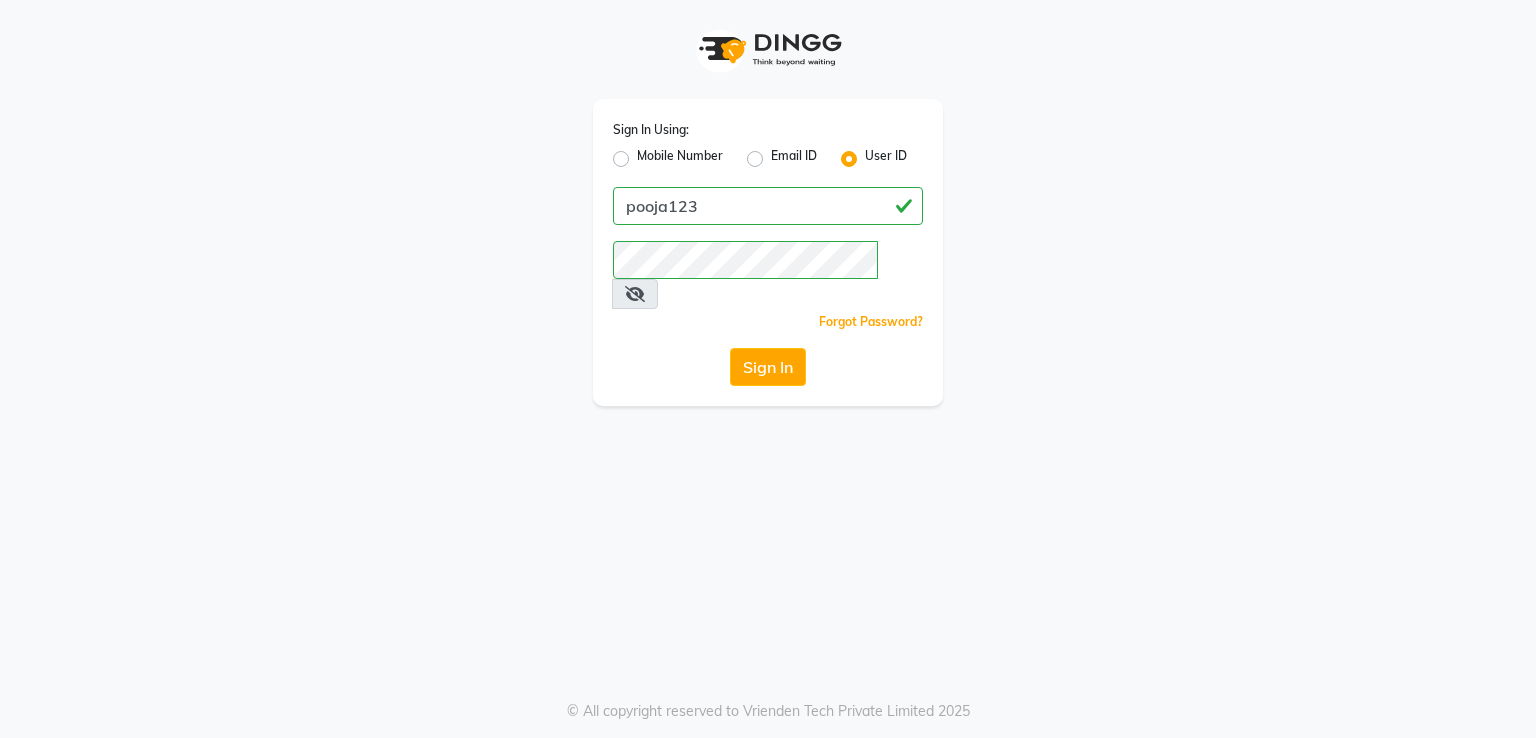 click on "Forgot Password?" 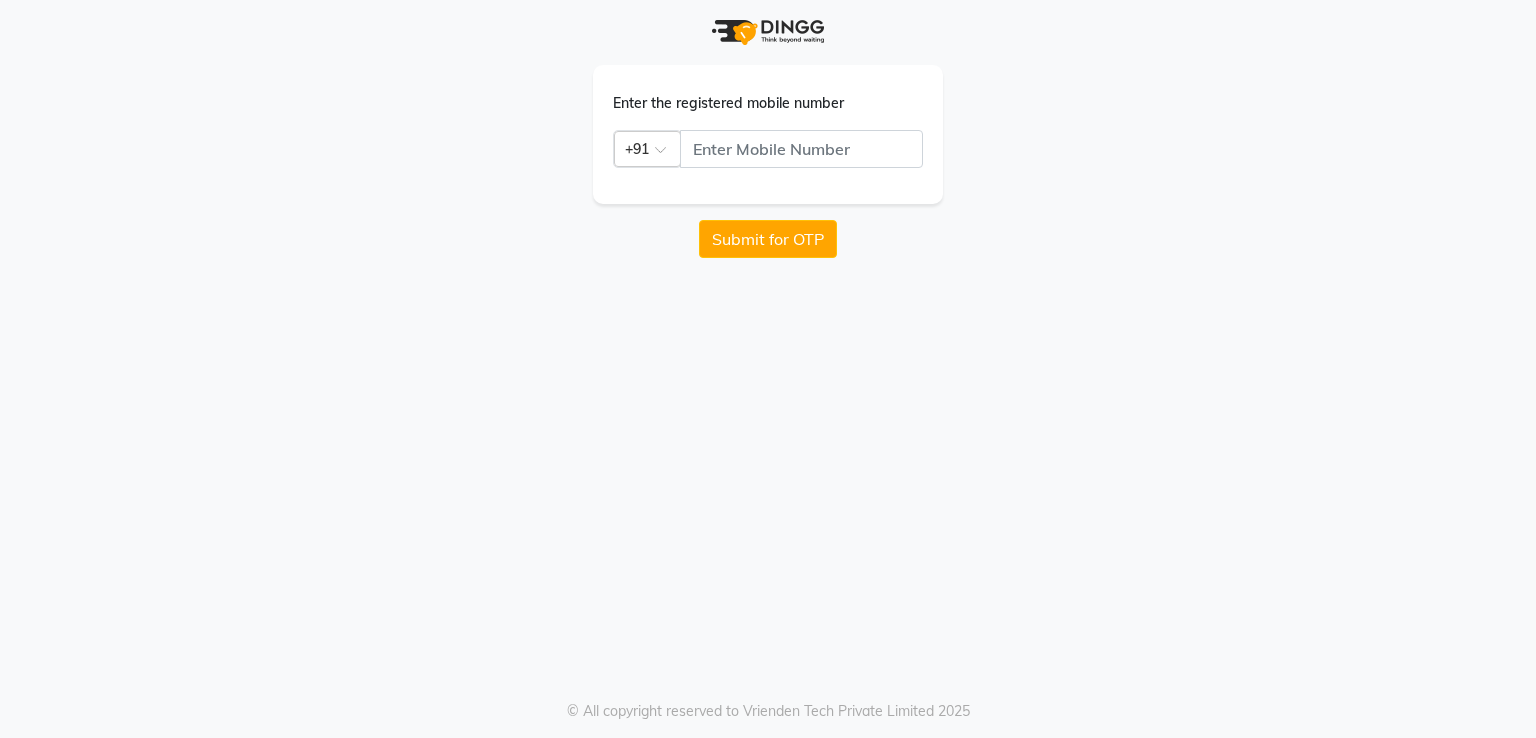 click on "Enter the registered mobile number Country Code × +91 Submit for OTP" 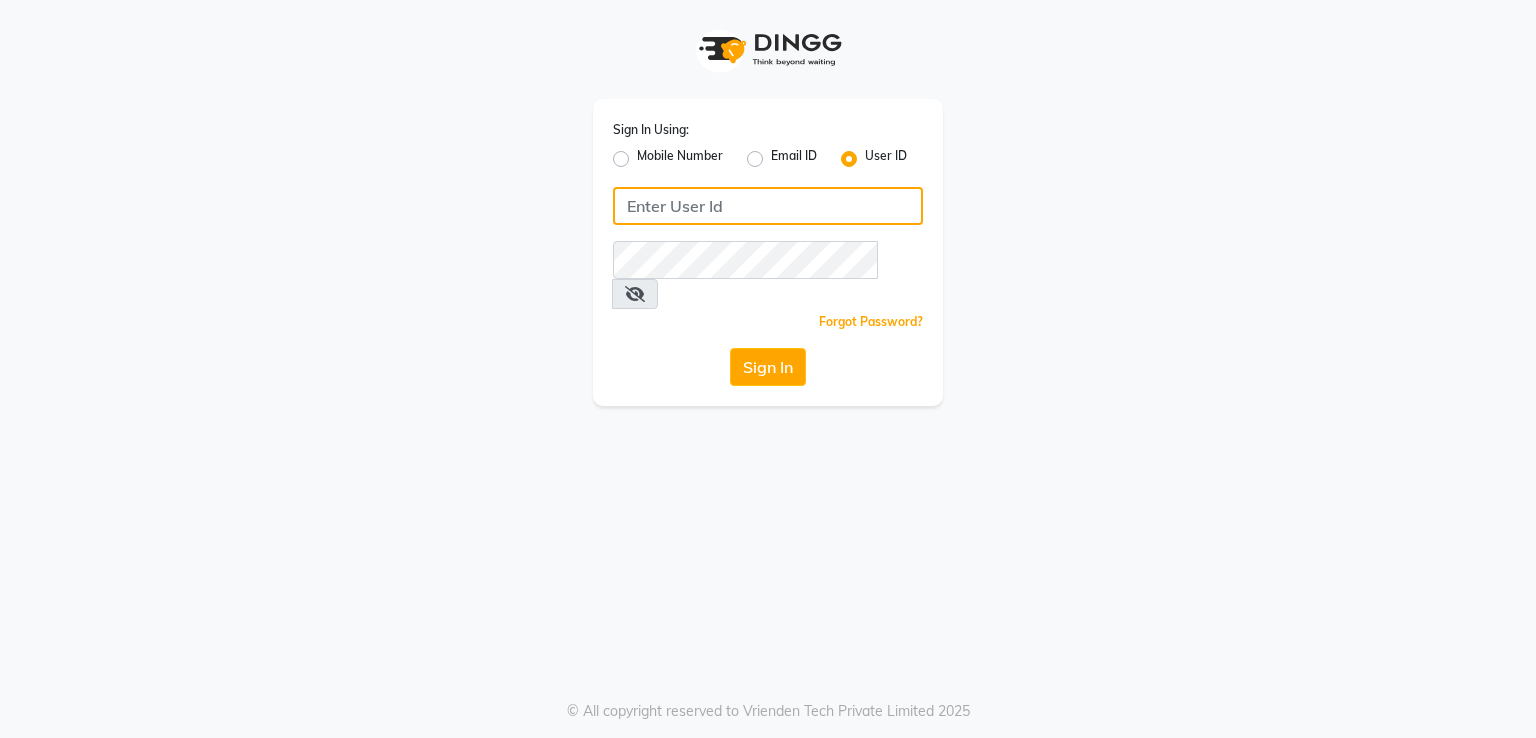 click 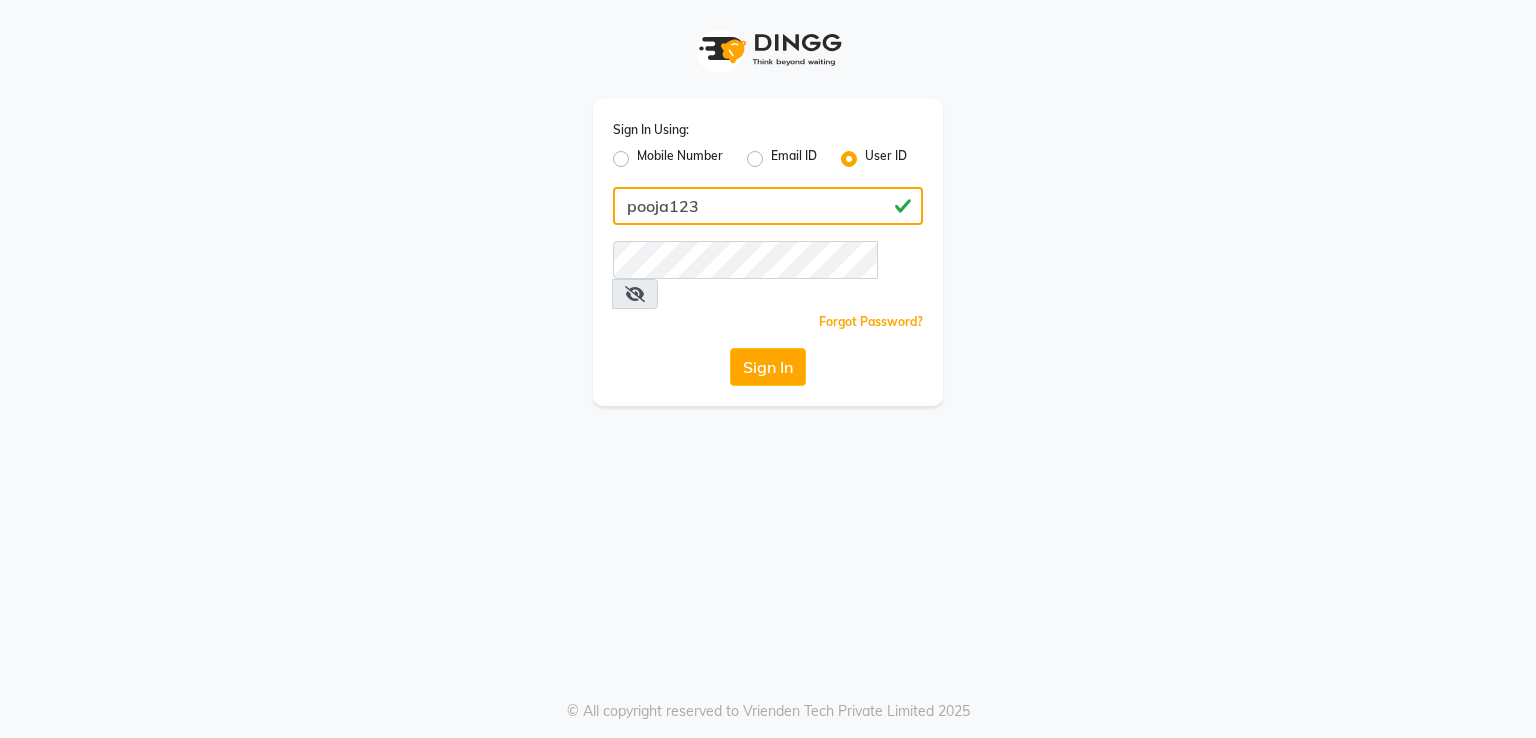 type on "pooja123" 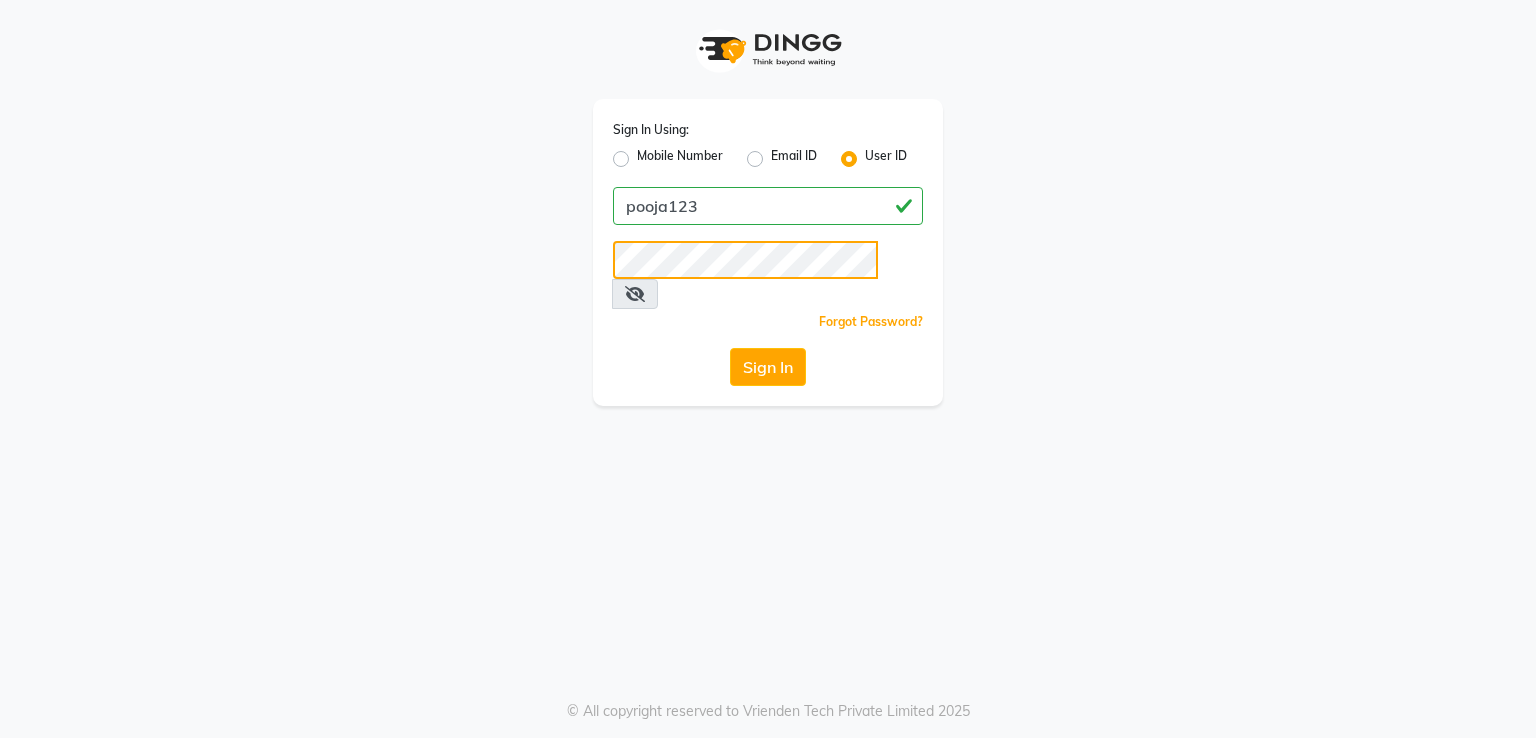 click on "Sign In" 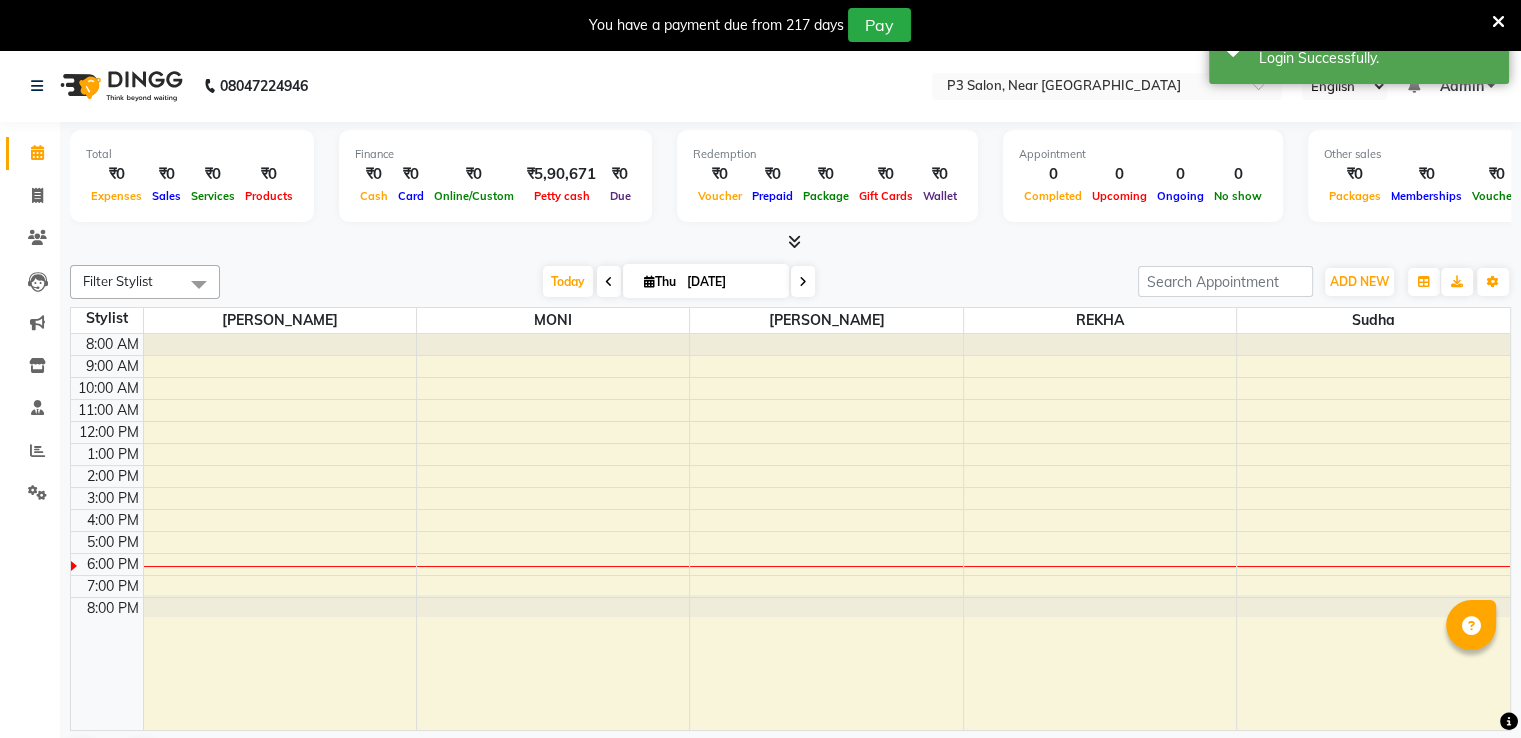 click at bounding box center (1498, 22) 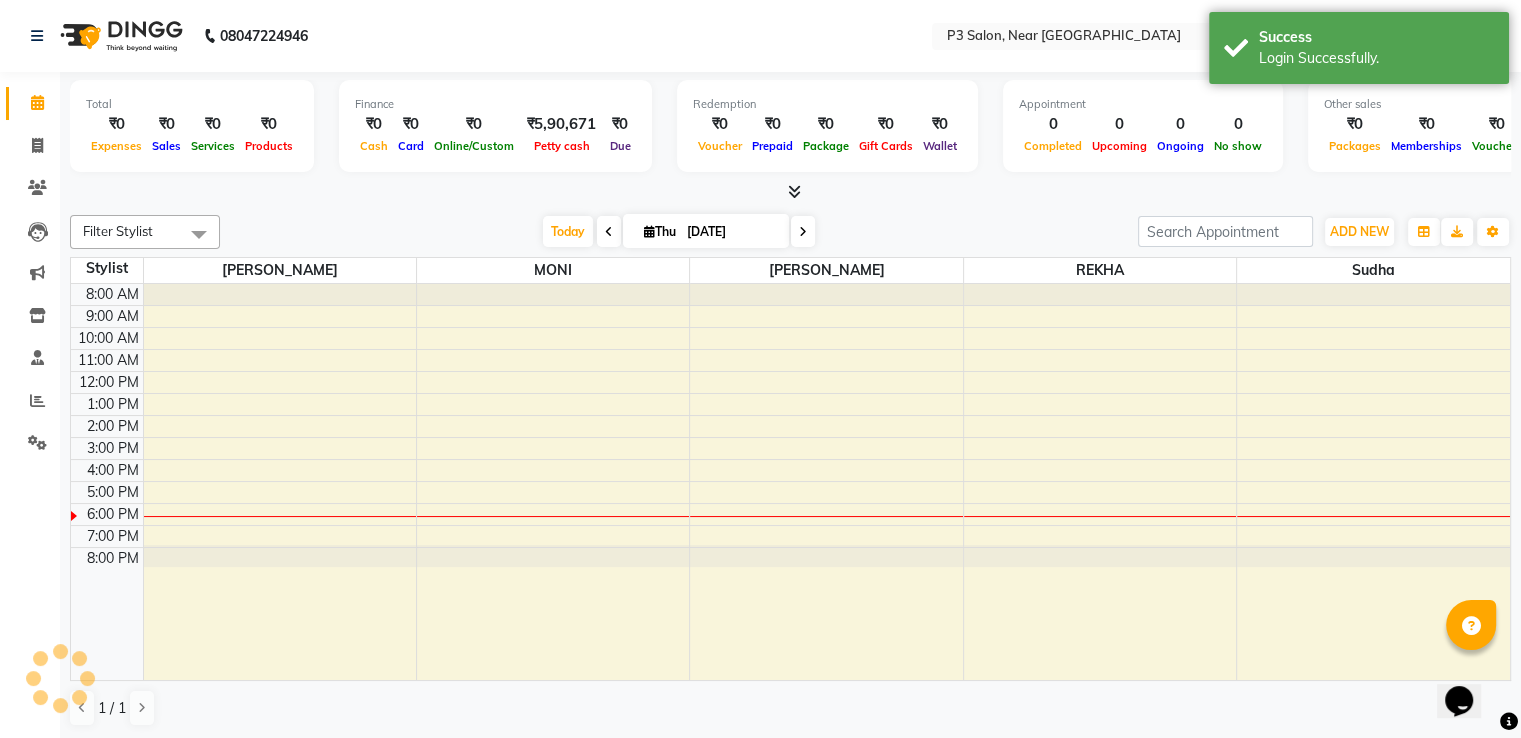 scroll, scrollTop: 0, scrollLeft: 0, axis: both 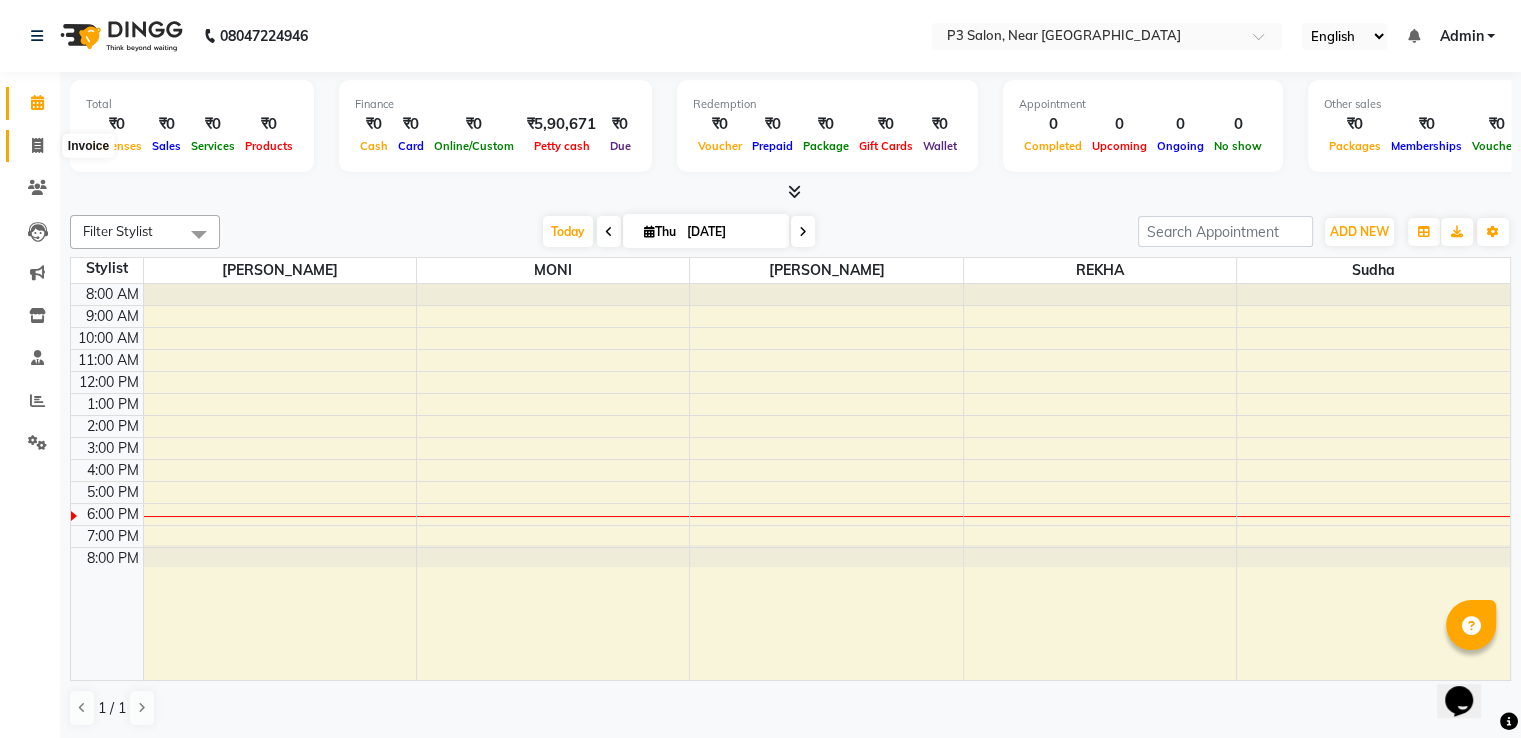 click 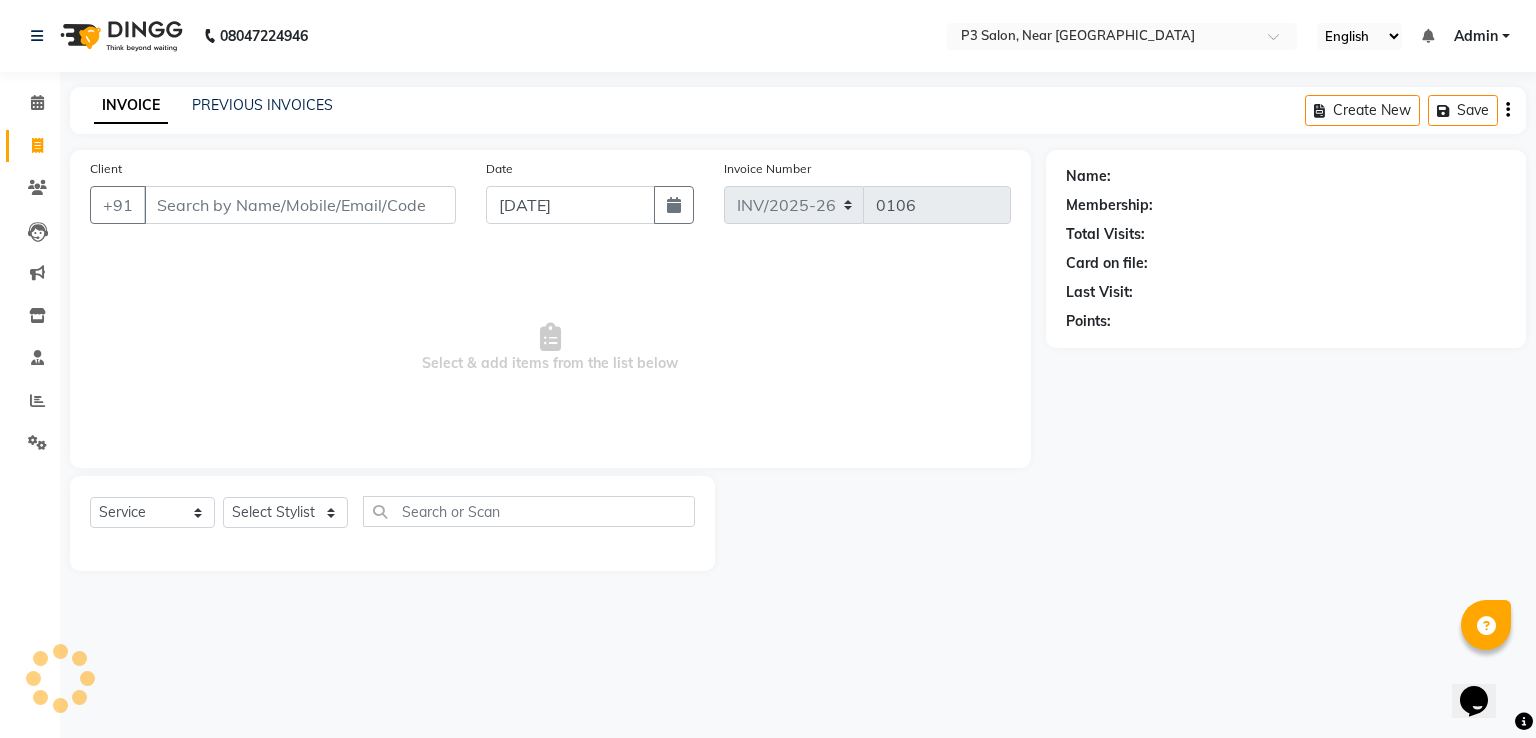 click on "Client" at bounding box center [300, 205] 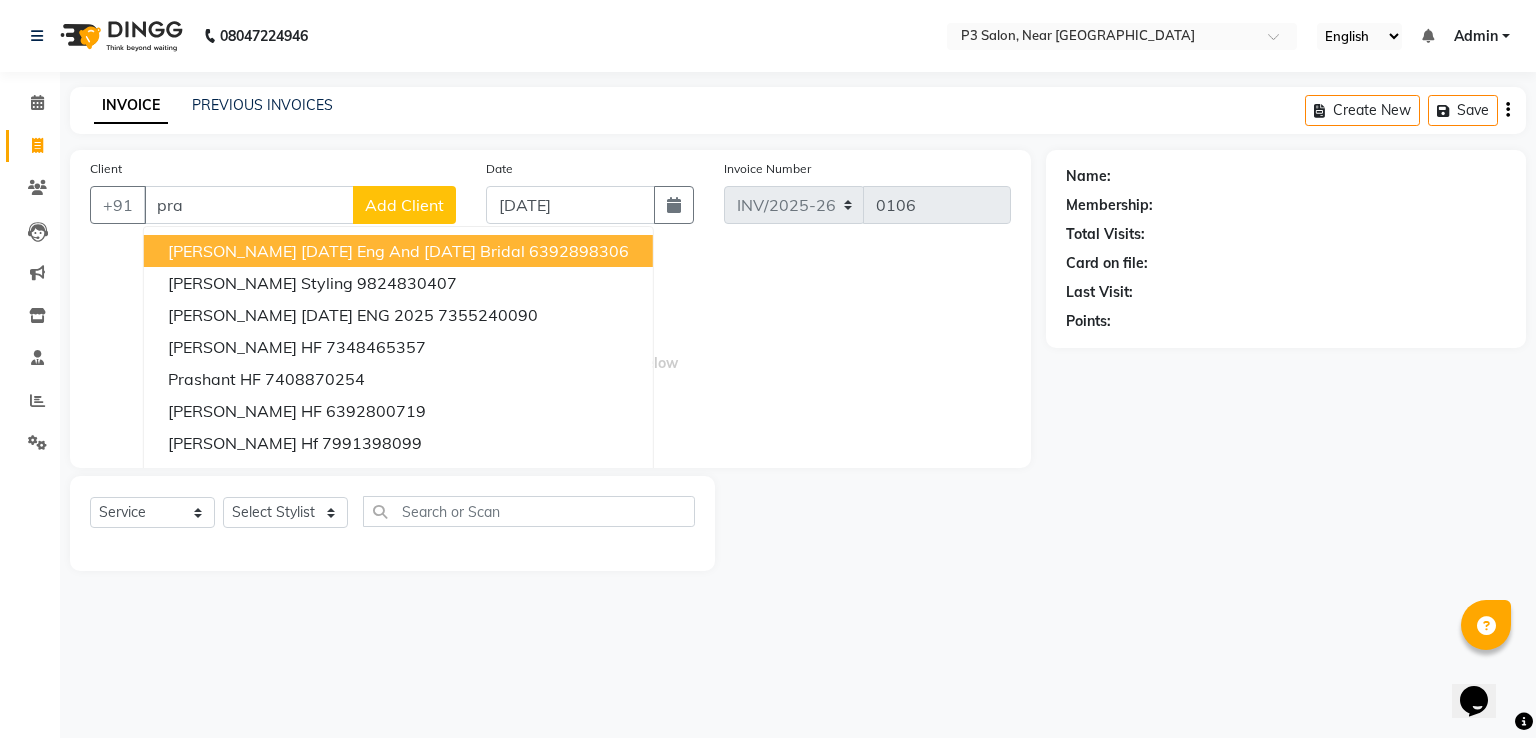 click on "[PERSON_NAME] [DATE] eng and [DATE] bridal" at bounding box center (346, 251) 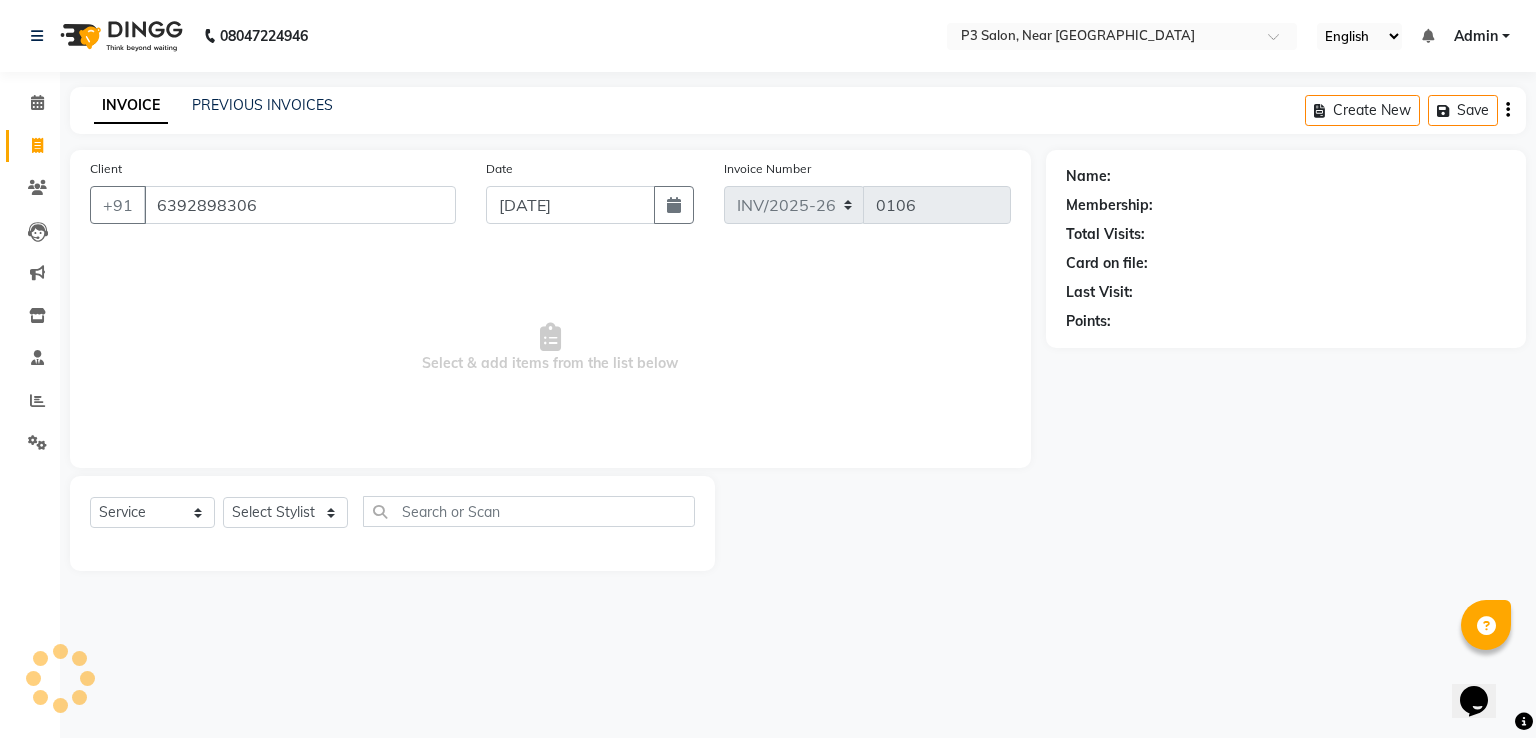 type on "6392898306" 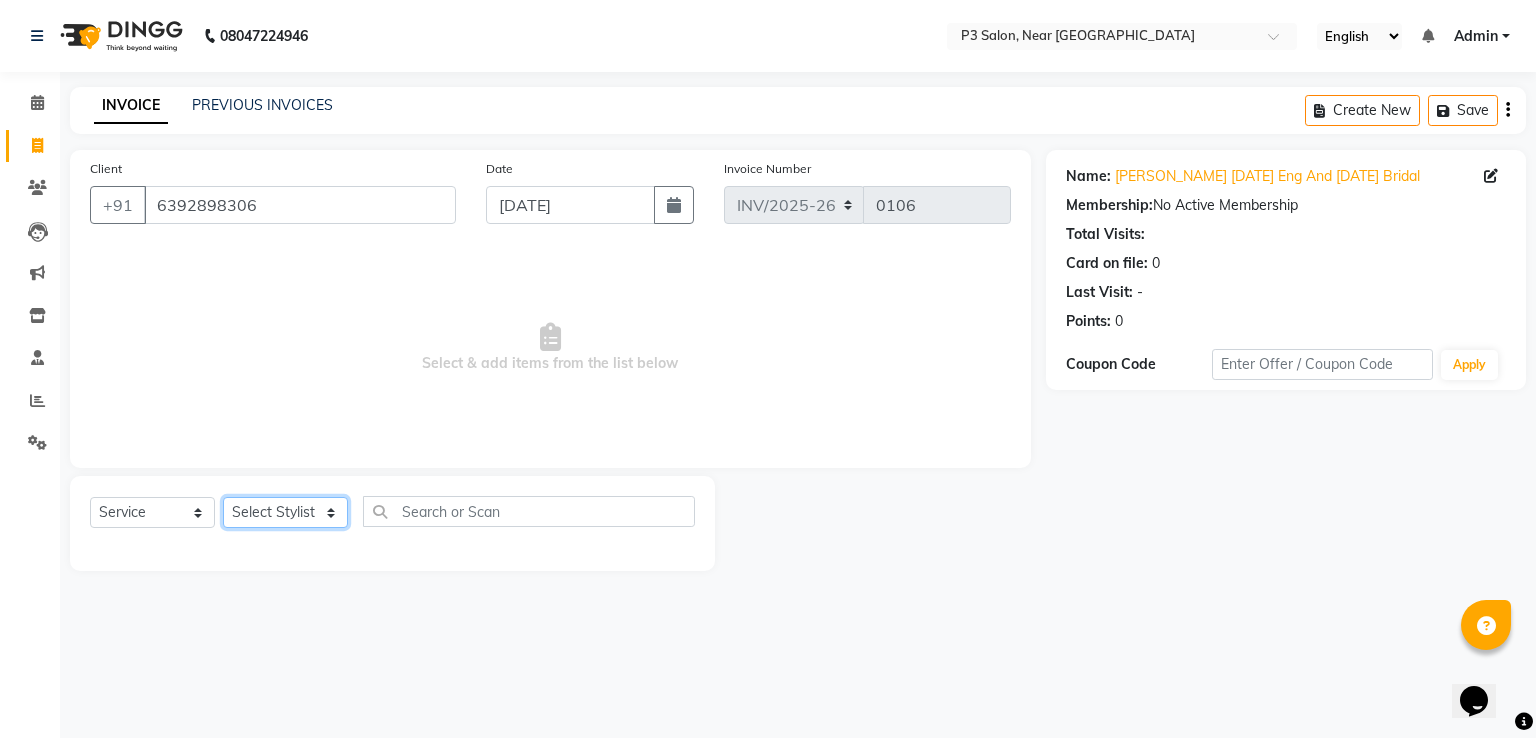click on "Select Stylist [PERSON_NAME]  [PERSON_NAME]  REKHA  [PERSON_NAME]" 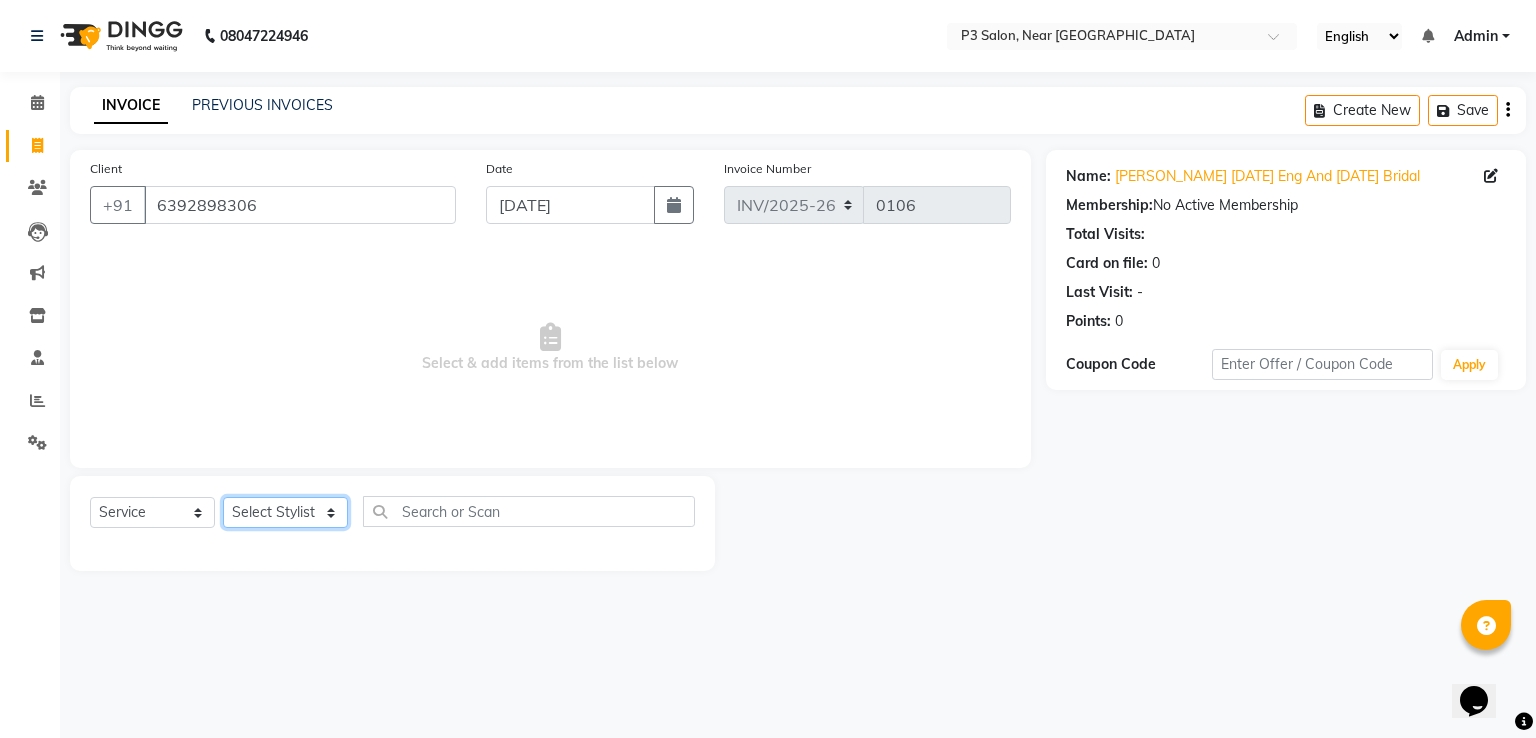 select on "79227" 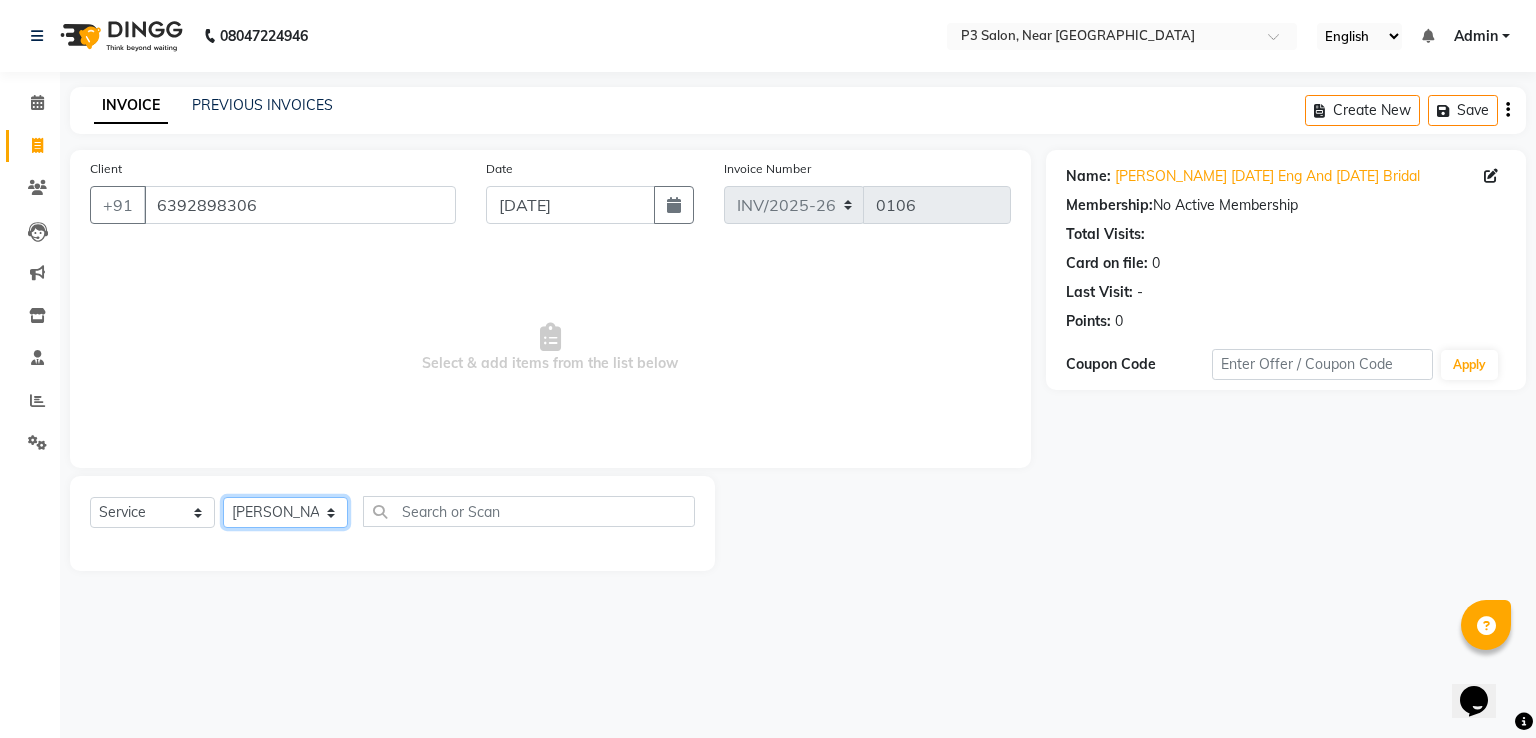 click on "Select Stylist [PERSON_NAME]  [PERSON_NAME]  REKHA  [PERSON_NAME]" 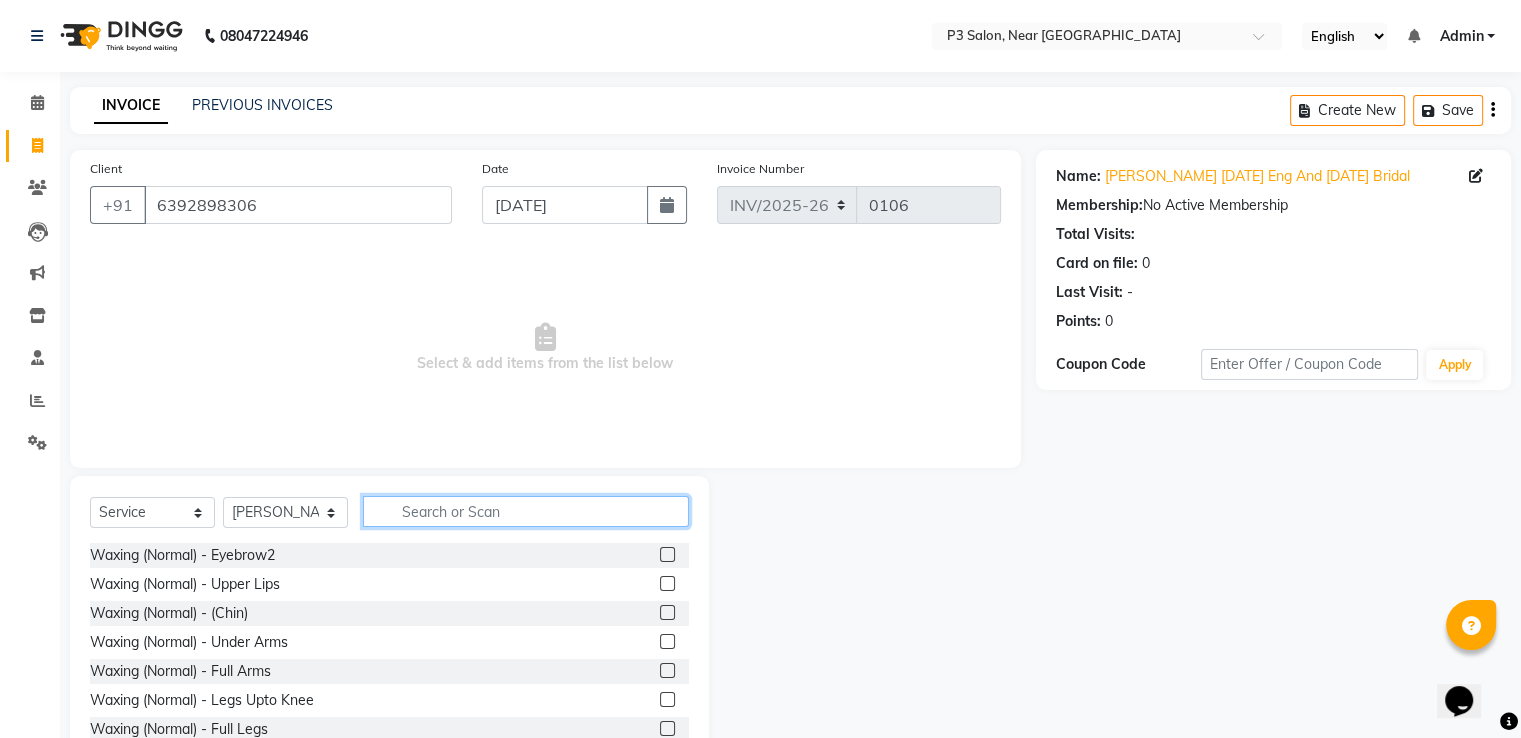 click 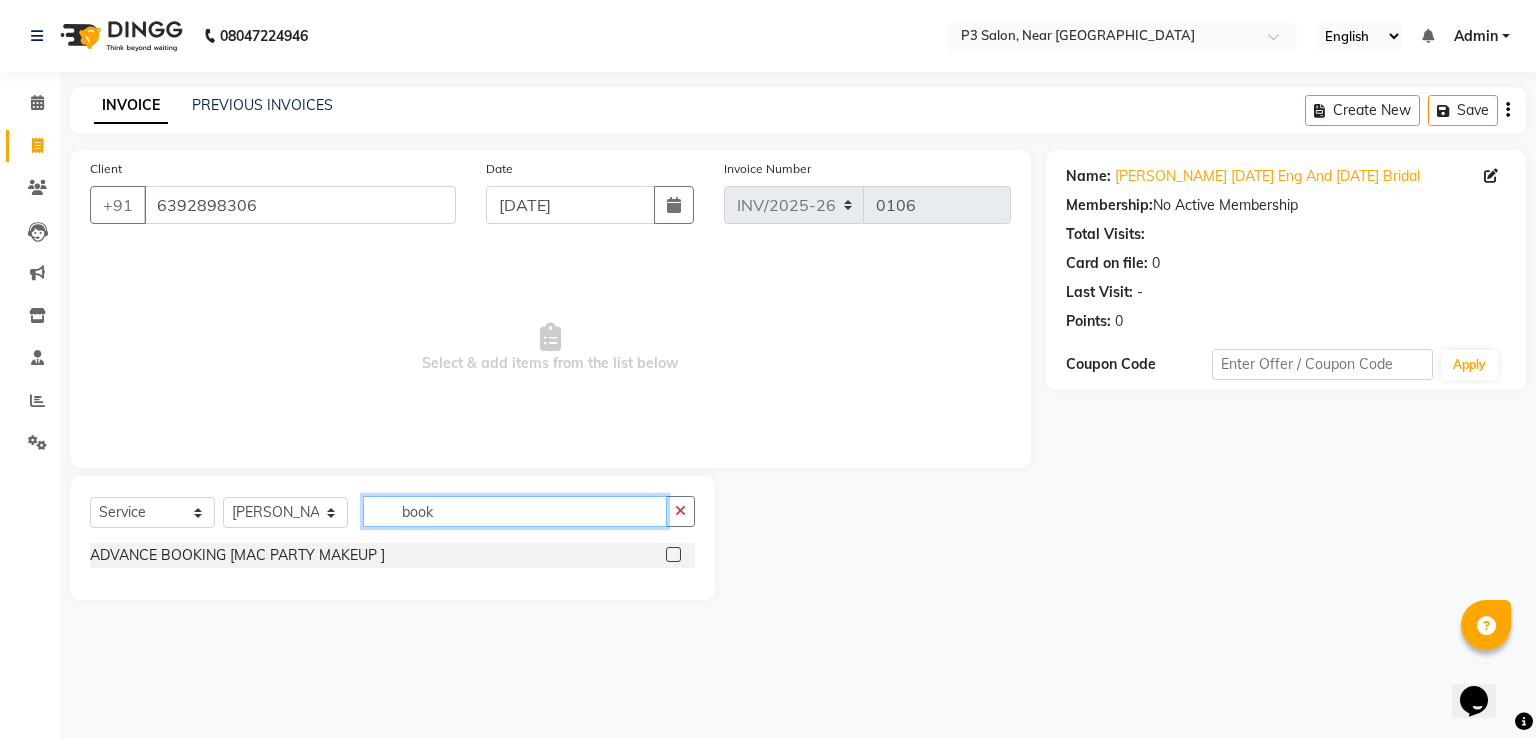 type on "book" 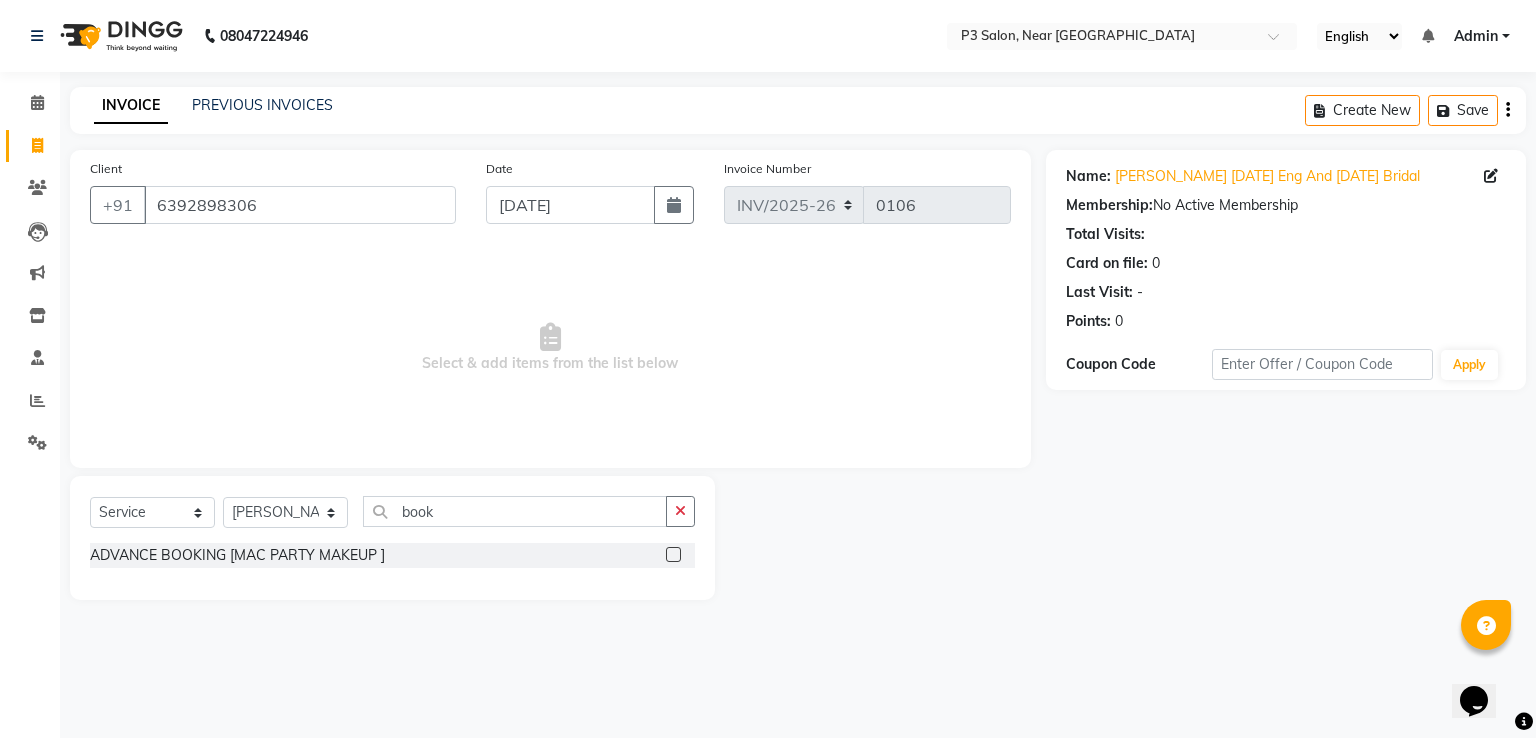 click 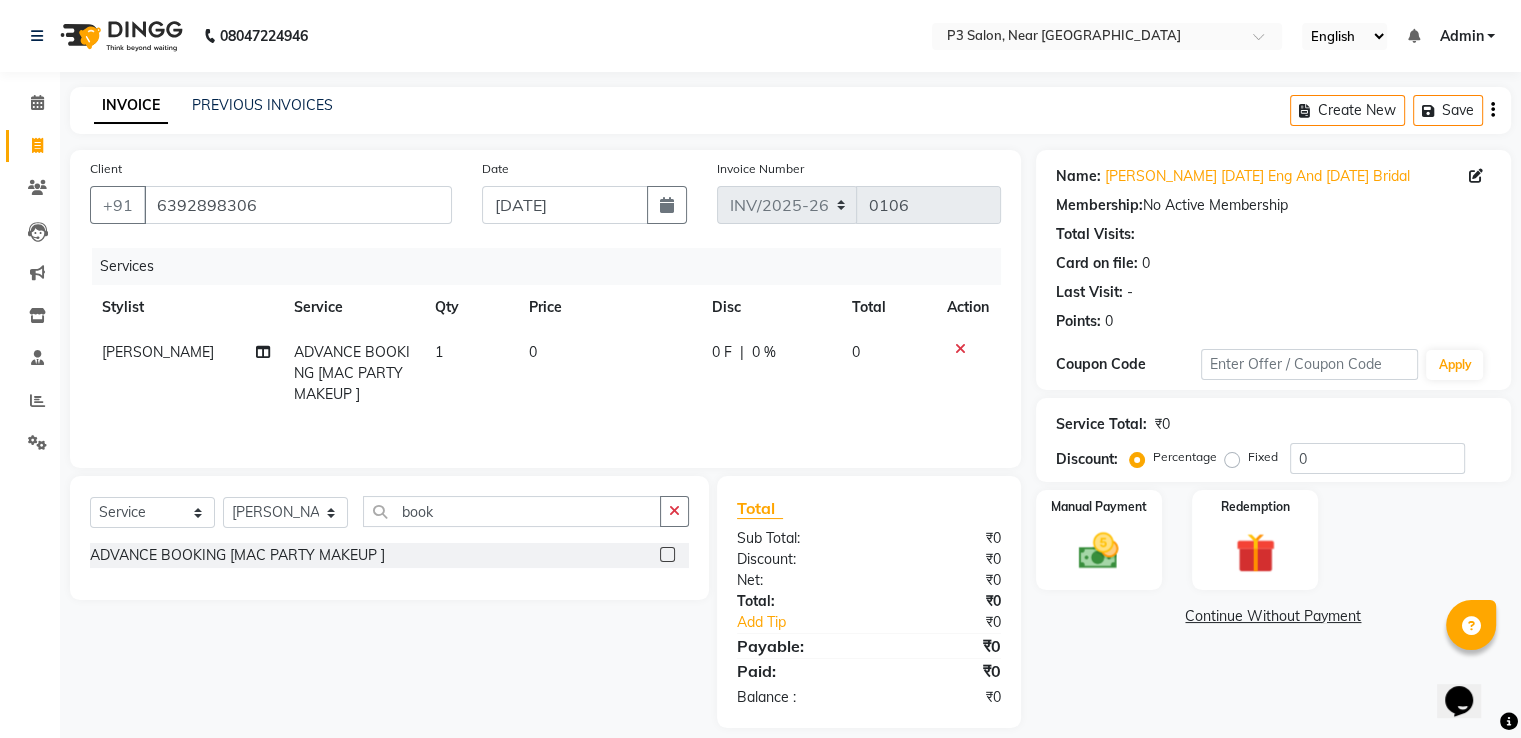 drag, startPoint x: 475, startPoint y: 666, endPoint x: 408, endPoint y: 620, distance: 81.27115 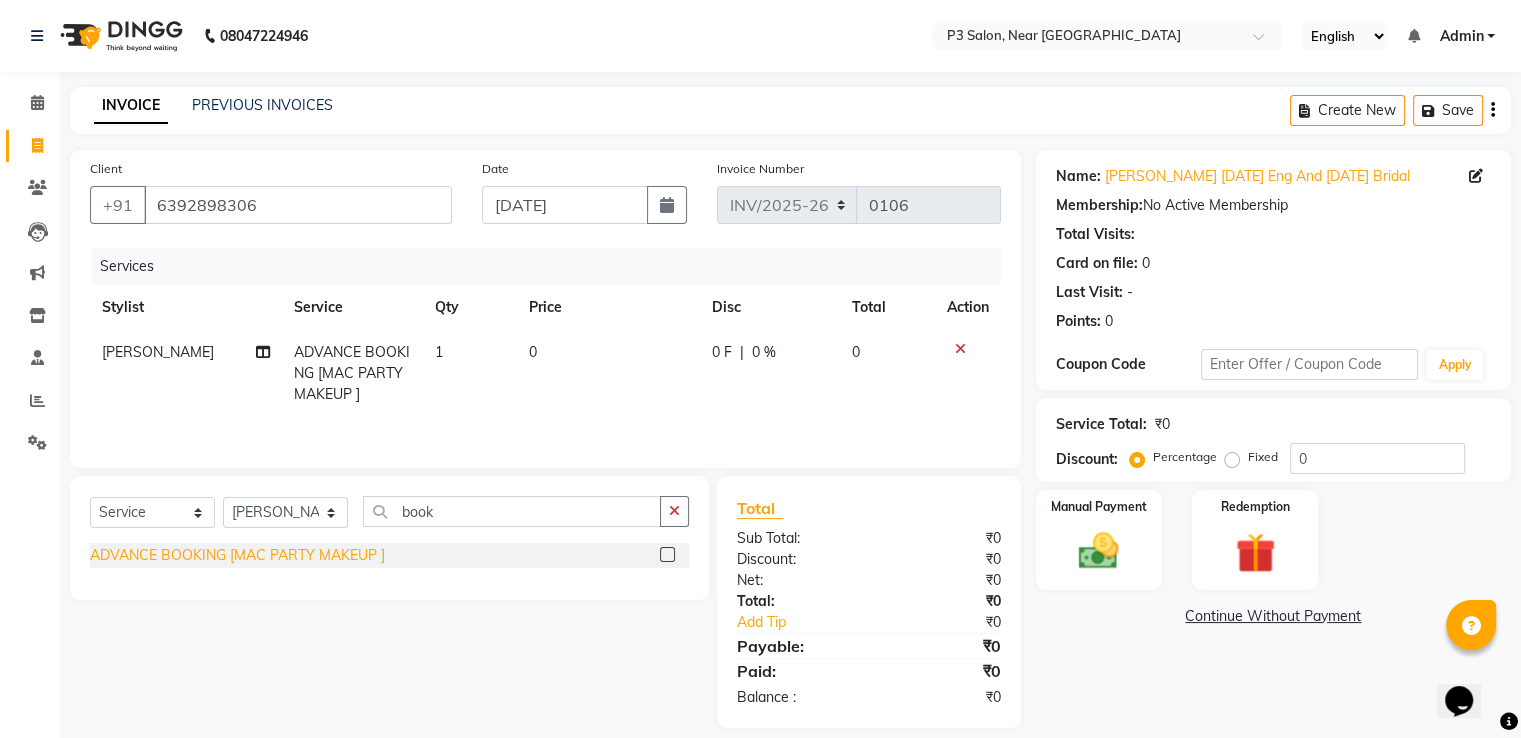 click on "ADVANCE BOOKING [MAC PARTY MAKEUP ]" 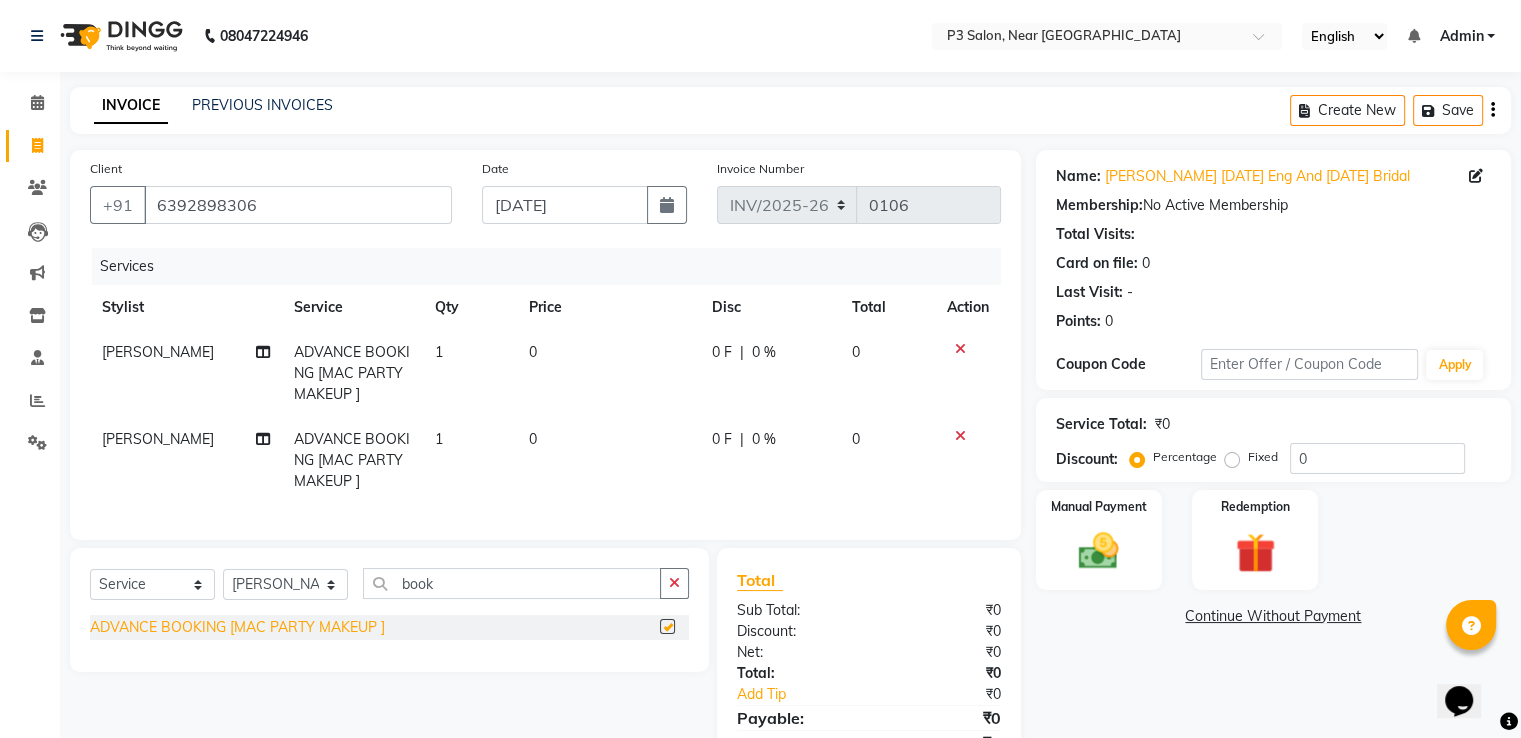 checkbox on "false" 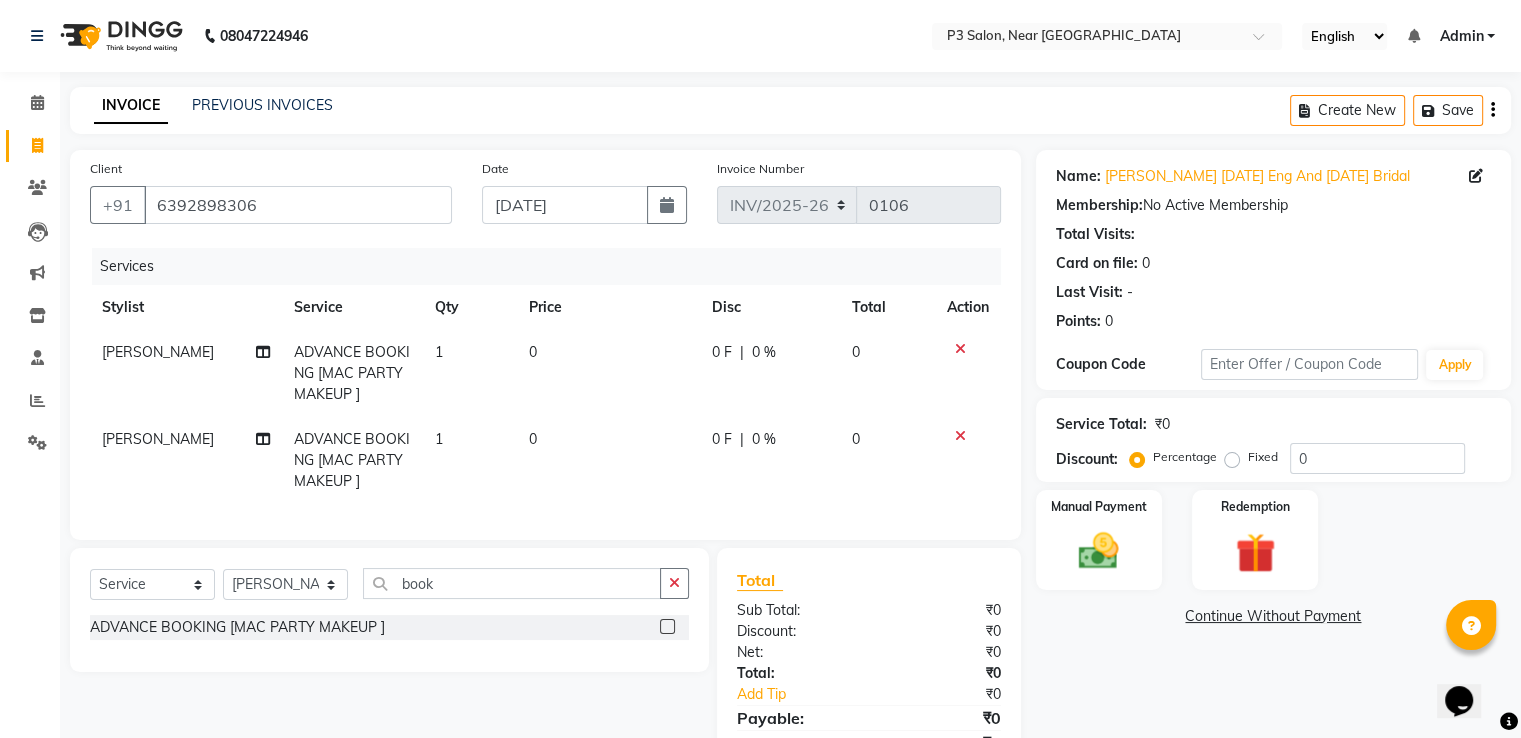 click 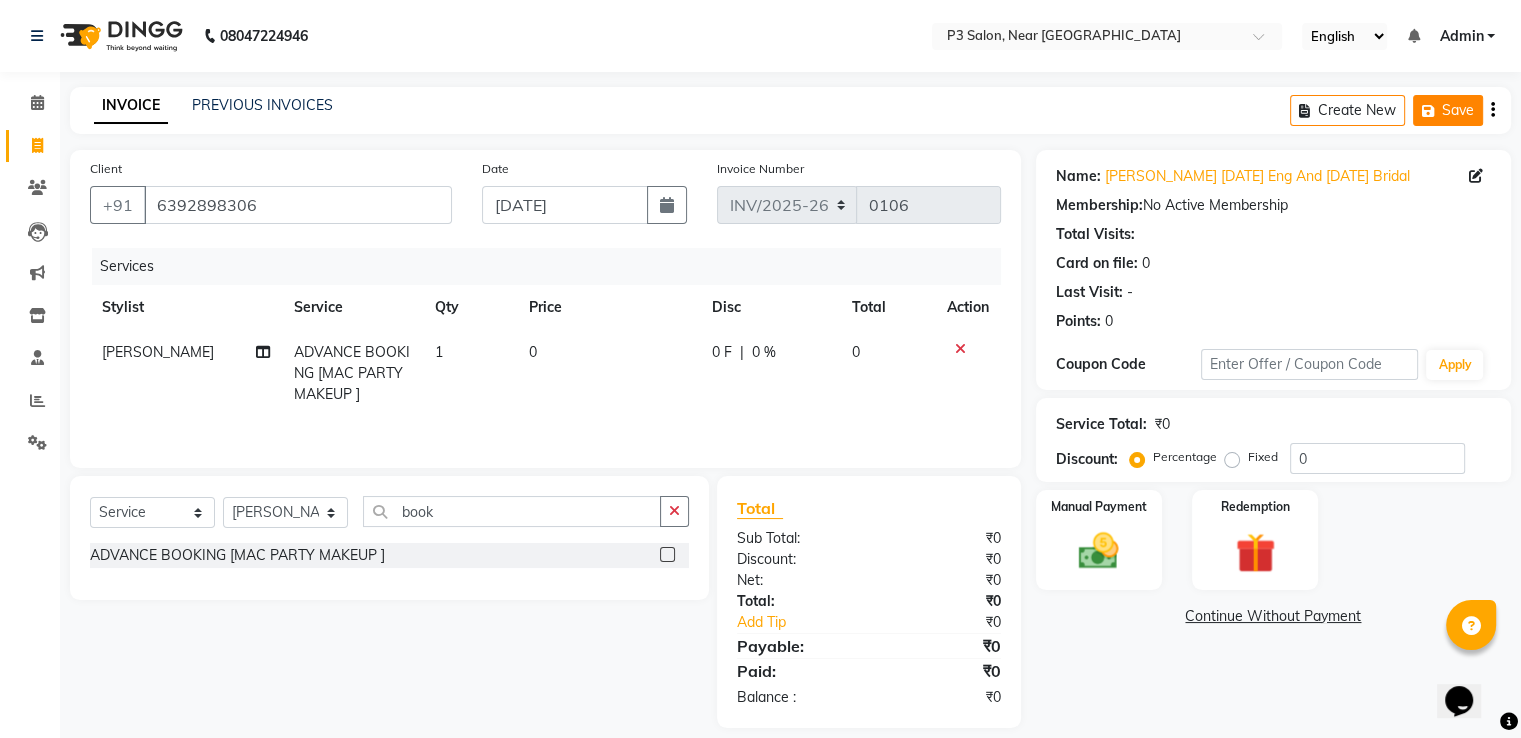 click on "Save" 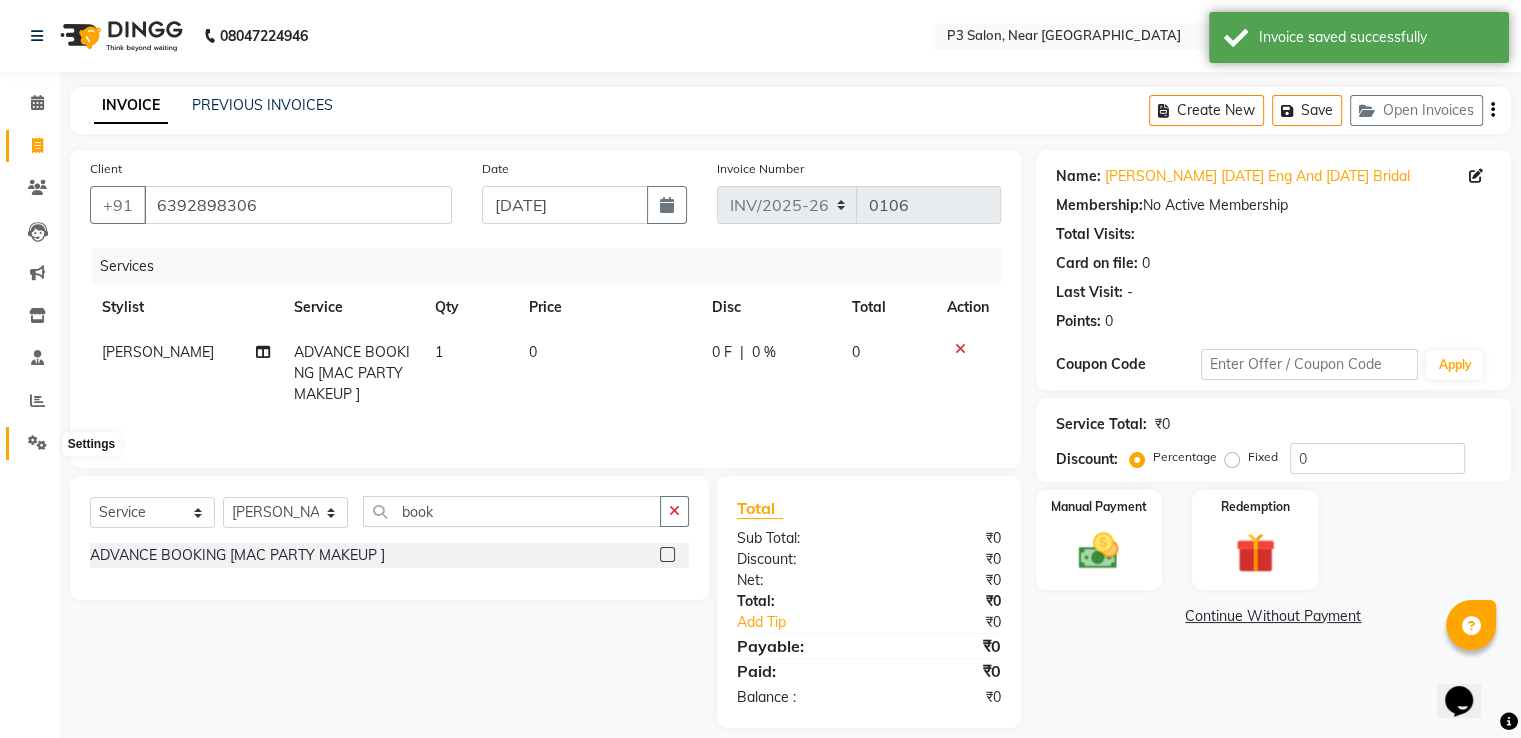 click 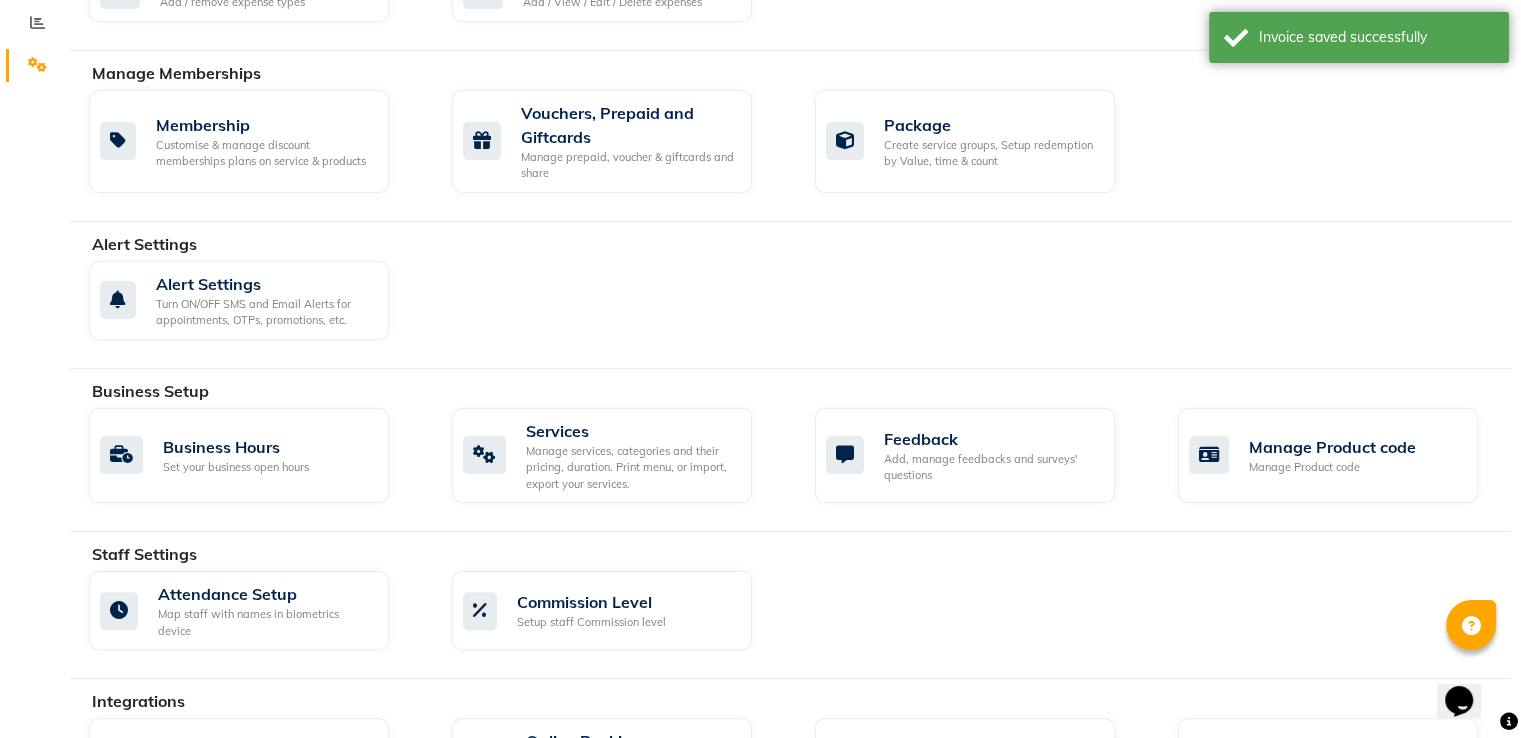 scroll, scrollTop: 400, scrollLeft: 0, axis: vertical 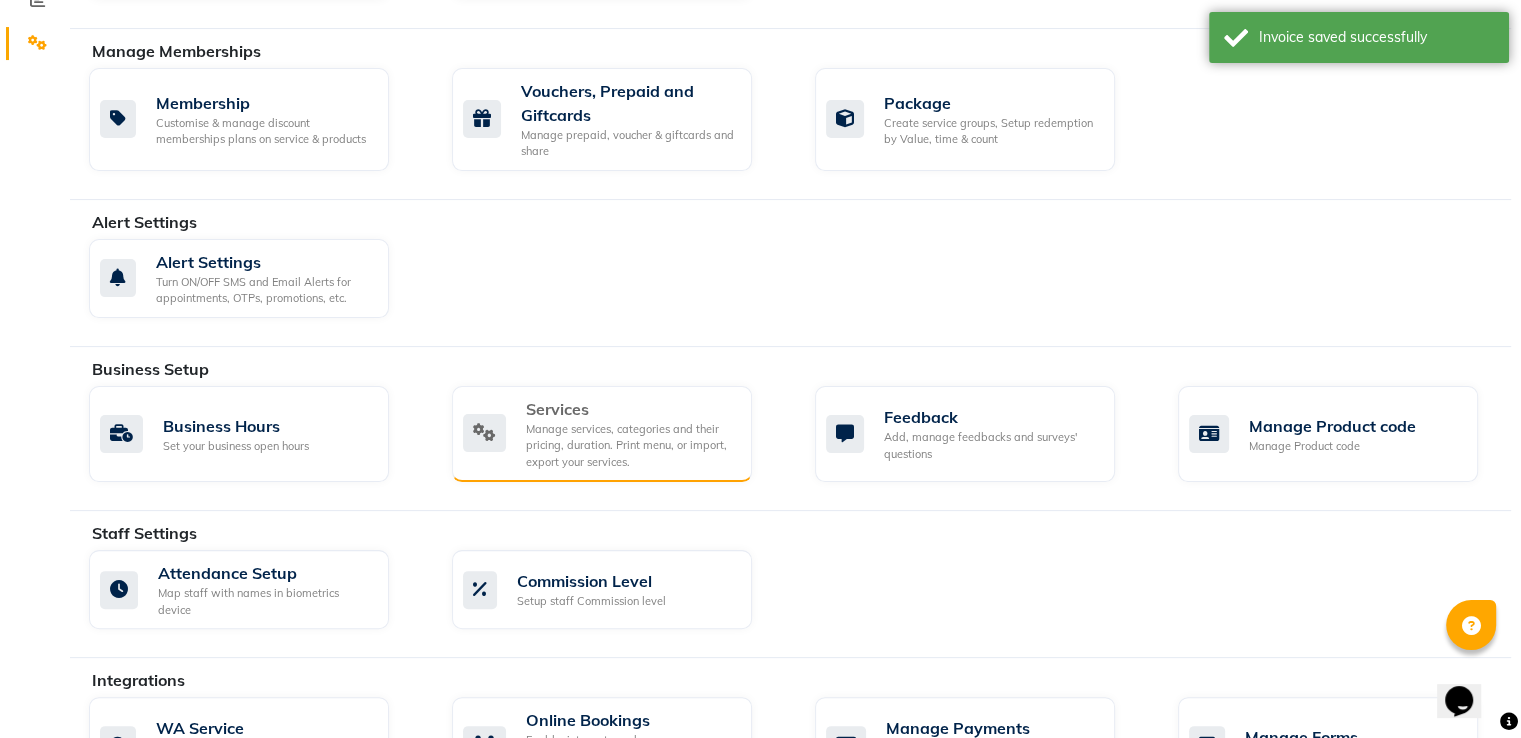 click on "Manage services, categories and their pricing, duration. Print menu, or import, export your services." 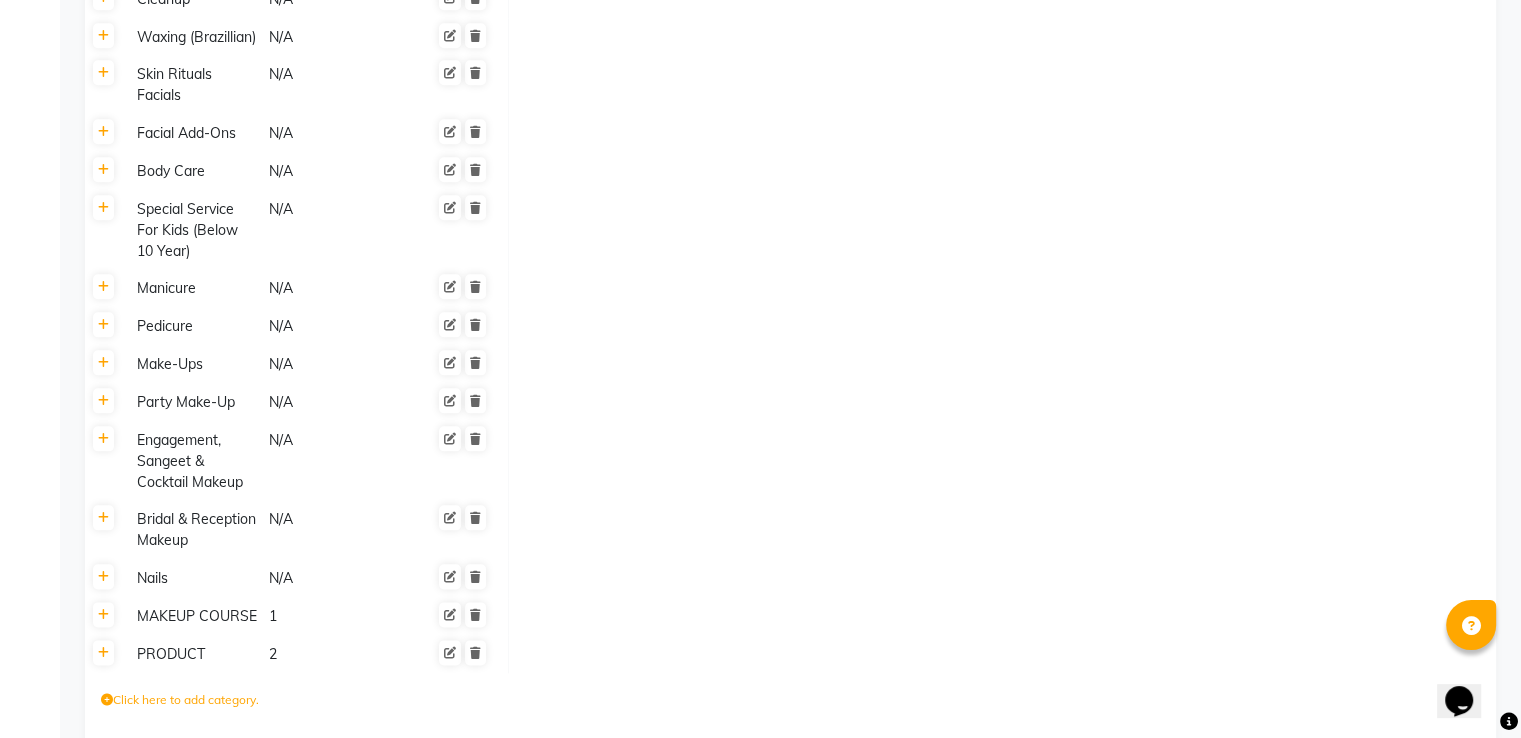 scroll, scrollTop: 2397, scrollLeft: 0, axis: vertical 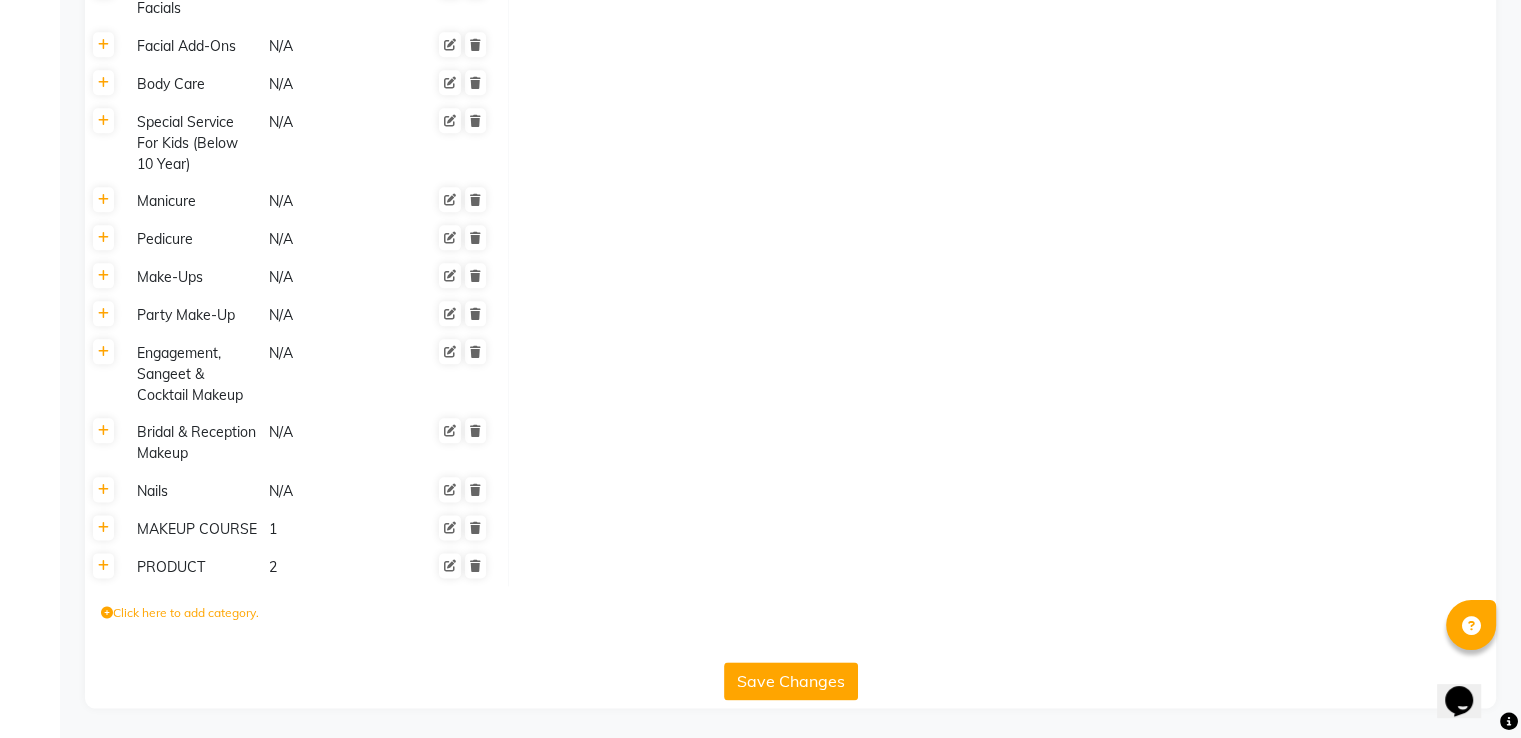 click on "Bridal & Reception Makeup" 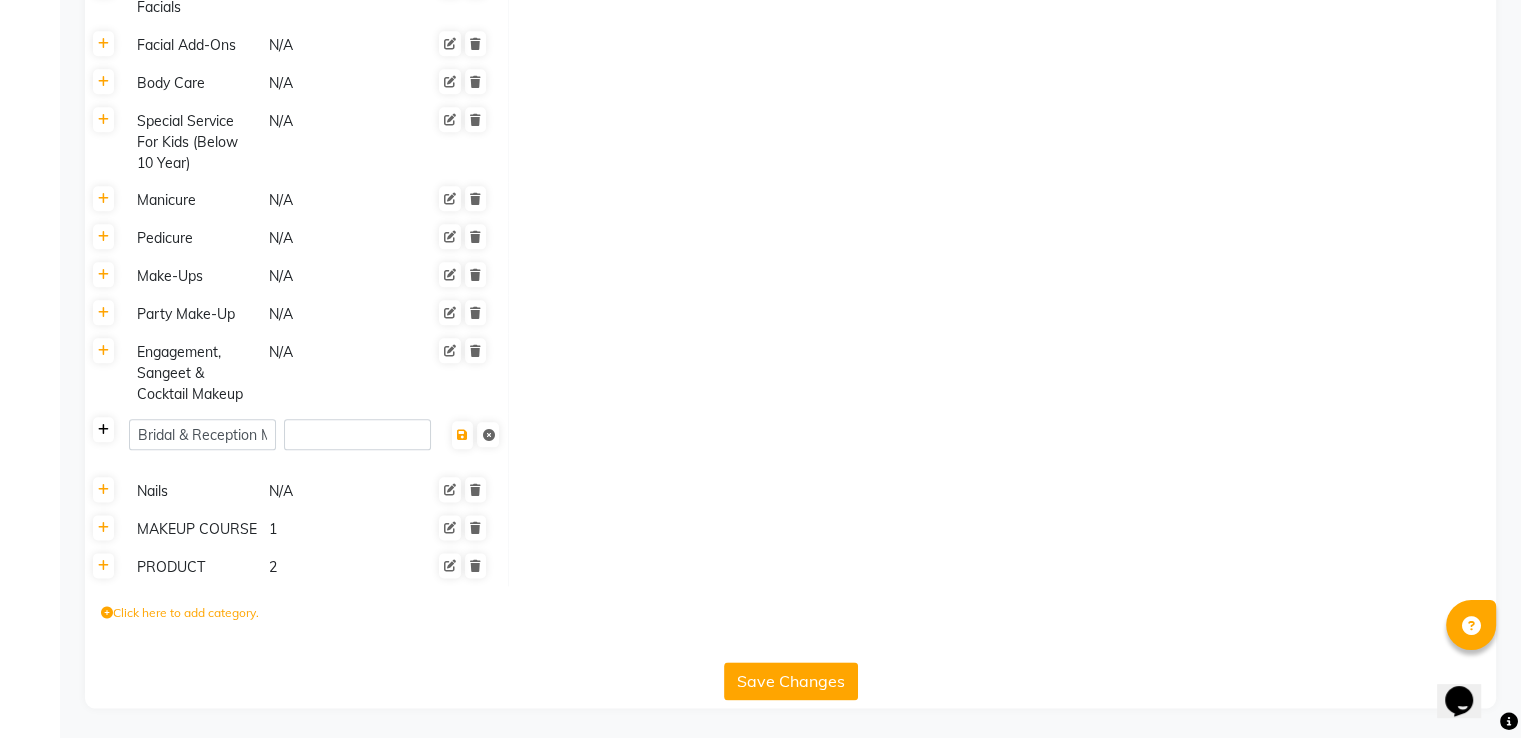 click 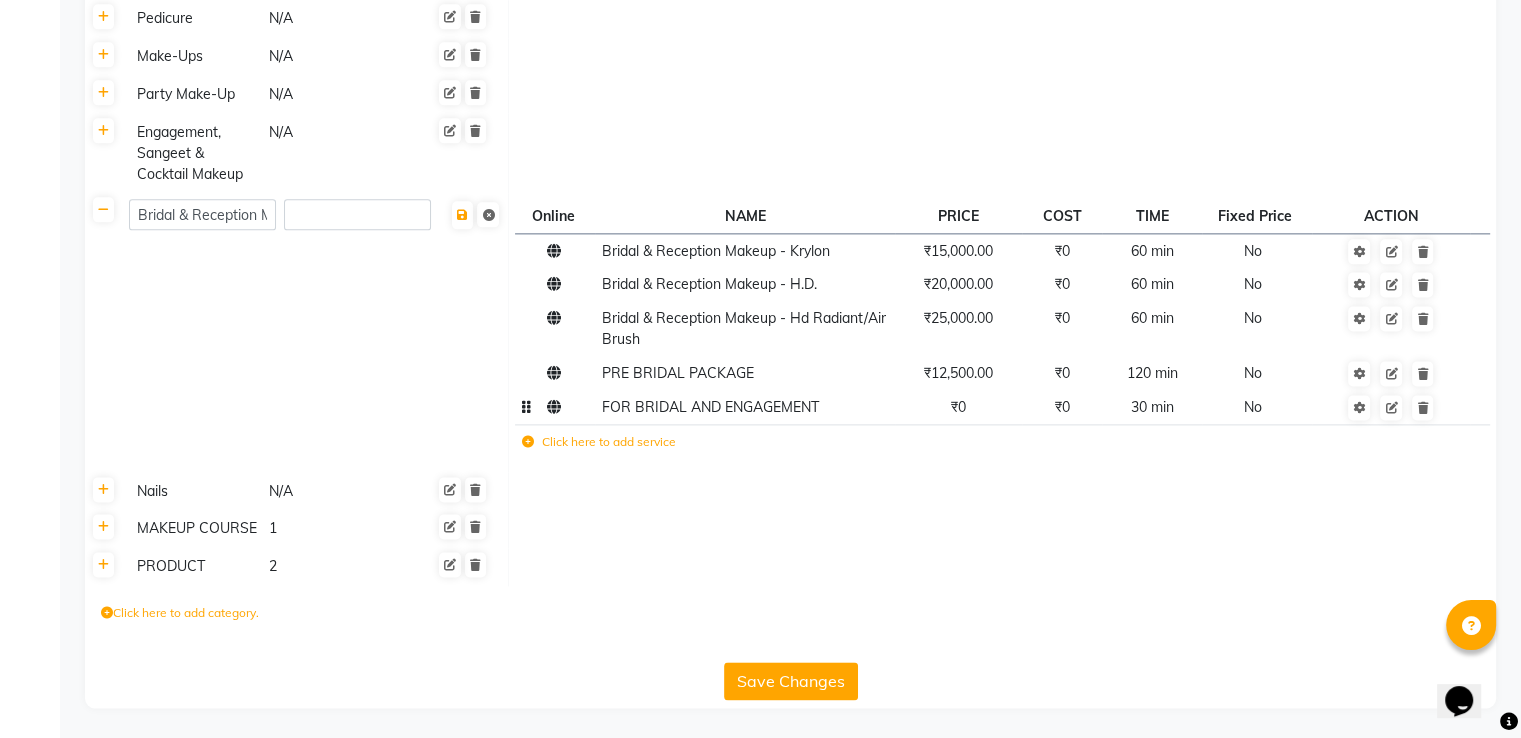 scroll, scrollTop: 2597, scrollLeft: 0, axis: vertical 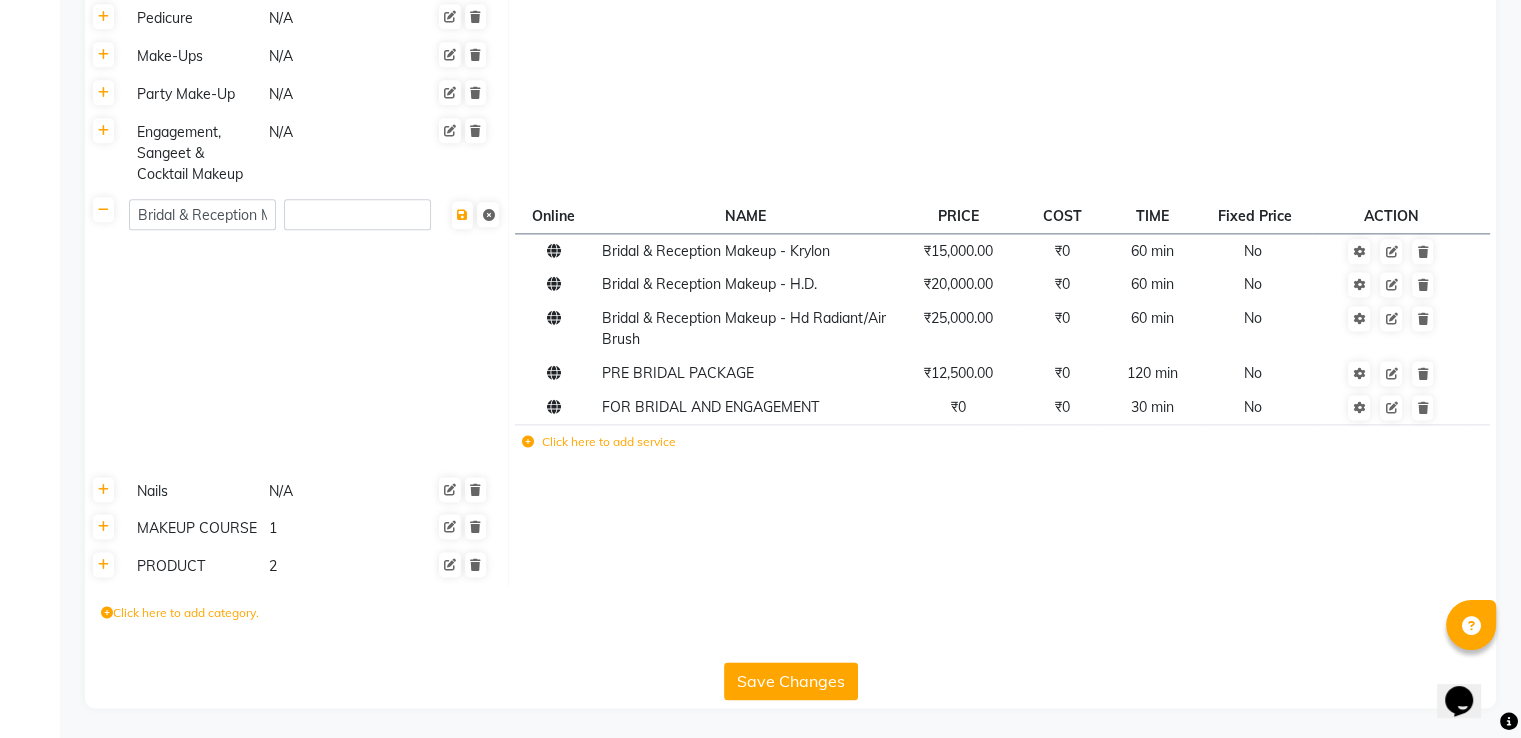 click on "Click here to add service" 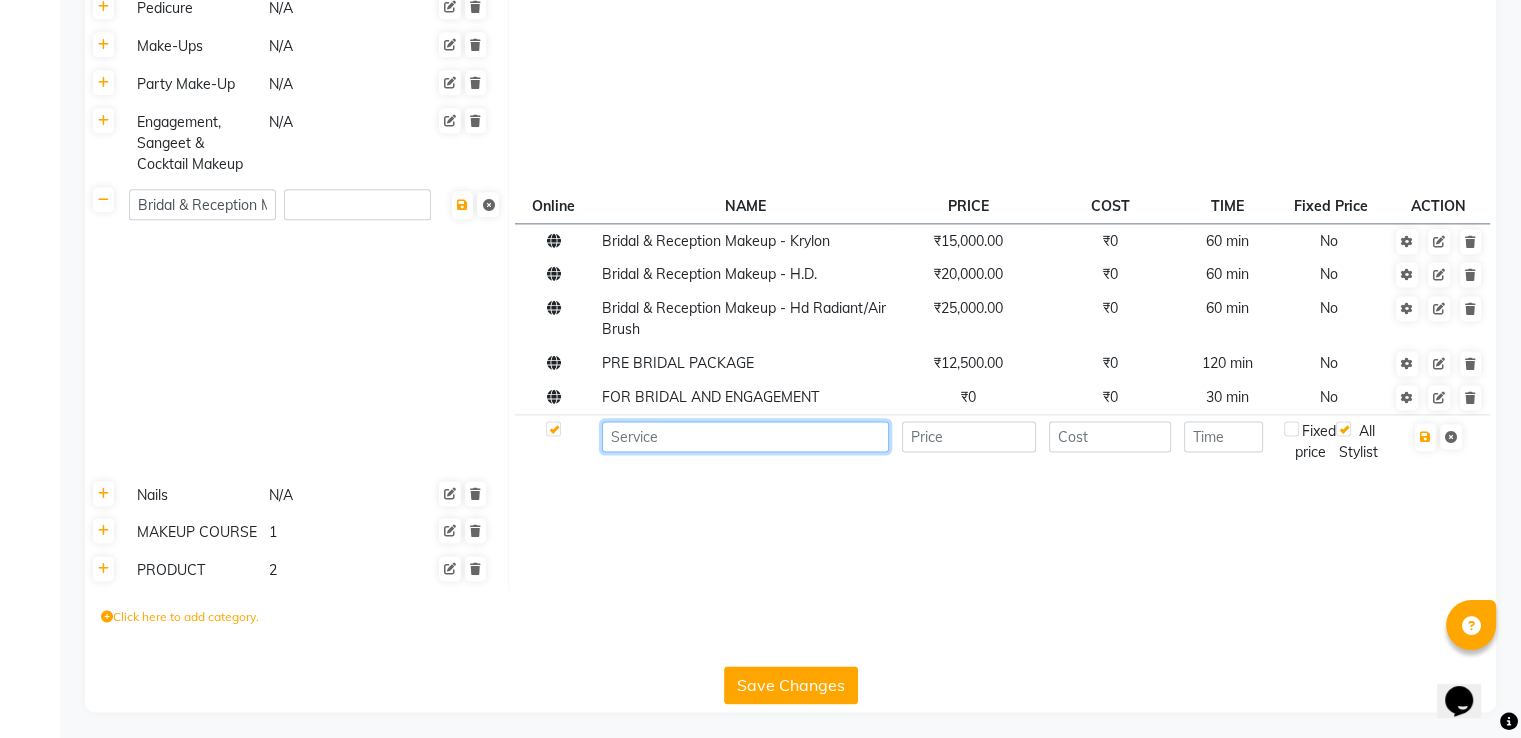 click 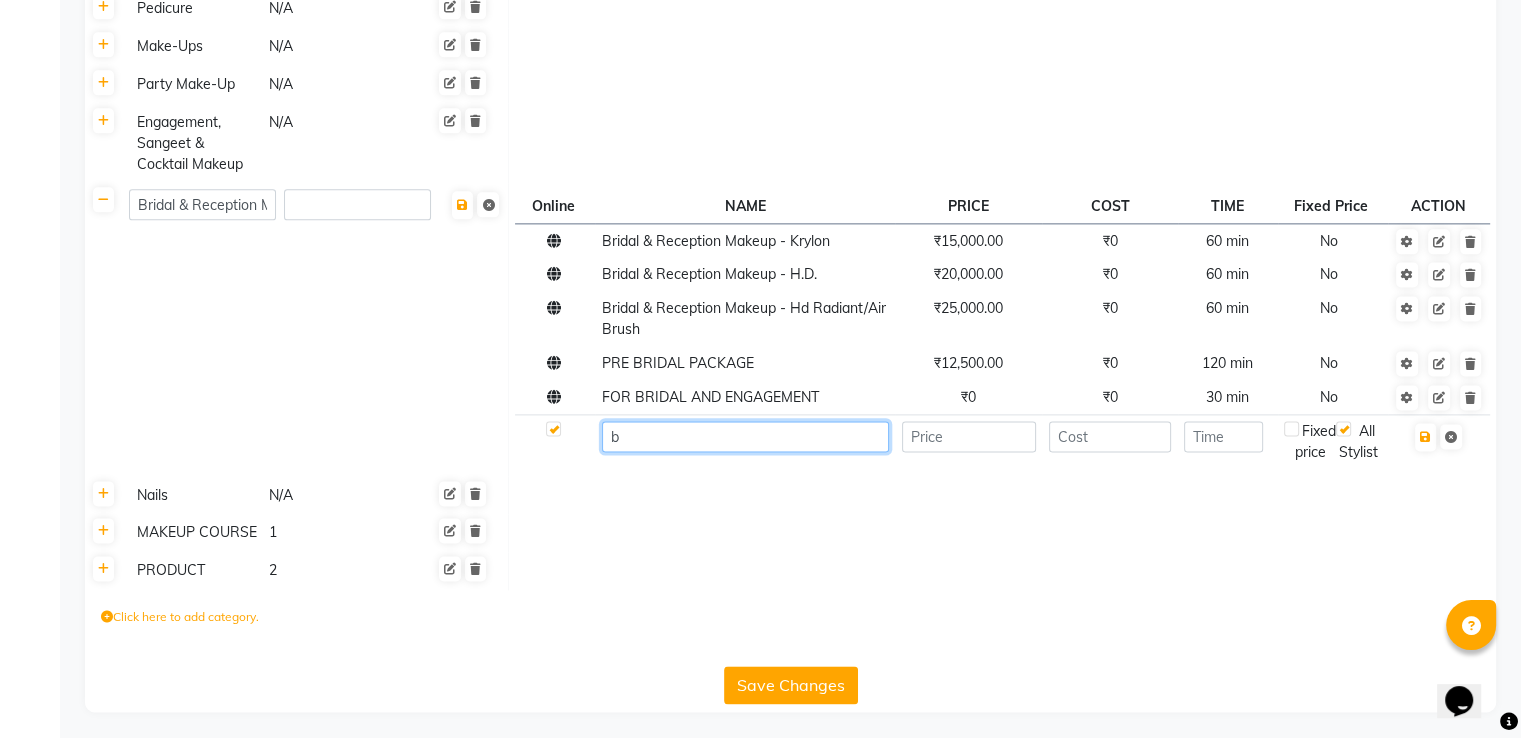 click on "b" 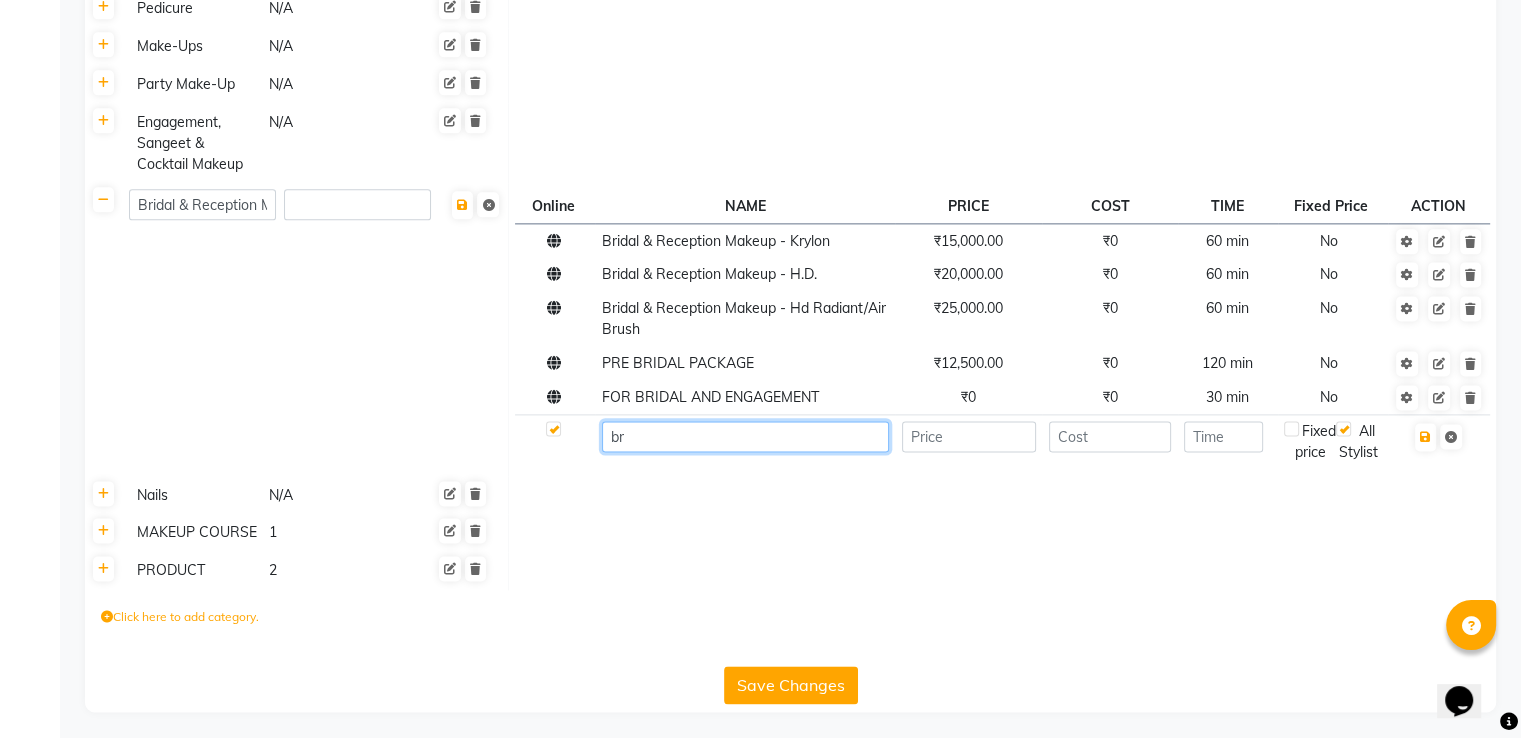 type on "b" 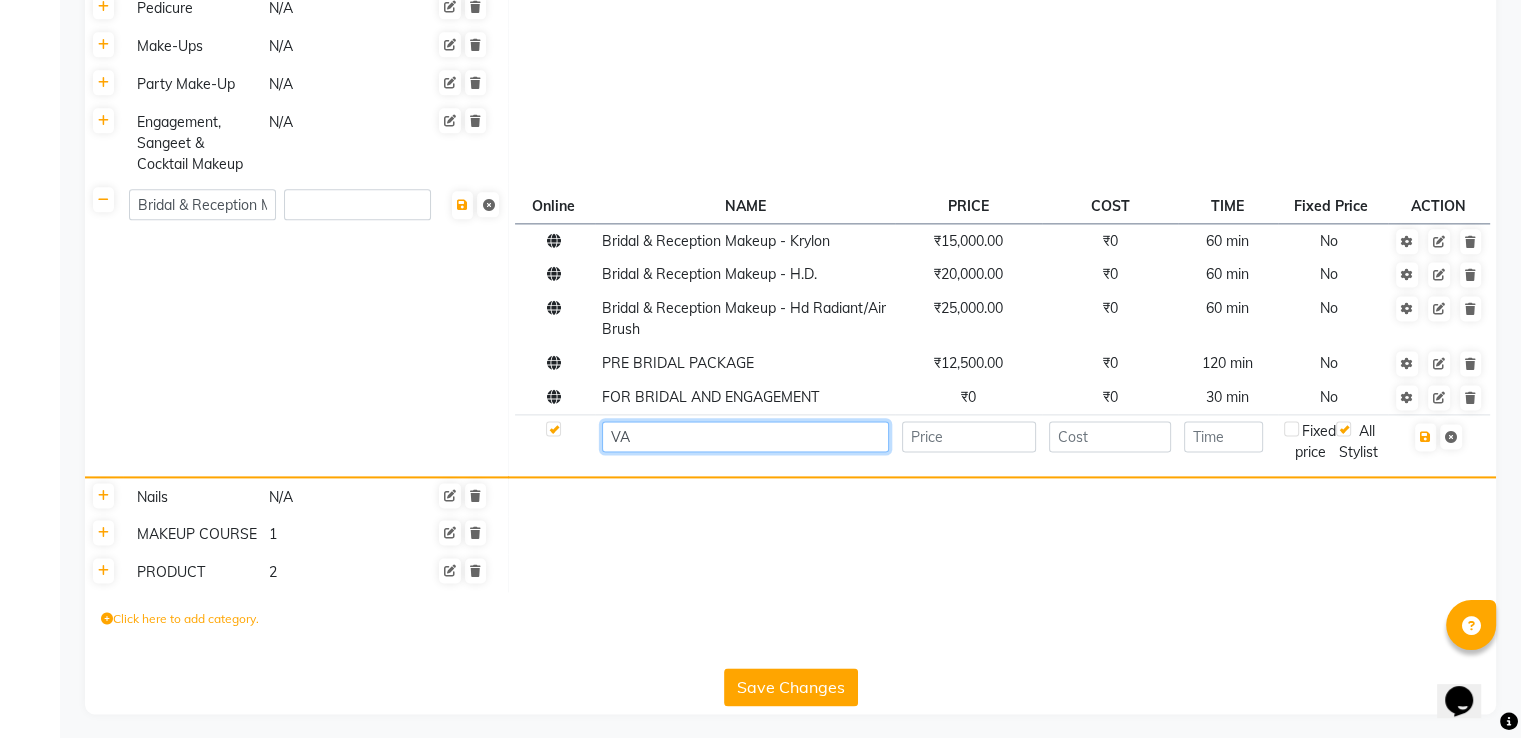 type on "V" 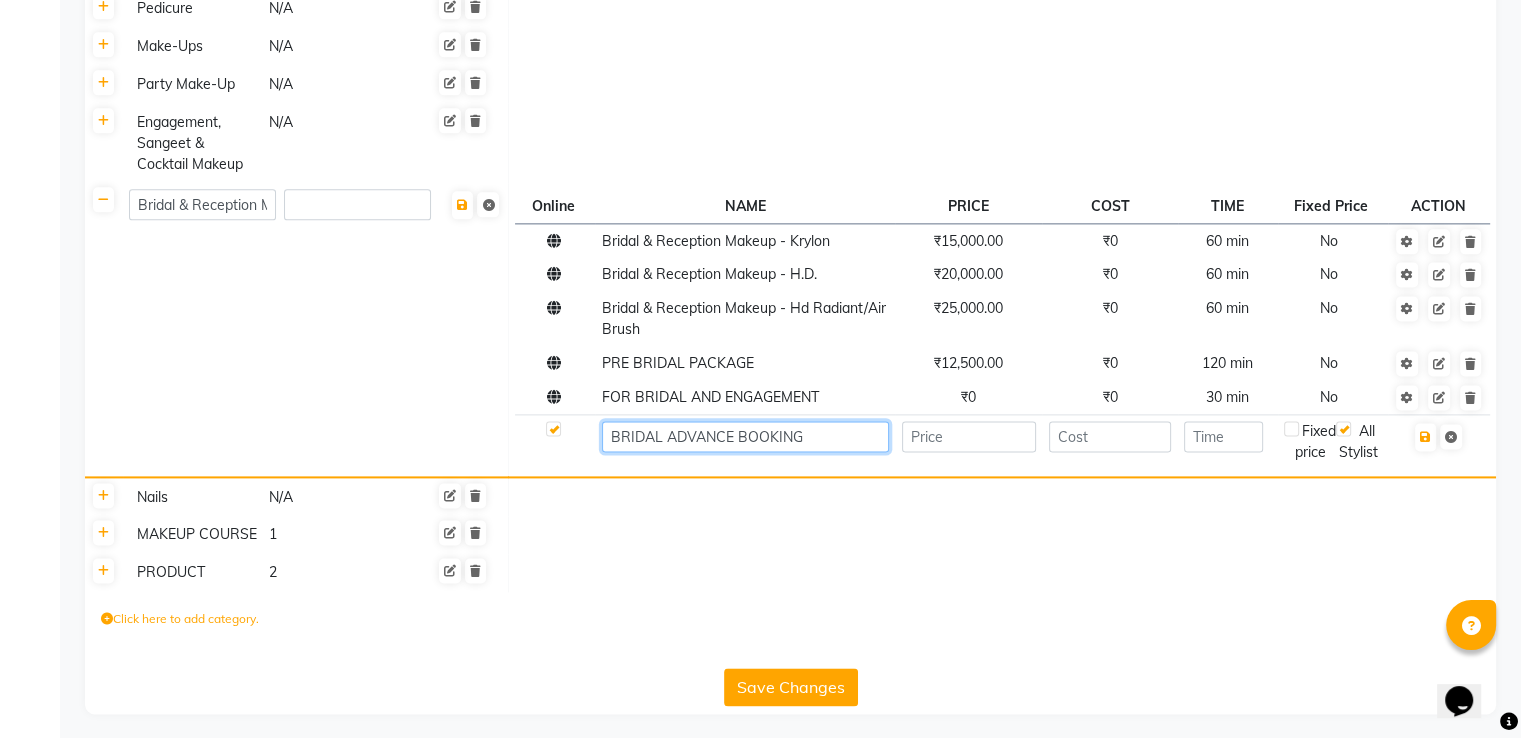 type on "BRIDAL ADVANCE BOOKING" 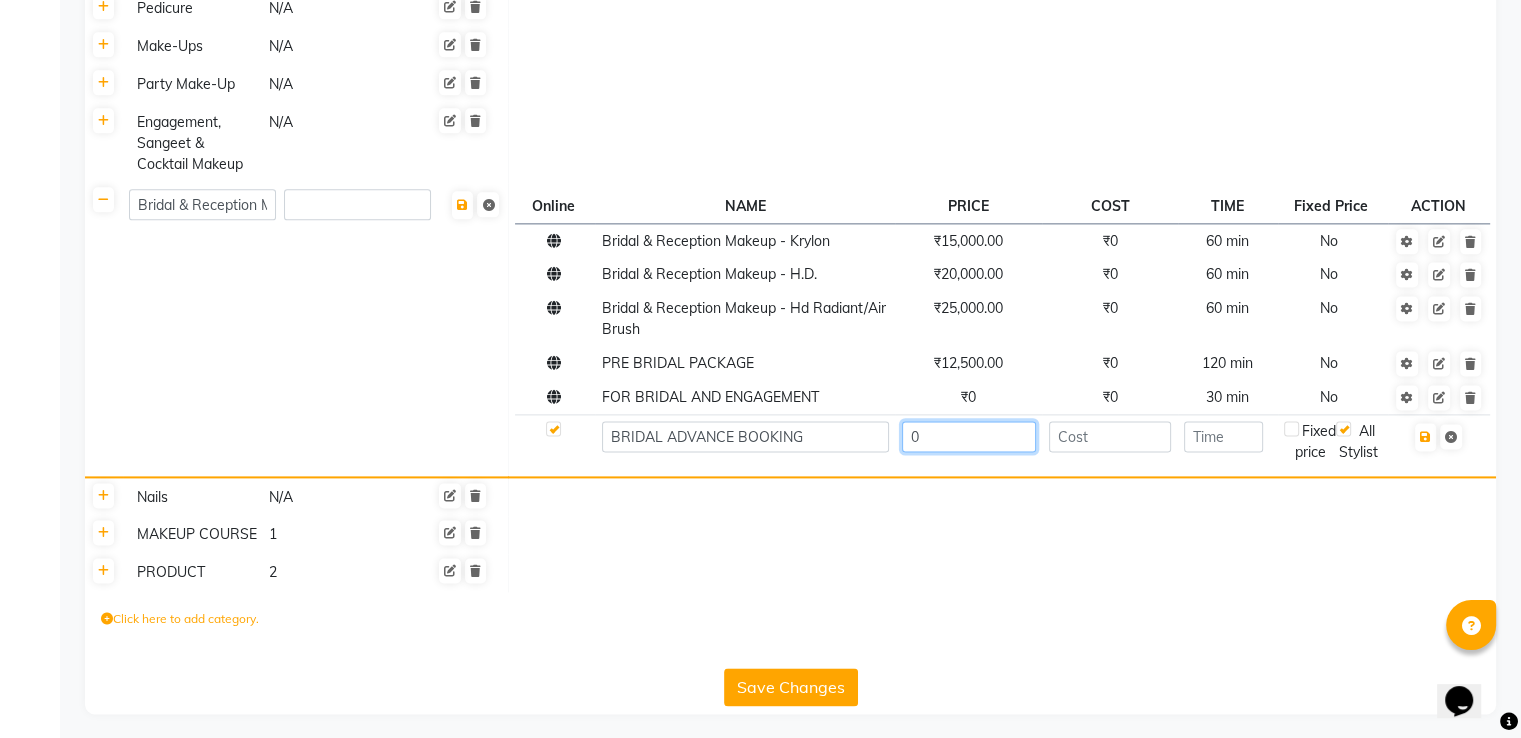type on "0" 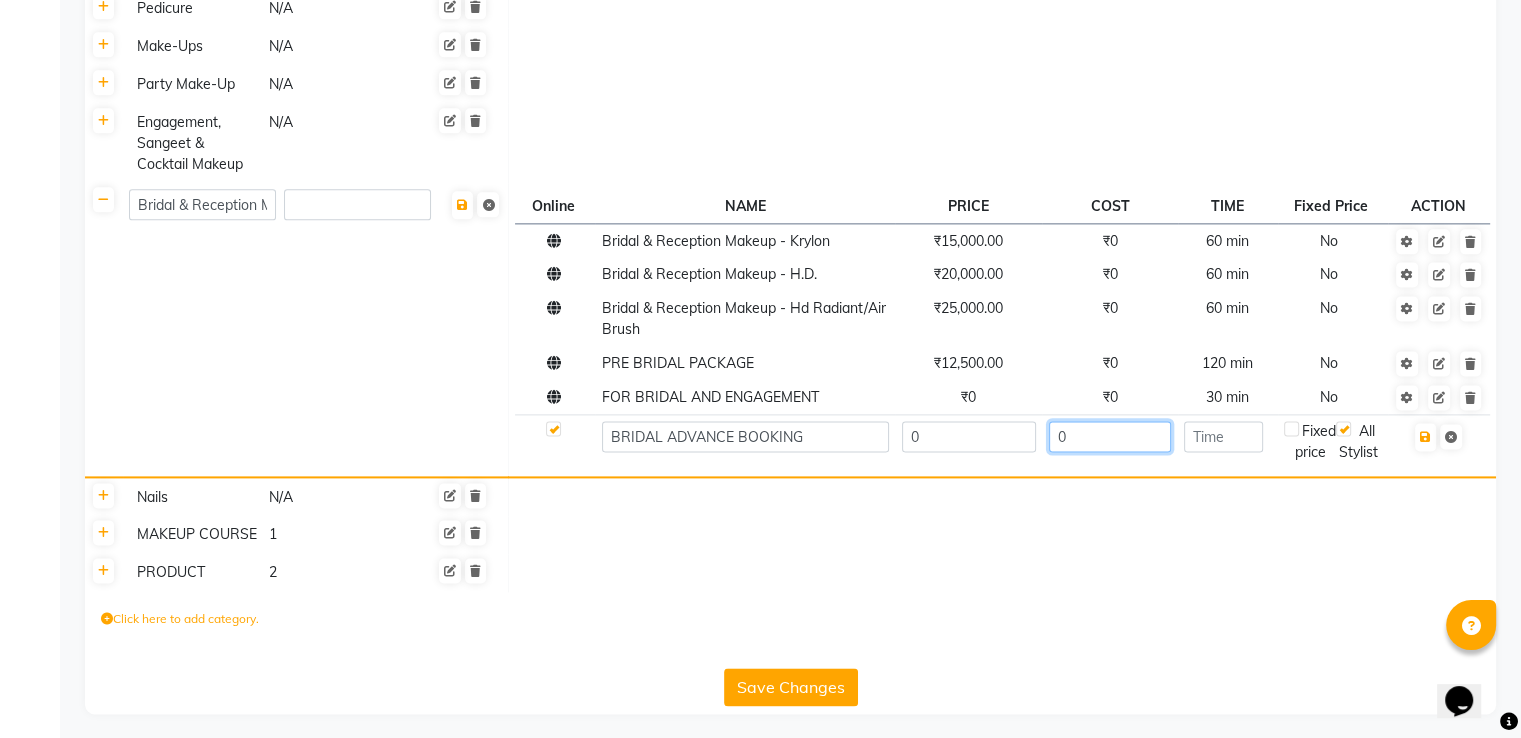 type on "0" 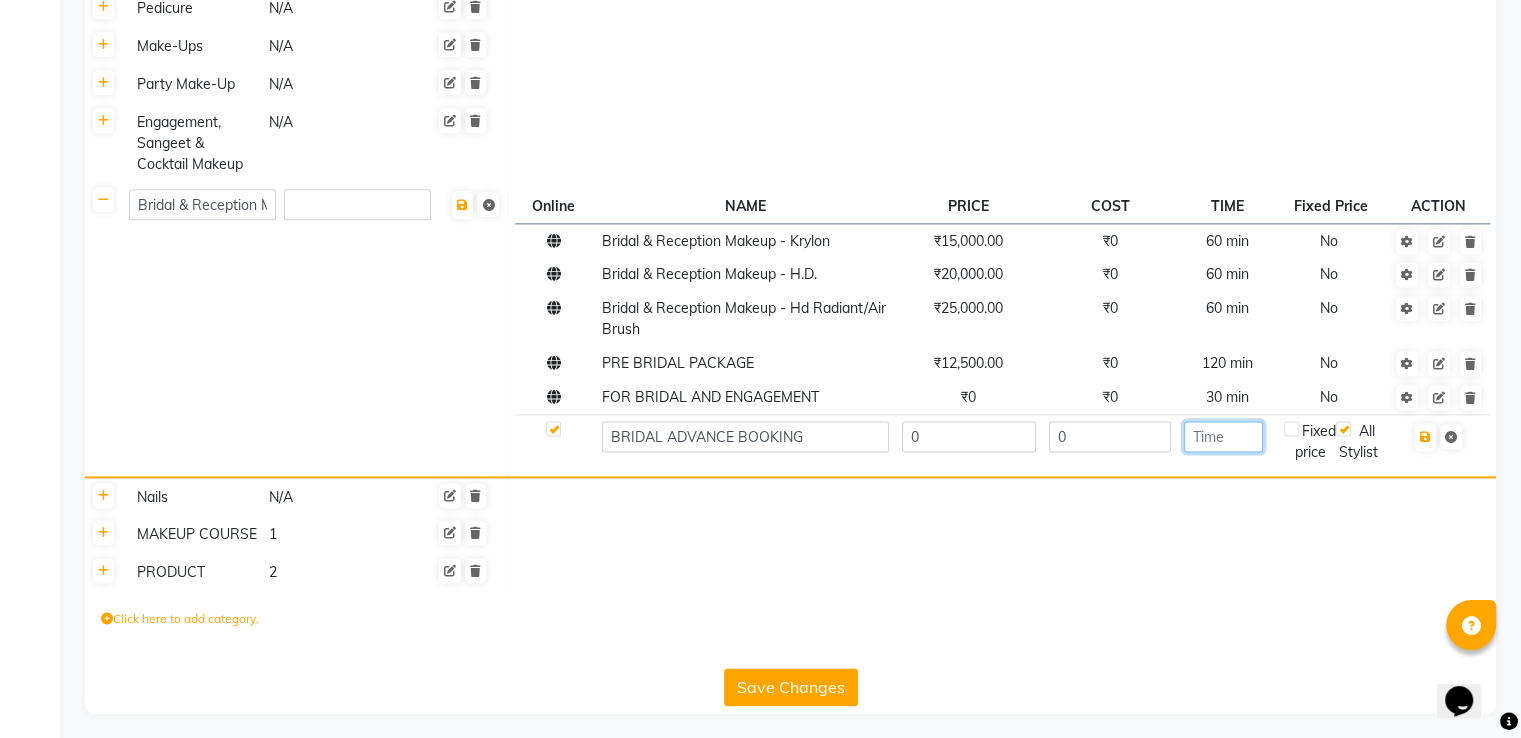 type on "0" 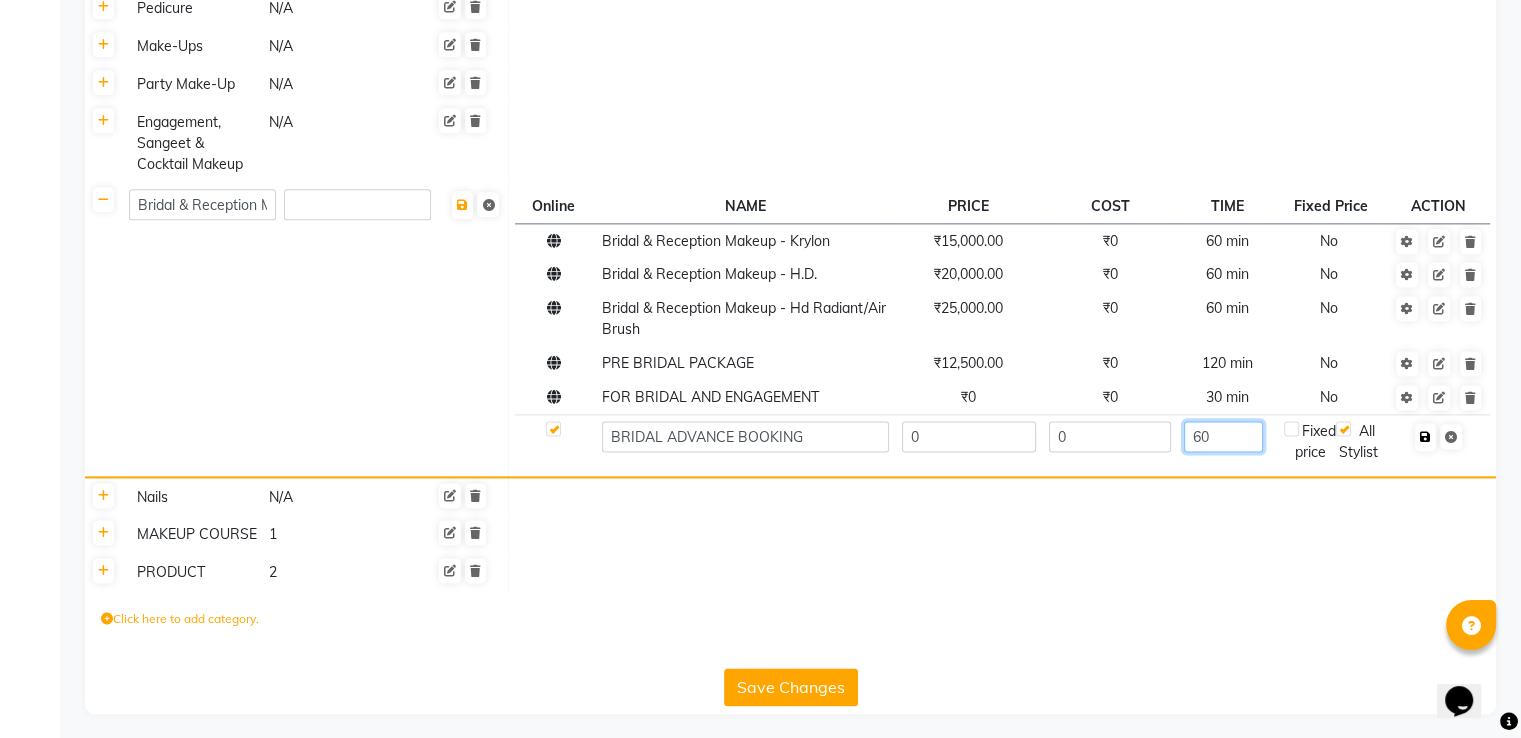 type on "60" 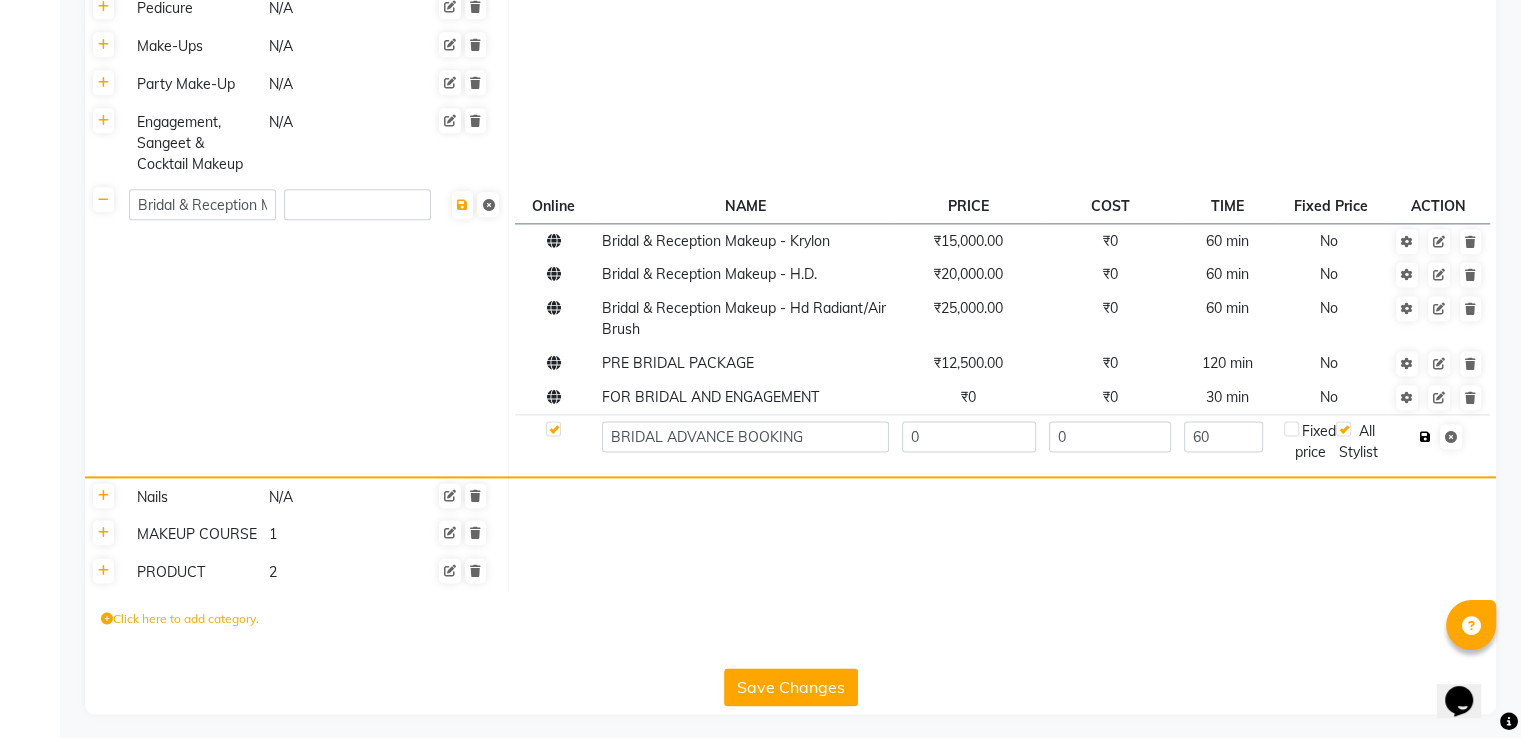 click at bounding box center (1425, 437) 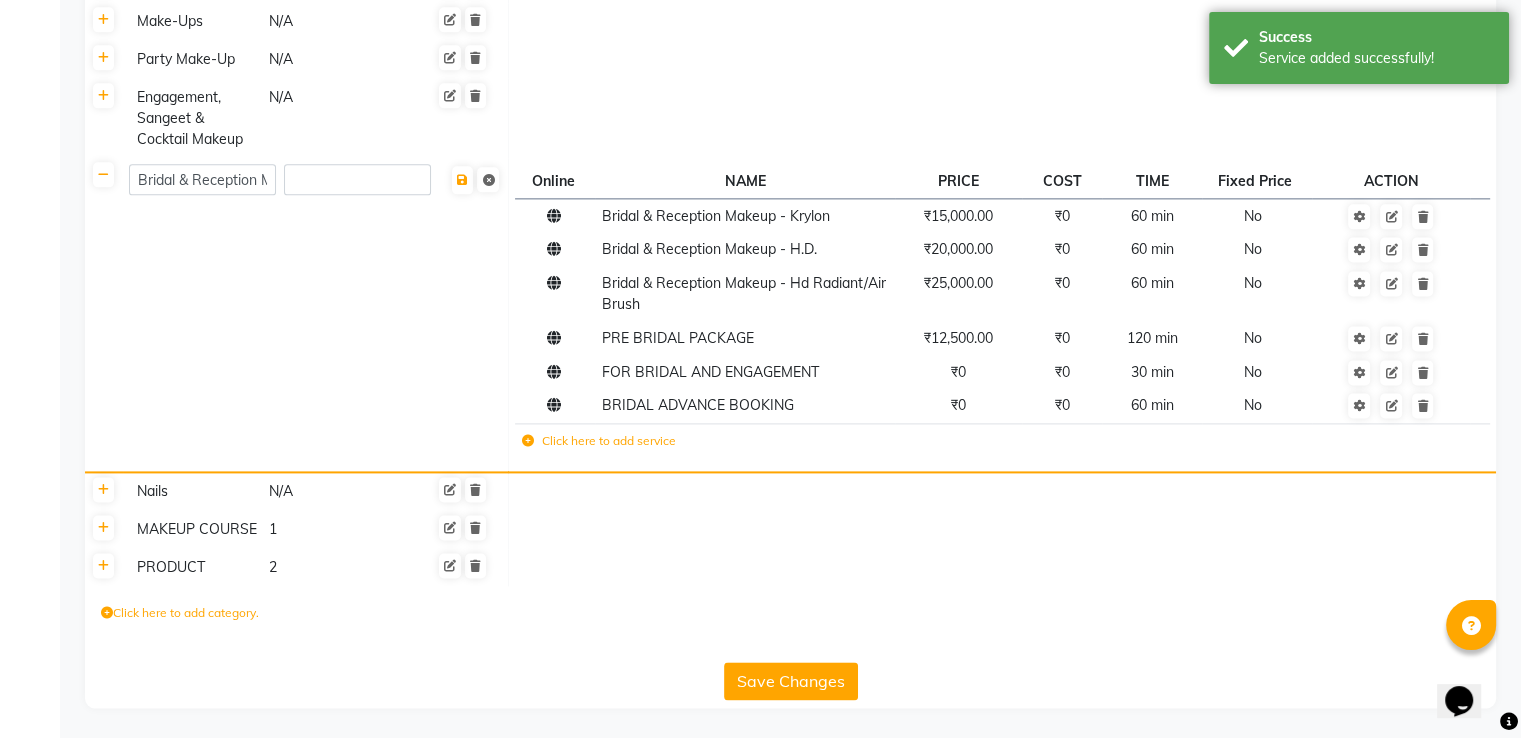 scroll, scrollTop: 2656, scrollLeft: 0, axis: vertical 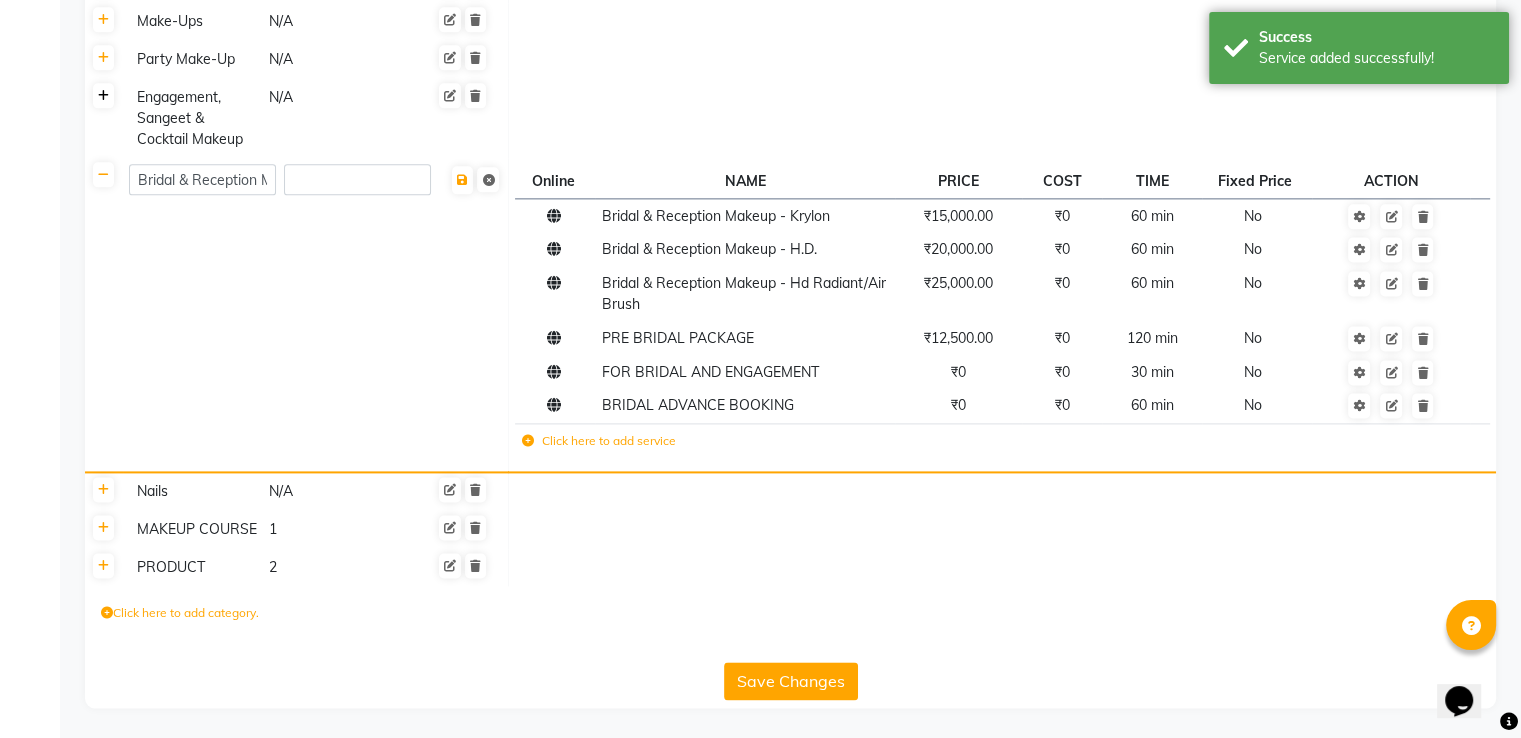 click 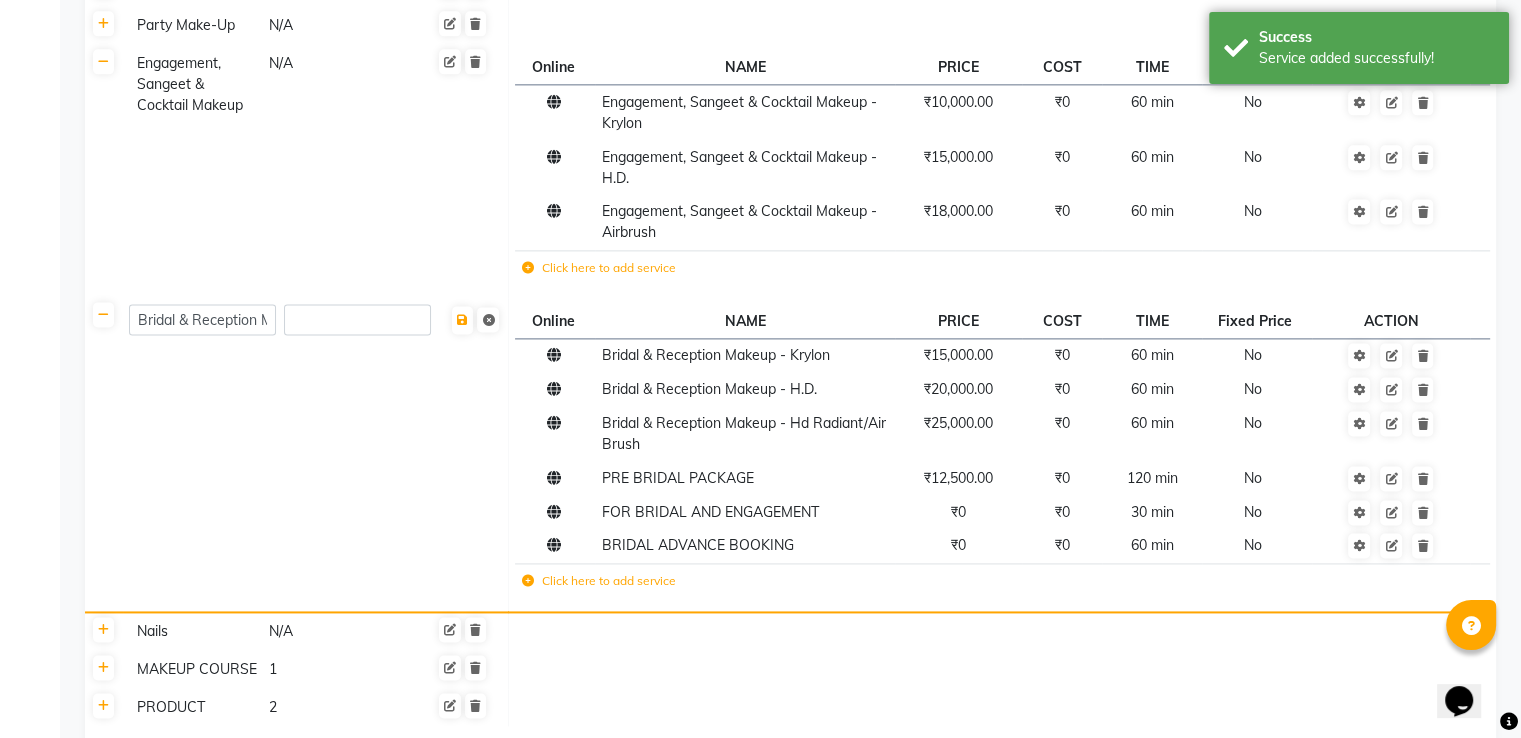 click on "Click here to add service" 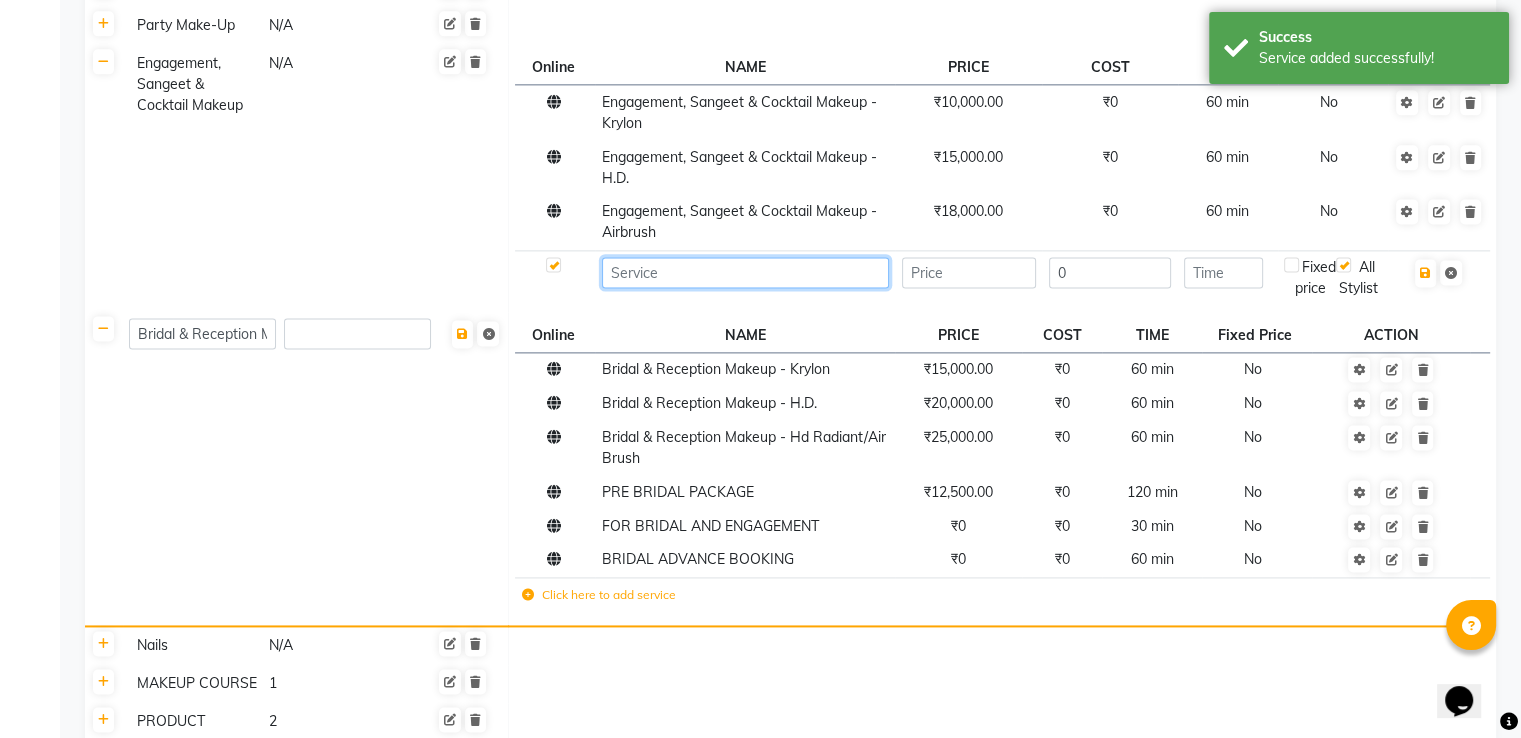 click 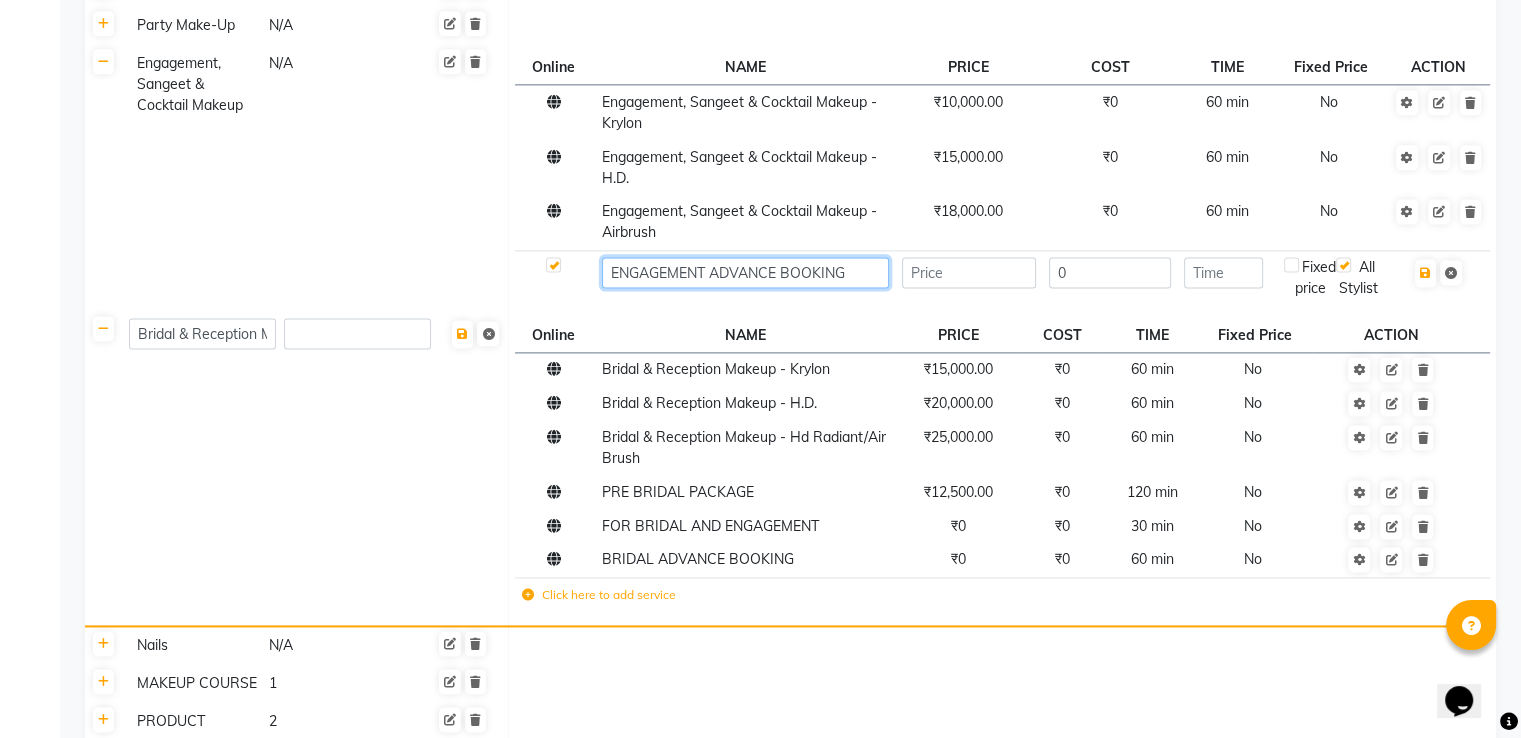 type on "ENGAGEMENT ADVANCE BOOKING" 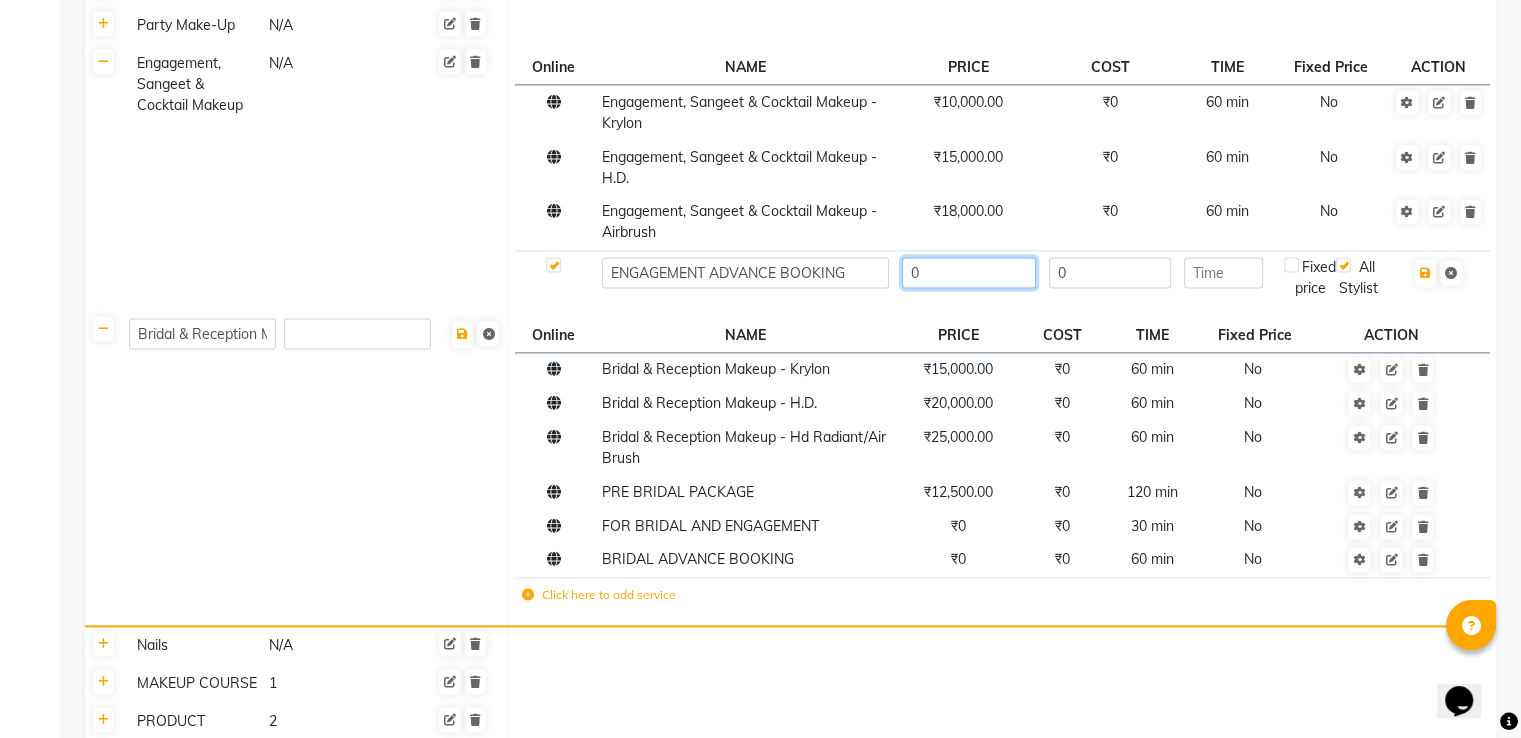 type on "0" 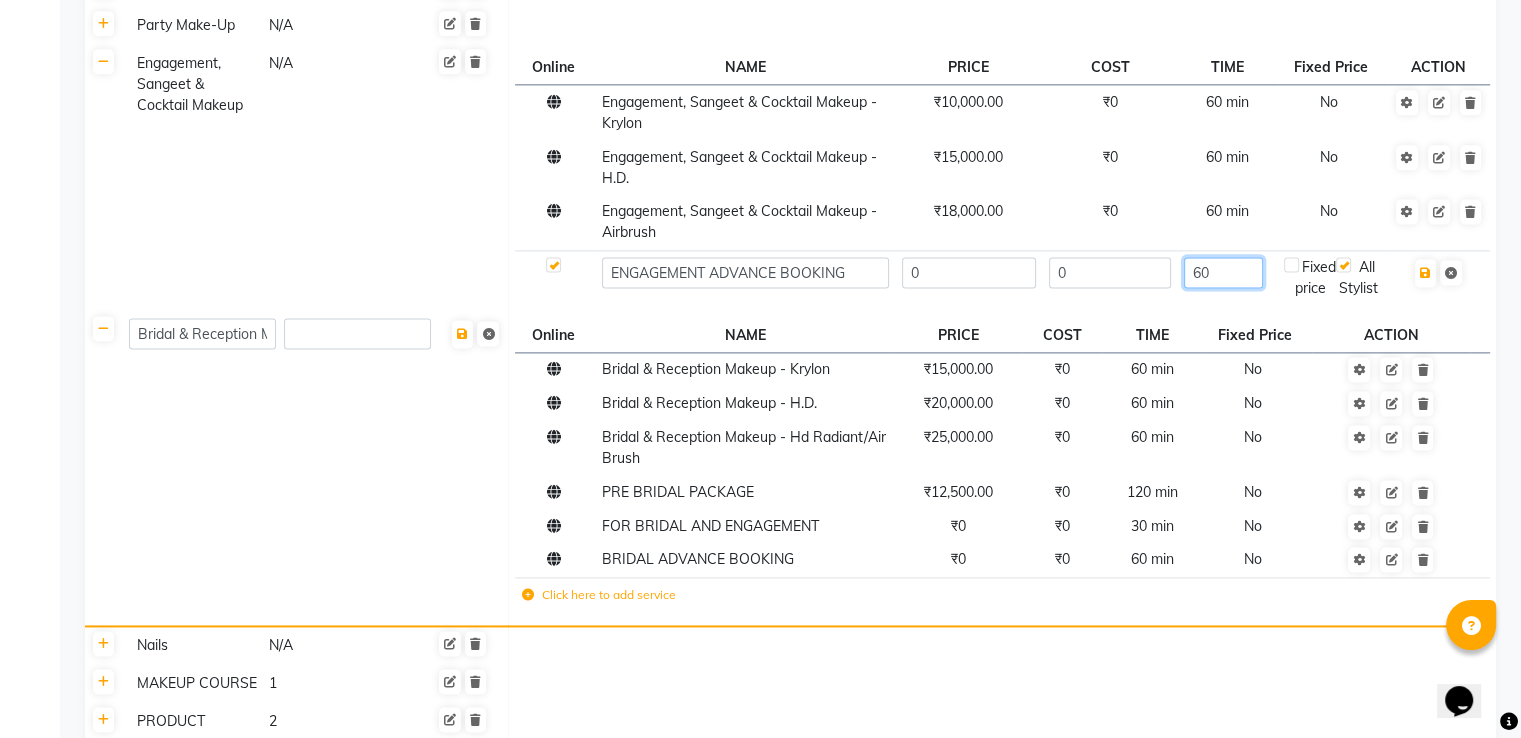 type on "60" 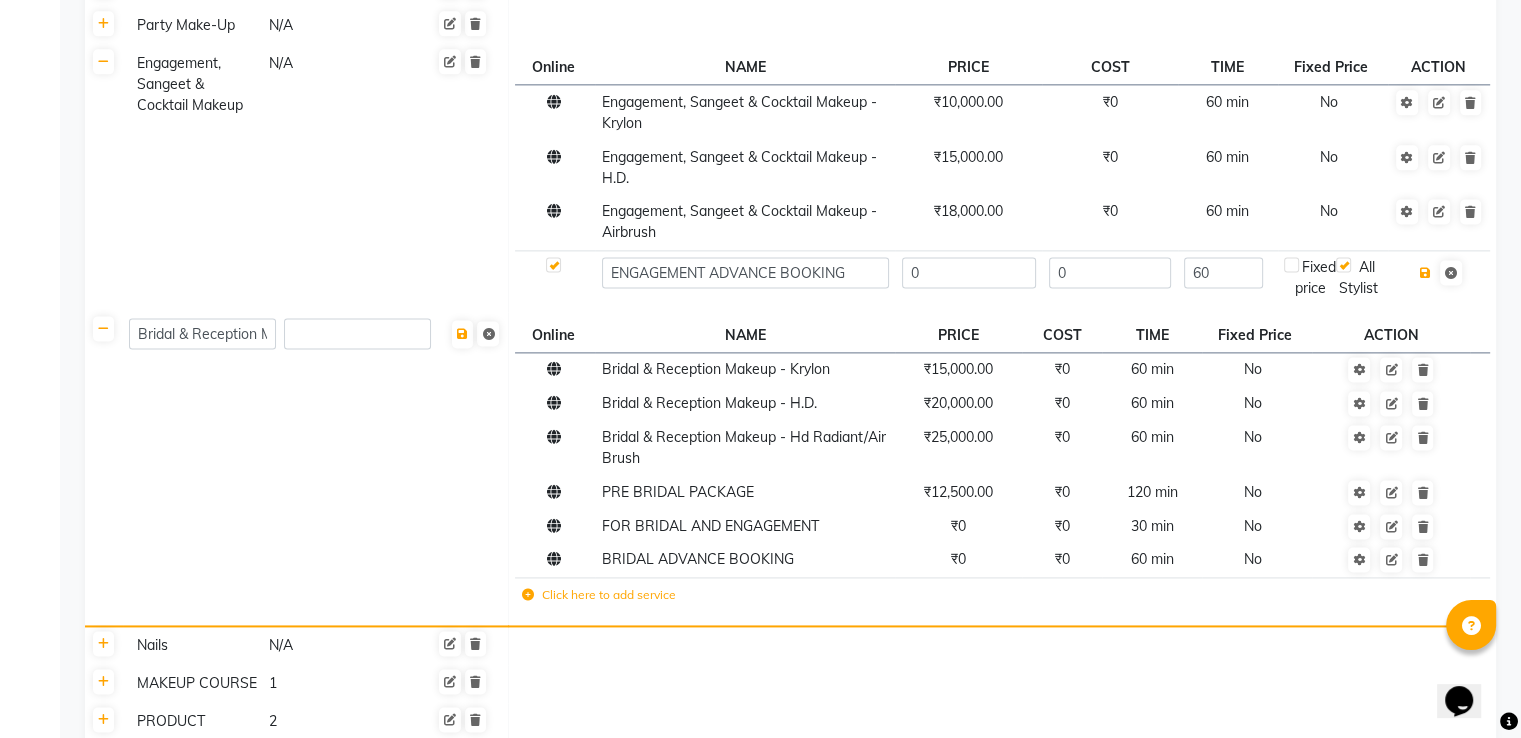 type 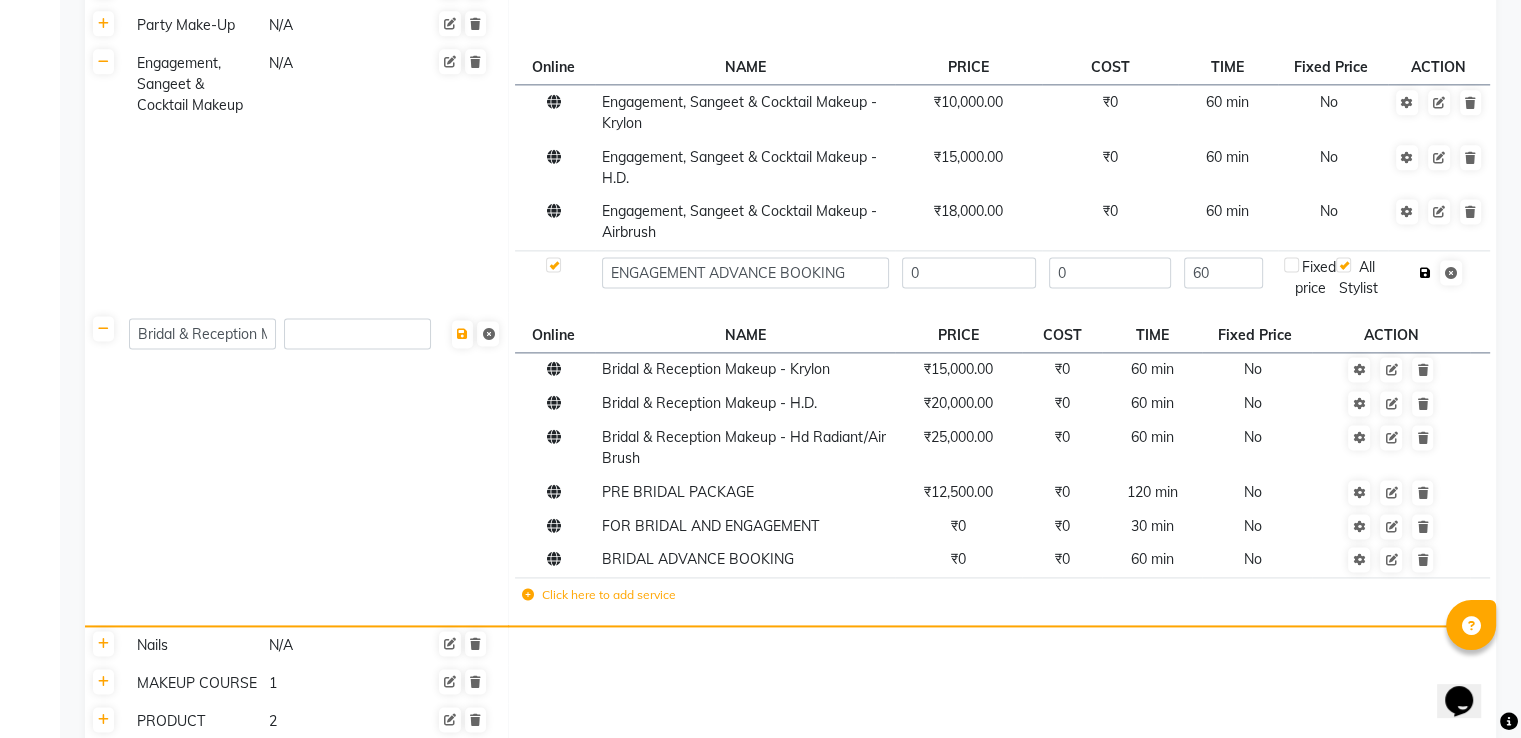 click at bounding box center [1425, 273] 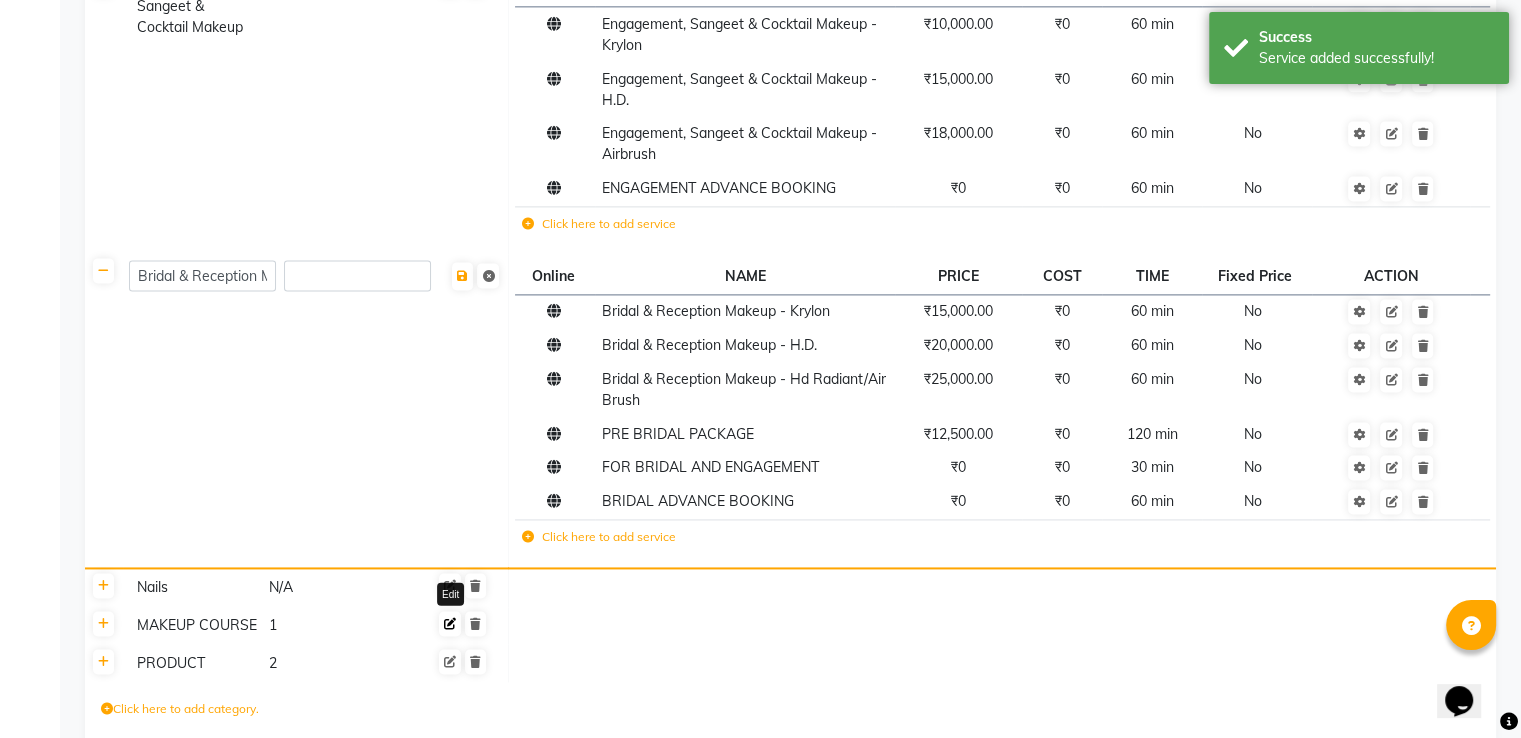 scroll, scrollTop: 2864, scrollLeft: 0, axis: vertical 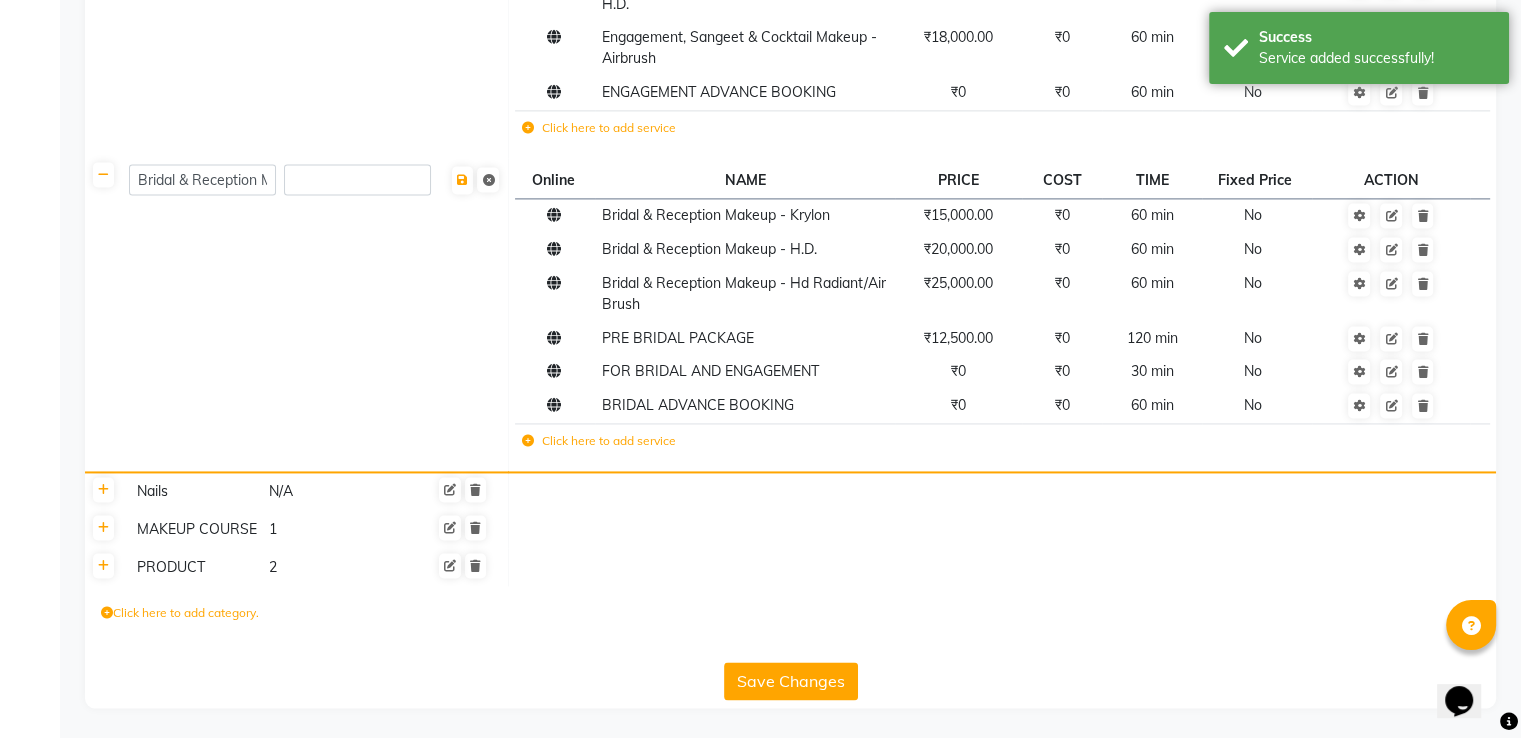 click on "Click here to add service" 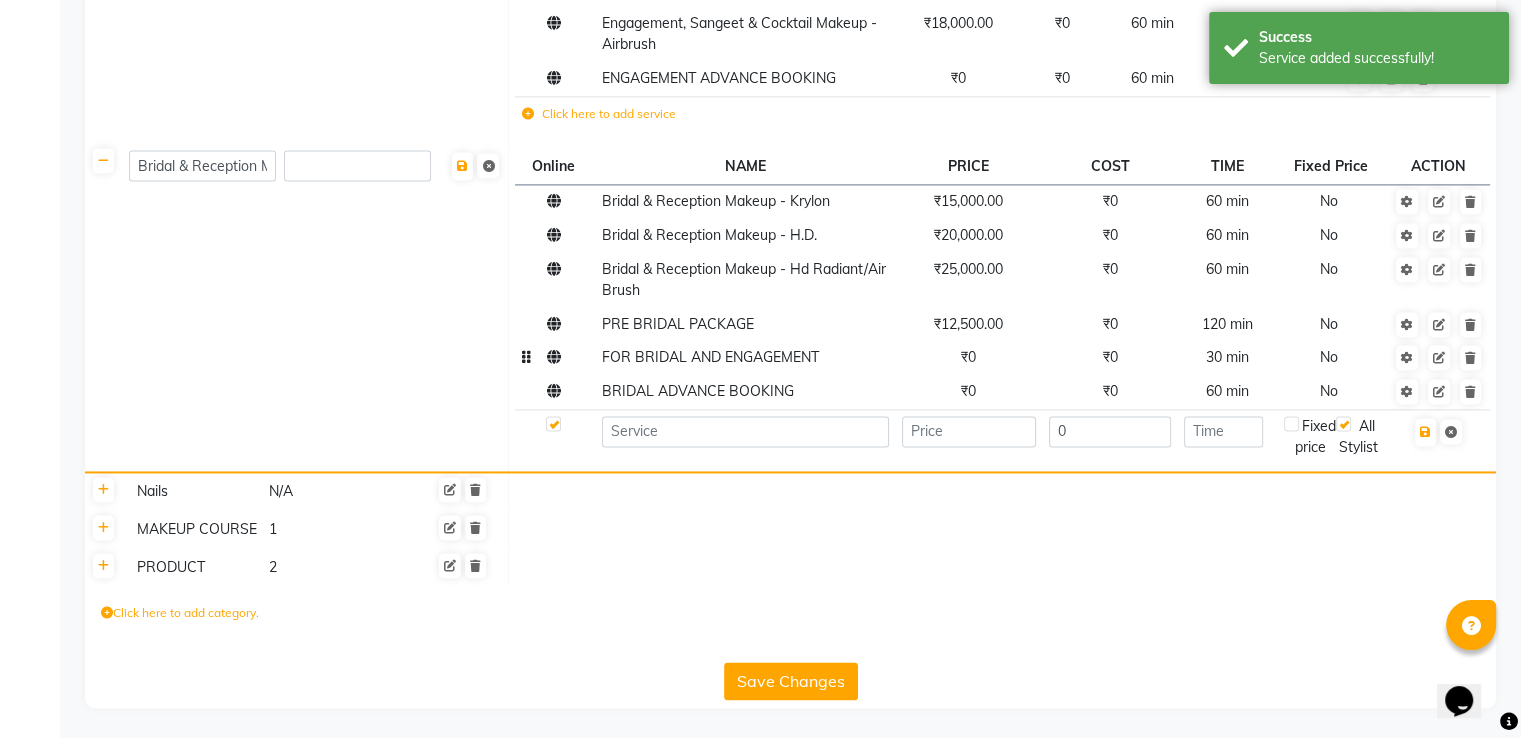 click on "FOR BRIDAL AND ENGAGEMENT" 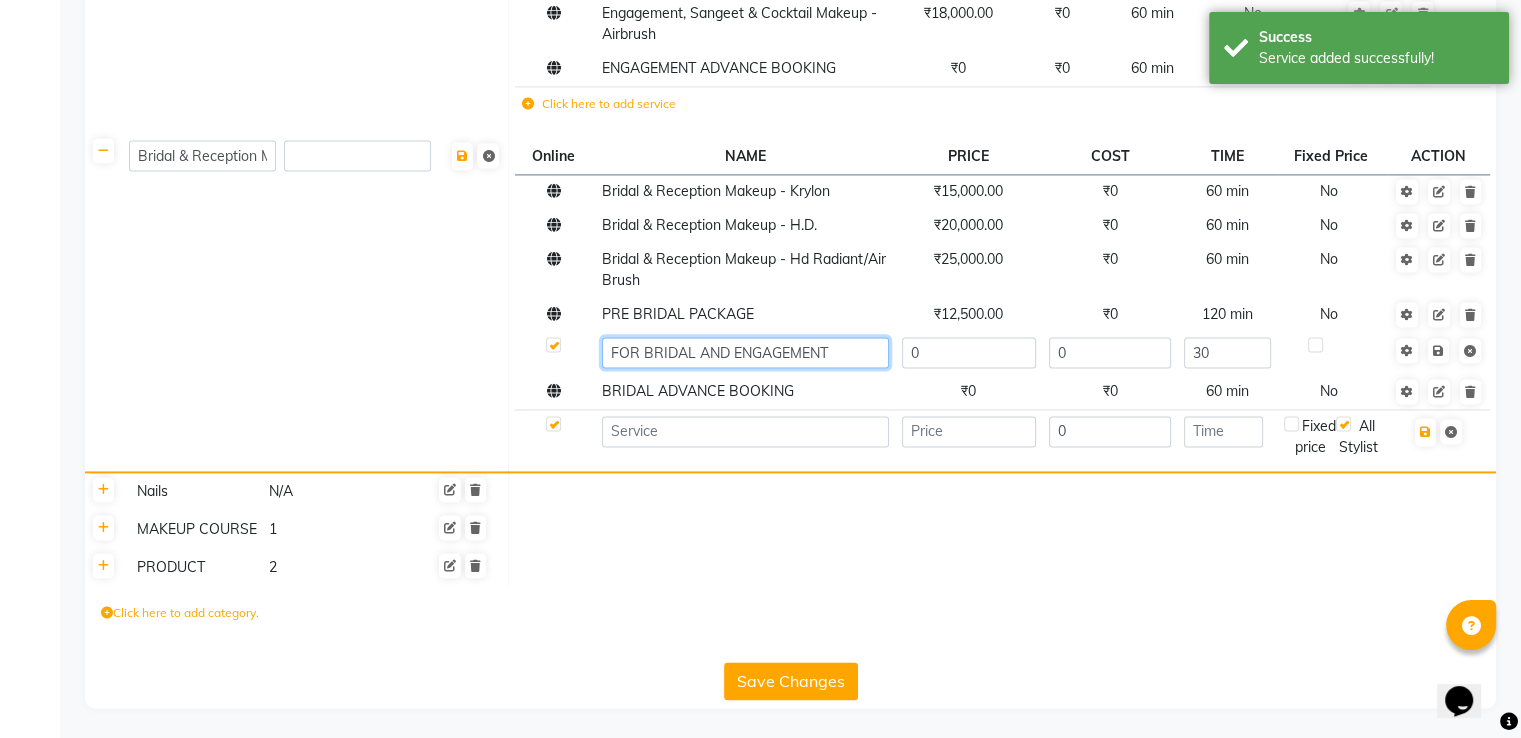 click on "FOR BRIDAL AND ENGAGEMENT" 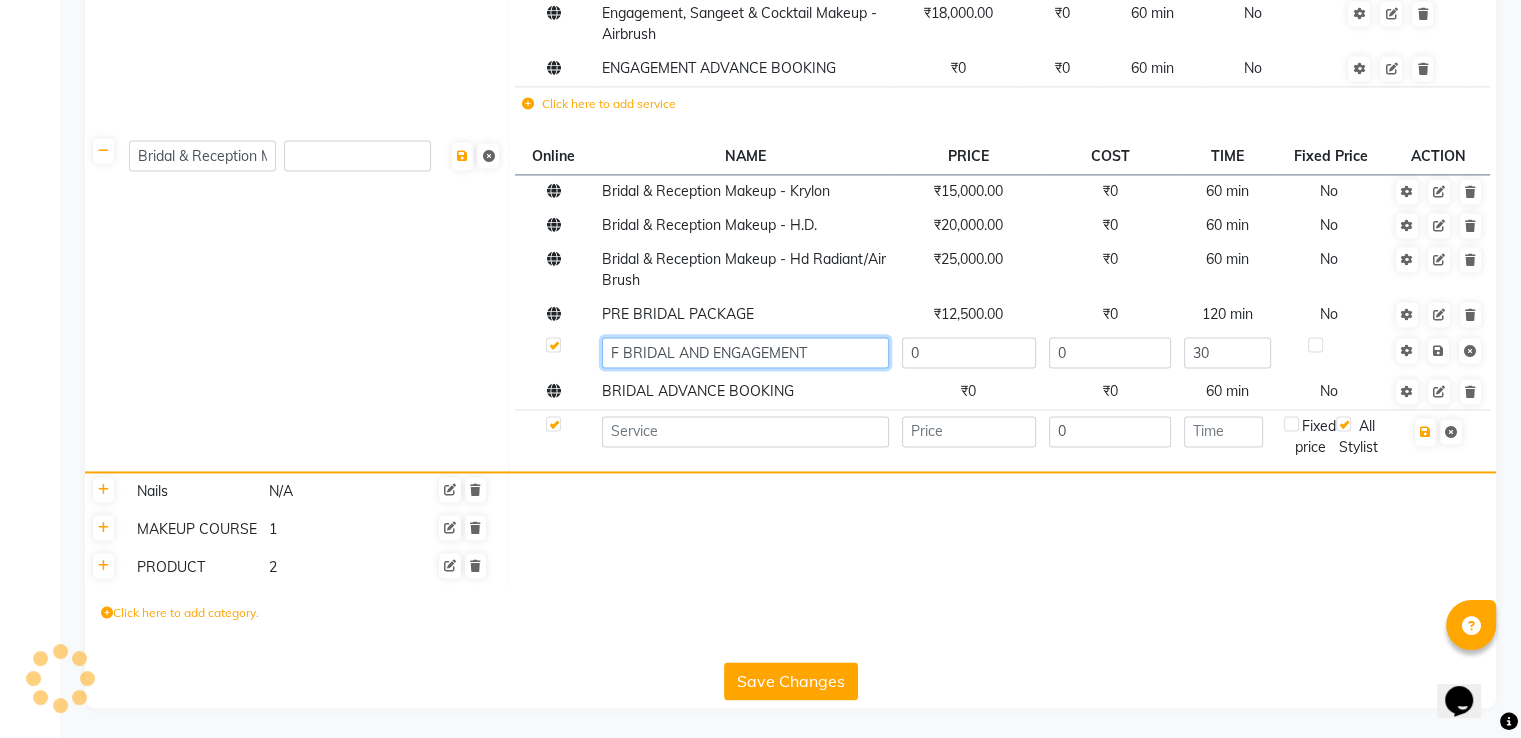 type on "BRIDAL AND ENGAGEMENT" 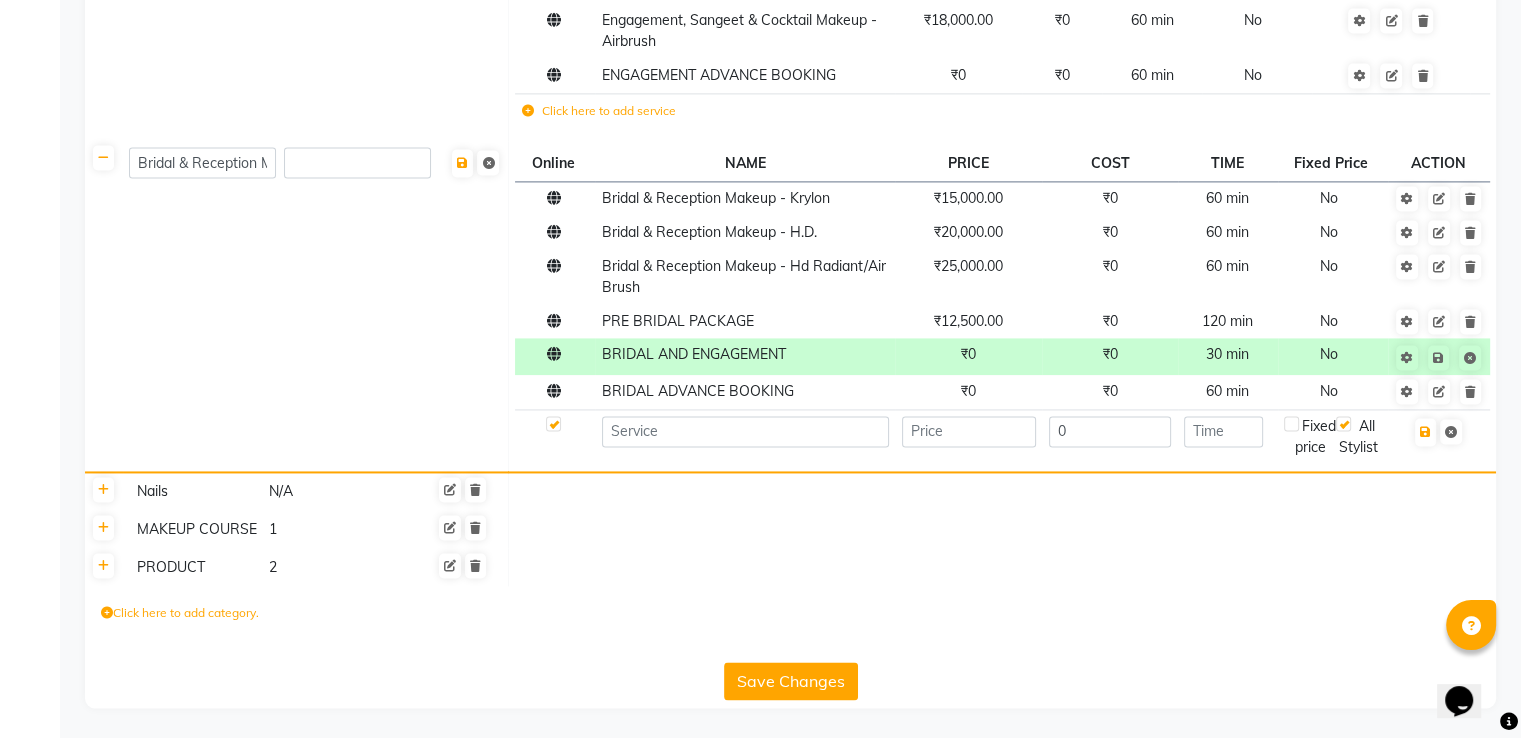 click on "Bridal & Reception Makeup" 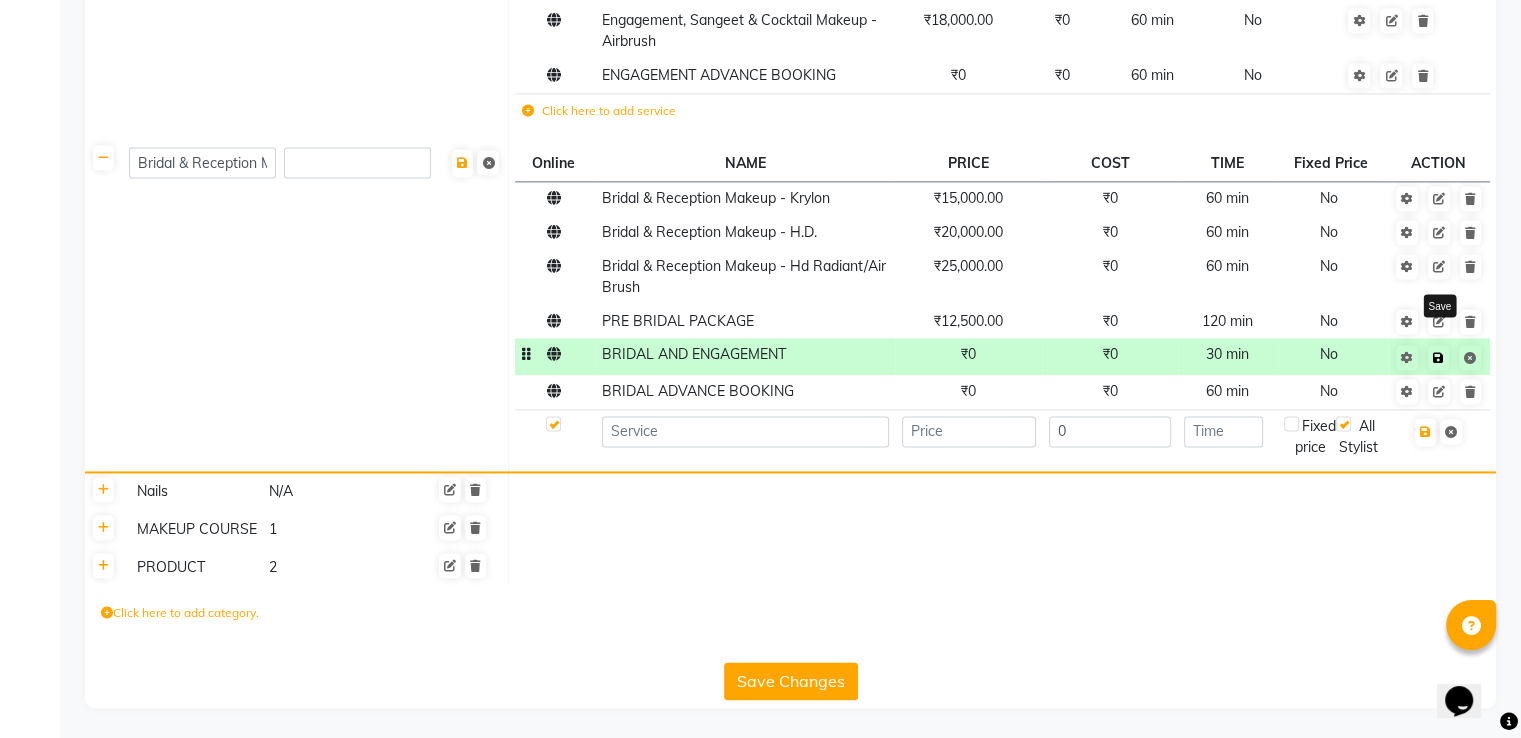 click 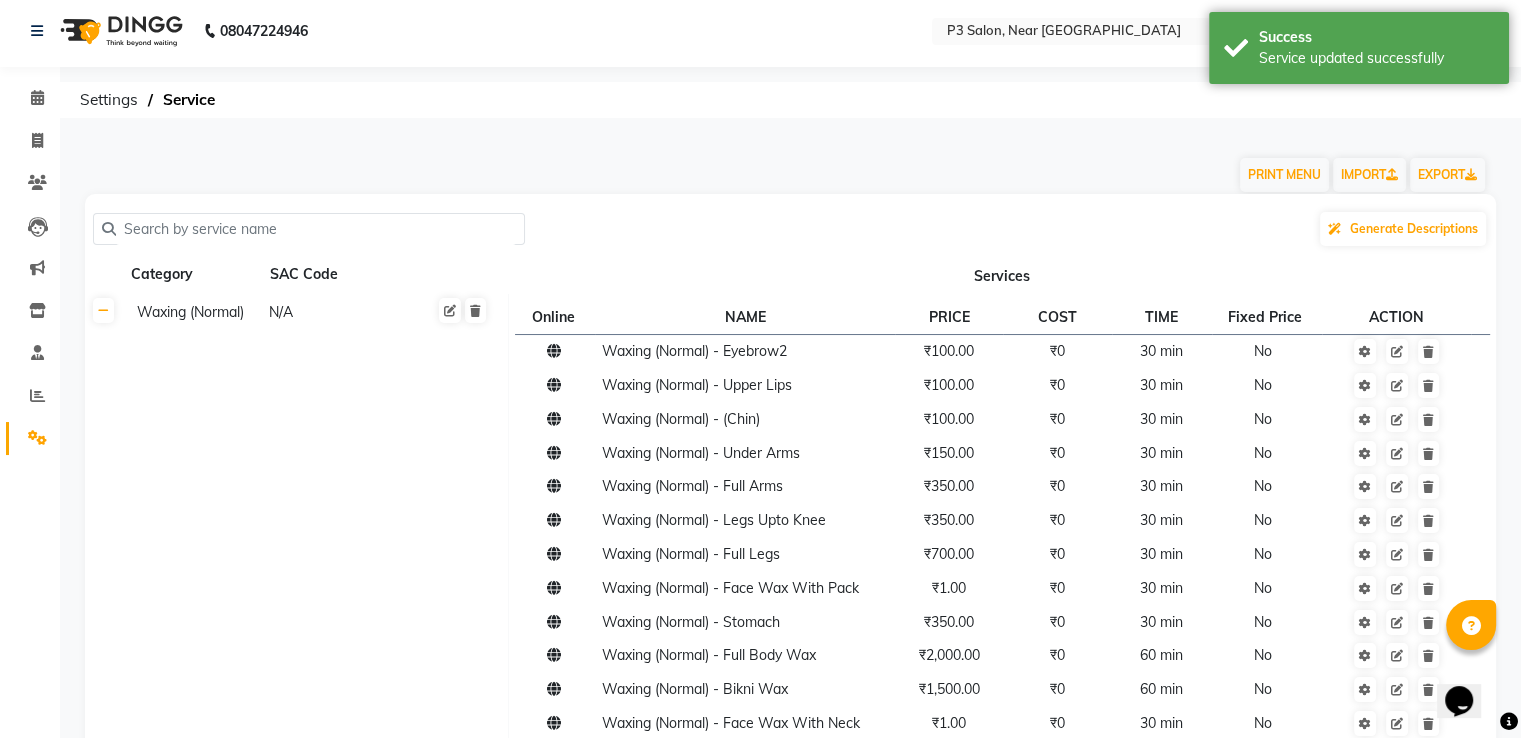 scroll, scrollTop: 0, scrollLeft: 0, axis: both 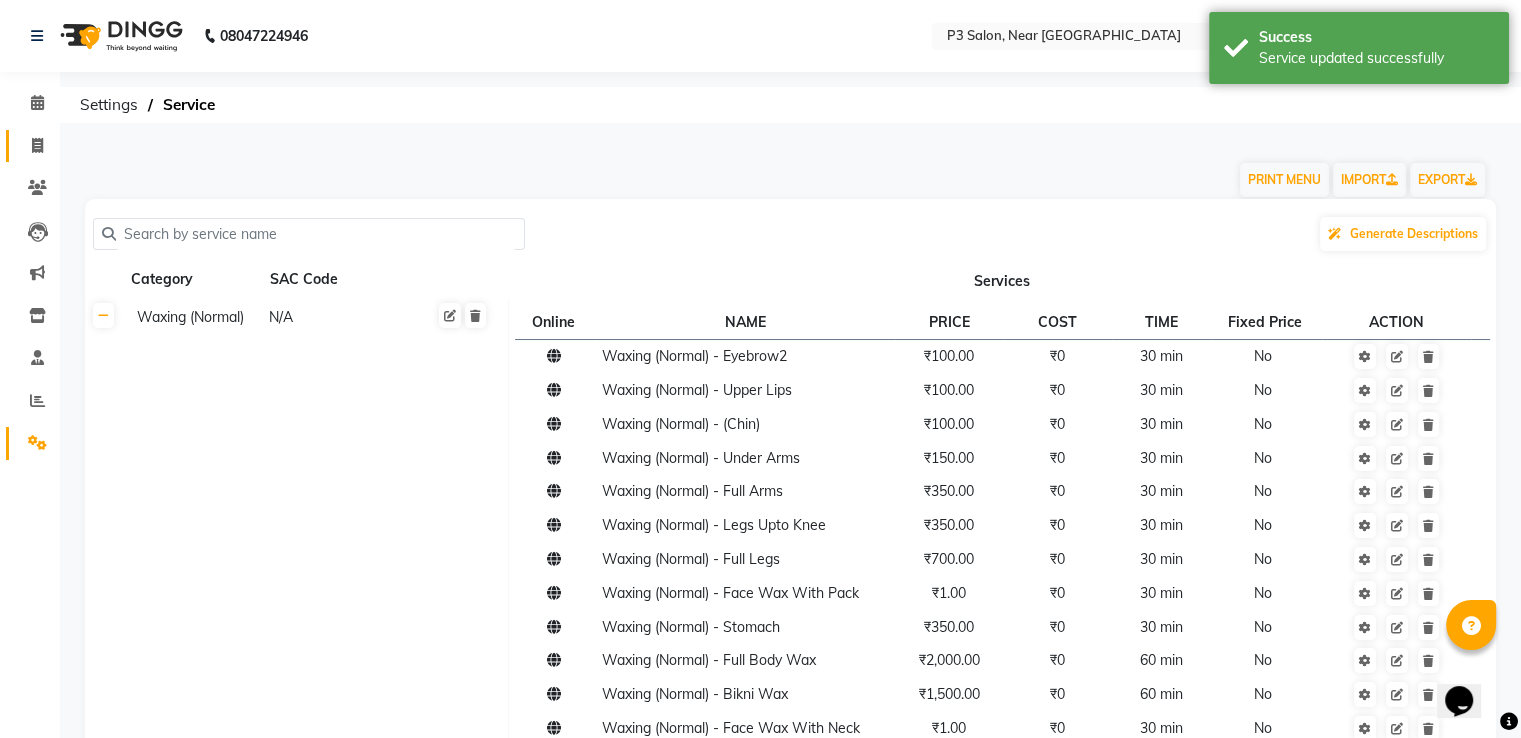 click 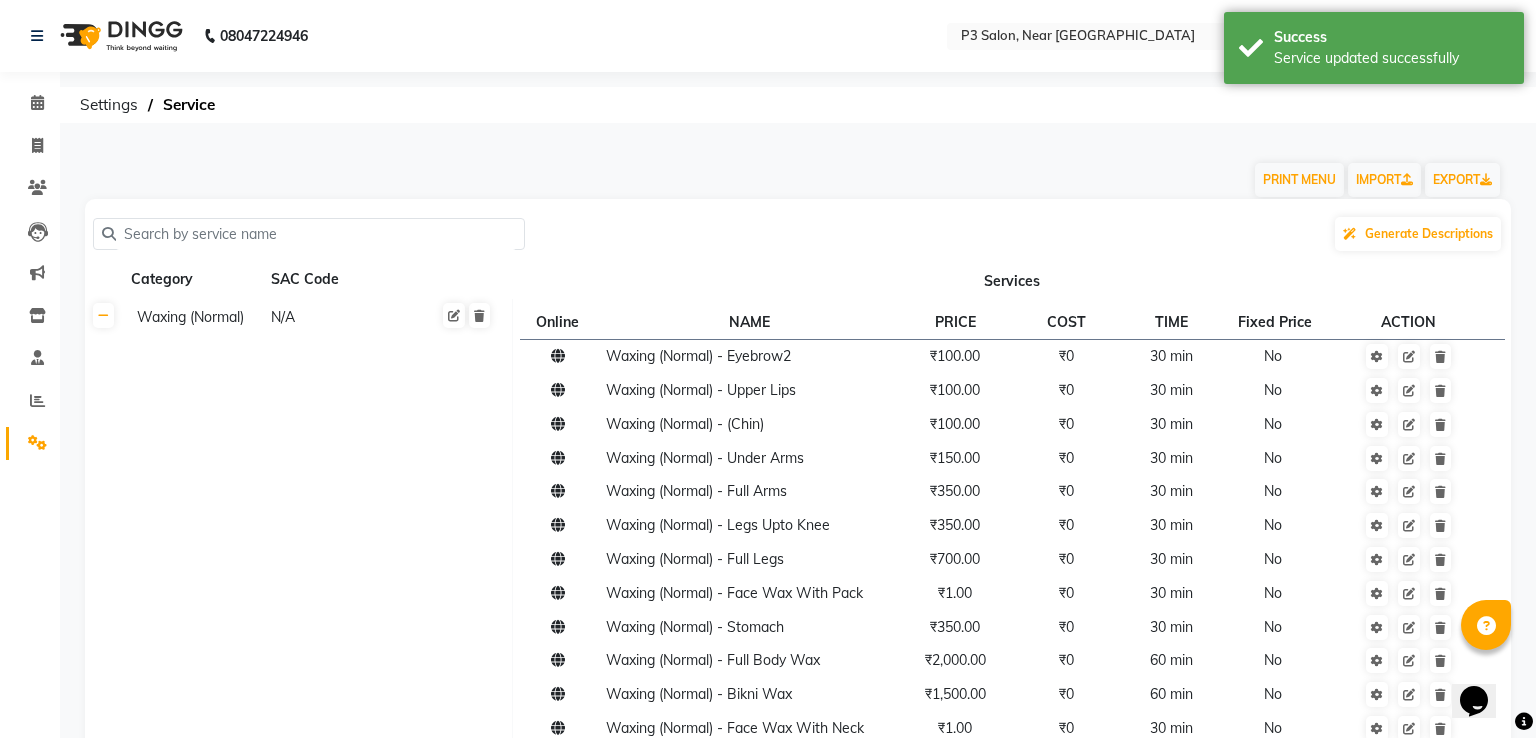 select on "service" 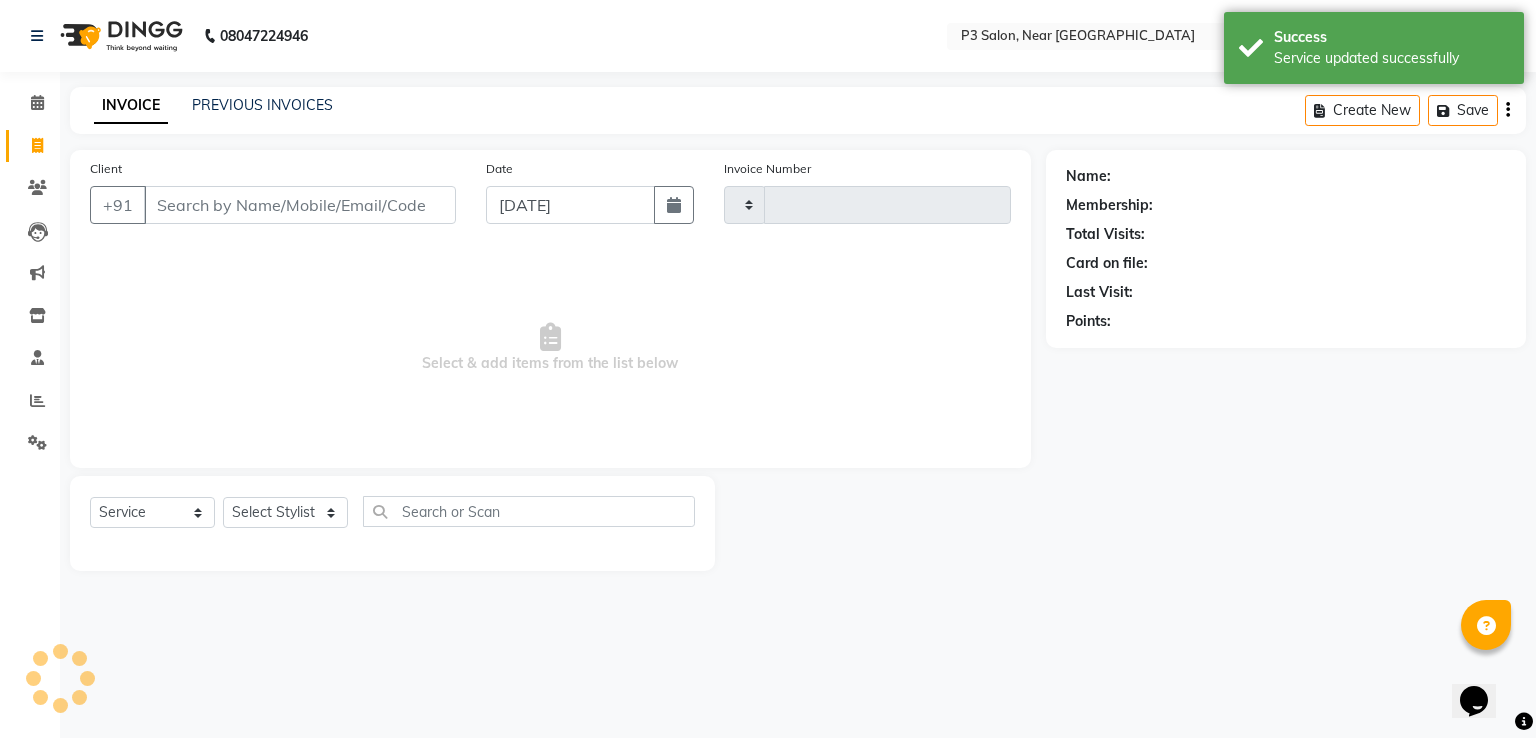 type on "0106" 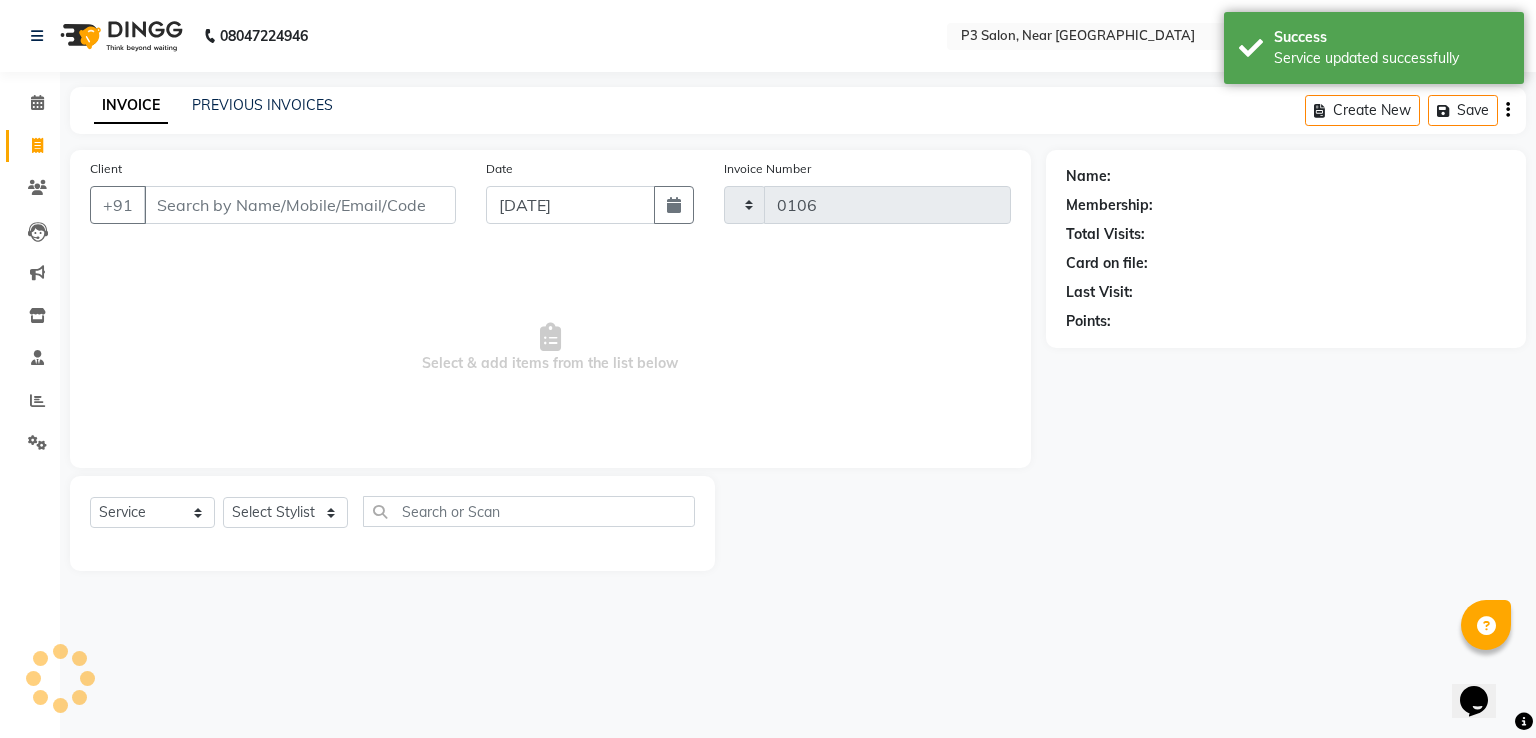 select on "5372" 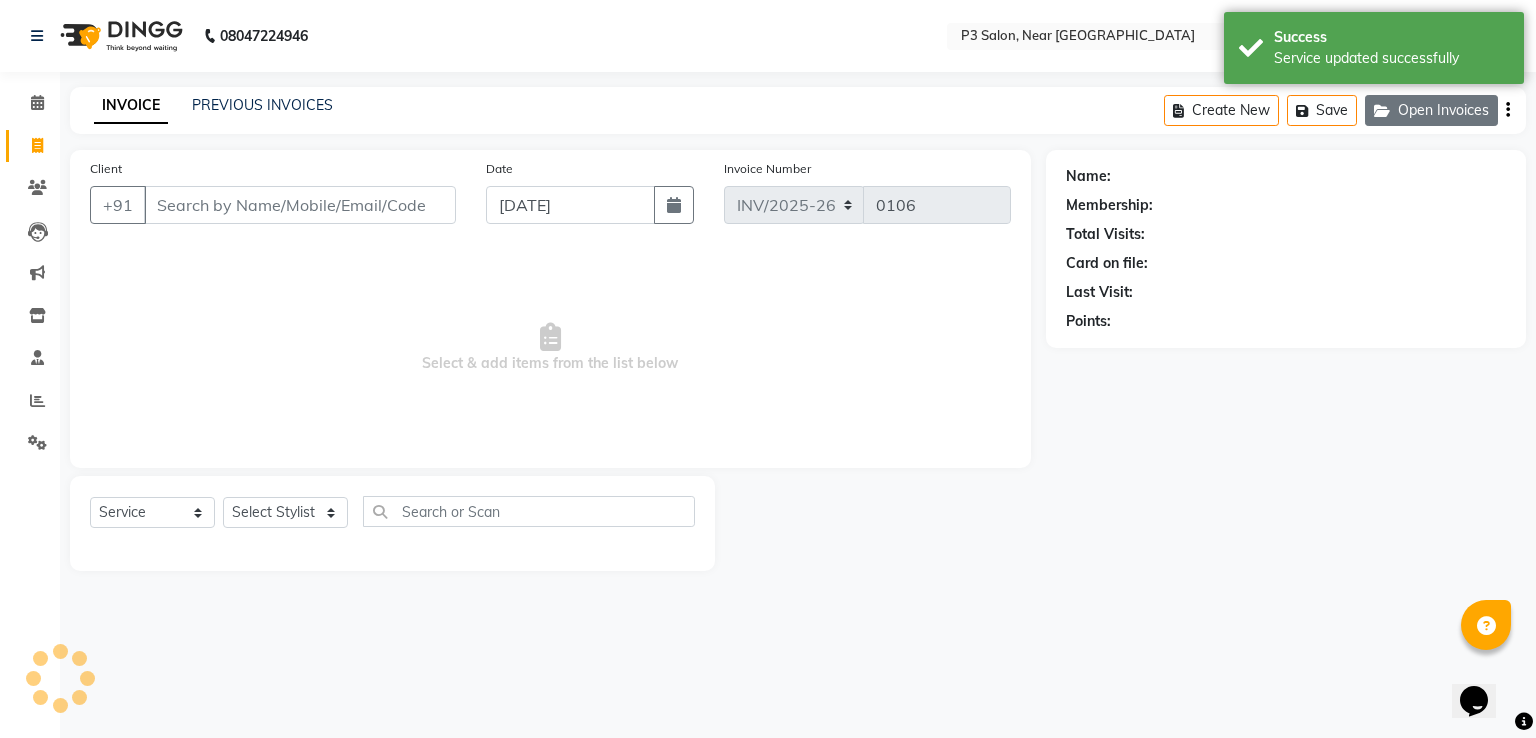 click on "Open Invoices" 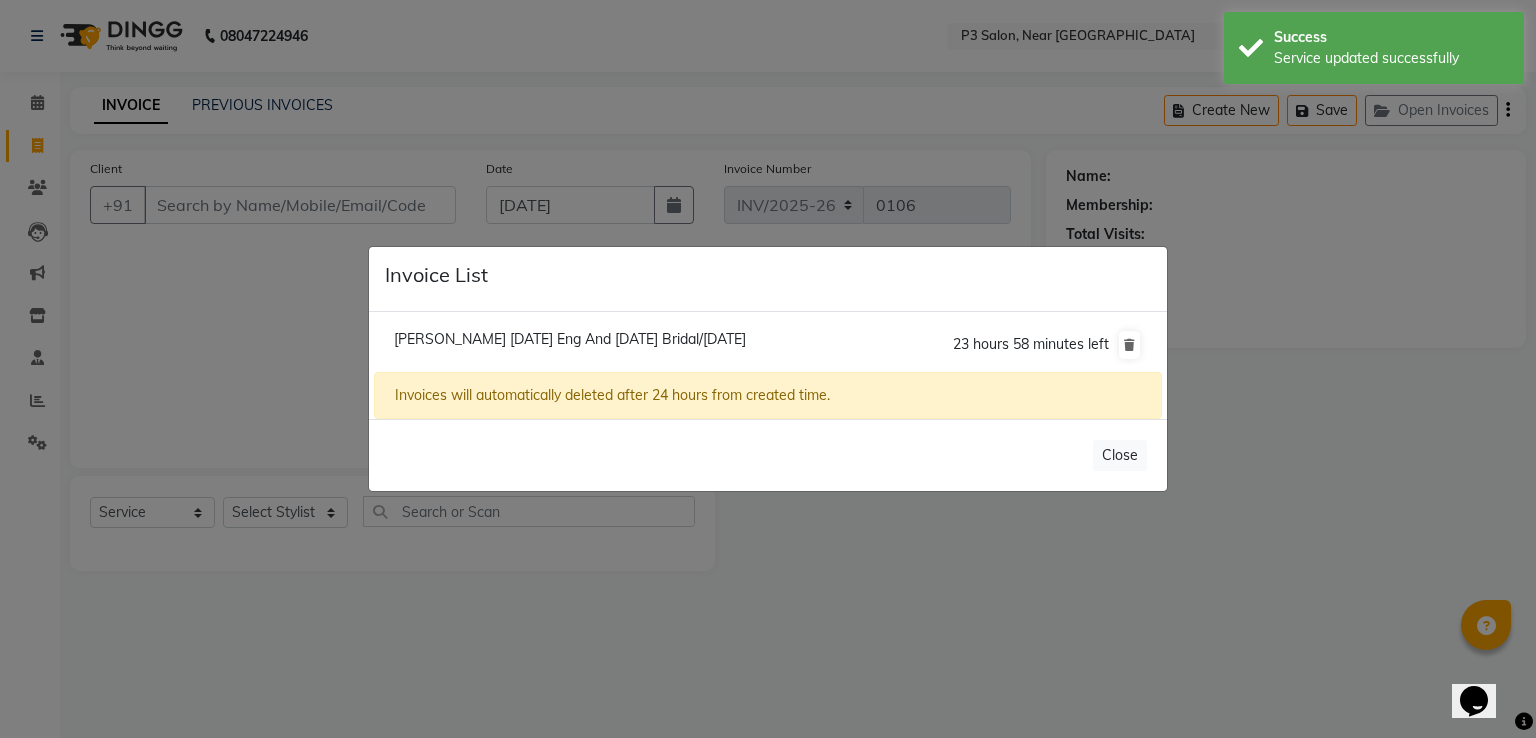 click on "[PERSON_NAME] [DATE] Eng And [DATE] Bridal/[DATE]" 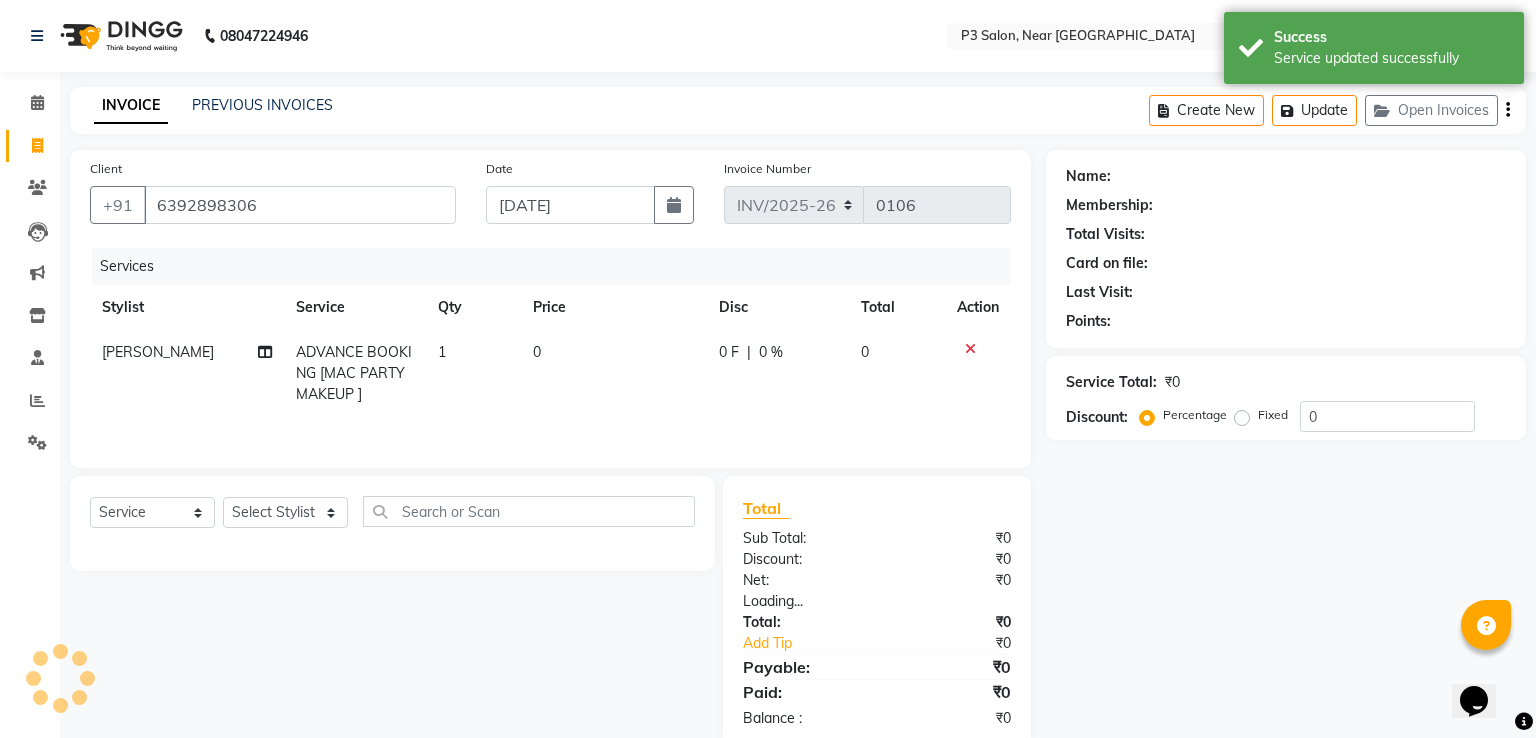 click on "[PERSON_NAME] [DATE] Eng And [DATE] Bridal/[DATE]  23 hours 58 minutes left  Invoices will automatically deleted after 24 hours from created time." 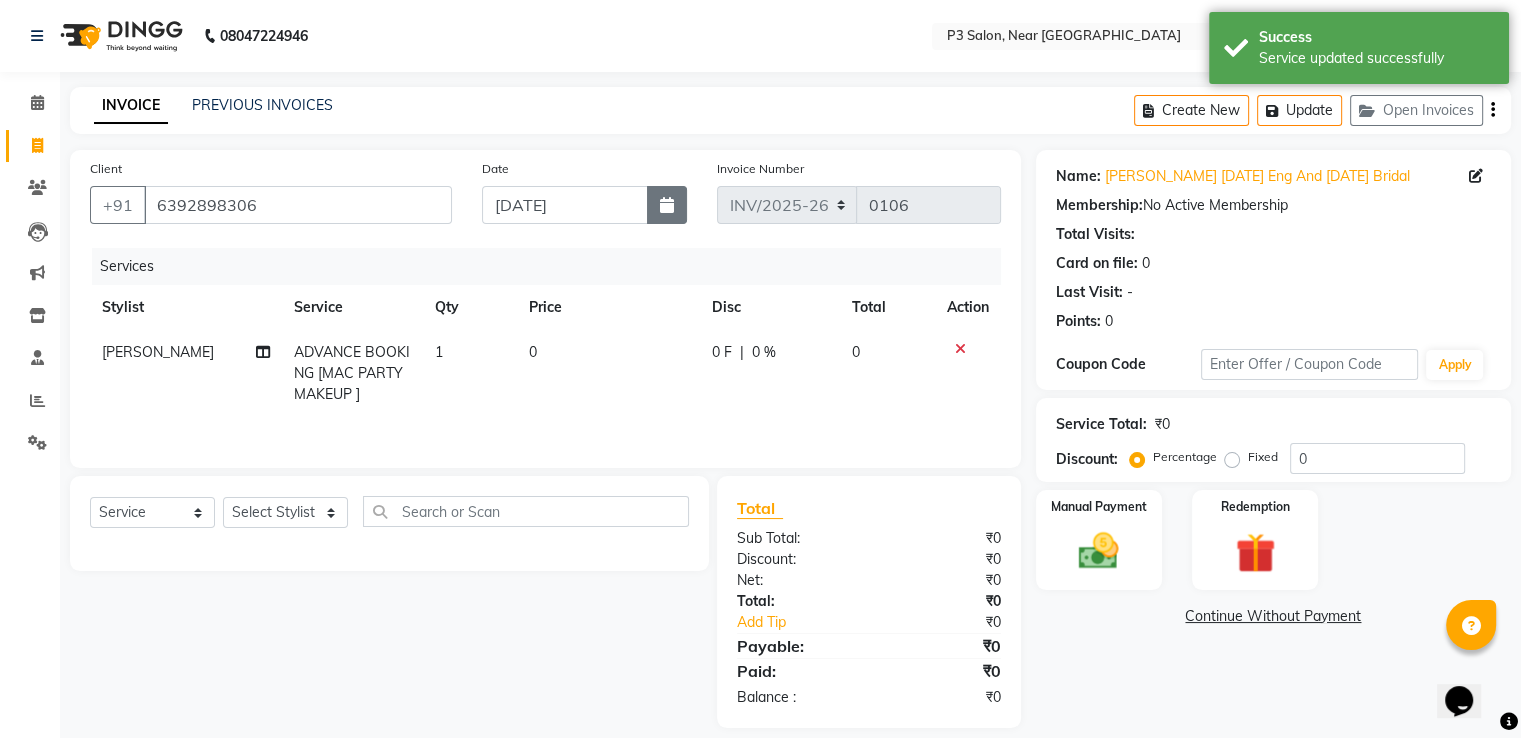 click 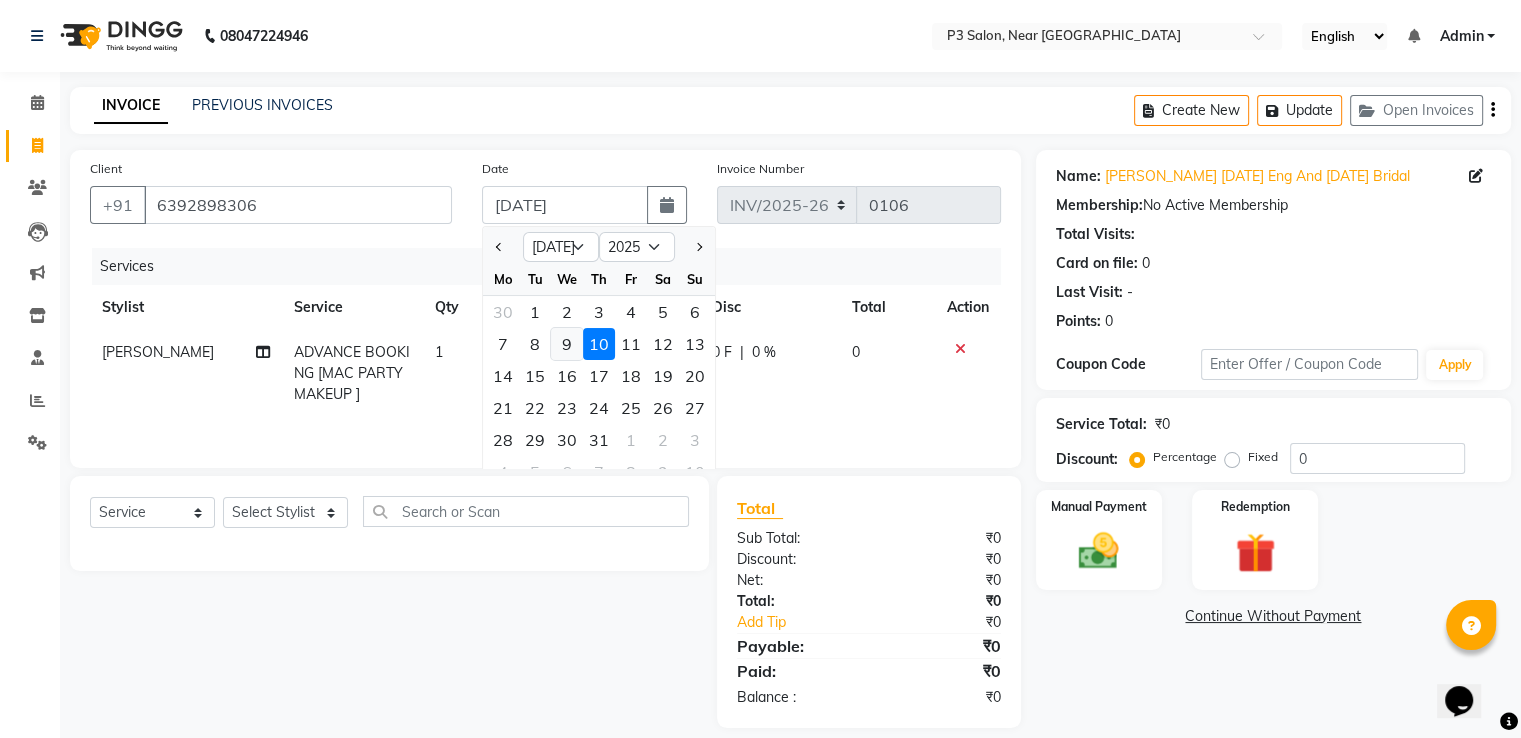click on "9" 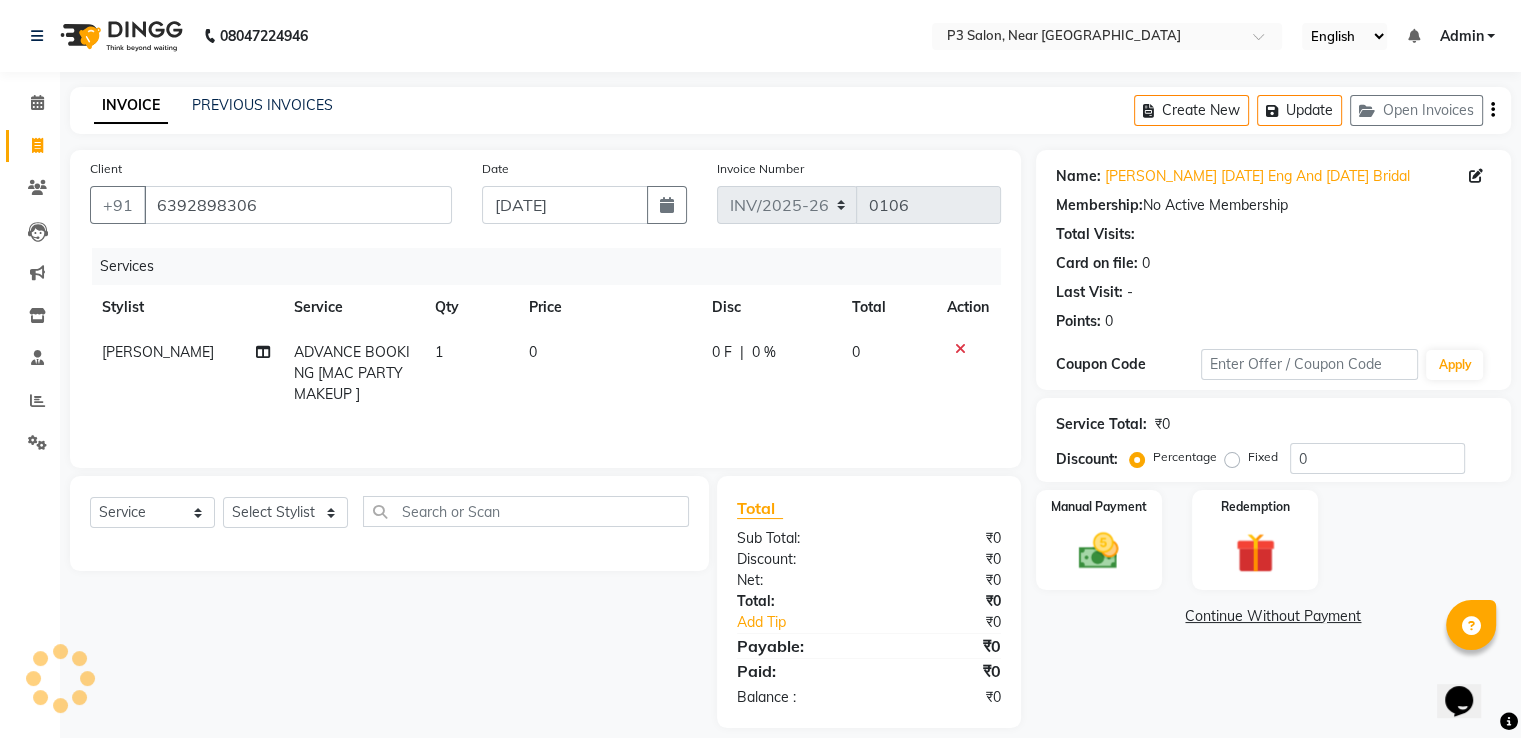 type on "[DATE]" 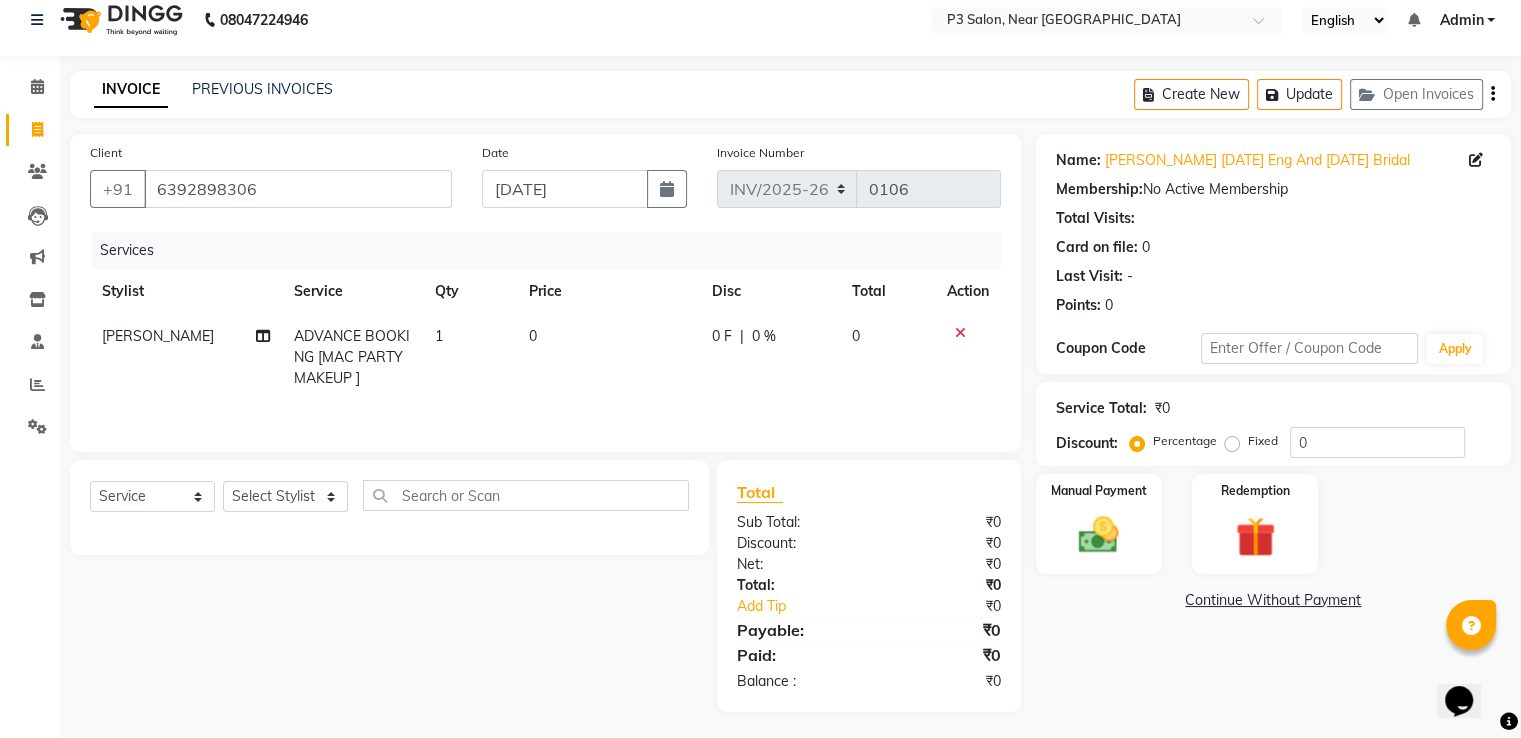 scroll, scrollTop: 20, scrollLeft: 0, axis: vertical 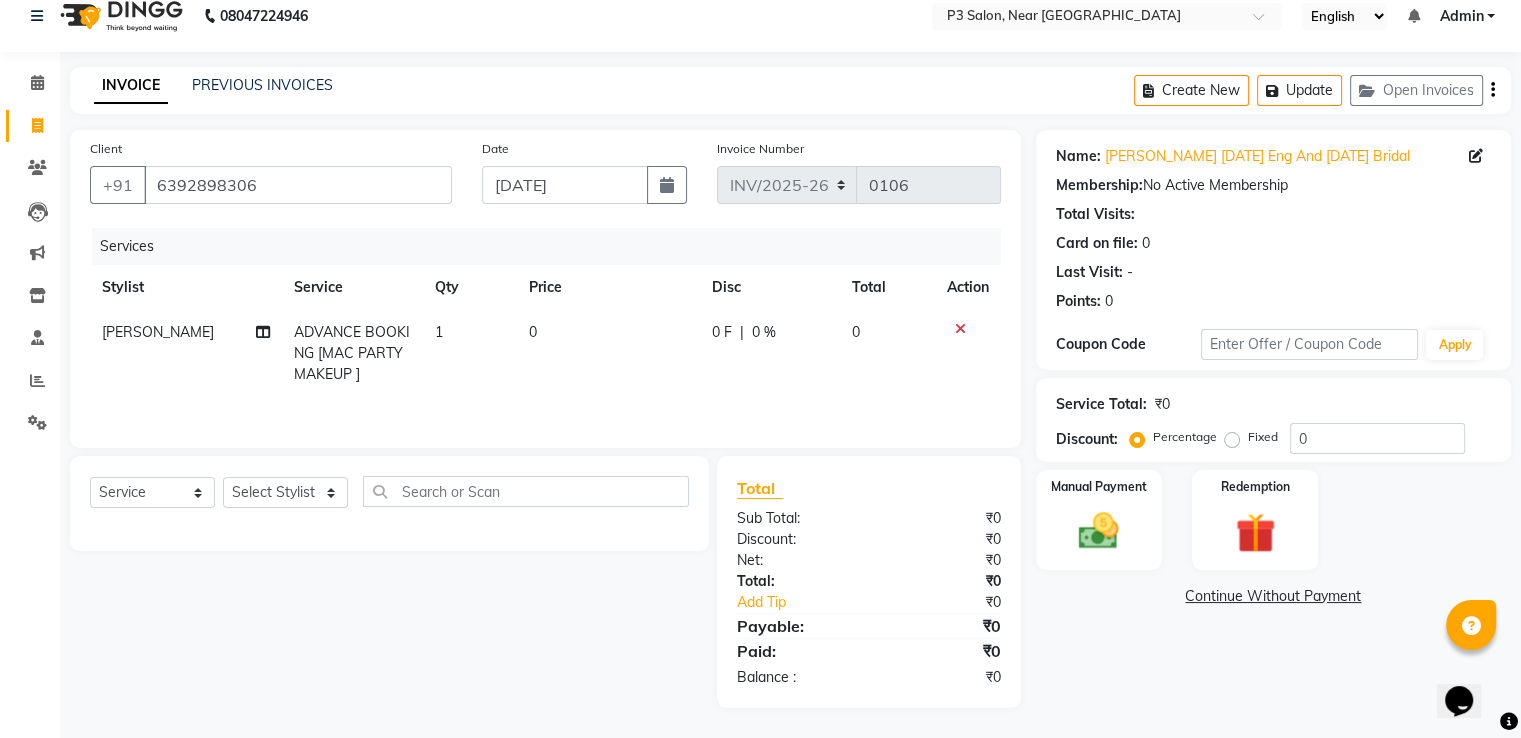 click 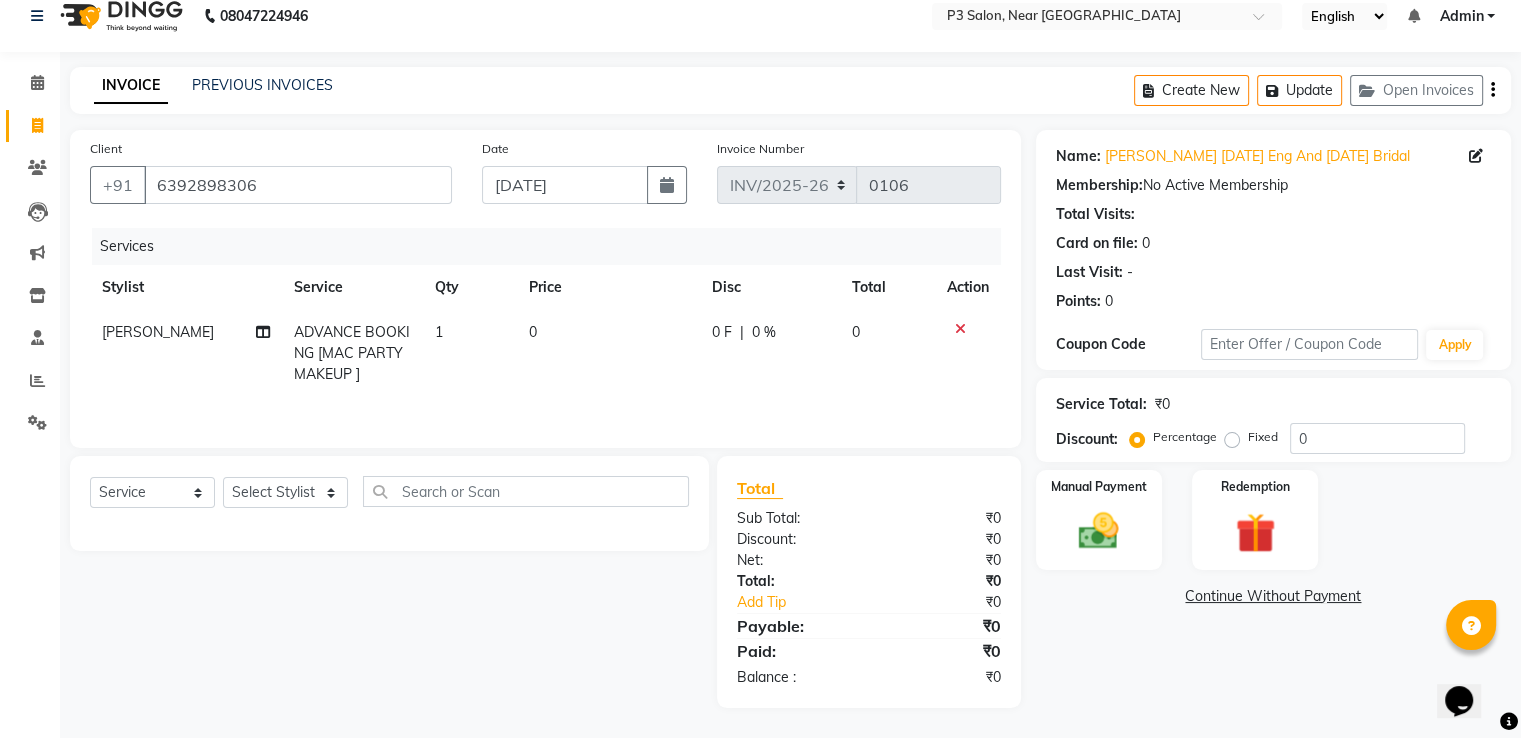 scroll, scrollTop: 0, scrollLeft: 0, axis: both 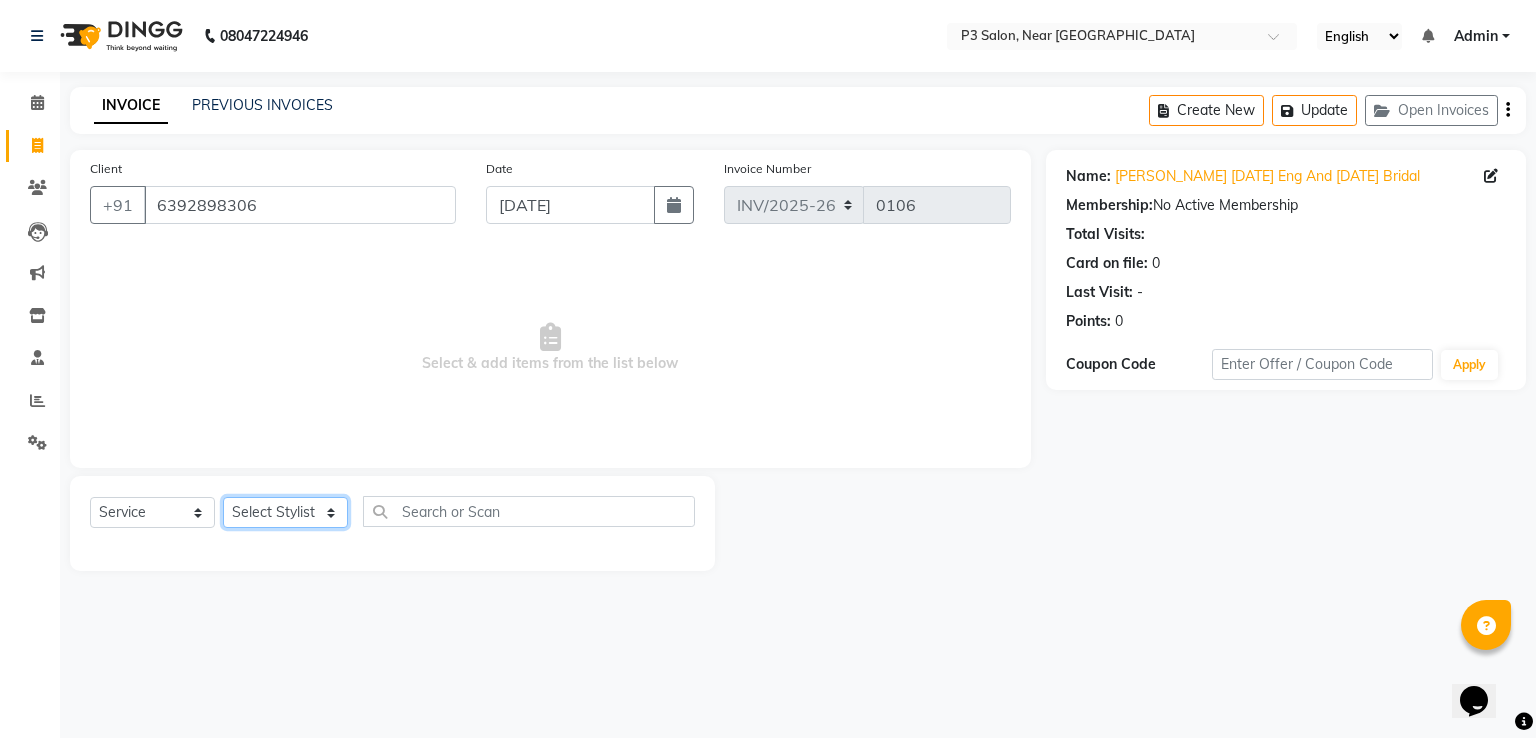 click on "Select Stylist [PERSON_NAME]  [PERSON_NAME]  REKHA  [PERSON_NAME]" 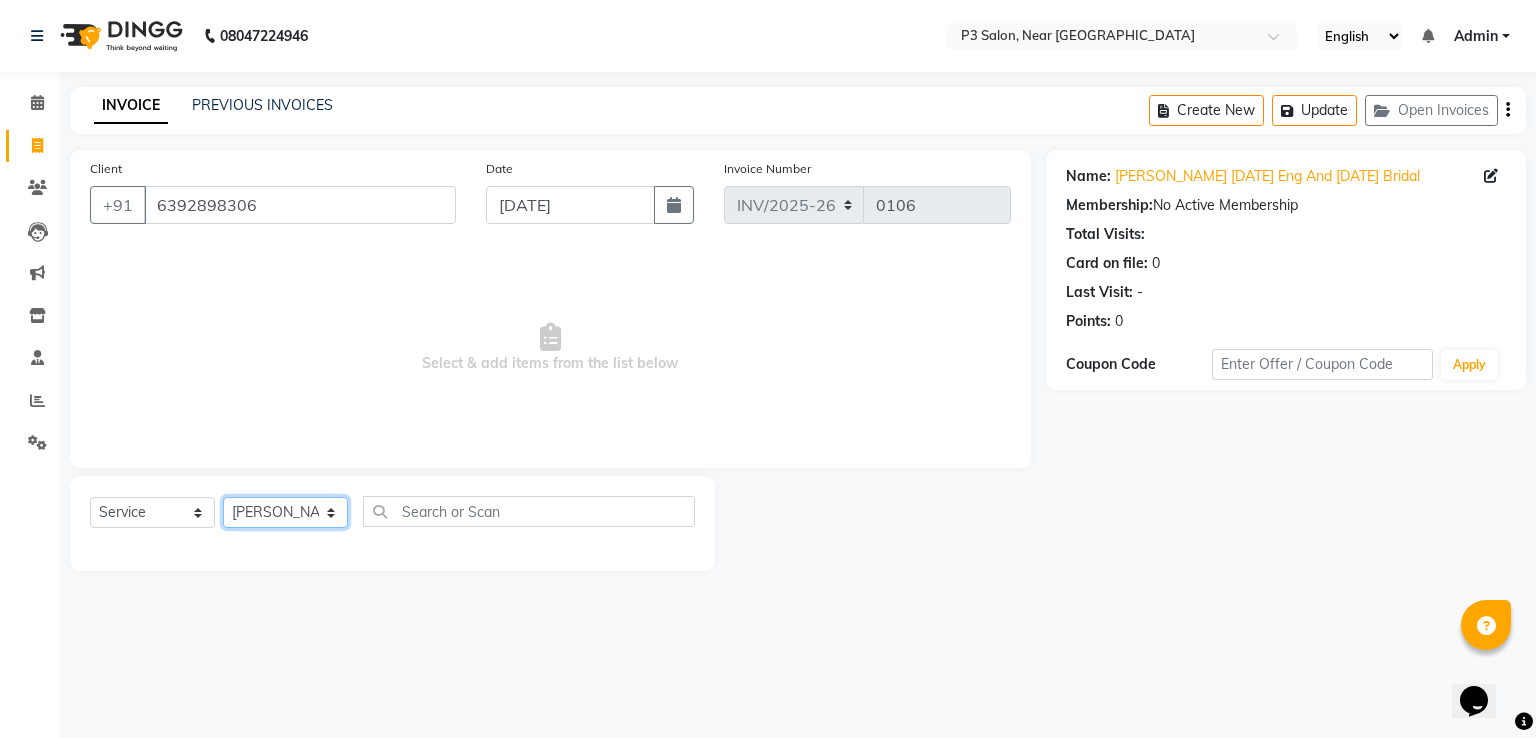 click on "Select Stylist [PERSON_NAME]  [PERSON_NAME]  REKHA  [PERSON_NAME]" 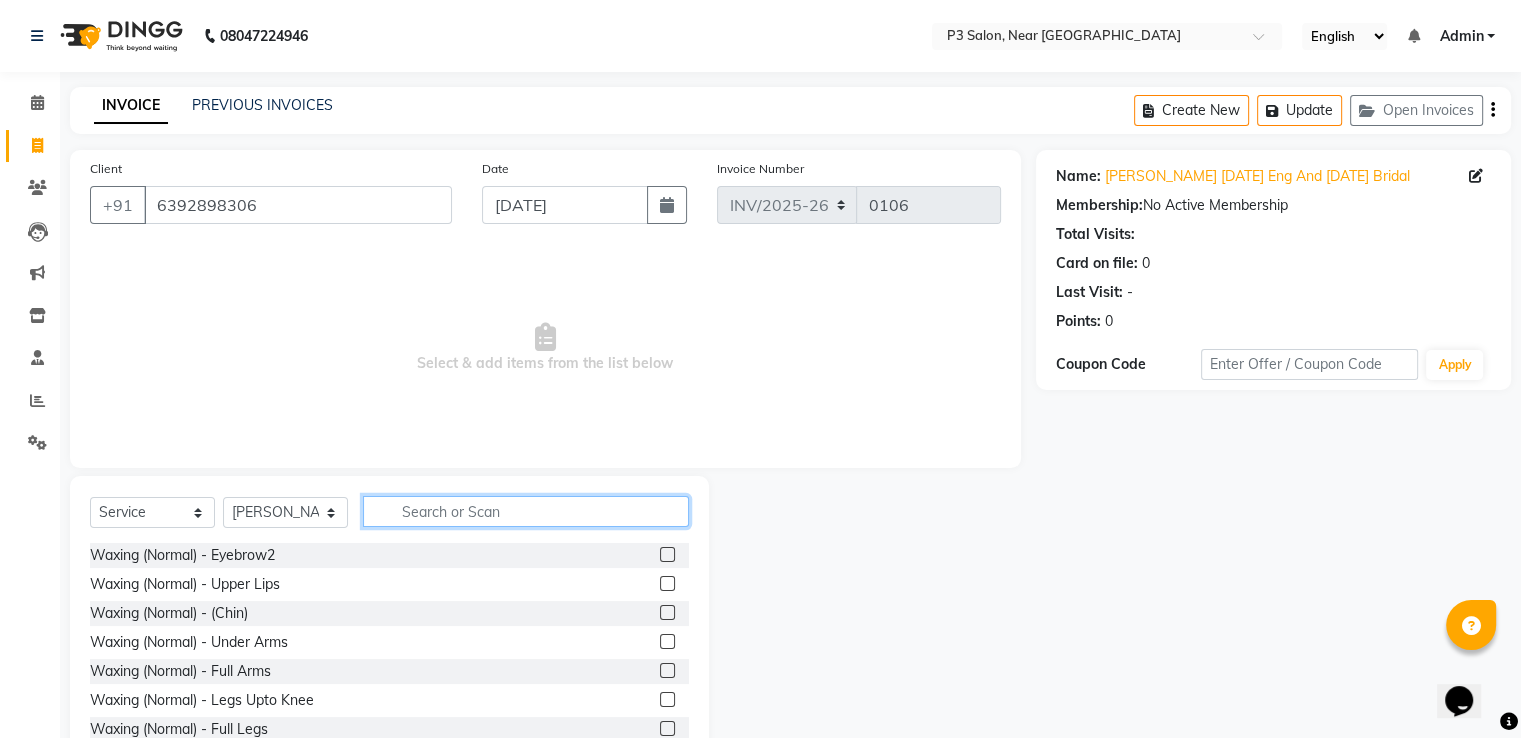 click 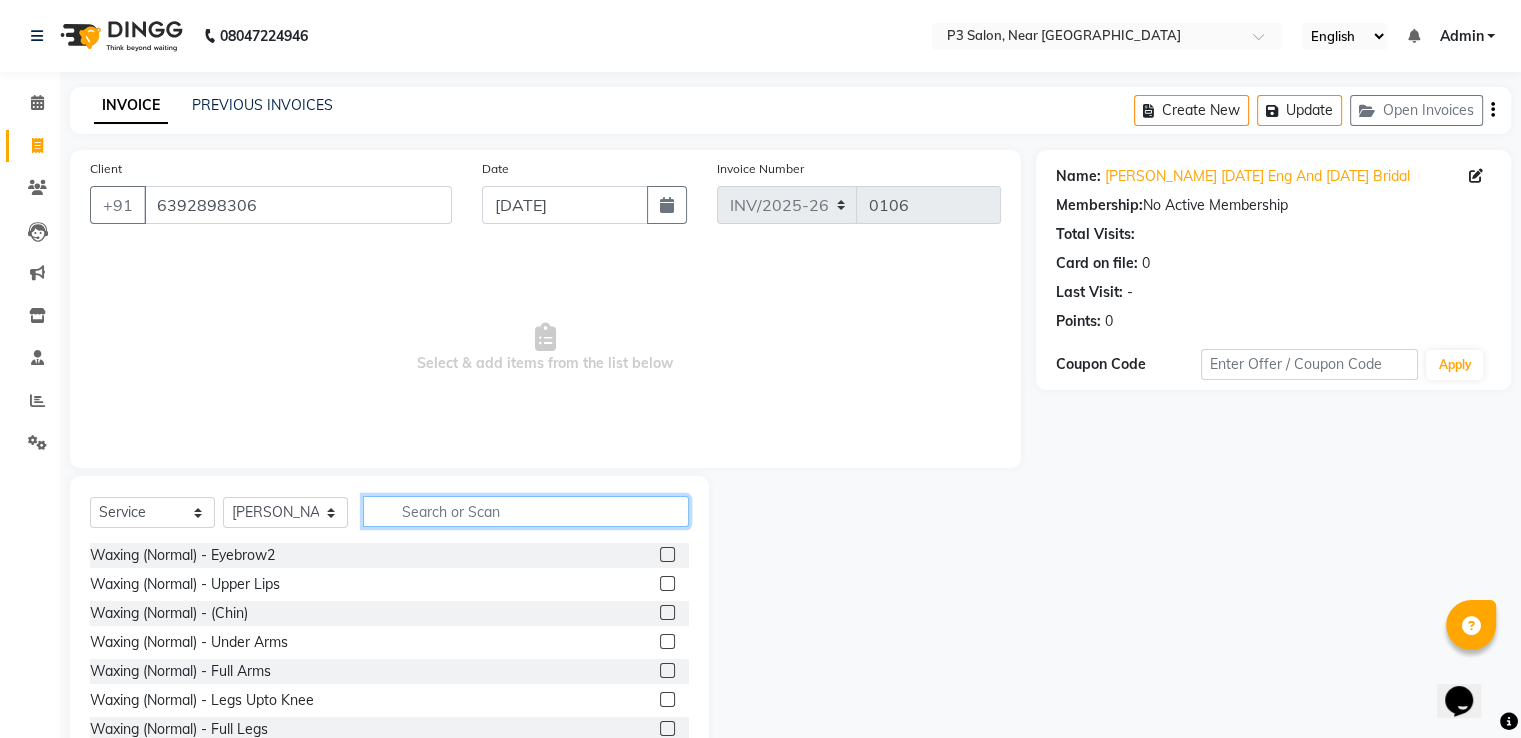 click 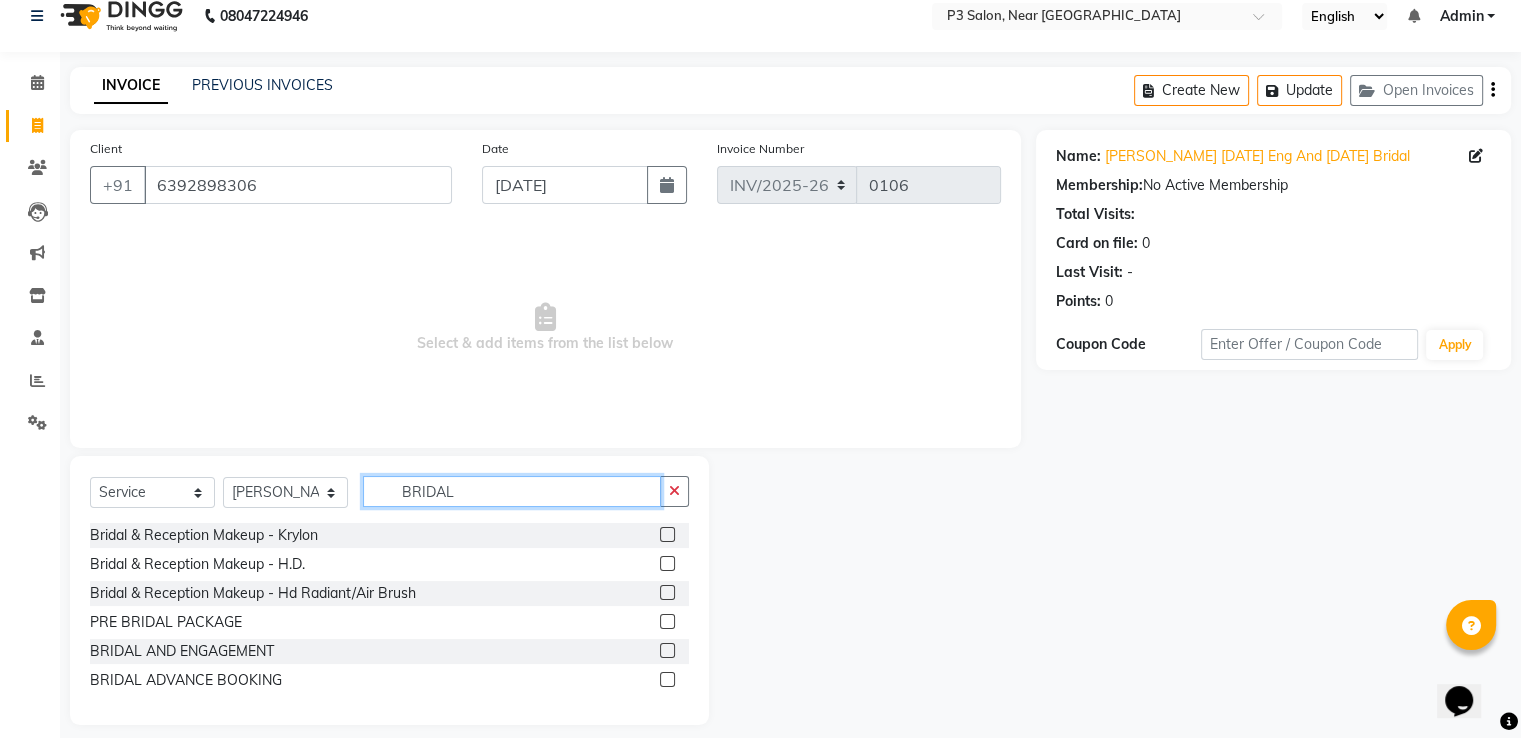 scroll, scrollTop: 38, scrollLeft: 0, axis: vertical 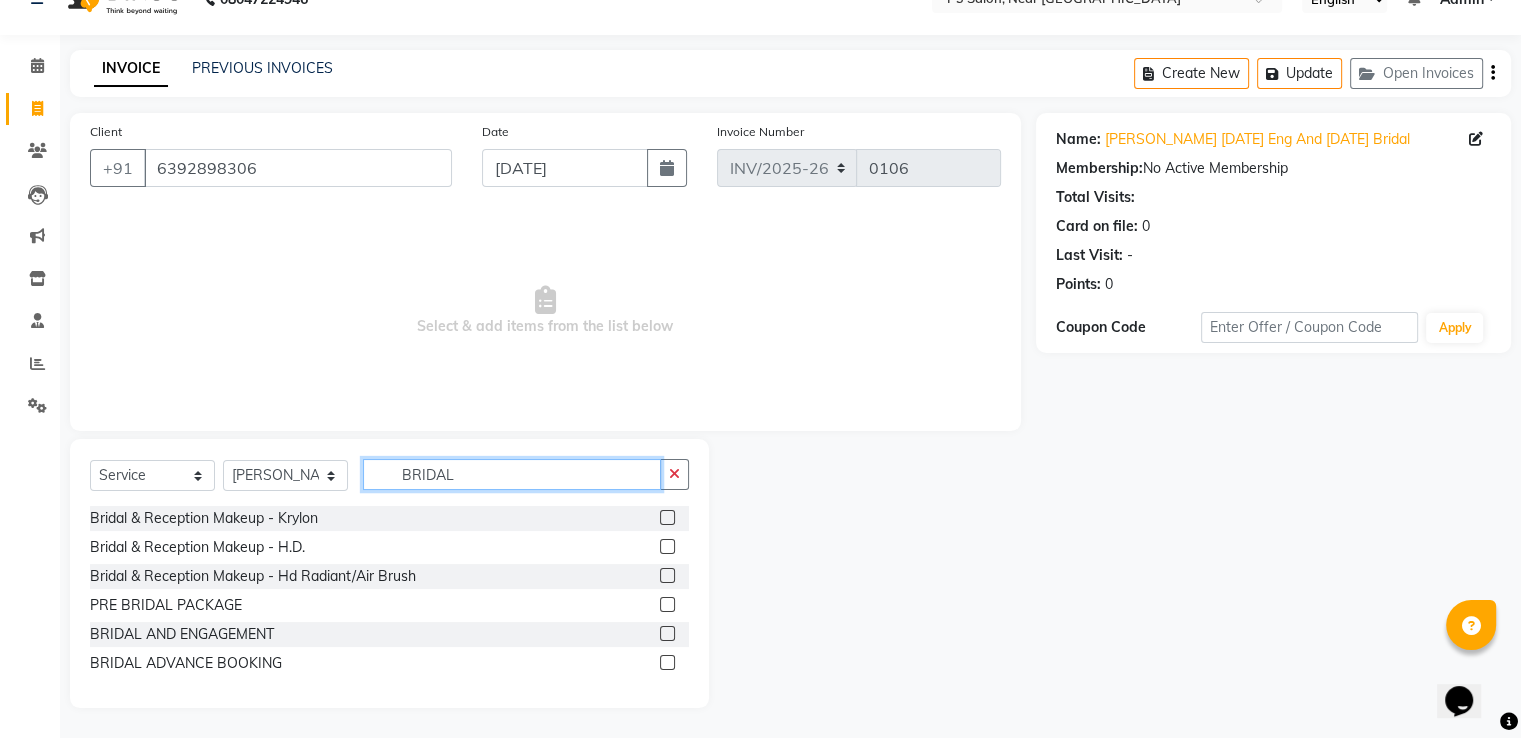 type on "BRIDAL" 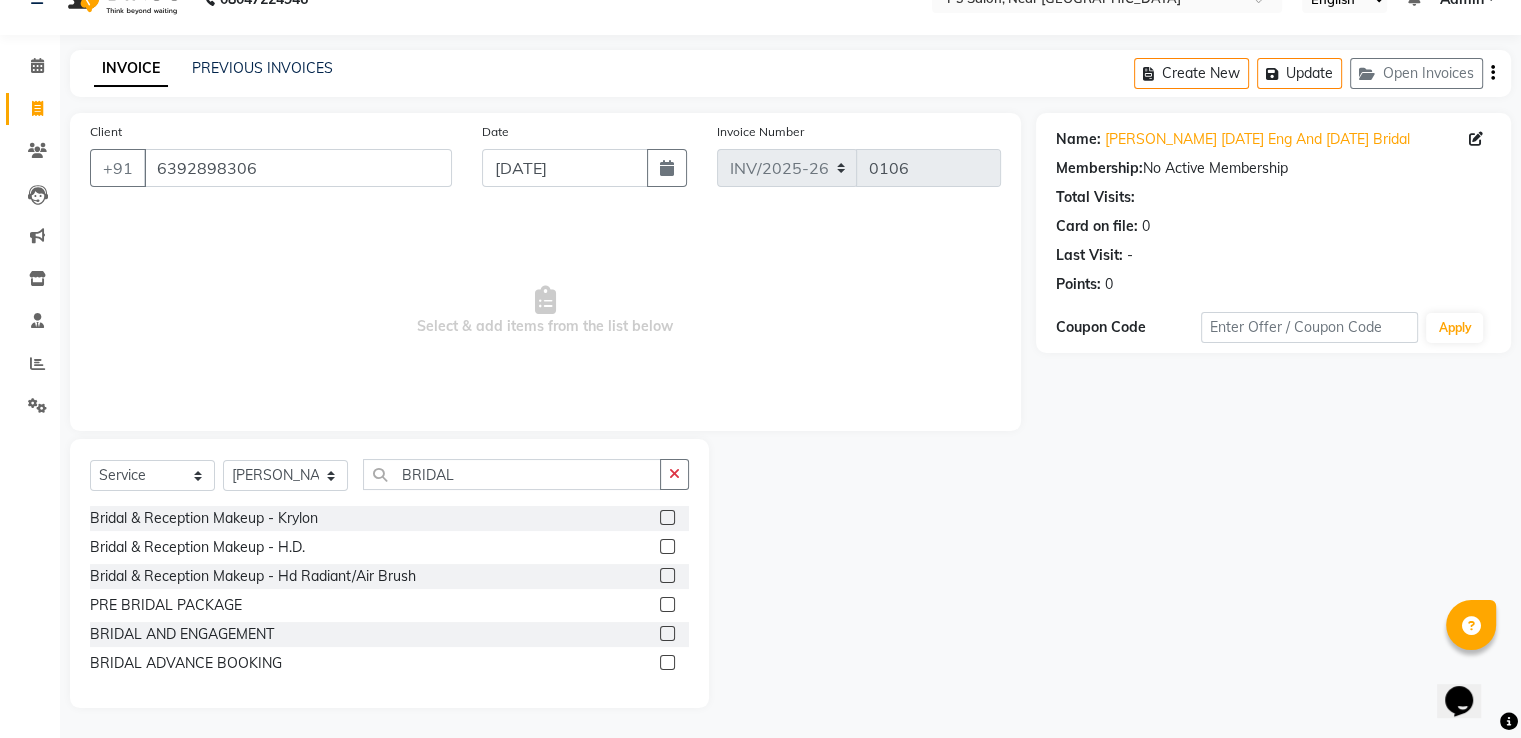 click 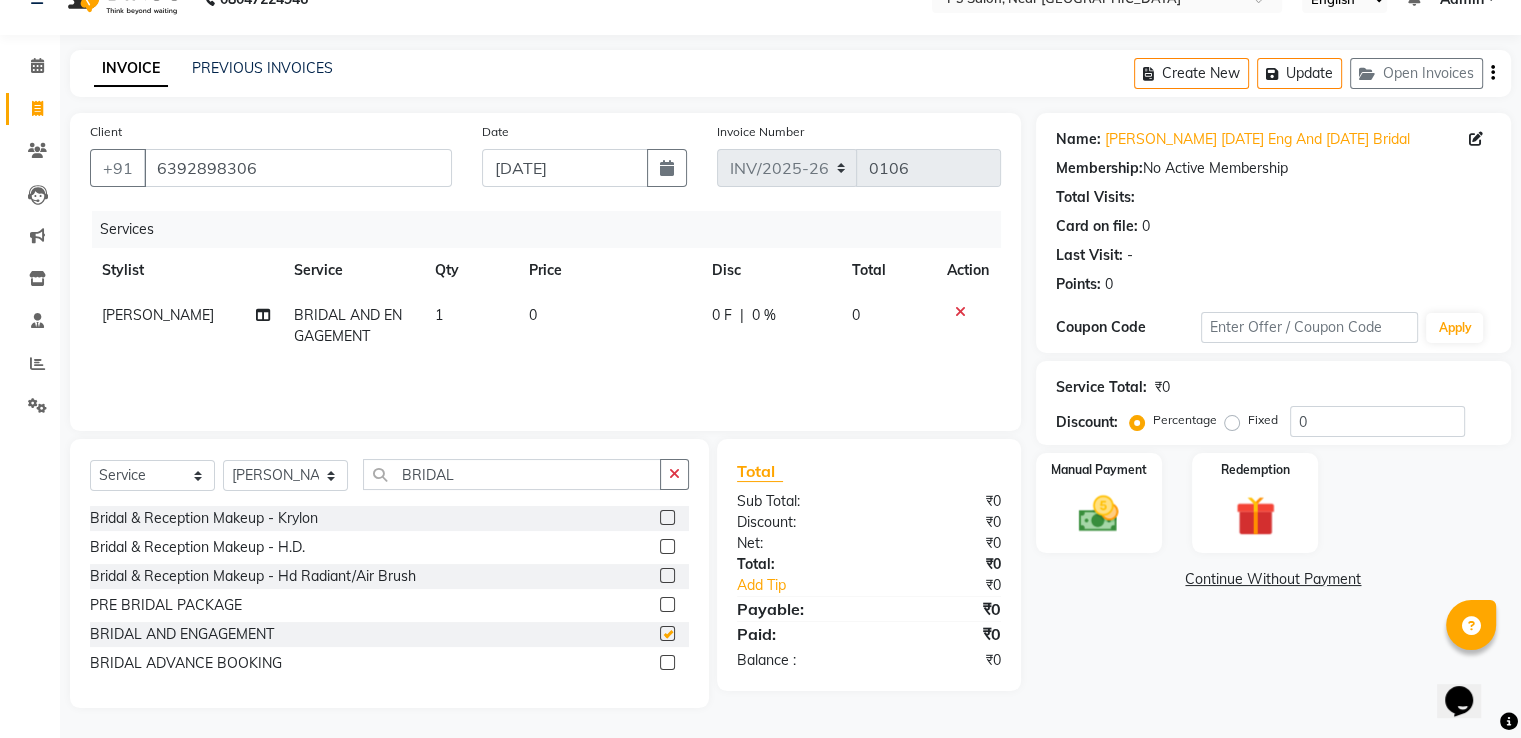 checkbox on "false" 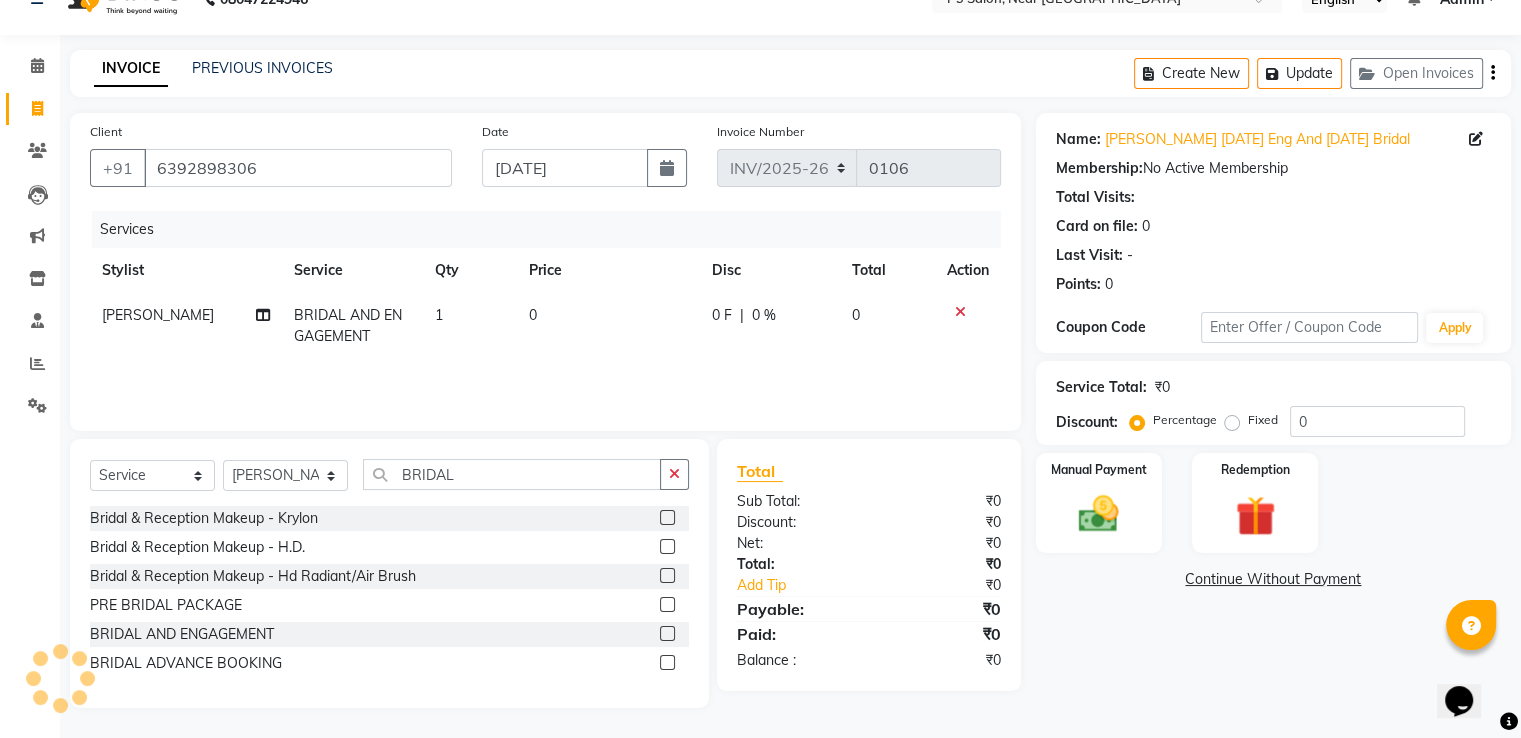 click on "0" 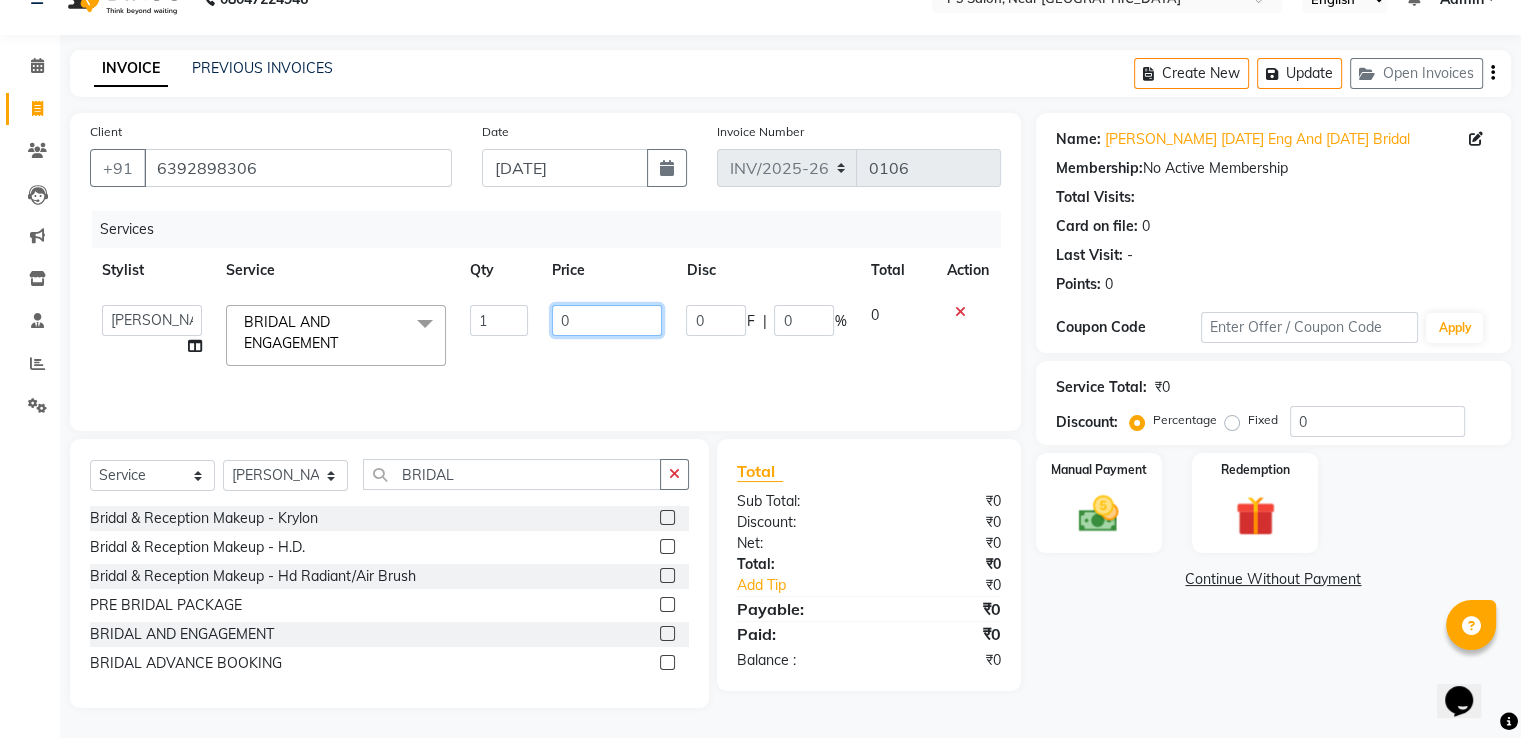 click on "0" 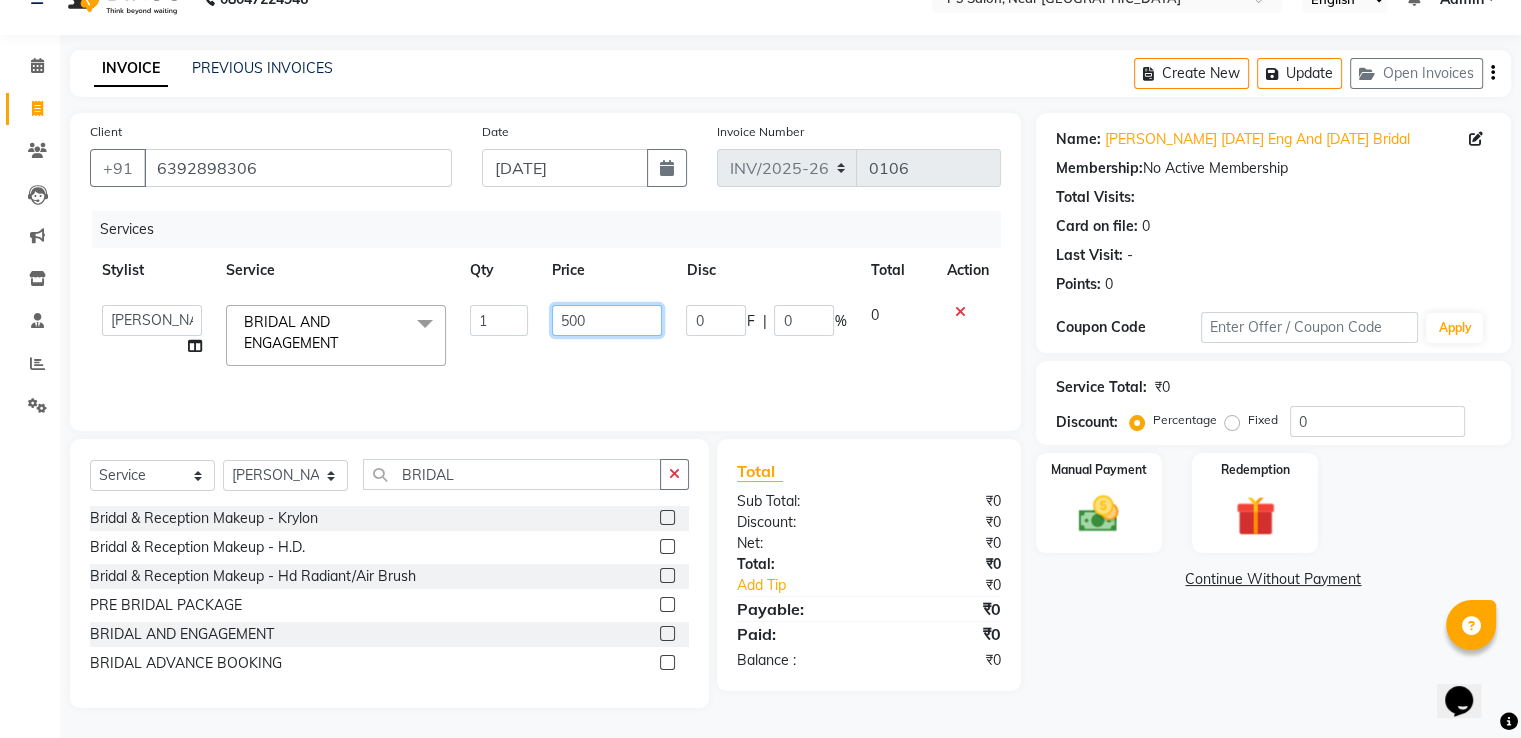 type on "5000" 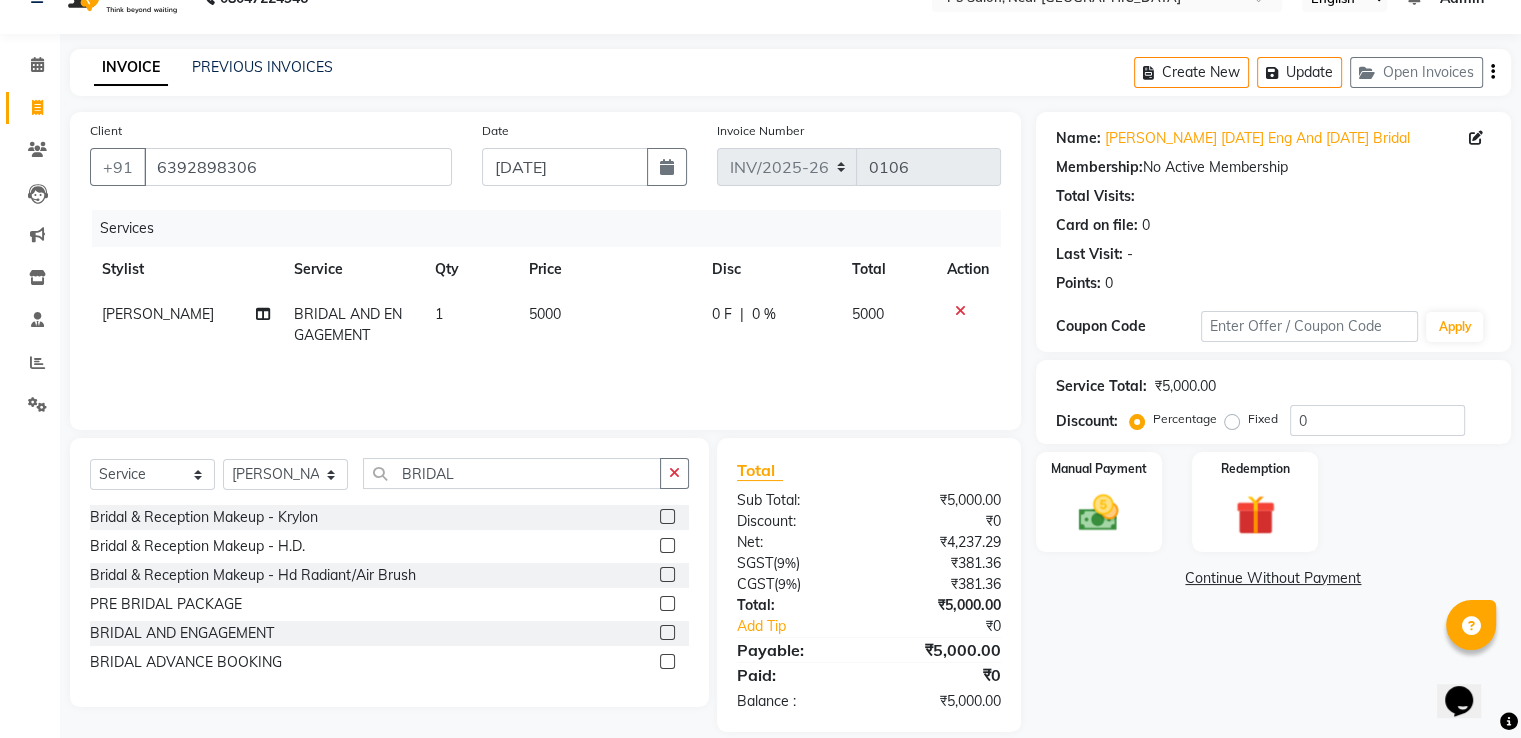 click on "Manual Payment Redemption" 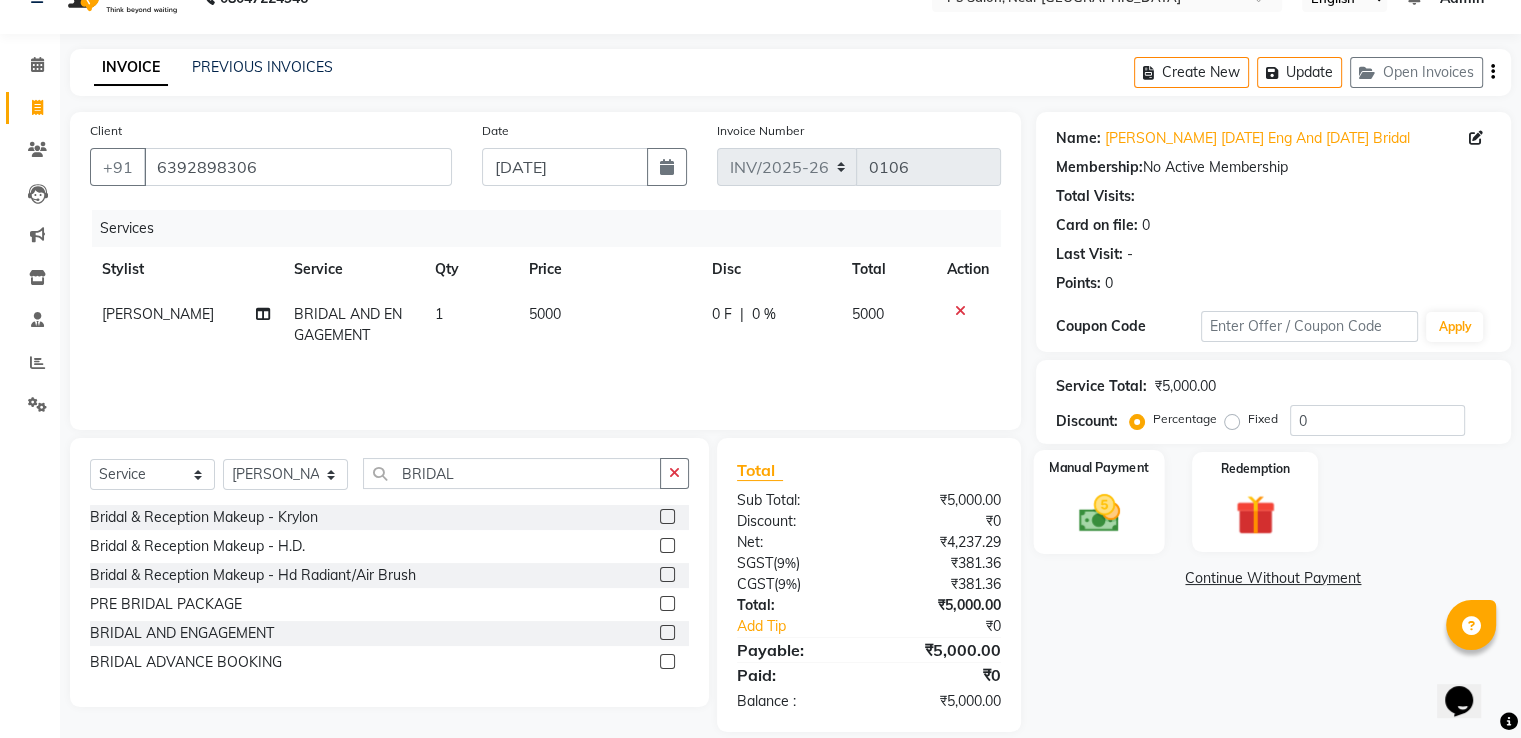 click 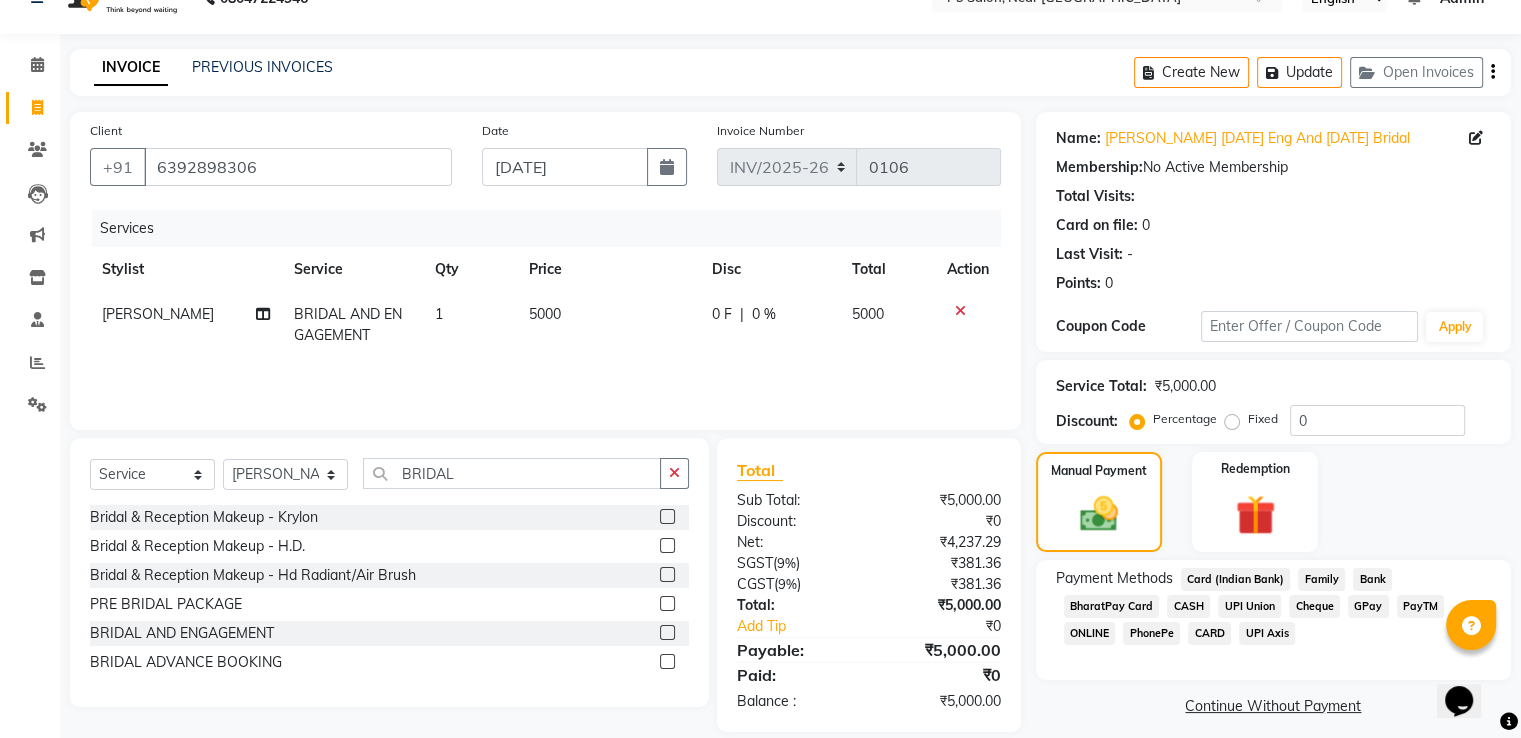 click on "CASH" 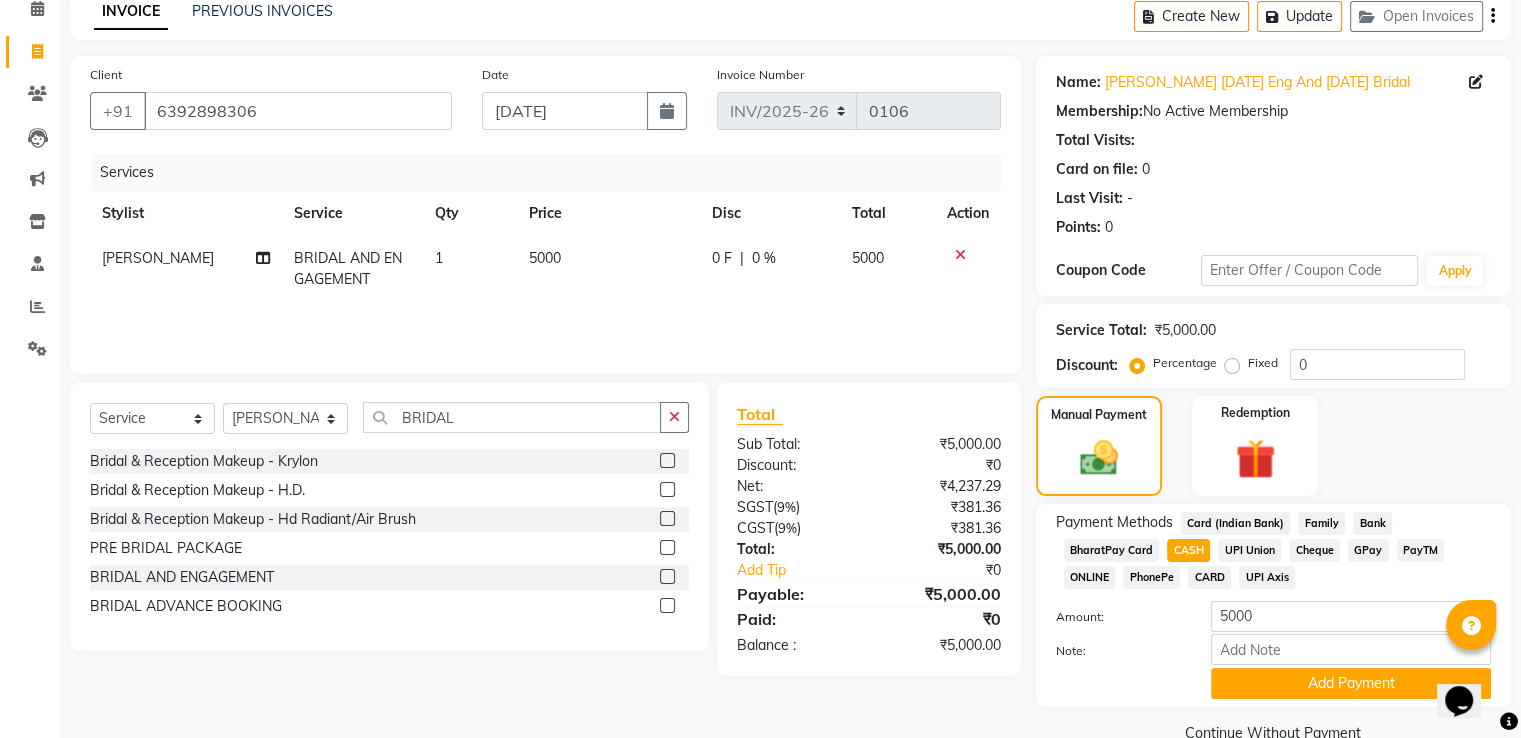 scroll, scrollTop: 137, scrollLeft: 0, axis: vertical 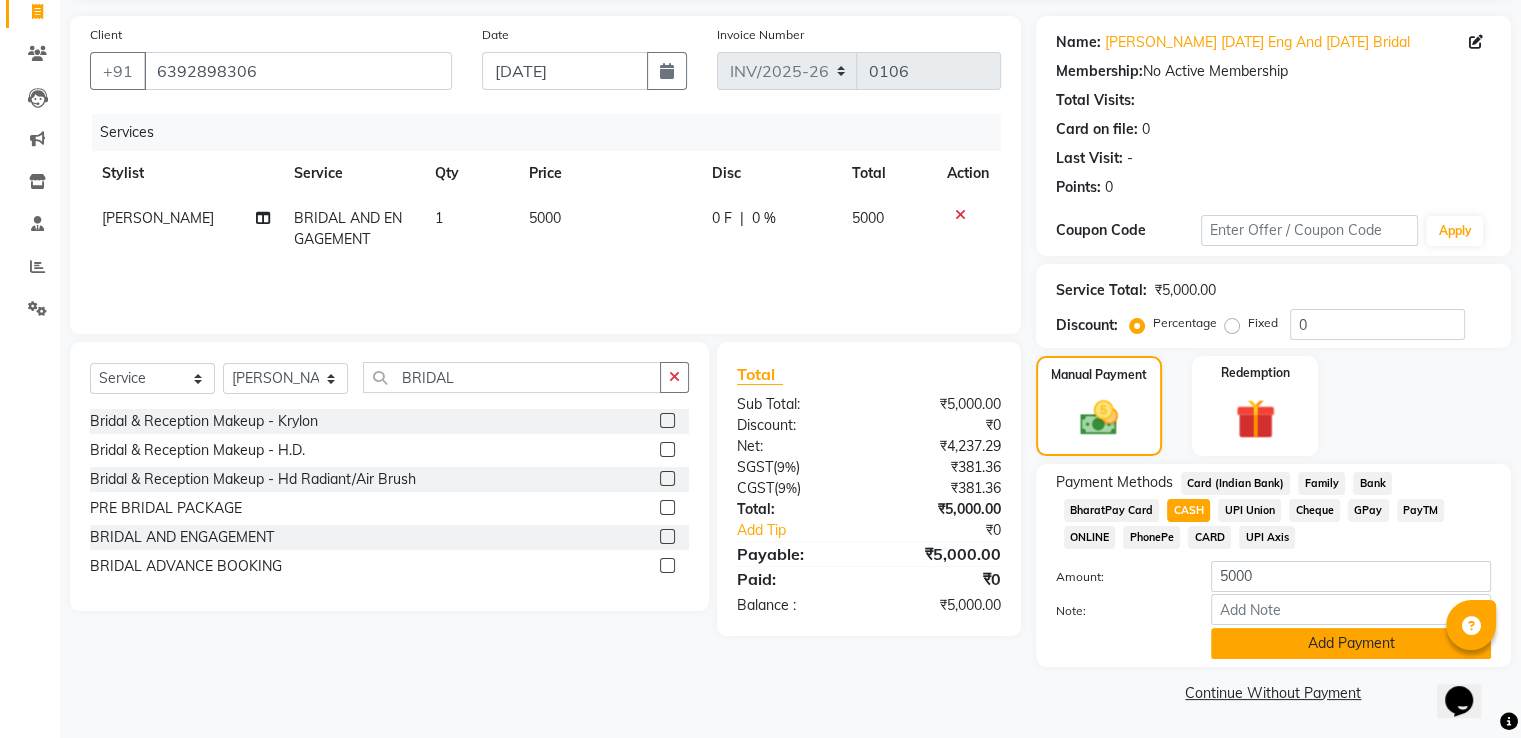 click on "Add Payment" 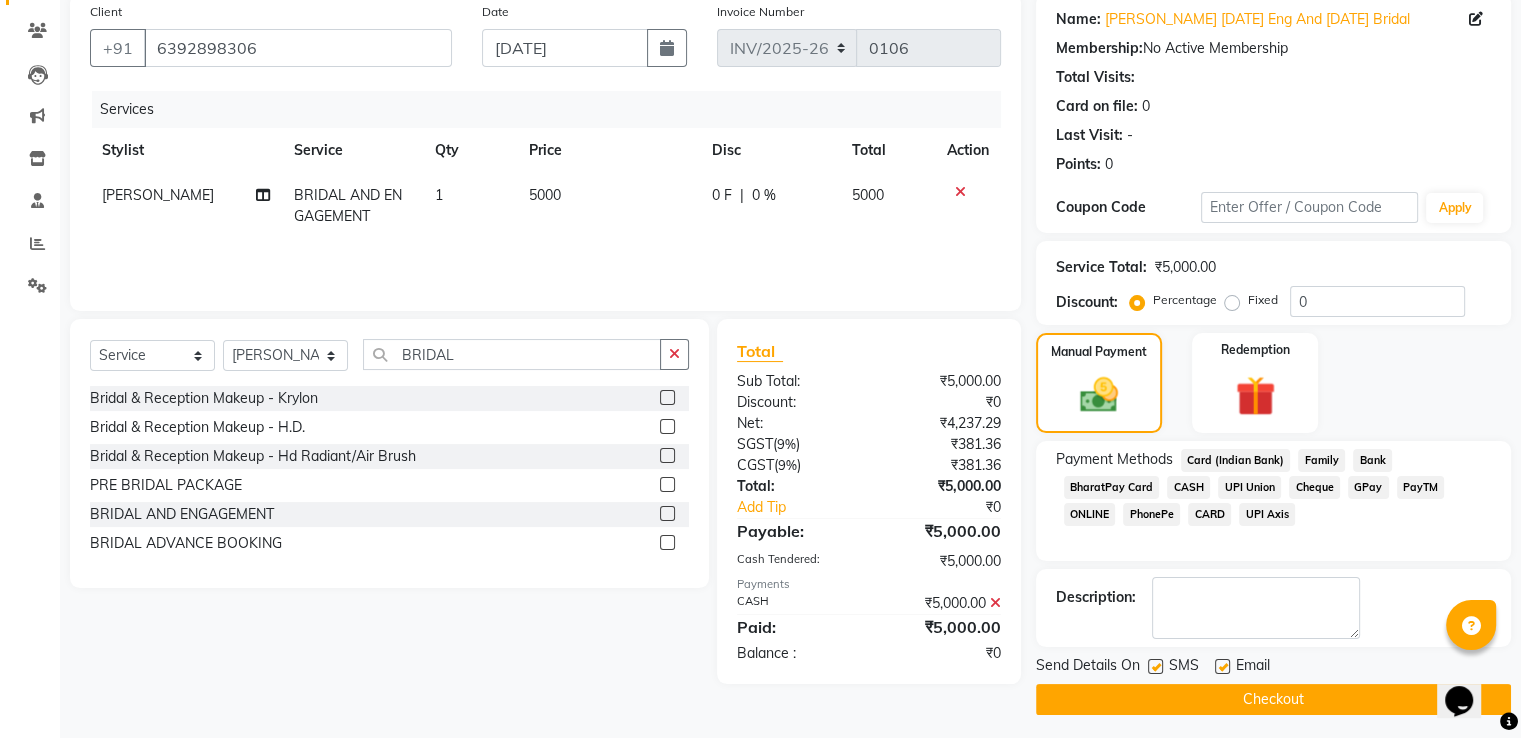scroll, scrollTop: 163, scrollLeft: 0, axis: vertical 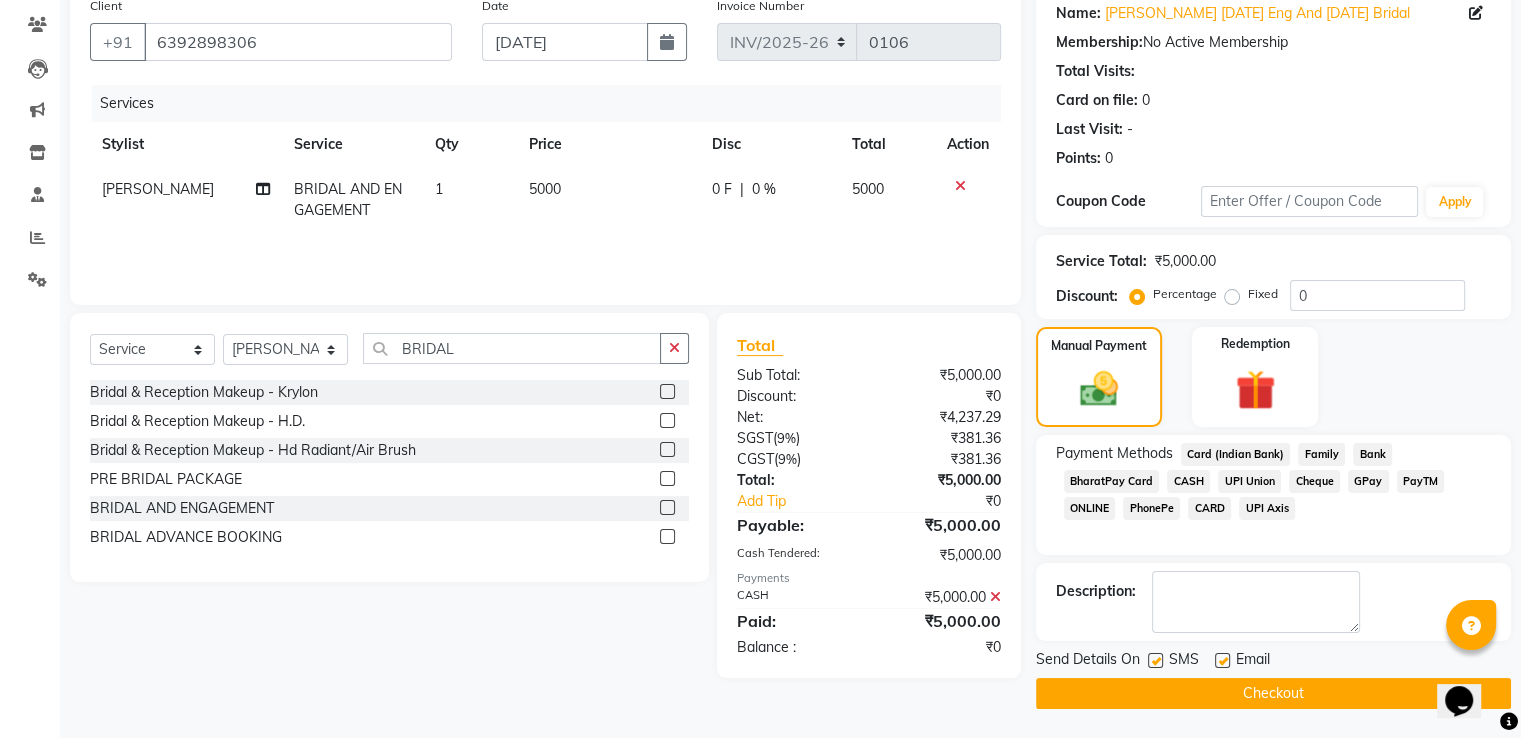 click 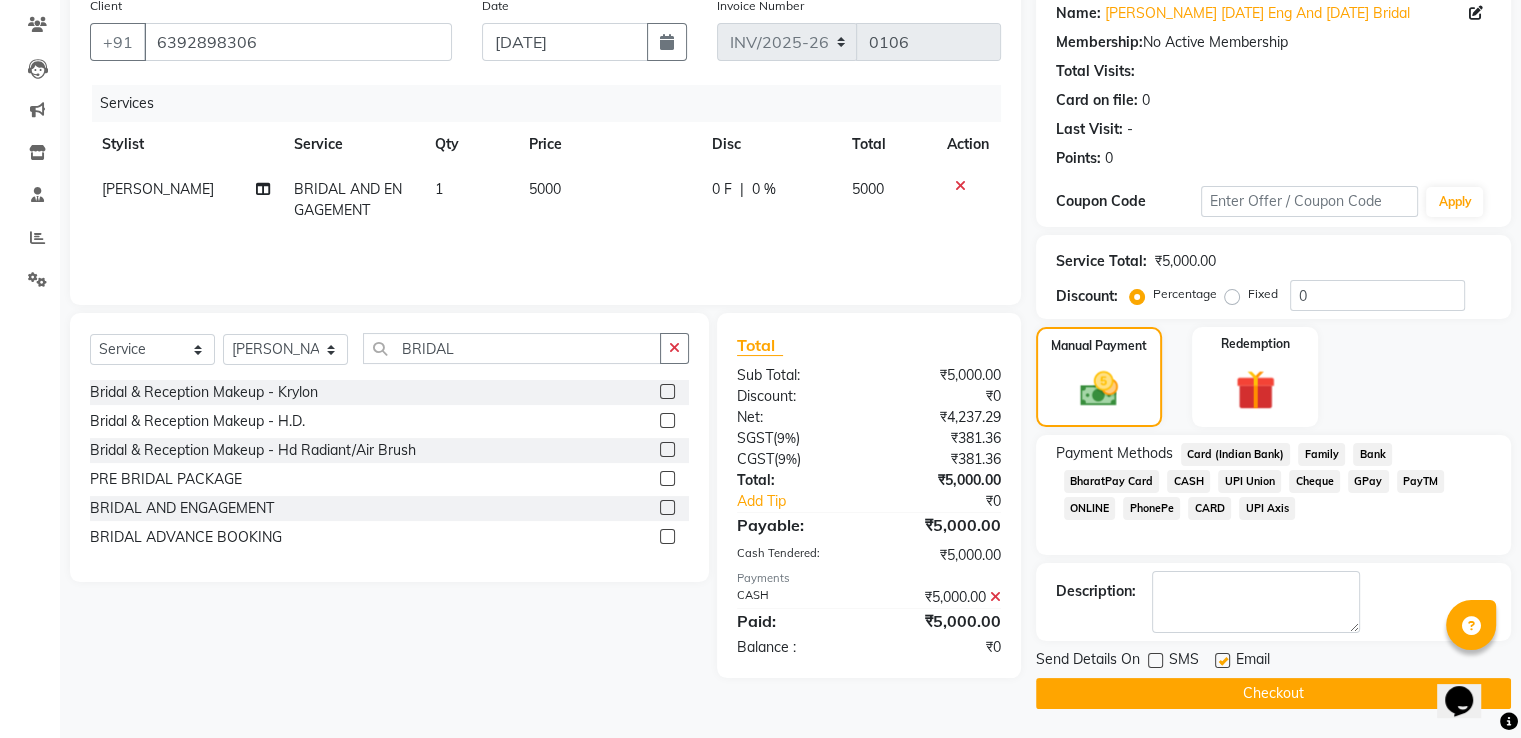 click 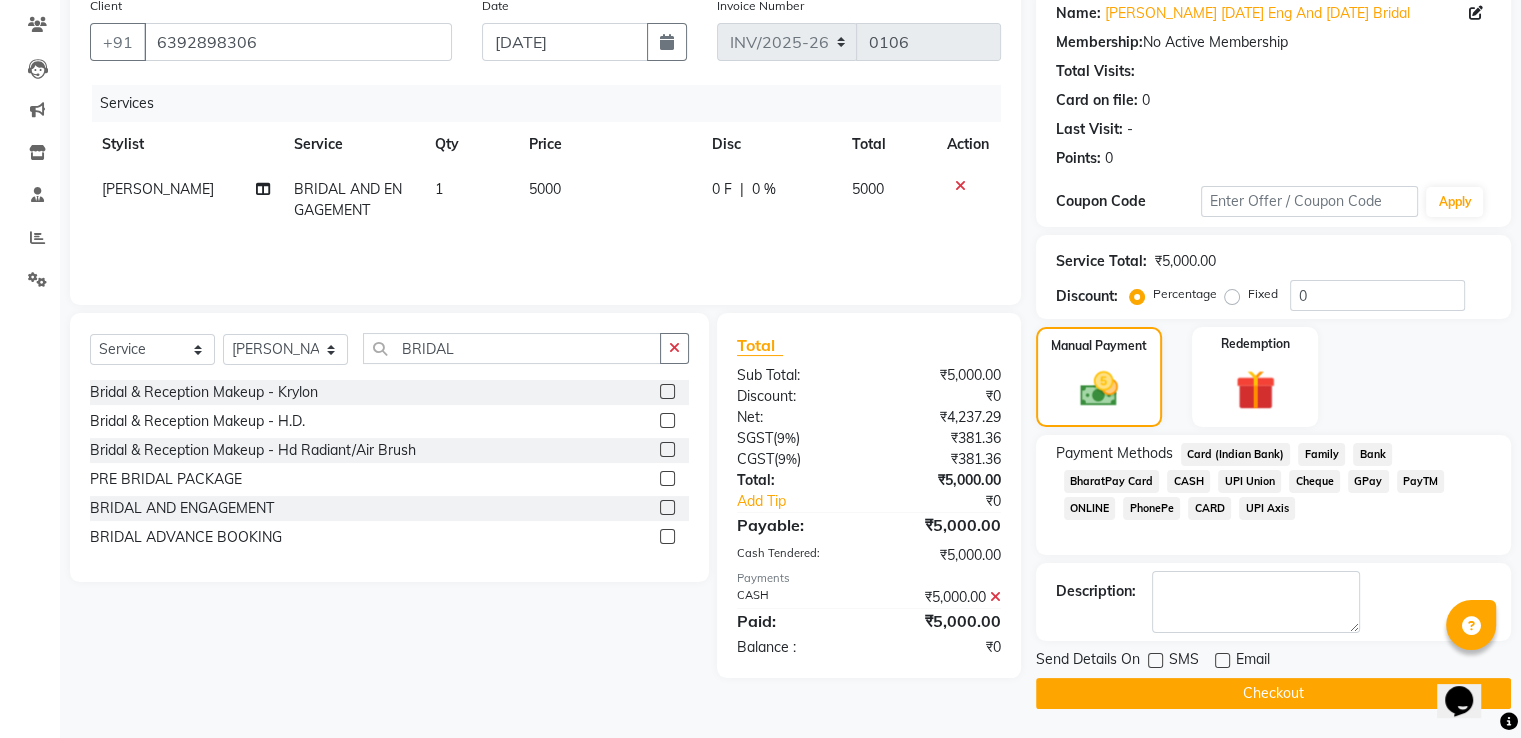 click on "Checkout" 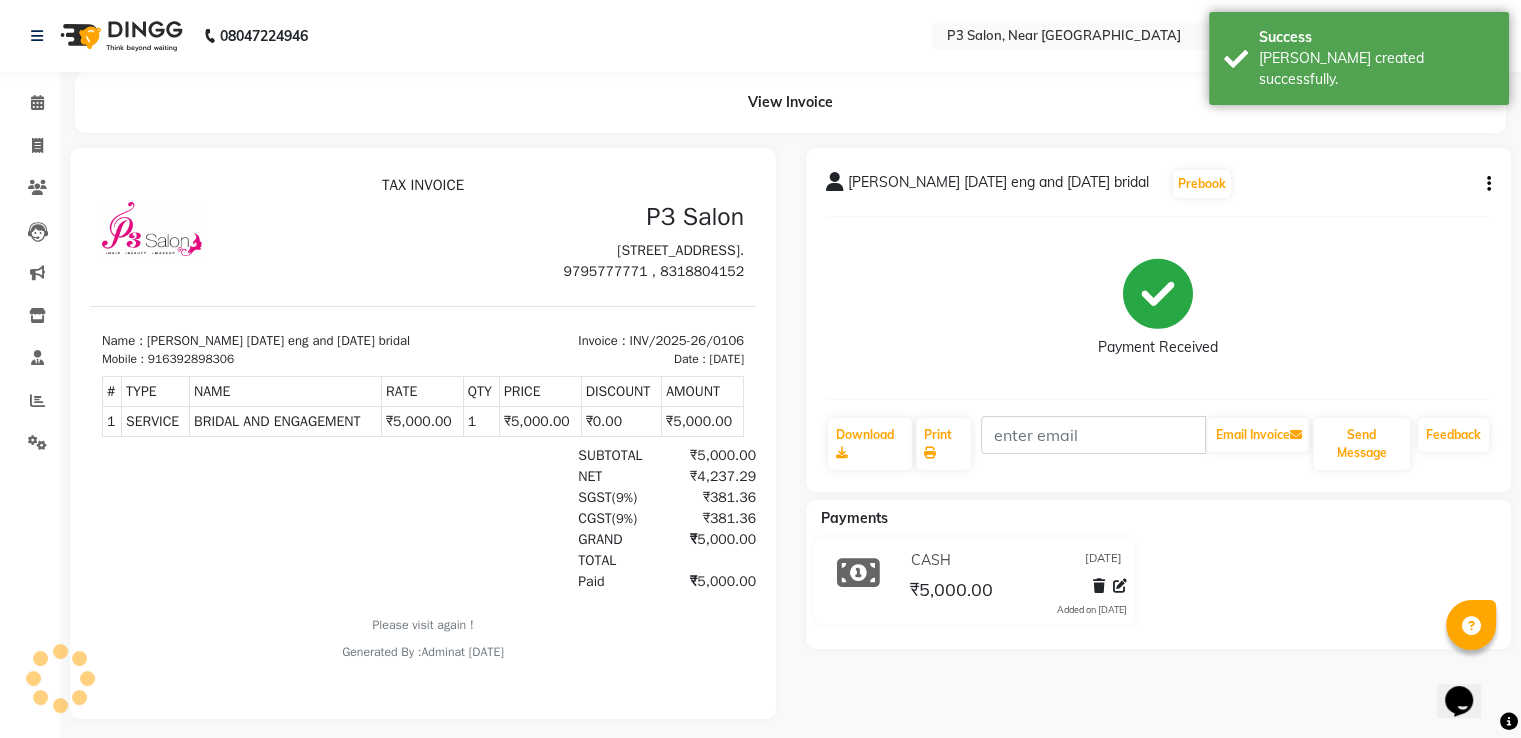 scroll, scrollTop: 0, scrollLeft: 0, axis: both 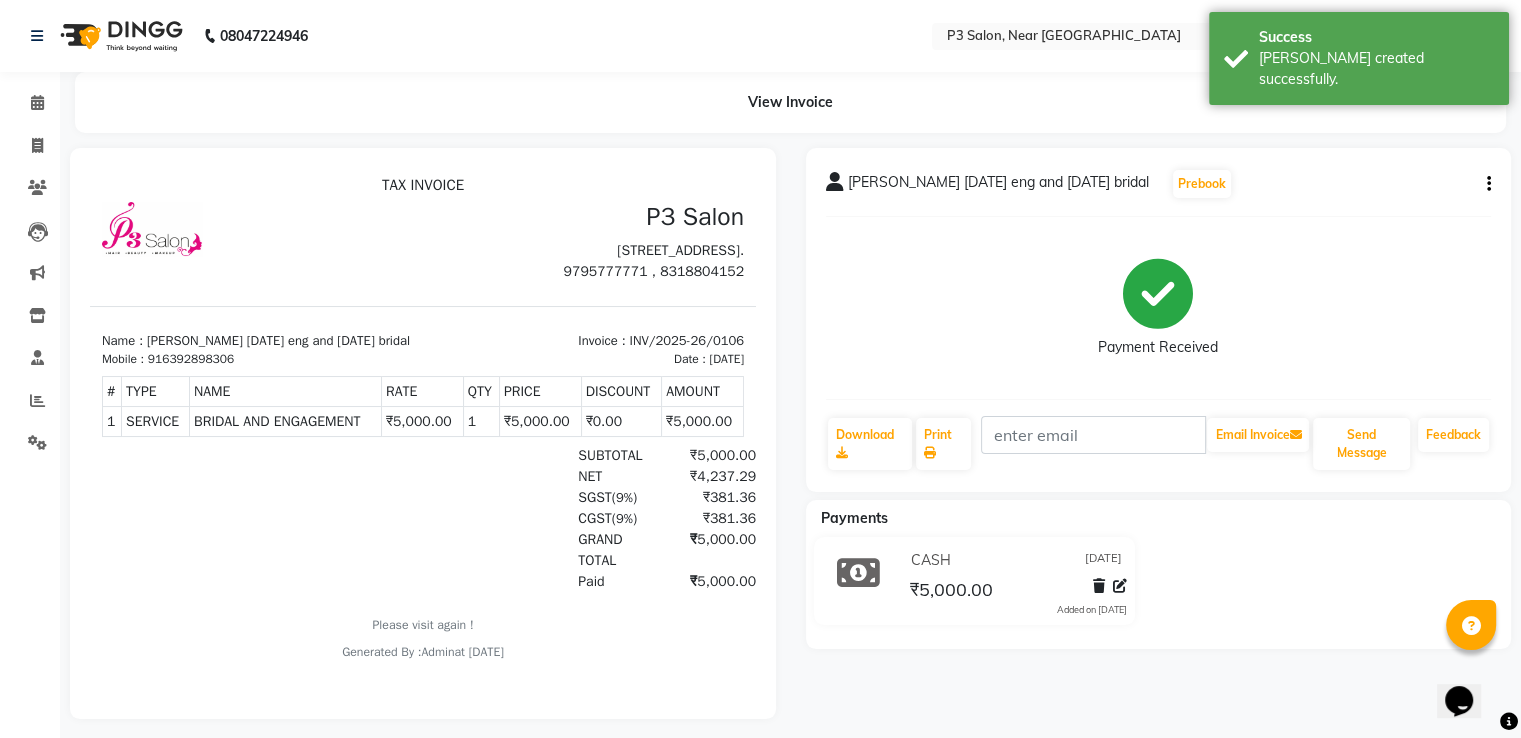 click on "Payment Received" 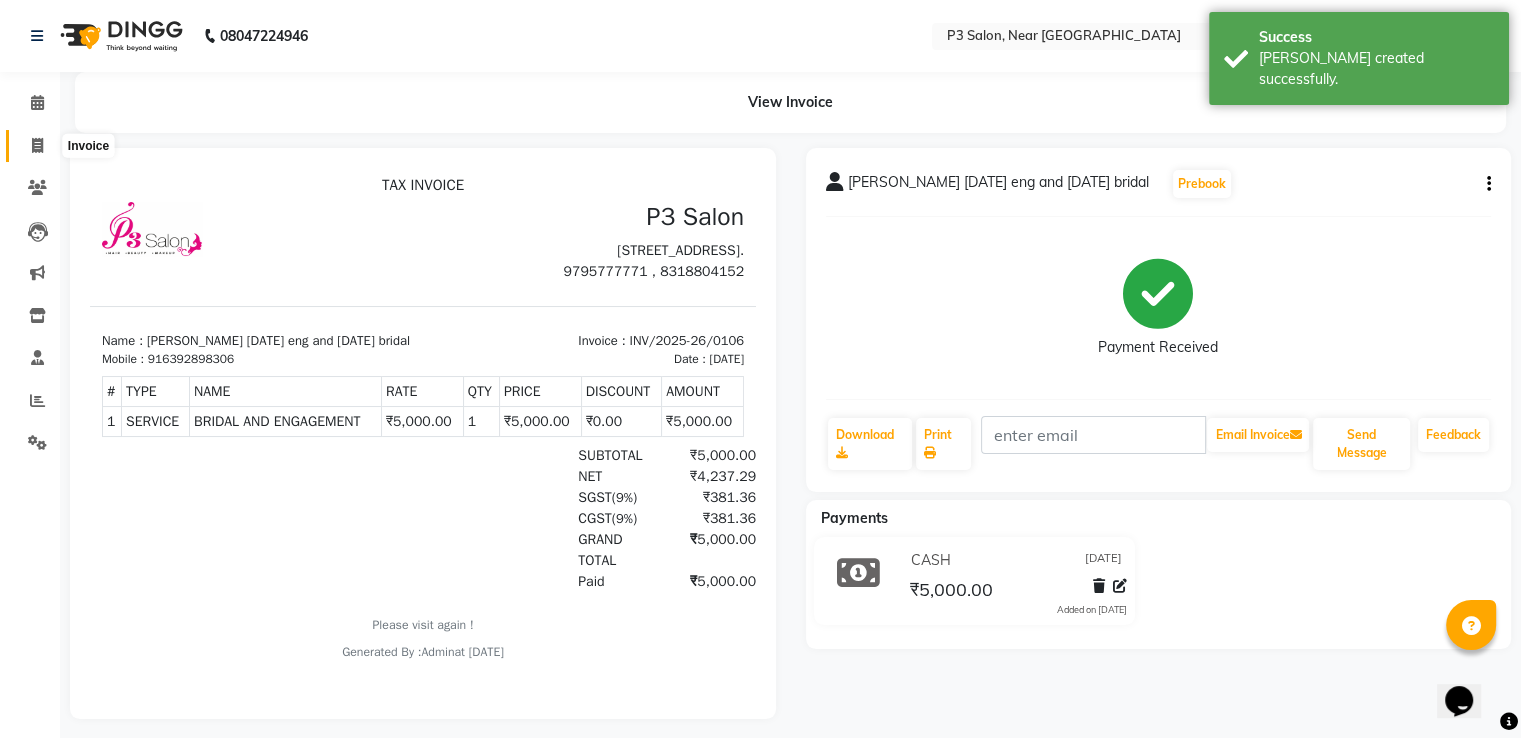 click 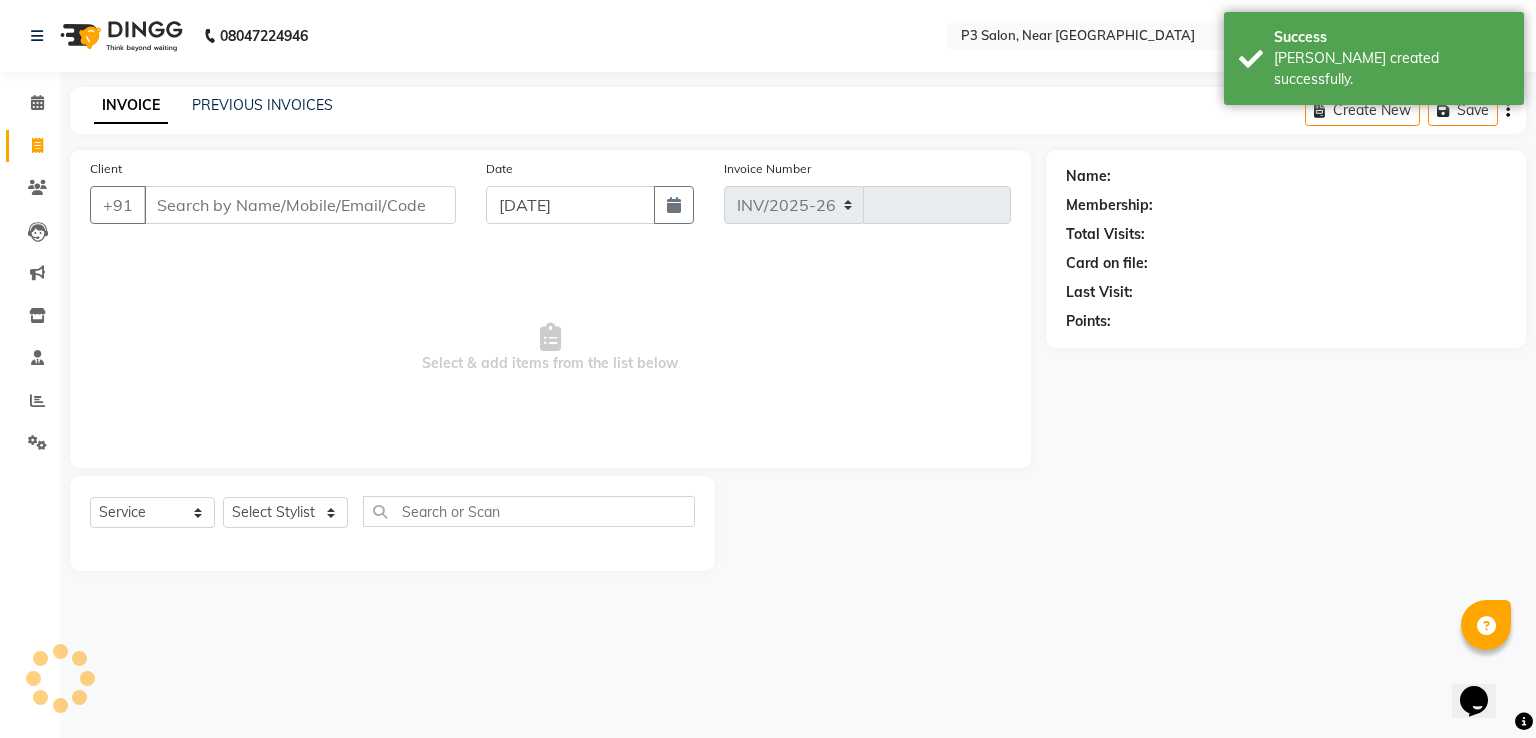 select on "5372" 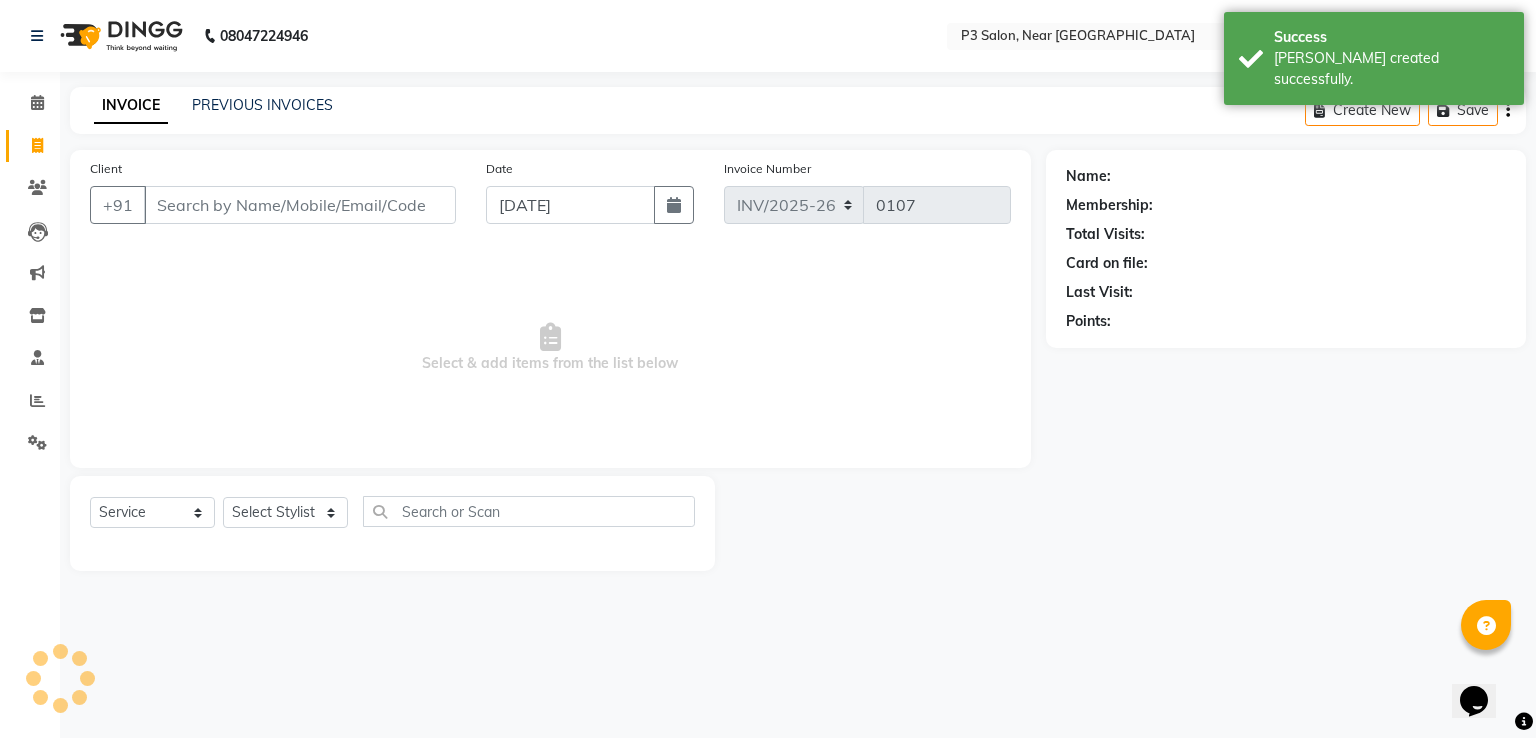 click on "Client" at bounding box center (300, 205) 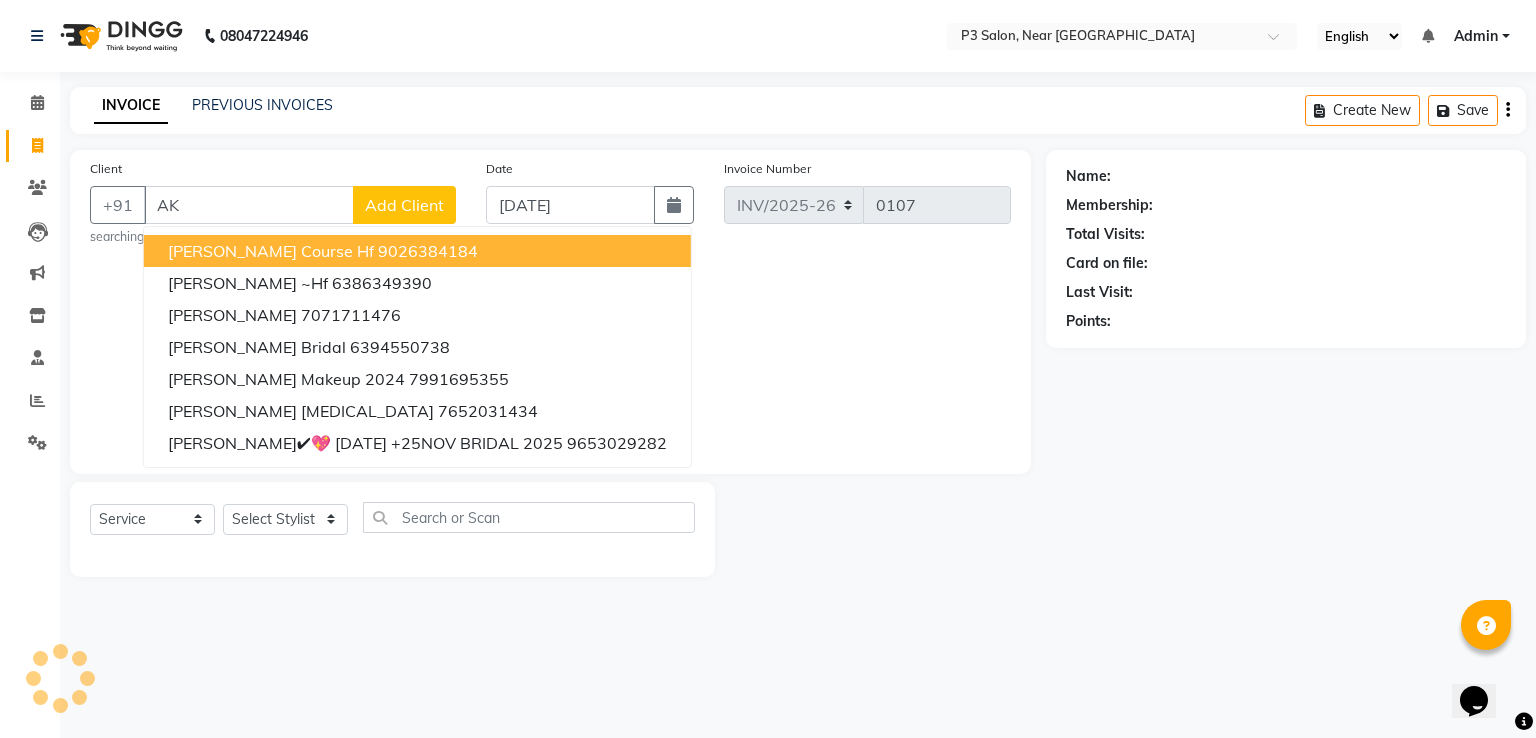 type on "A" 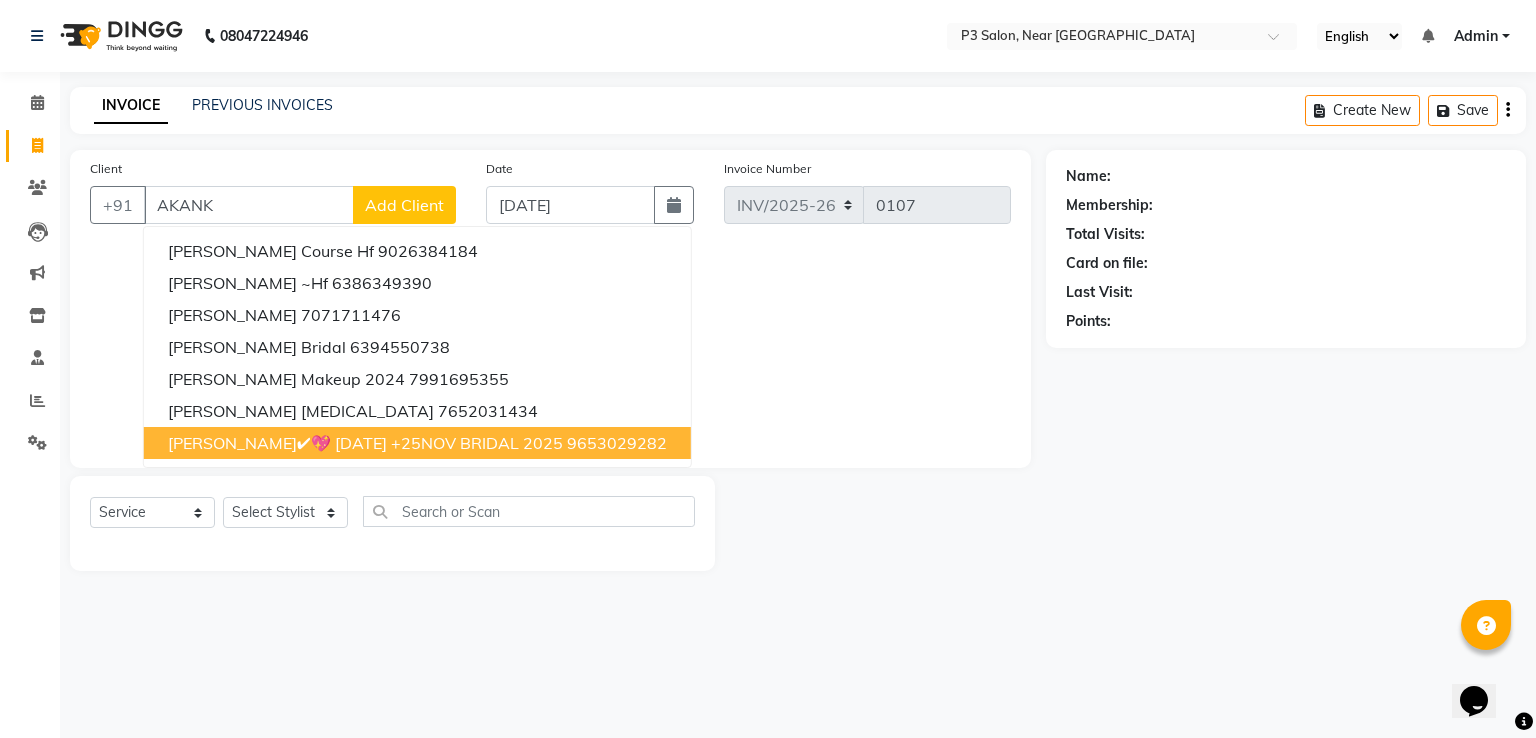 click on "[PERSON_NAME]✔💖 [DATE] +25NOV BRIDAL 2025" at bounding box center (365, 443) 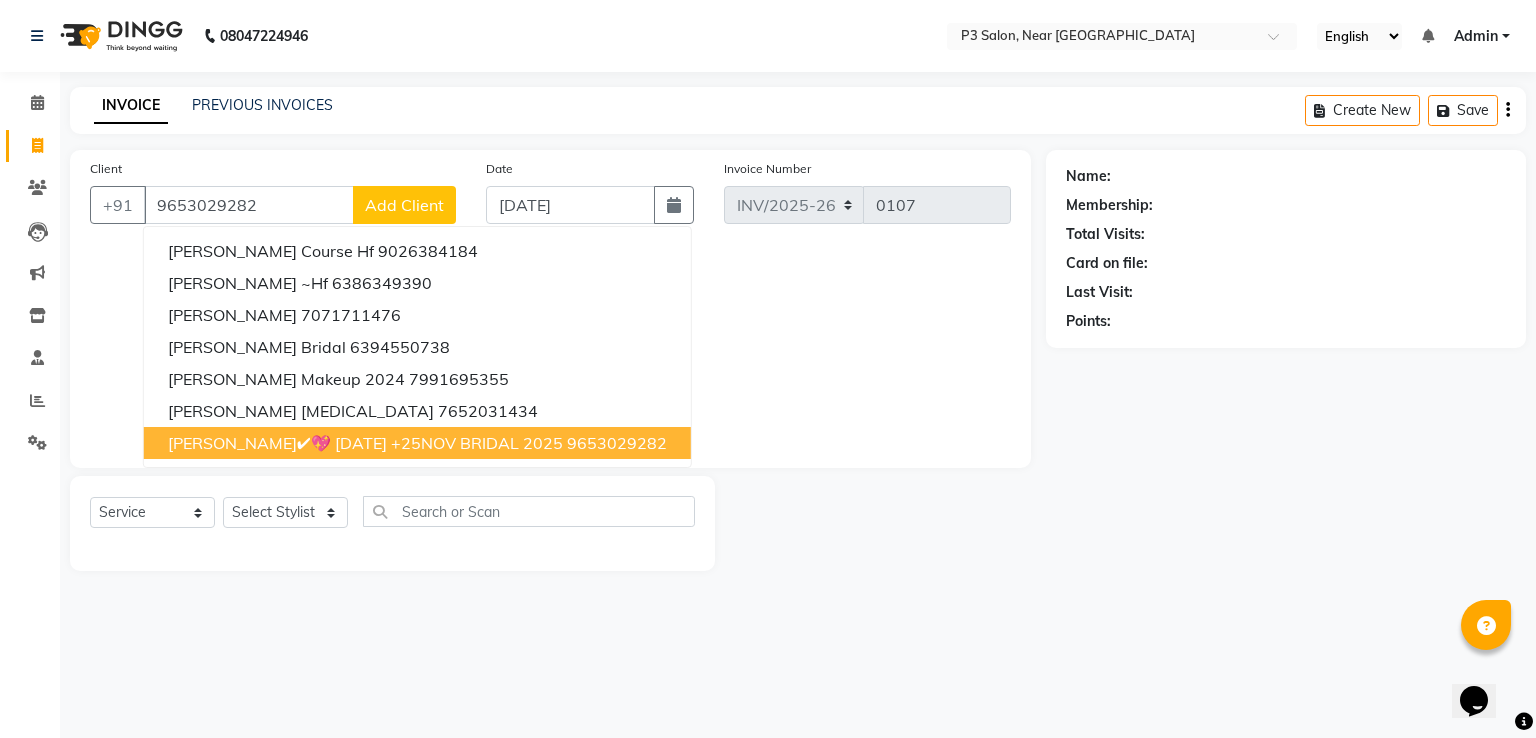 type on "9653029282" 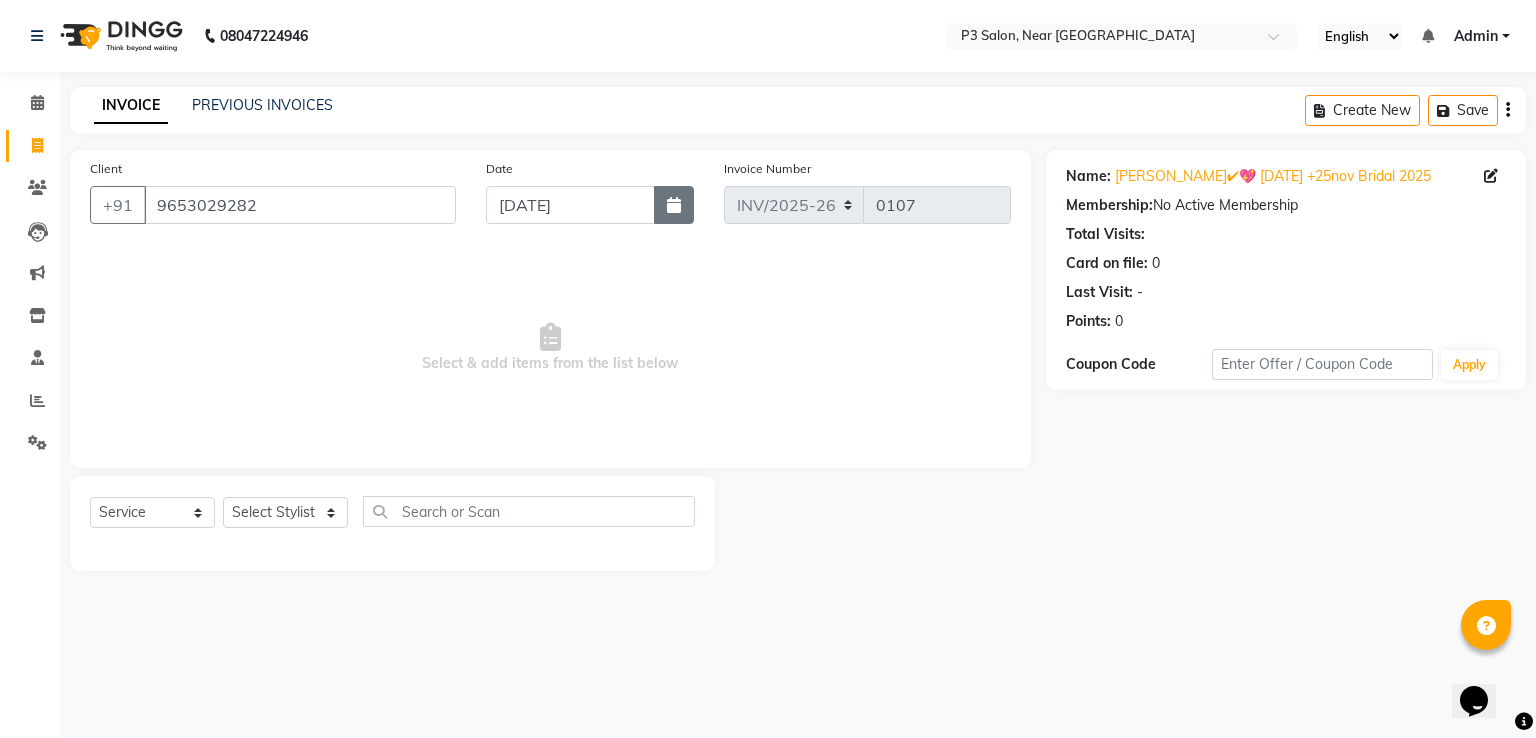 click 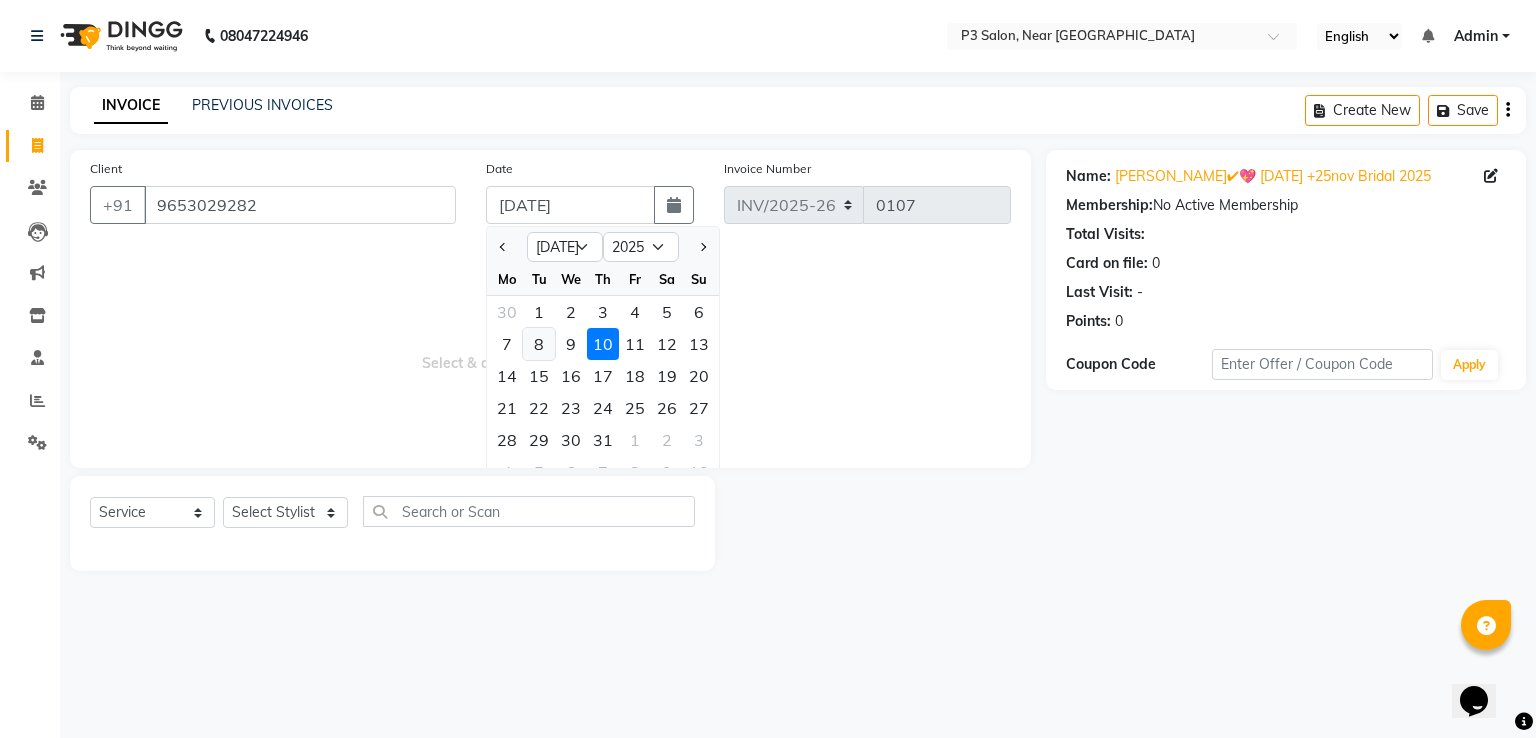 click on "8" 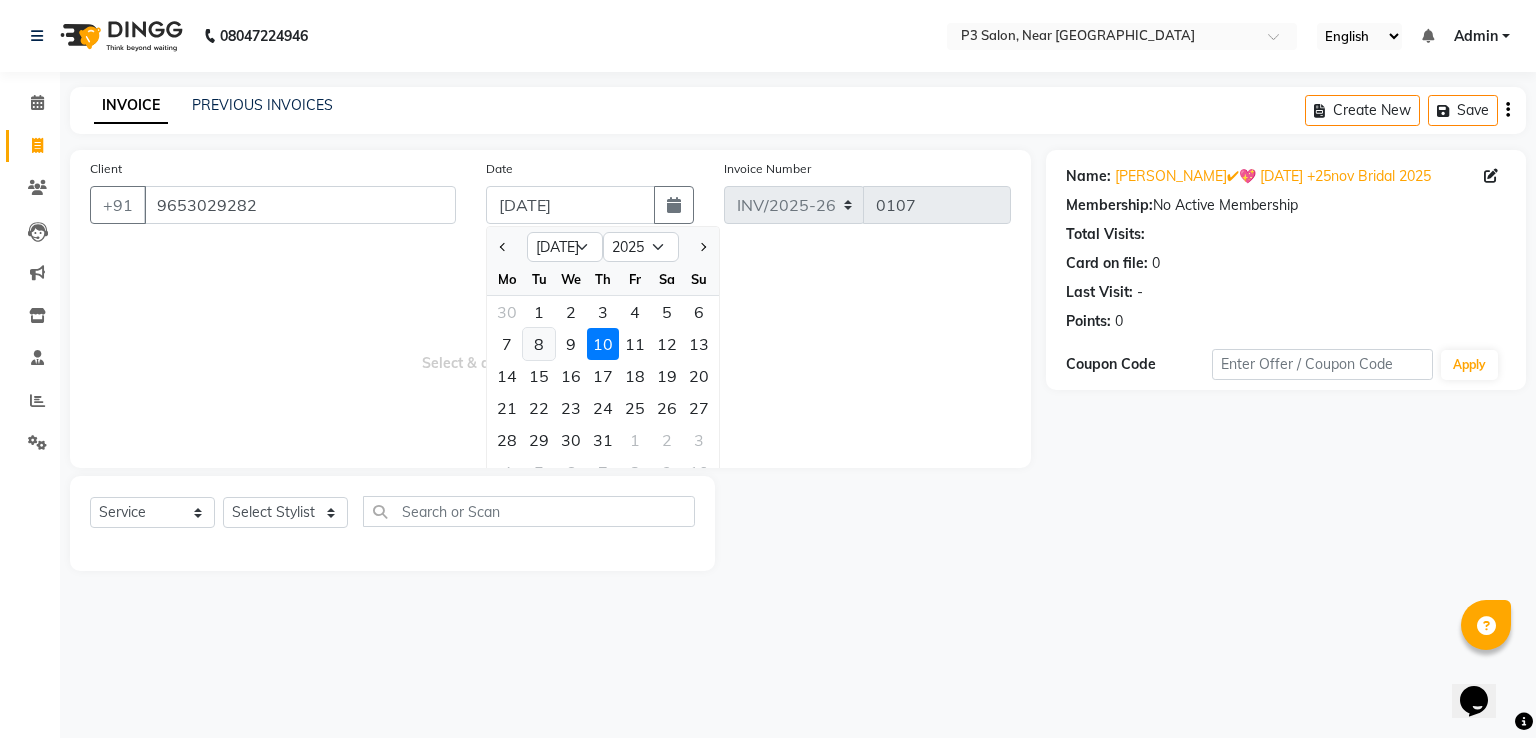 type on "[DATE]" 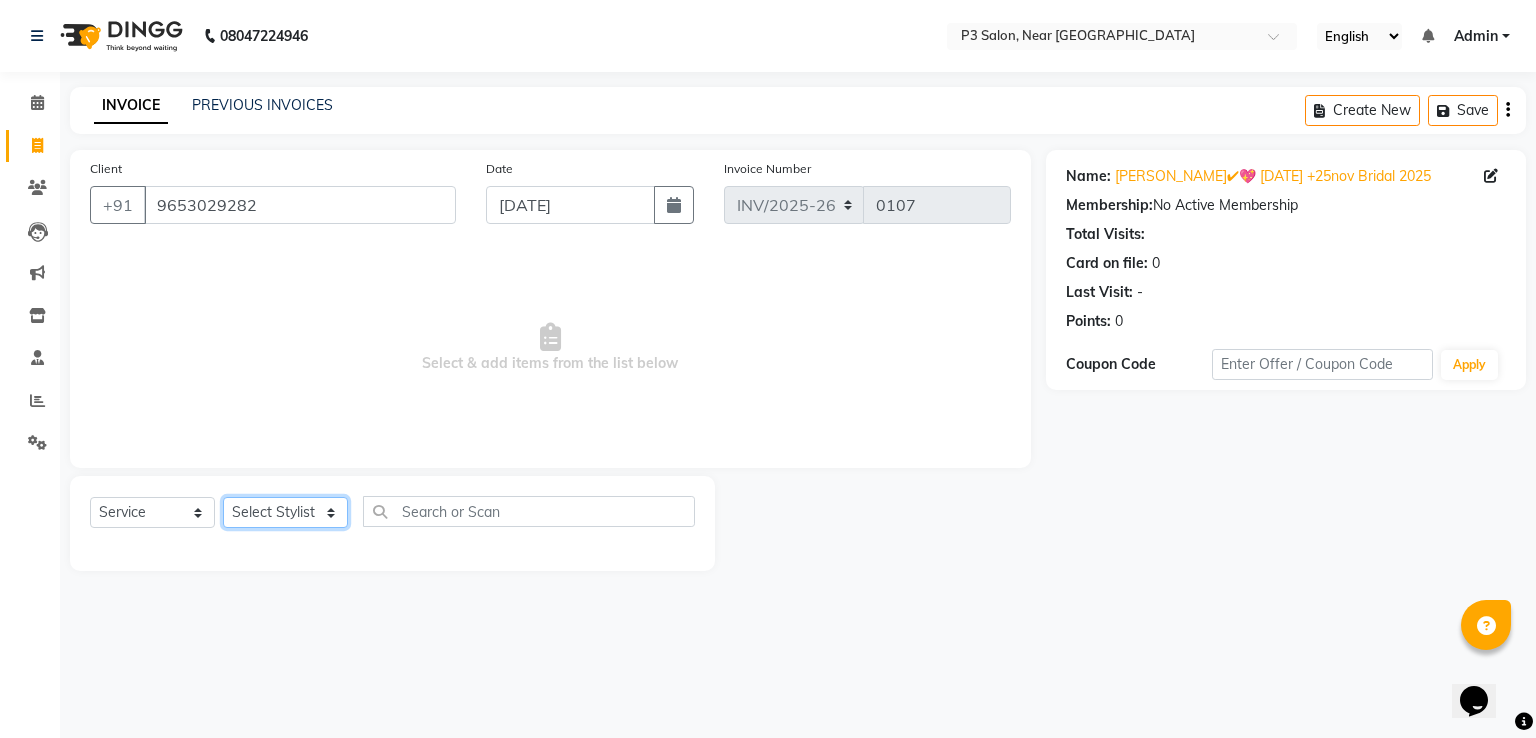 drag, startPoint x: 303, startPoint y: 511, endPoint x: 290, endPoint y: 527, distance: 20.615528 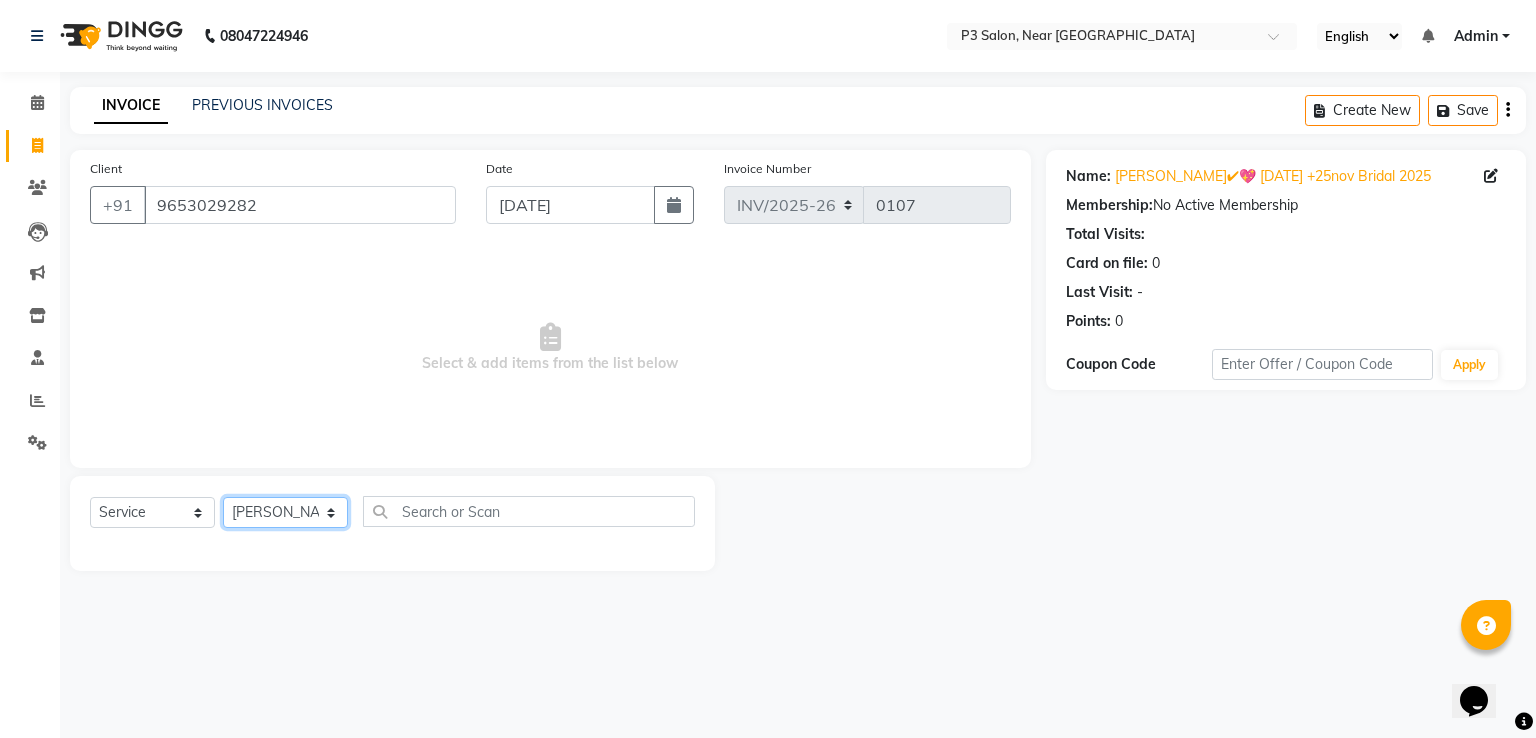 click on "Select Stylist [PERSON_NAME]  [PERSON_NAME]  REKHA  [PERSON_NAME]" 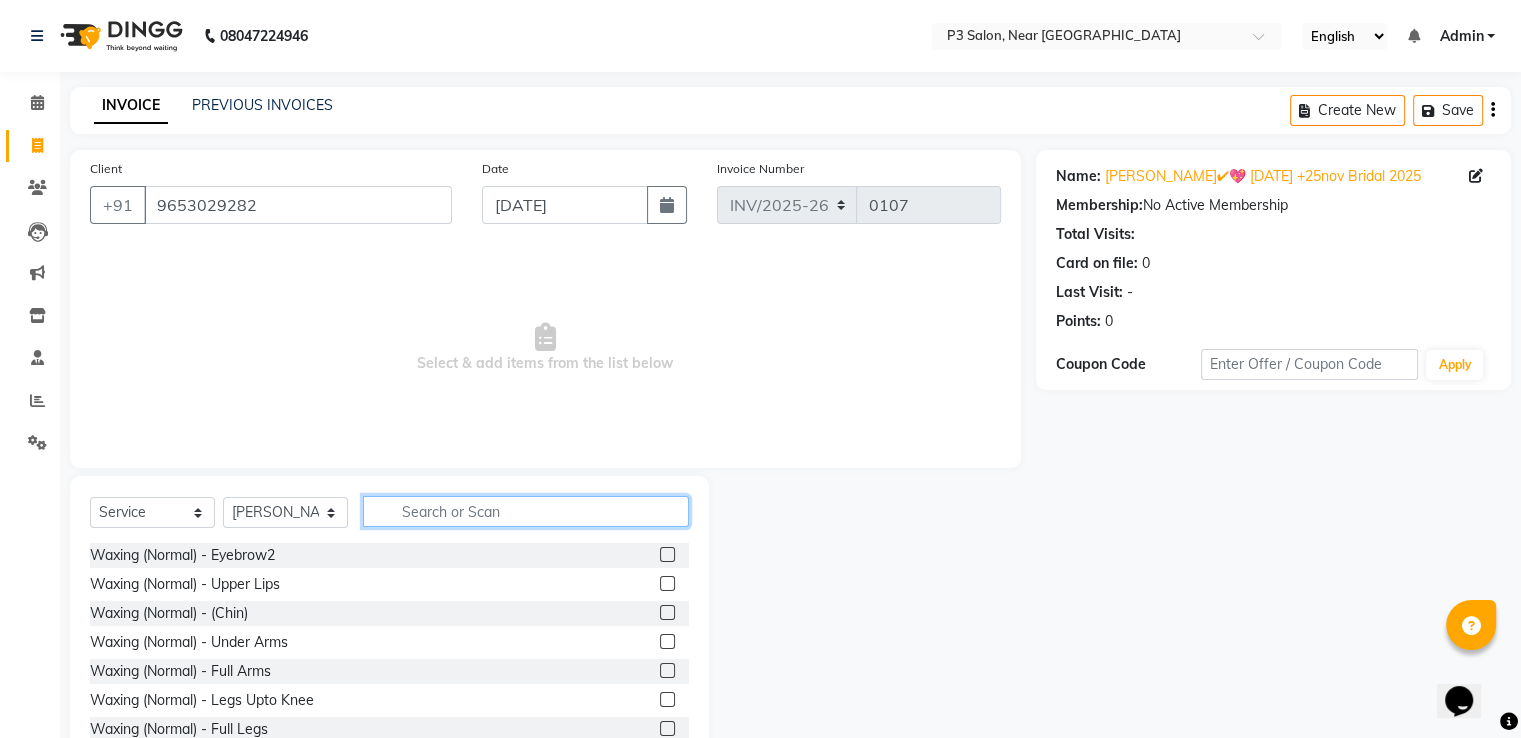 click 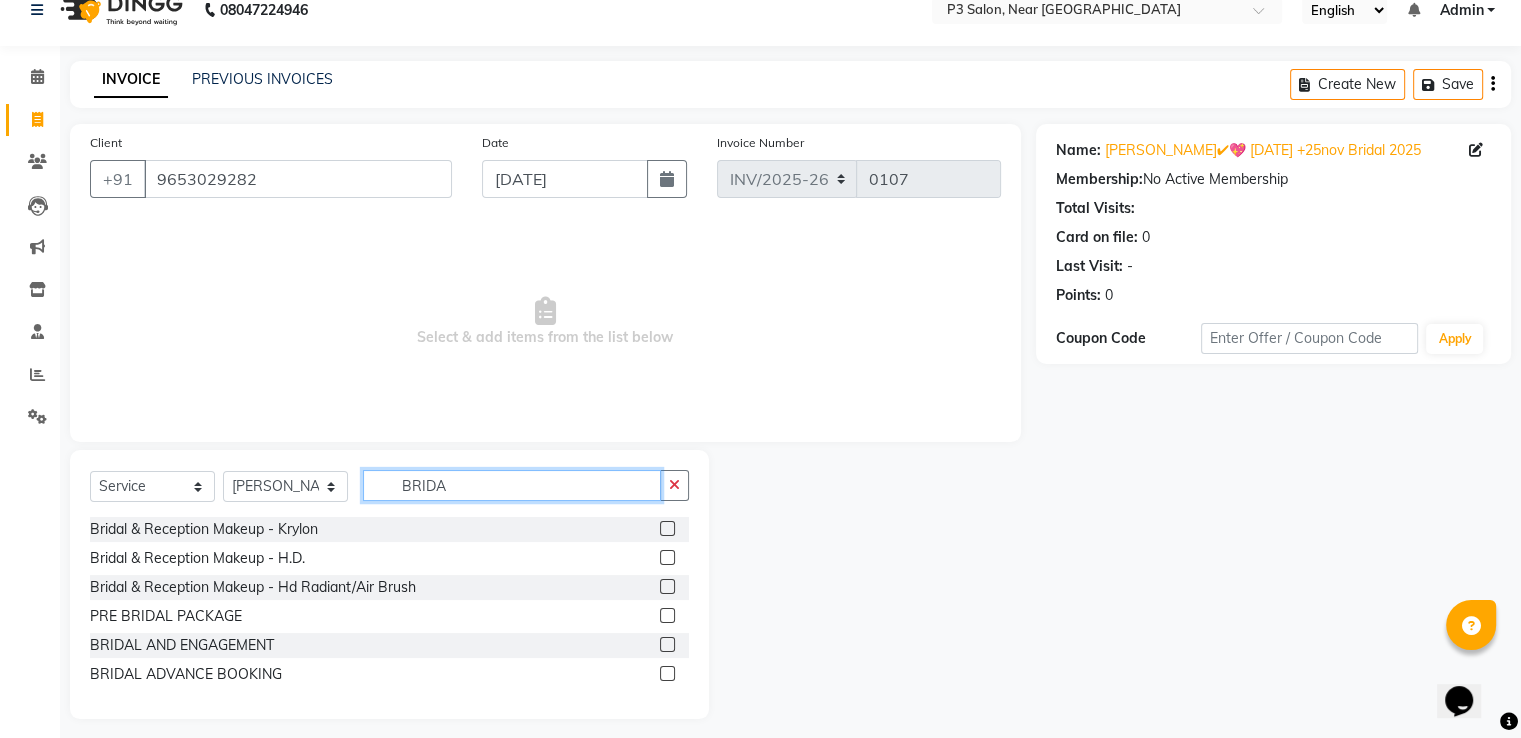 scroll, scrollTop: 38, scrollLeft: 0, axis: vertical 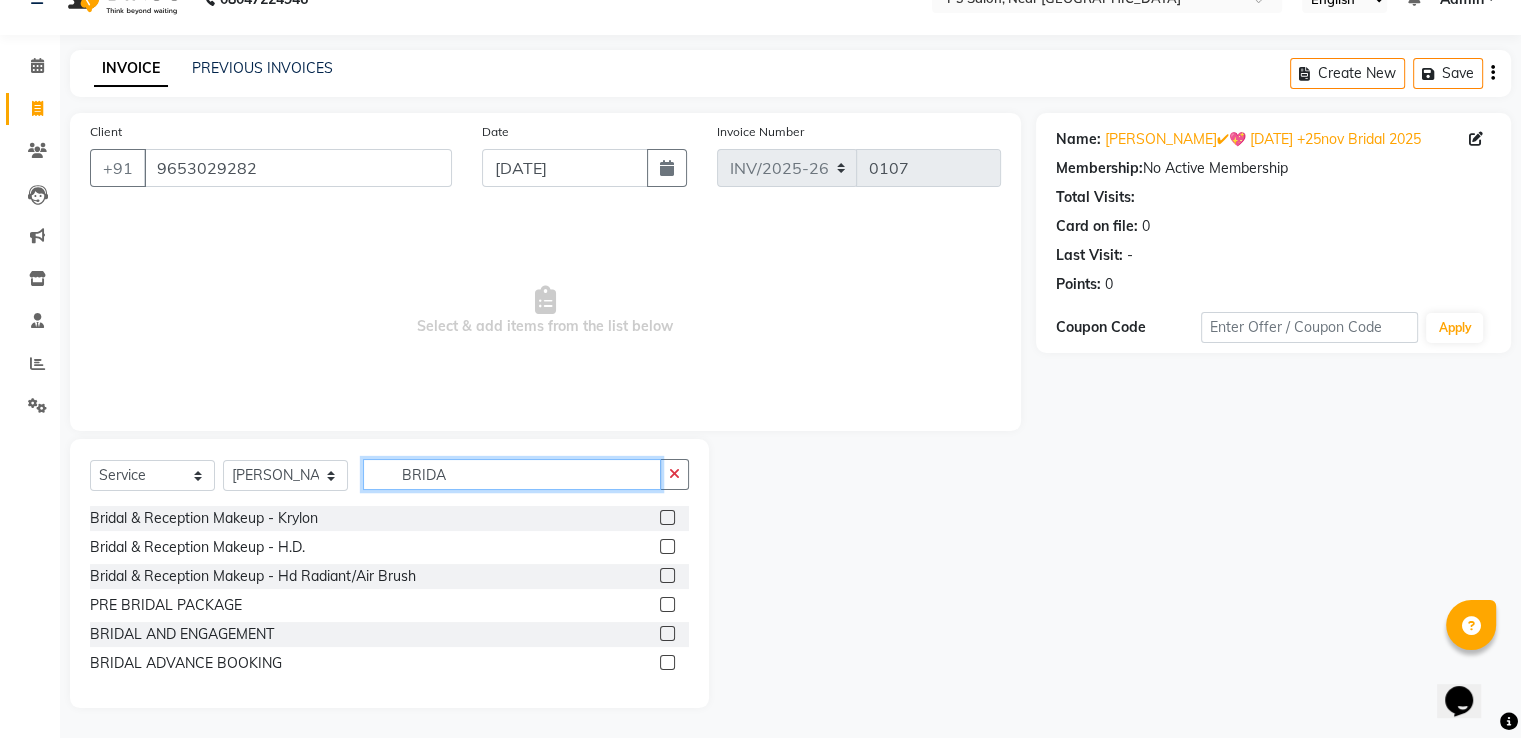 type on "BRIDA" 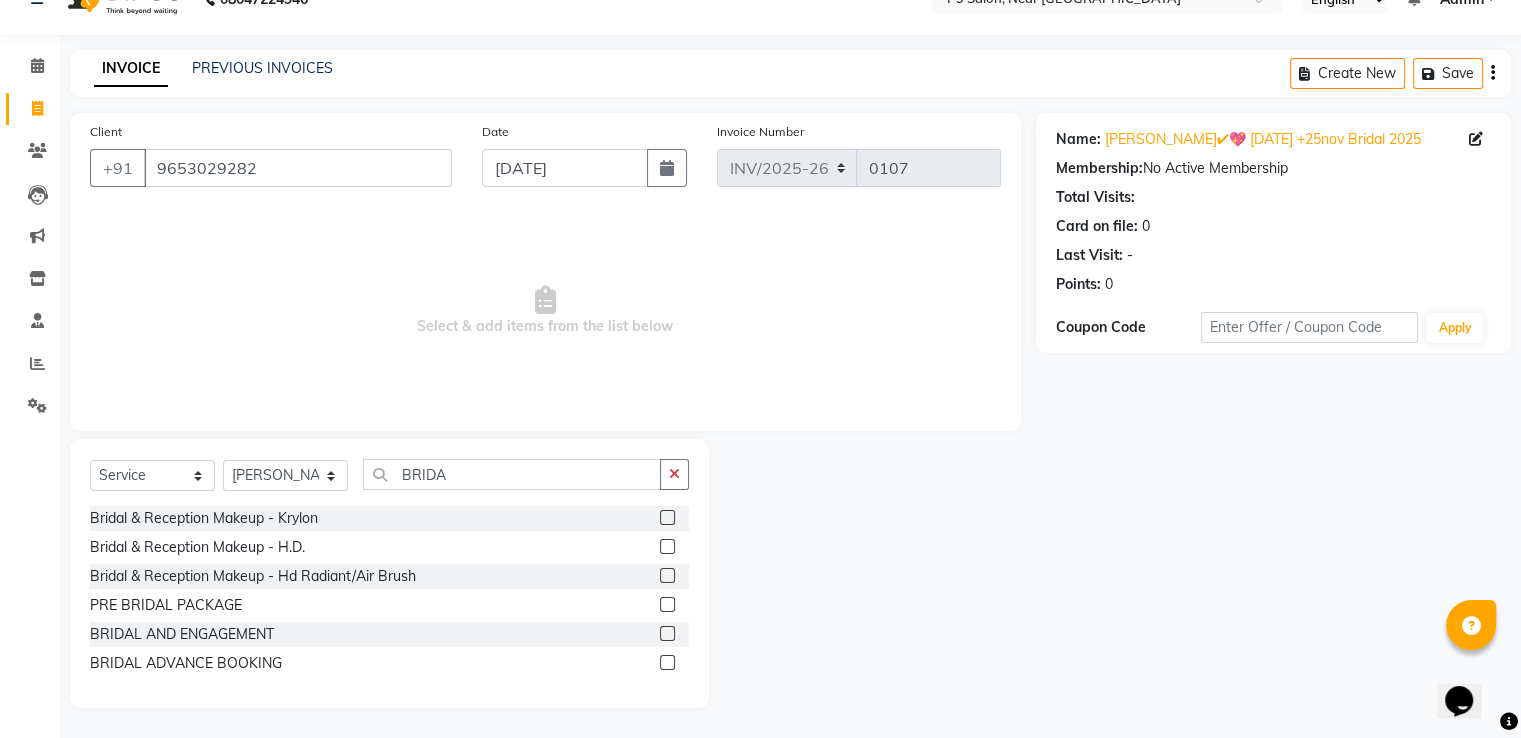 click 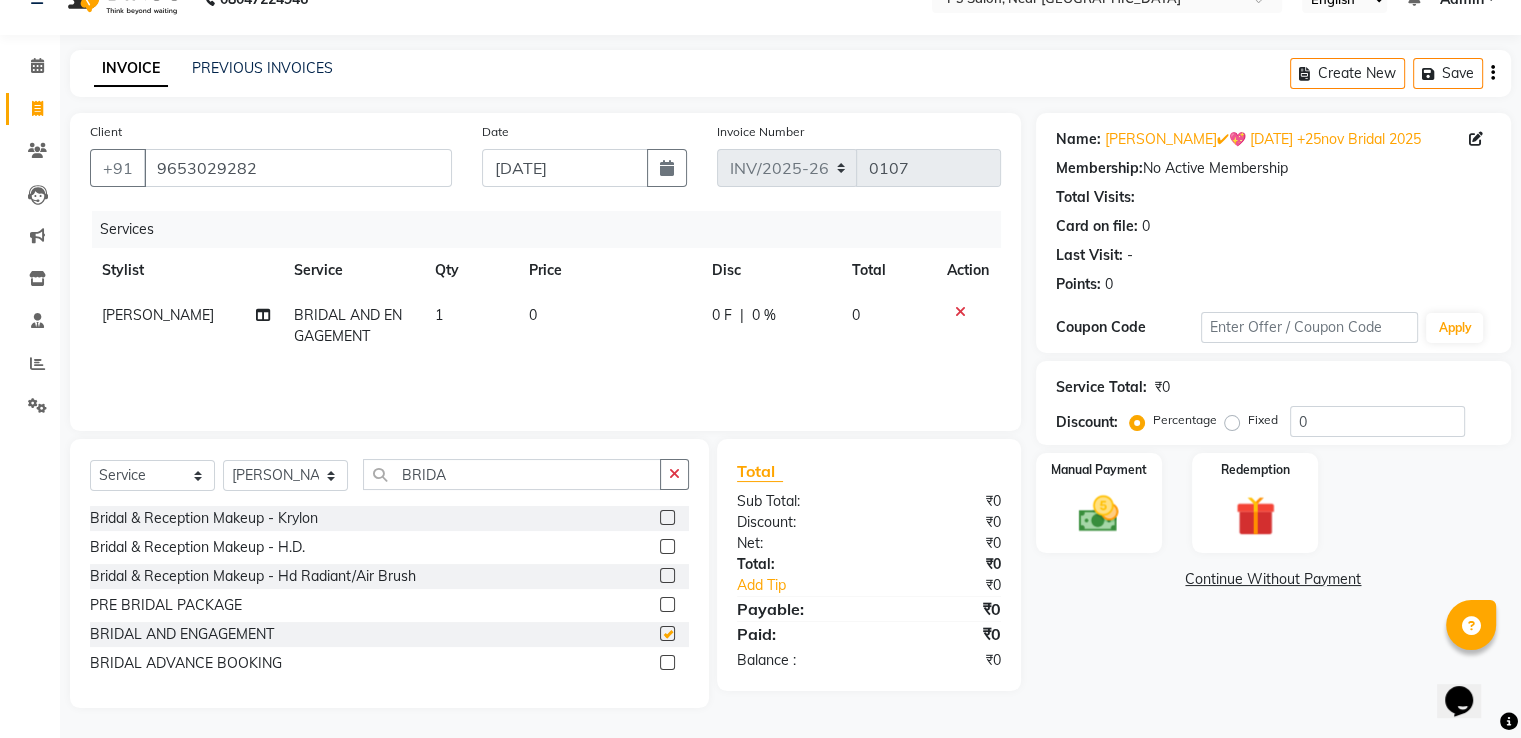 checkbox on "false" 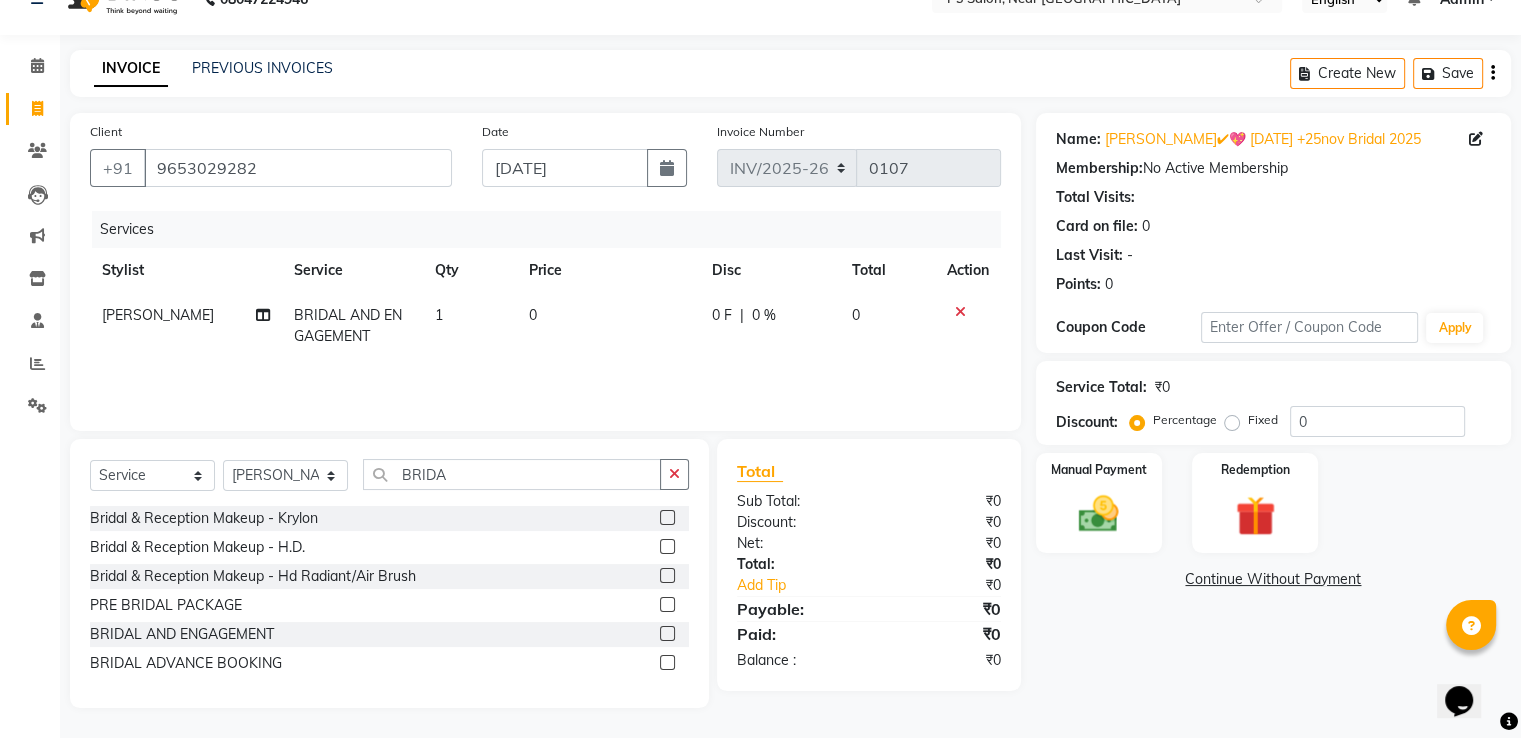 click on "0" 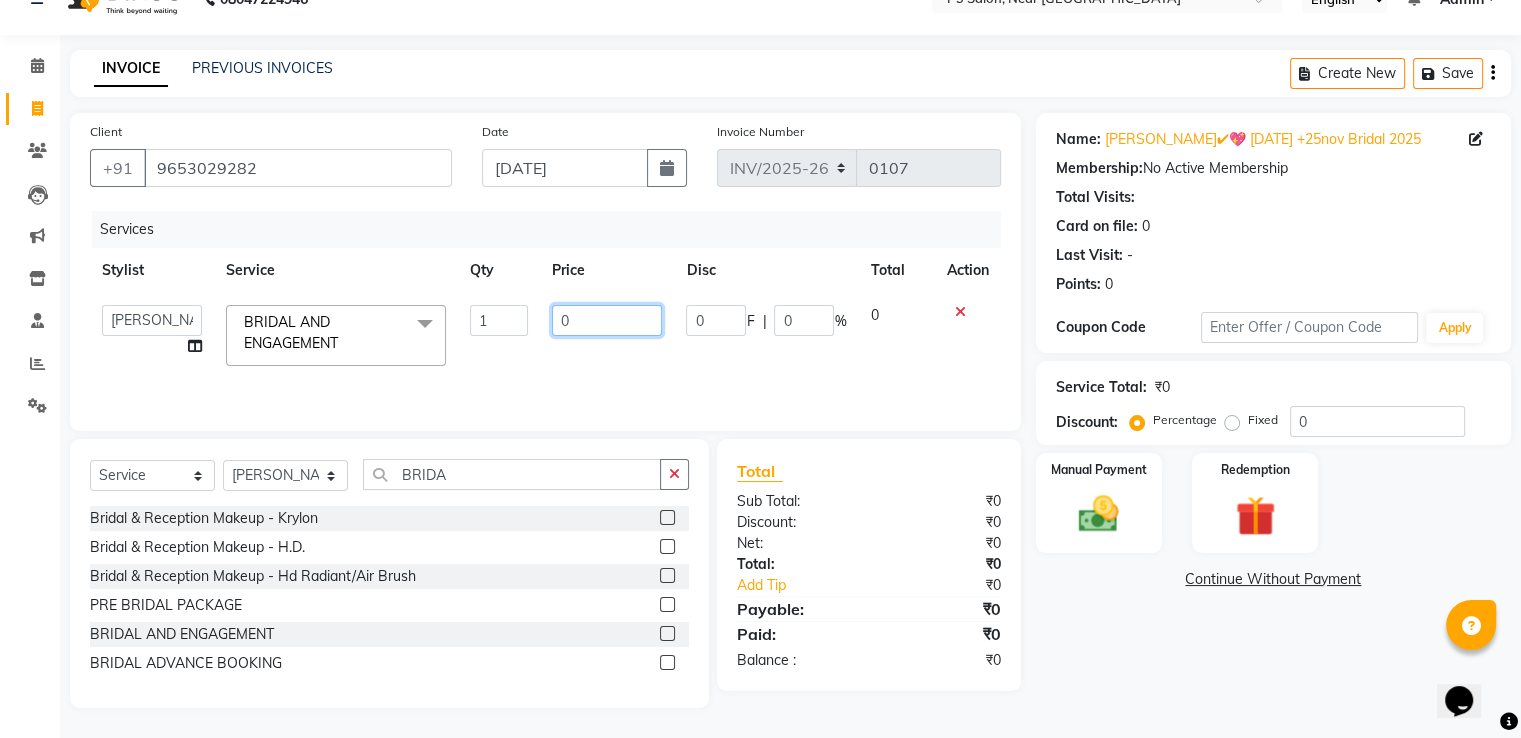 click on "0" 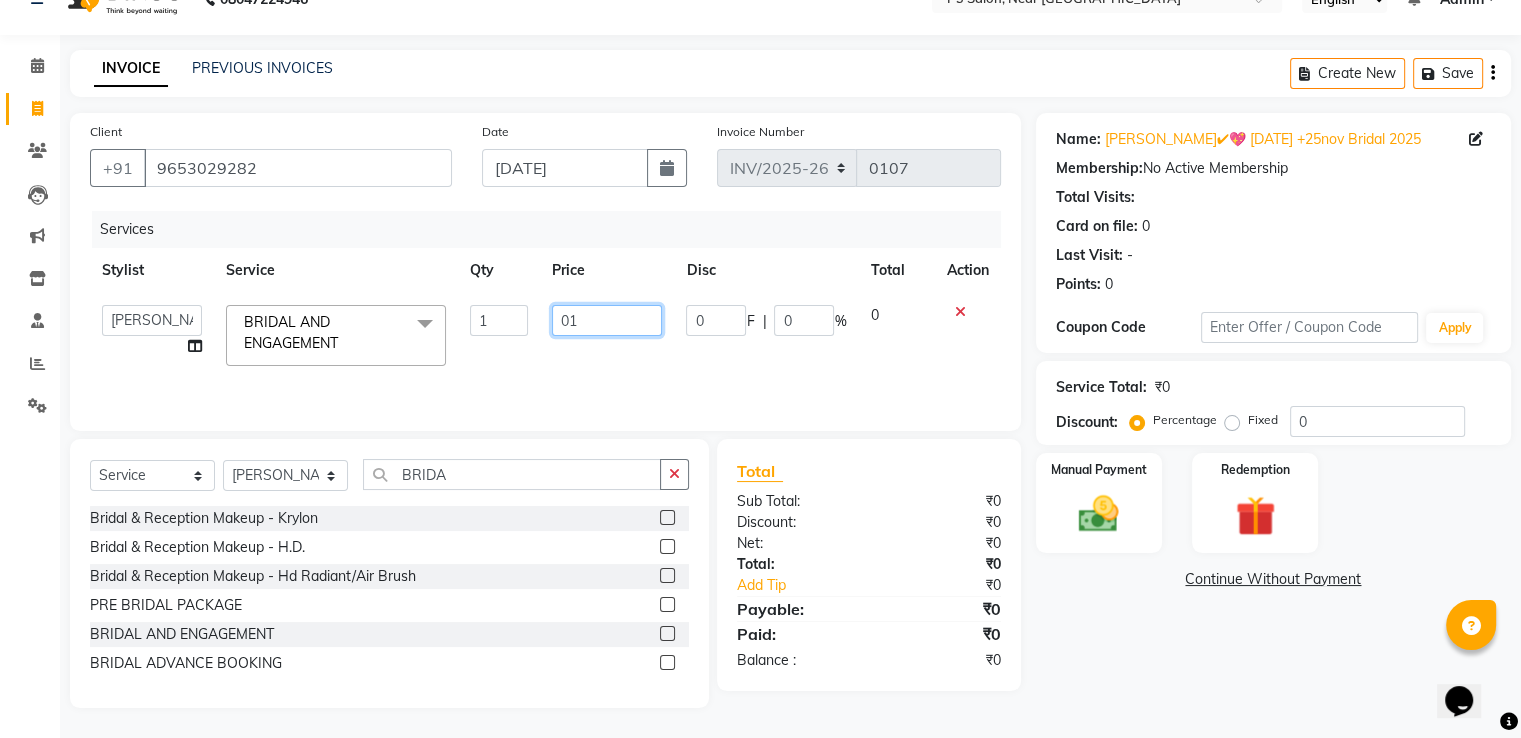 type on "0" 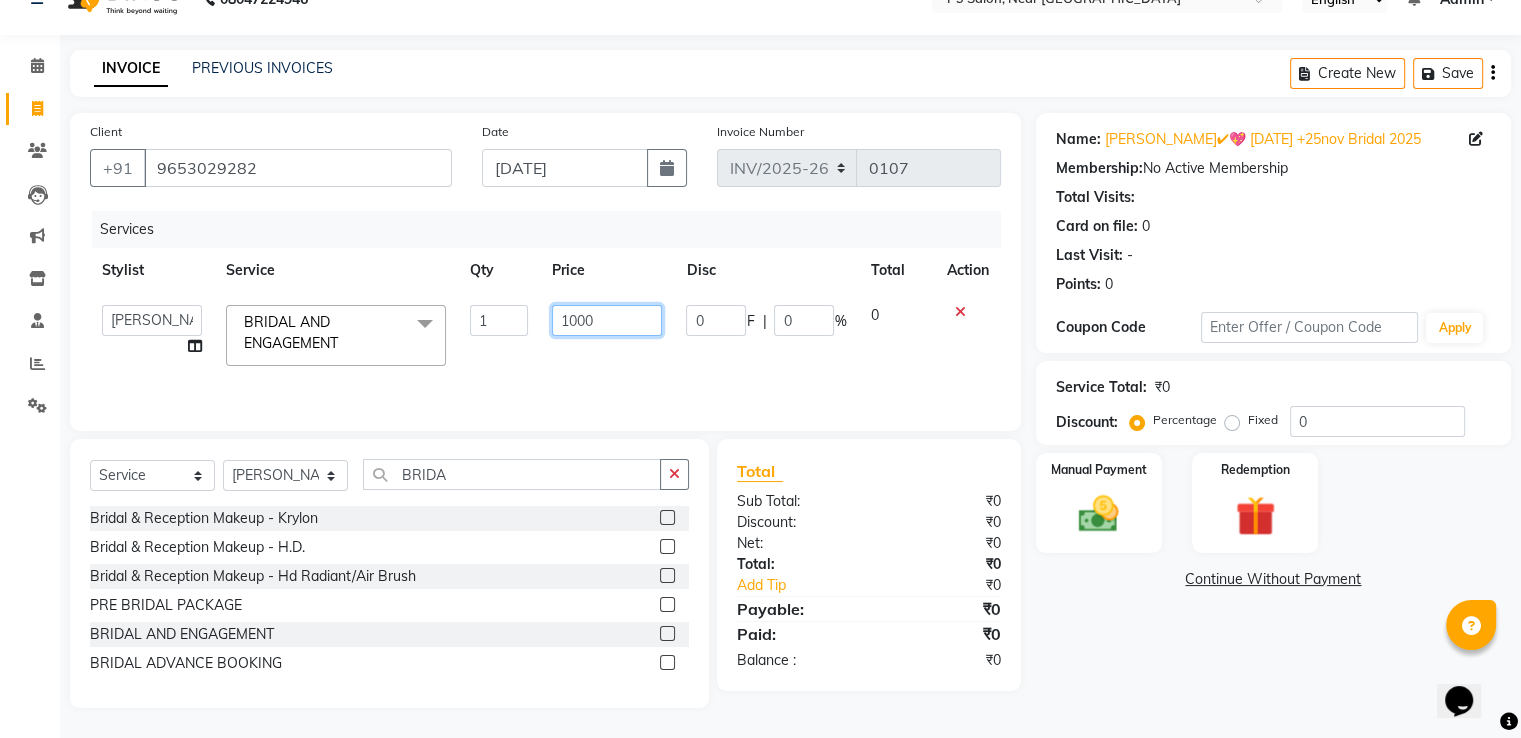 type on "10000" 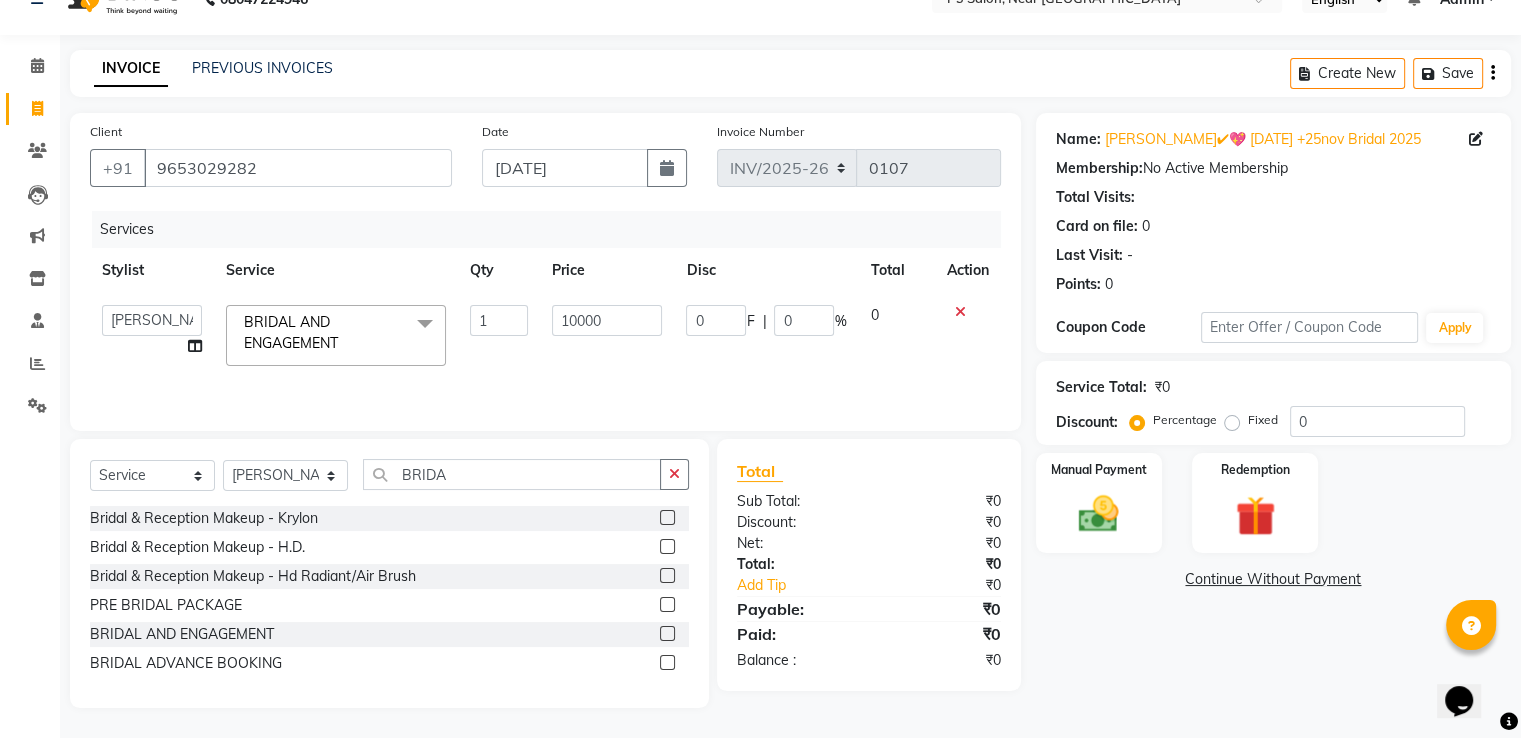click on "Services Stylist Service Qty Price Disc Total Action  [PERSON_NAME]    [PERSON_NAME]    REKHA    Sudha   BRIDAL AND ENGAGEMENT   x Waxing (Normal) - Eyebrow2 Waxing (Normal) - Upper Lips Waxing (Normal) - ([GEOGRAPHIC_DATA]) Waxing (Normal) - Under Arms Waxing (Normal) - Full Arms Waxing (Normal) - Legs Upto Knee Waxing (Normal) - Full Legs Waxing (Normal) - Face Wax With Pack Waxing (Normal) - Stomach Waxing (Normal) - Full Body Wax Waxing (Normal) - Bikni Wax Waxing (Normal) - Face Wax With Neck Waxing (Normal)  -  Eyebrows Waxing (Normal)  -  Upper Lips Waxing (Normal)  -  Chin Waxing (Normal)  -  Under Arms Waxing (Normal)  -  Full Arms Waxing (Normal)  -  Legs Upto Knee Waxing (Normal)  -  Full Legs Waxing (Normal)  -  Face Wax With Pack Waxing (Normal)  -  Stomach Waxing (Normal)  -  Full Body Wax Waxing (Normal)  -  Bikni Wax Waxing (Normal)  -  Face Wax With Neck Waxing (Normal) - Eyebrow2 ADDITIONAL SERVICE {HYDRA FACIAL} HYDRA FACIAL  FACE DTAN  DERMA PLANNING [MEDICAL_DATA] HAIR CUT WITH WASH  ROUTINE CHEKUP" 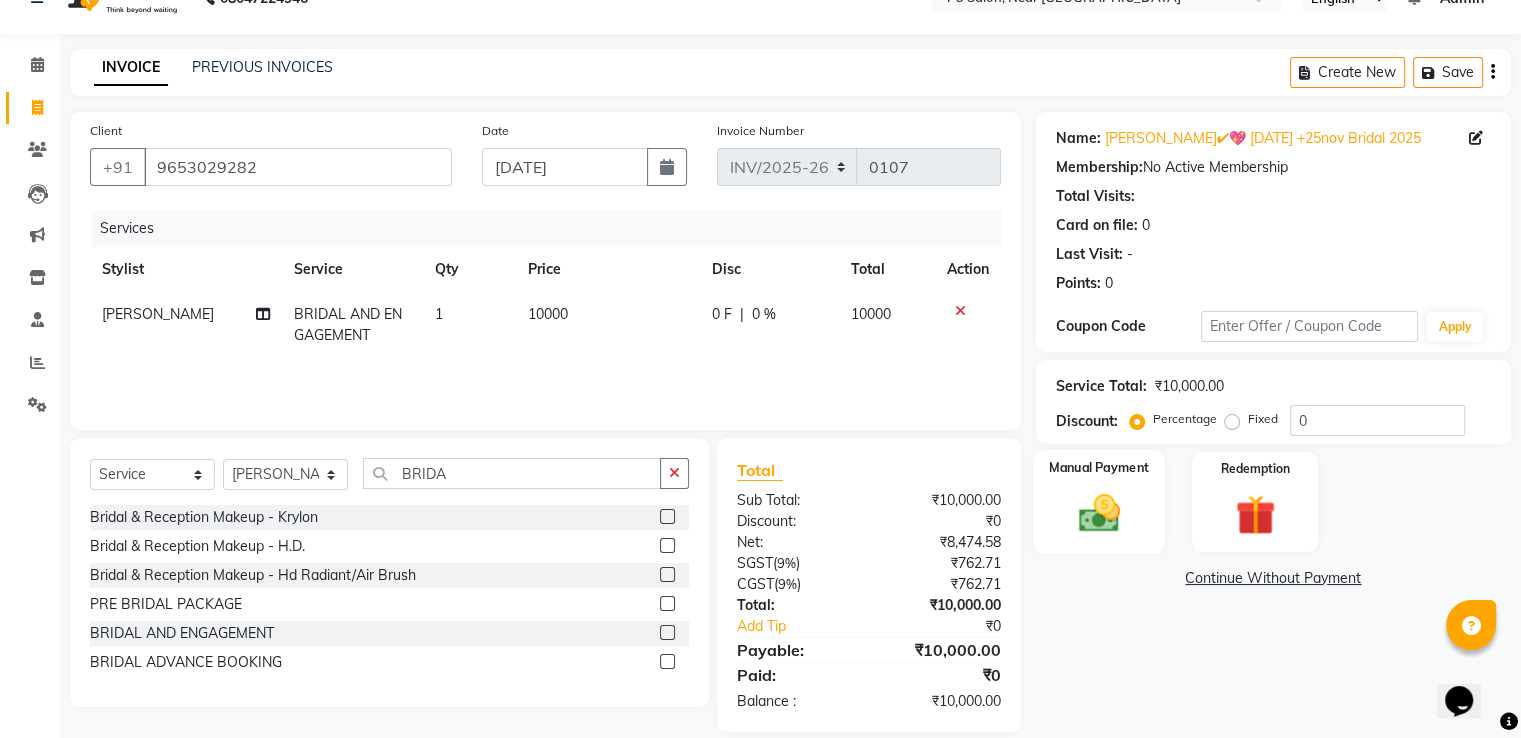 click on "Manual Payment" 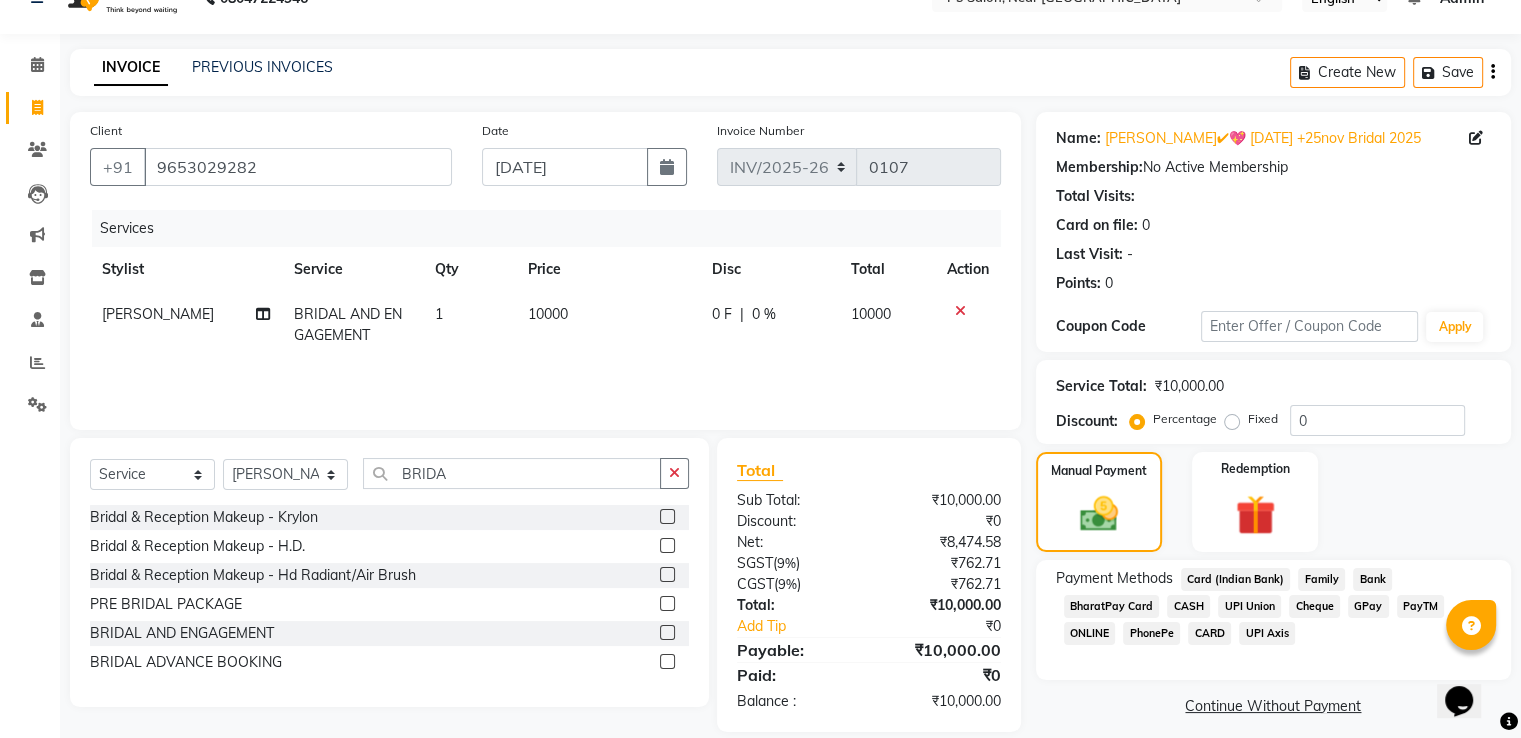 click on "CASH" 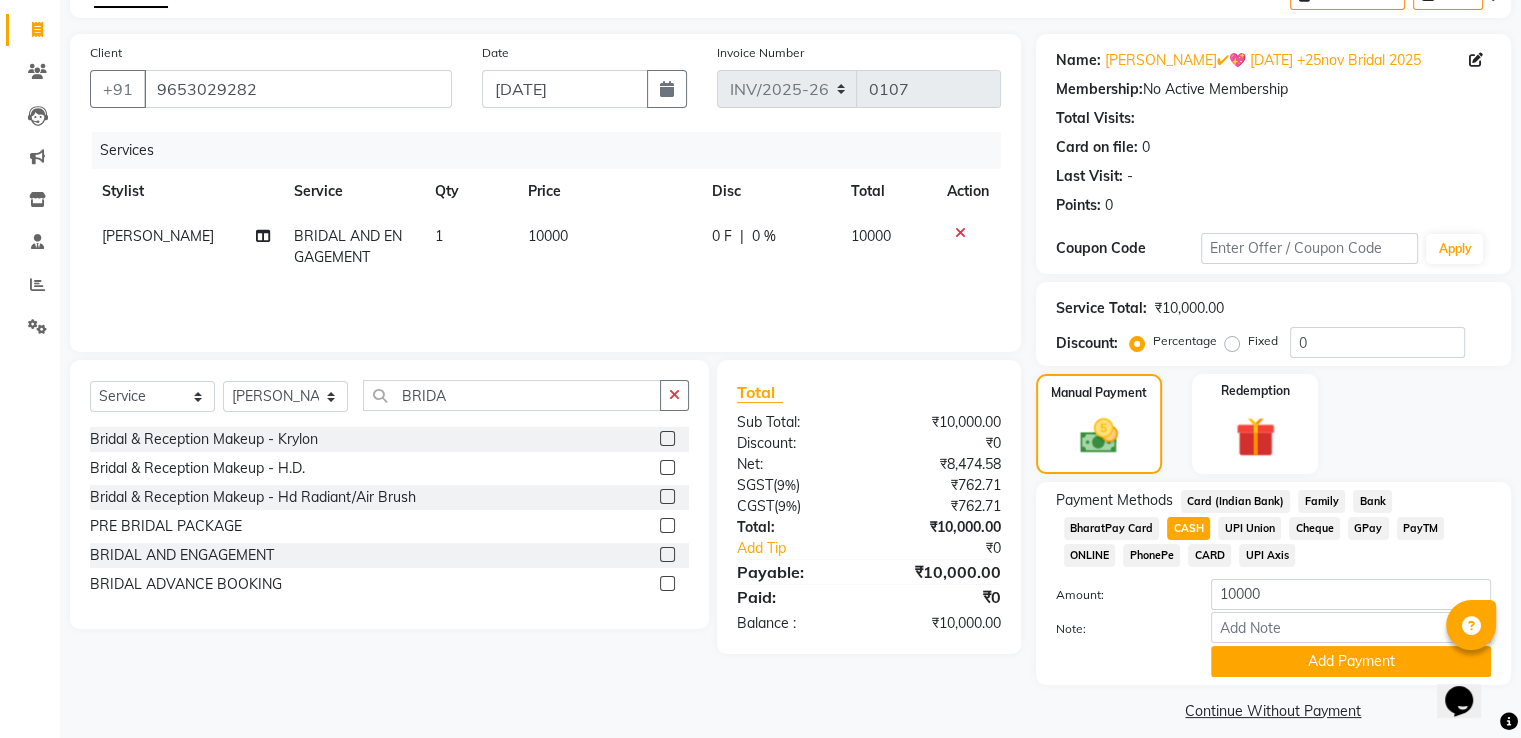 scroll, scrollTop: 137, scrollLeft: 0, axis: vertical 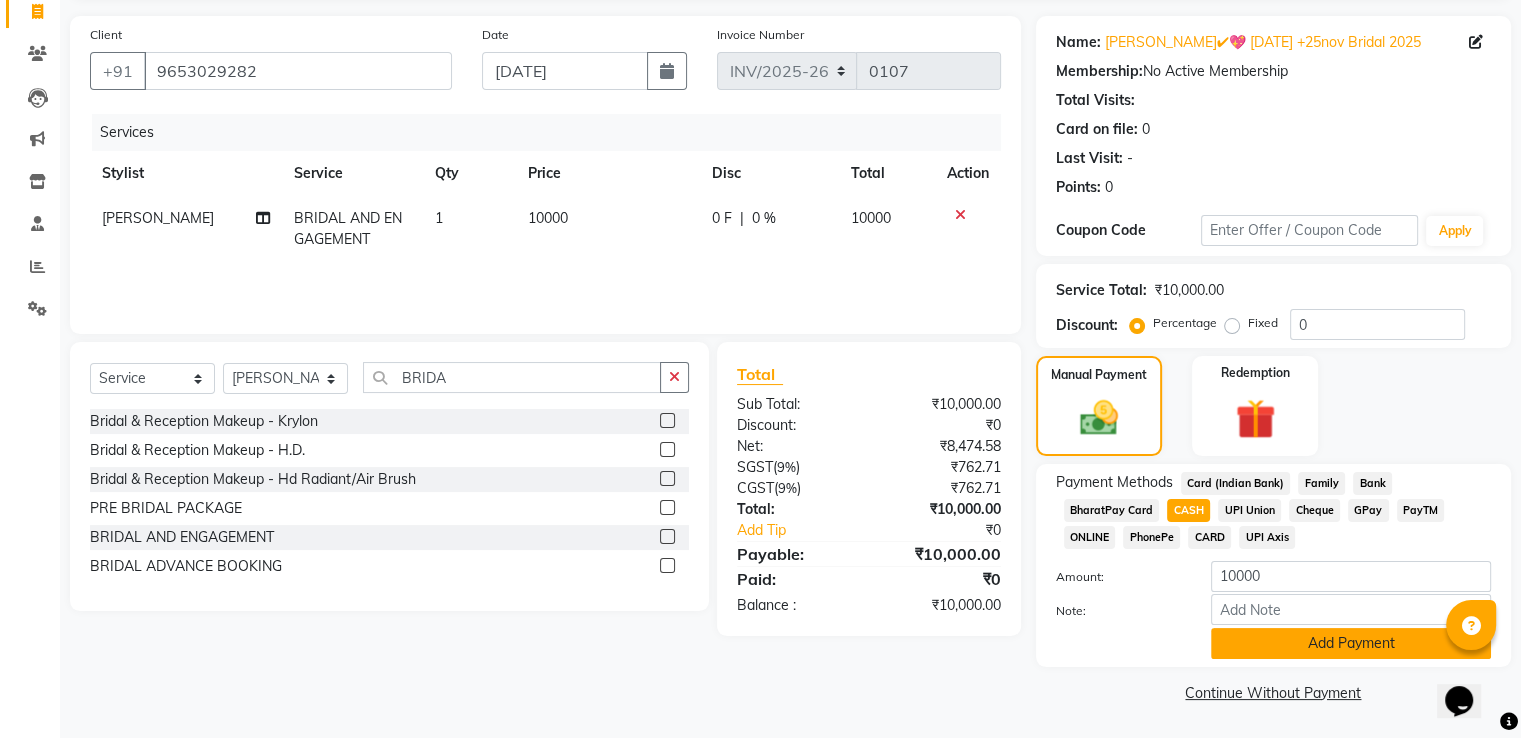 click on "Add Payment" 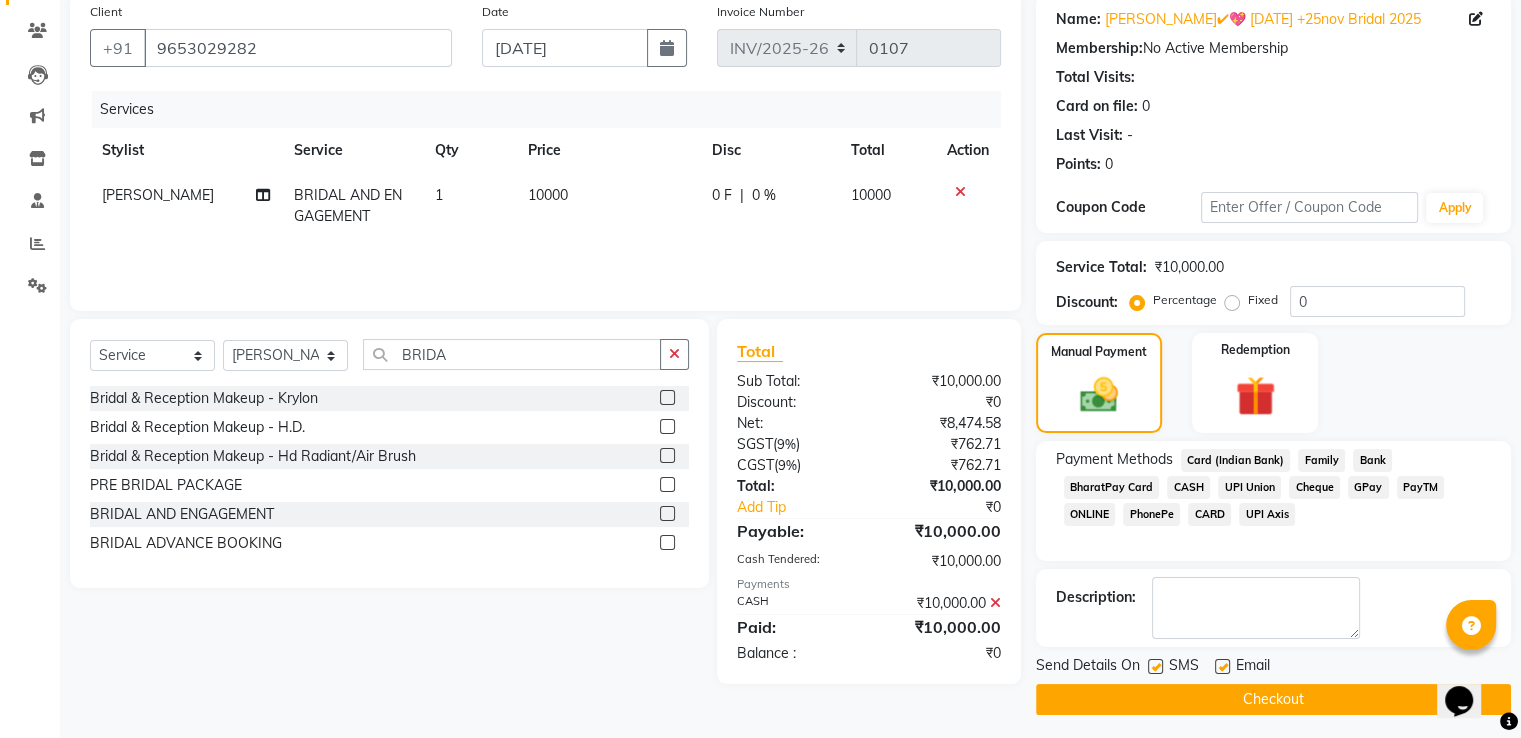 scroll, scrollTop: 163, scrollLeft: 0, axis: vertical 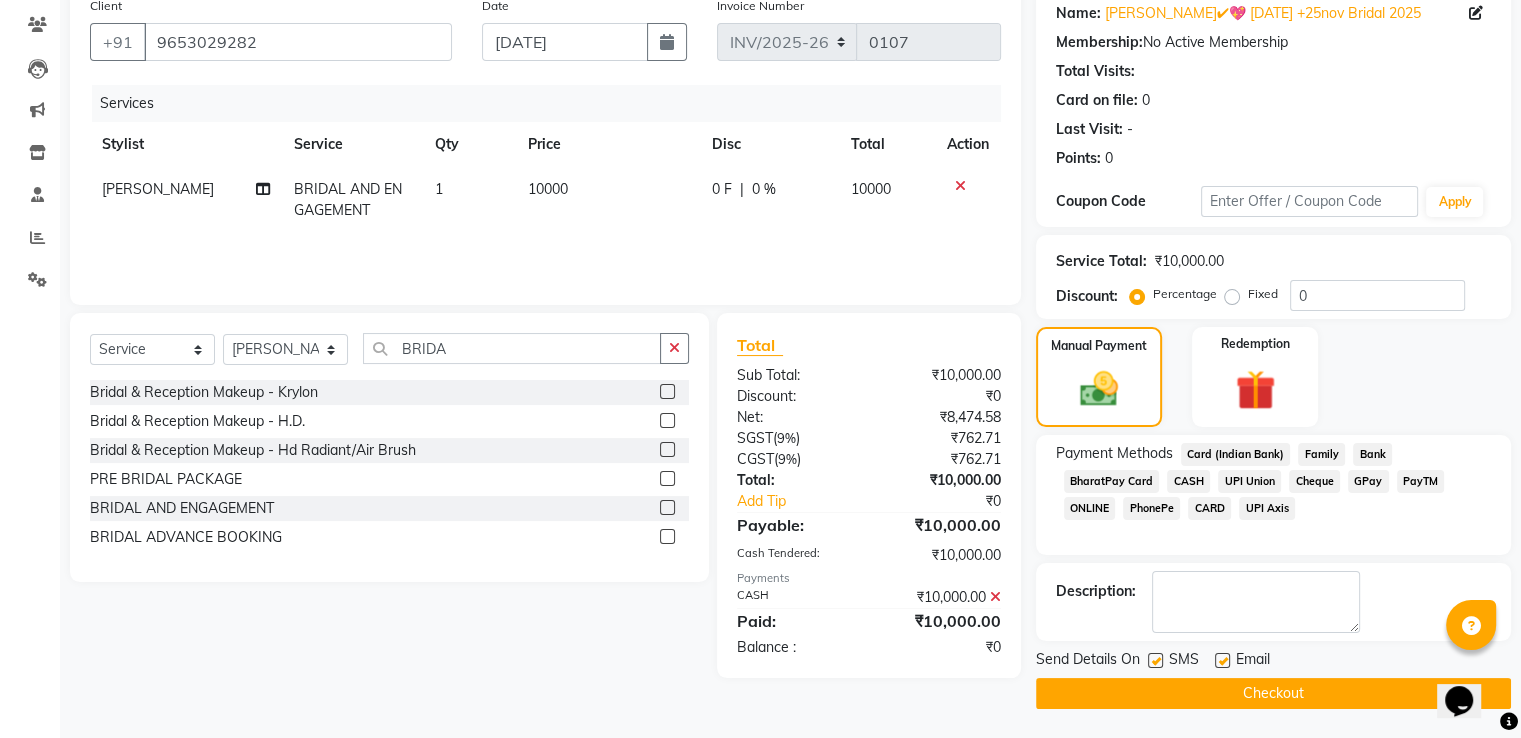 click 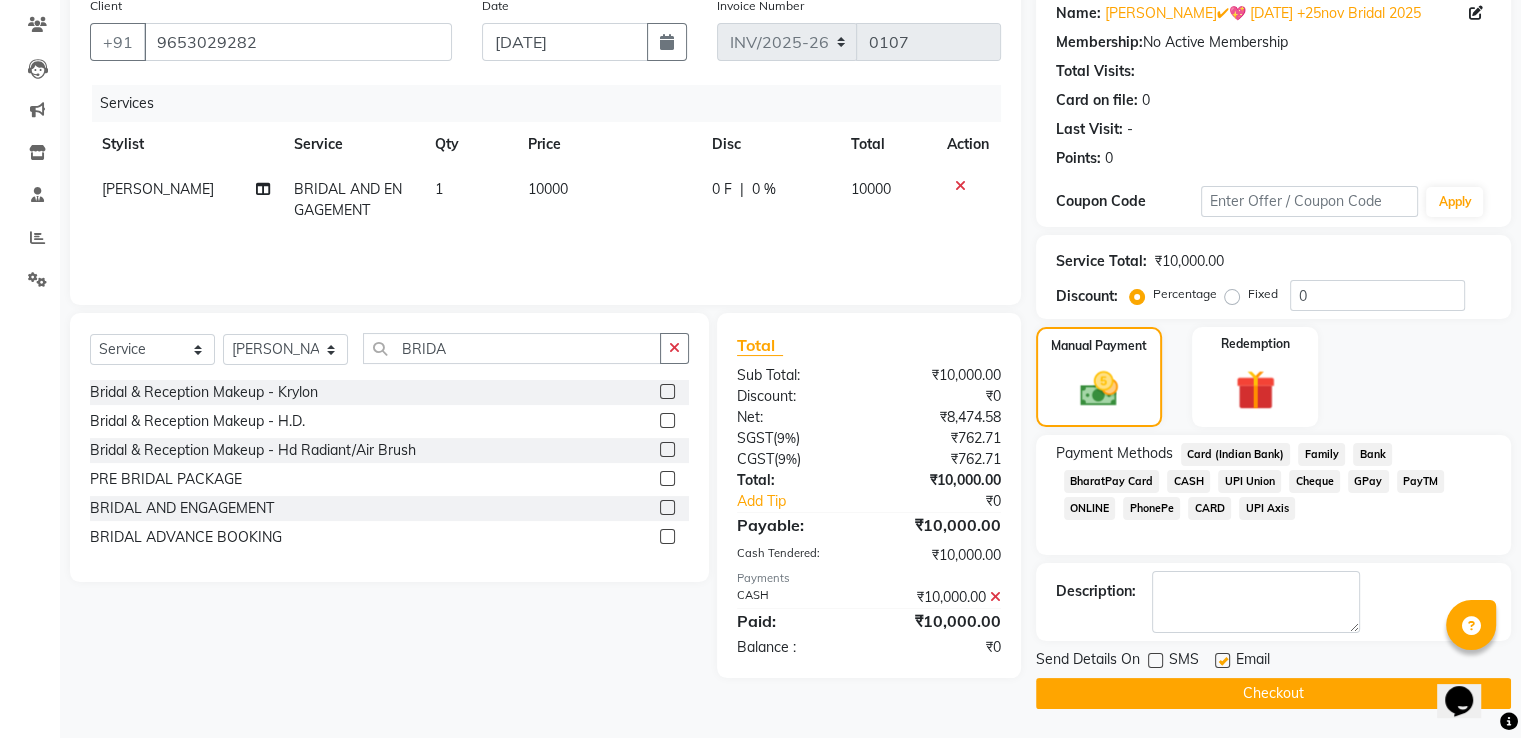 click 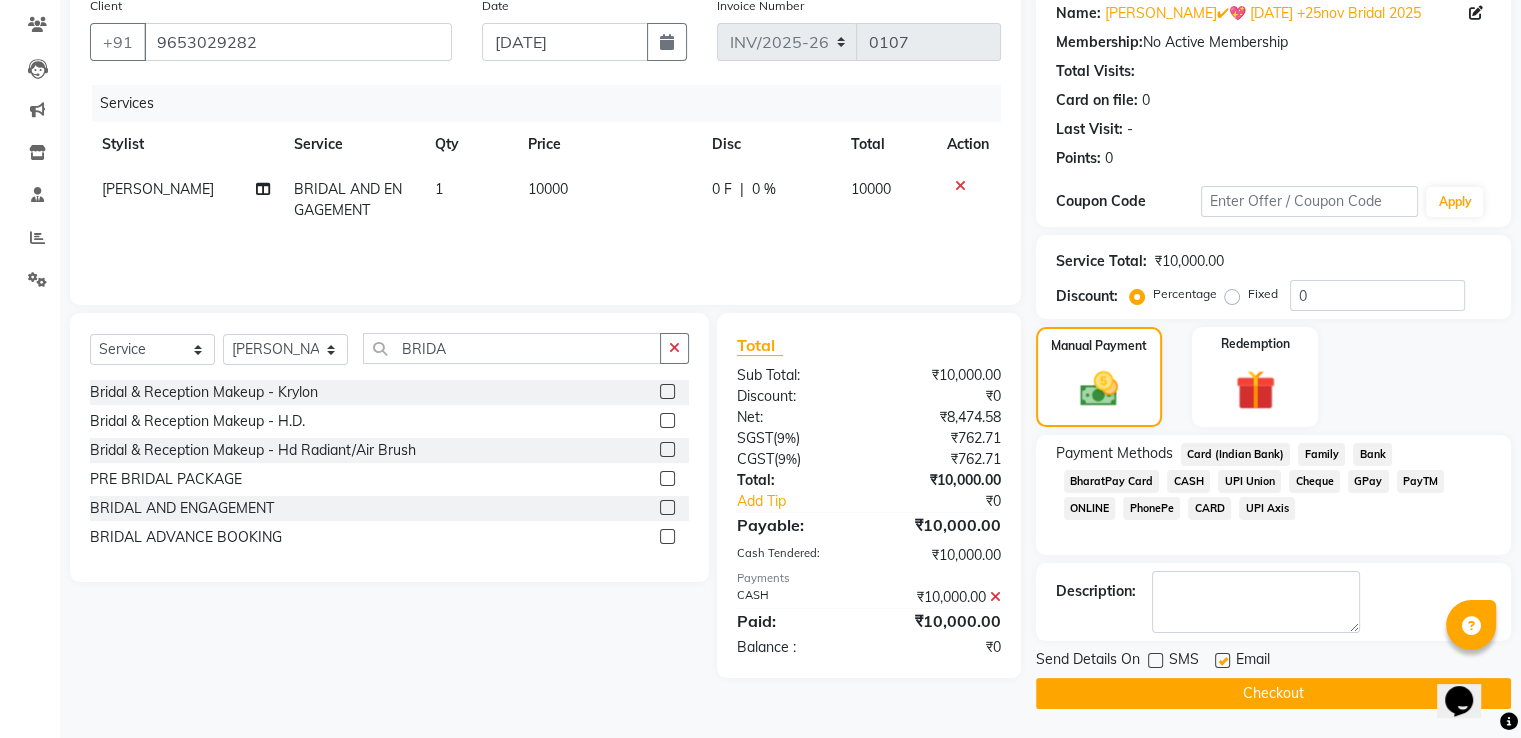 click at bounding box center [1221, 661] 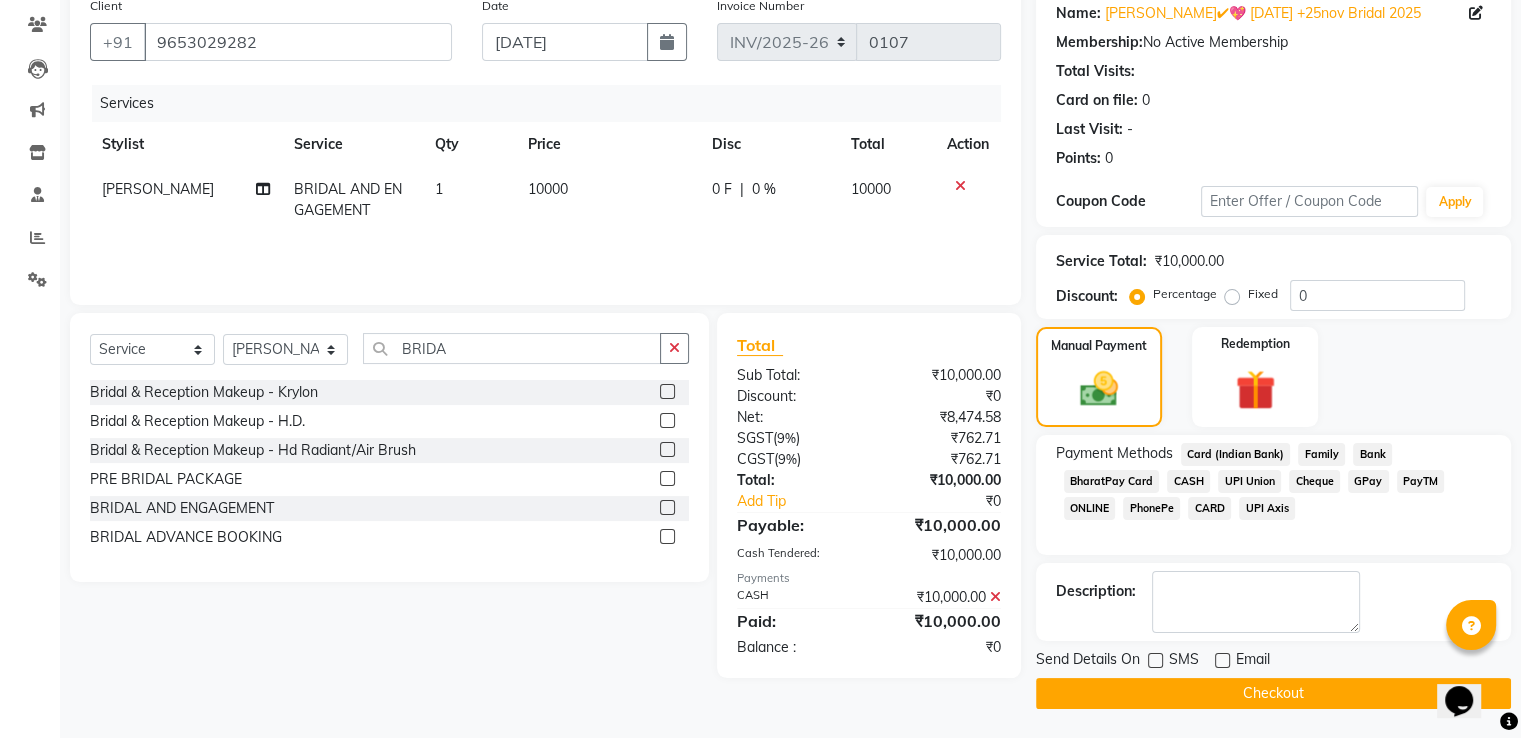 click on "Checkout" 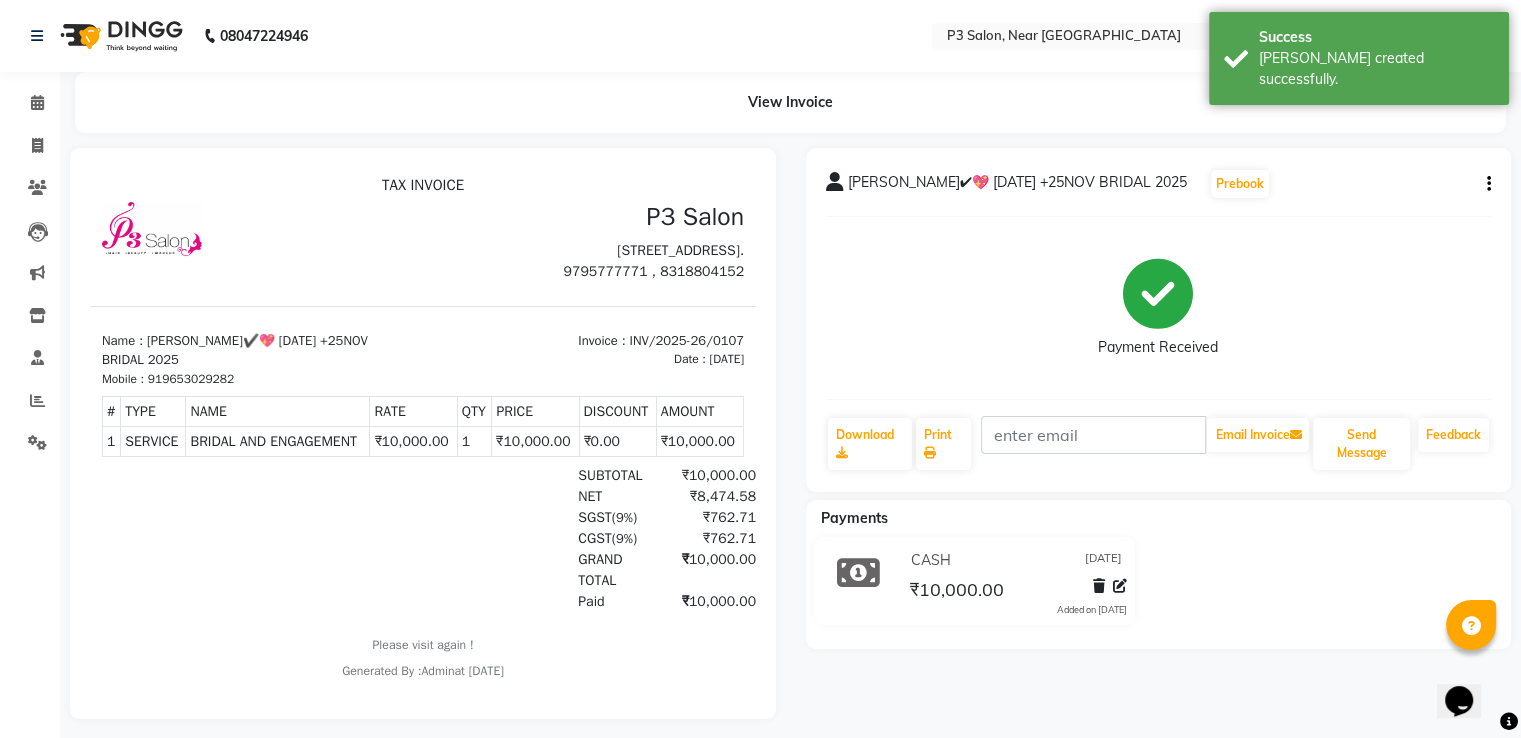 scroll, scrollTop: 0, scrollLeft: 0, axis: both 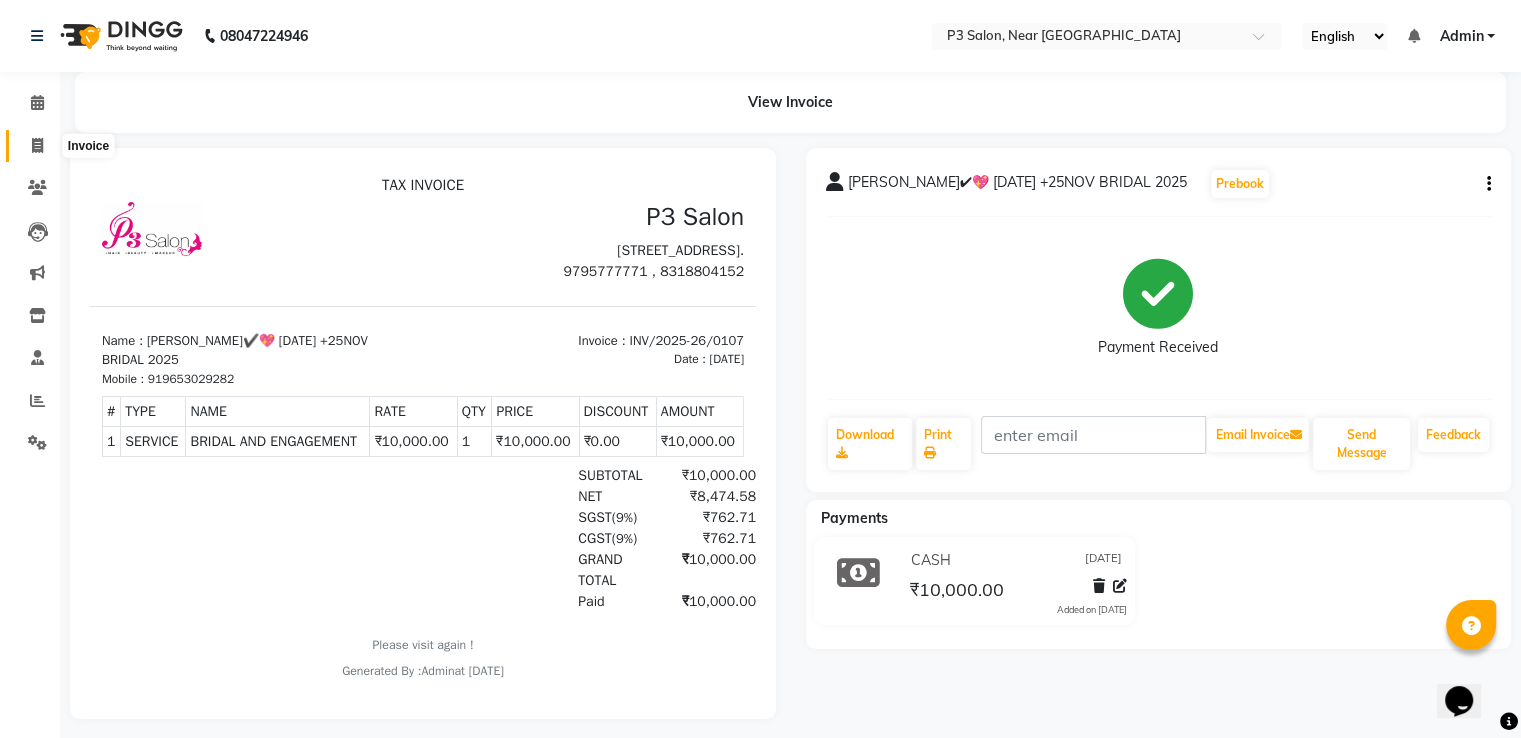 click 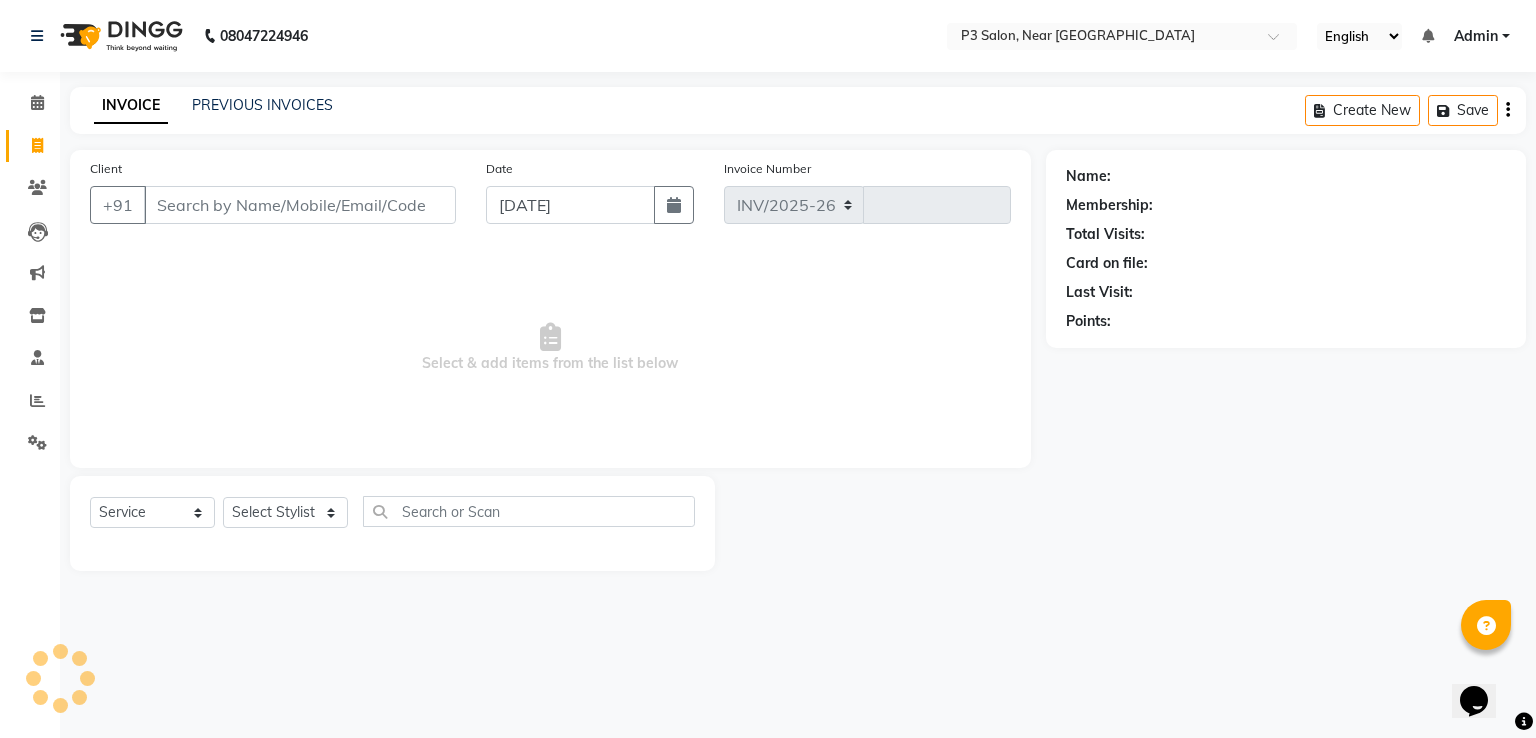 select on "5372" 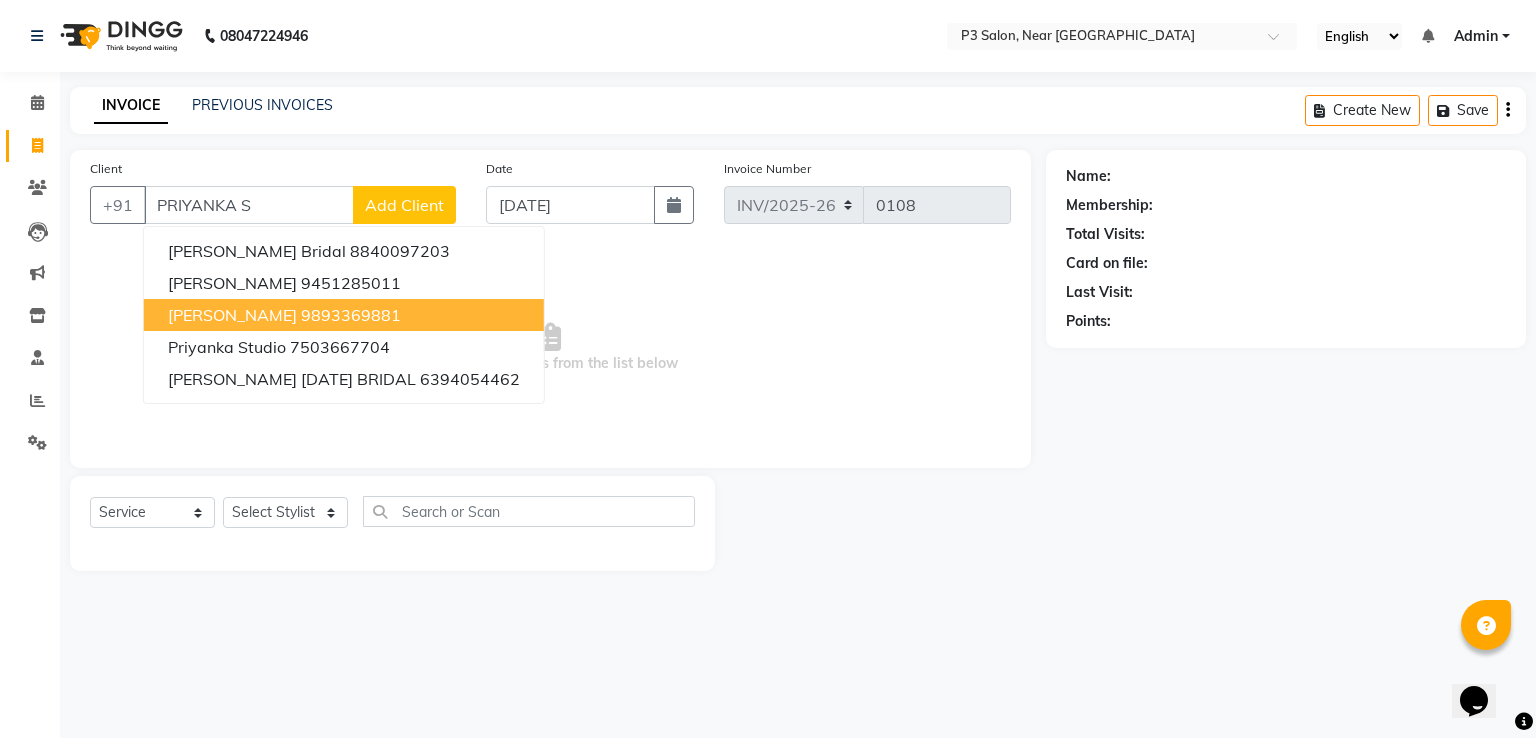click on "[PERSON_NAME]" at bounding box center (232, 315) 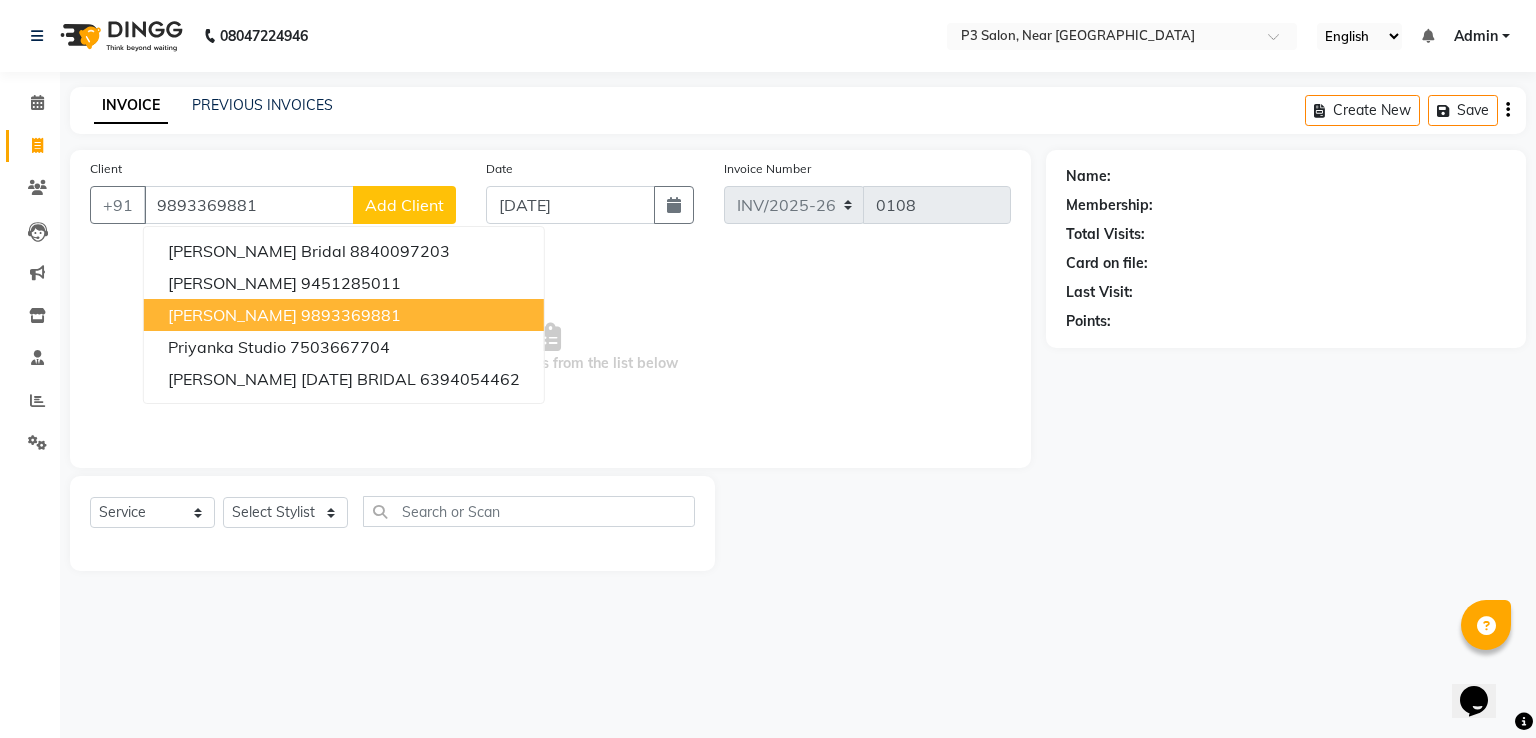 type on "9893369881" 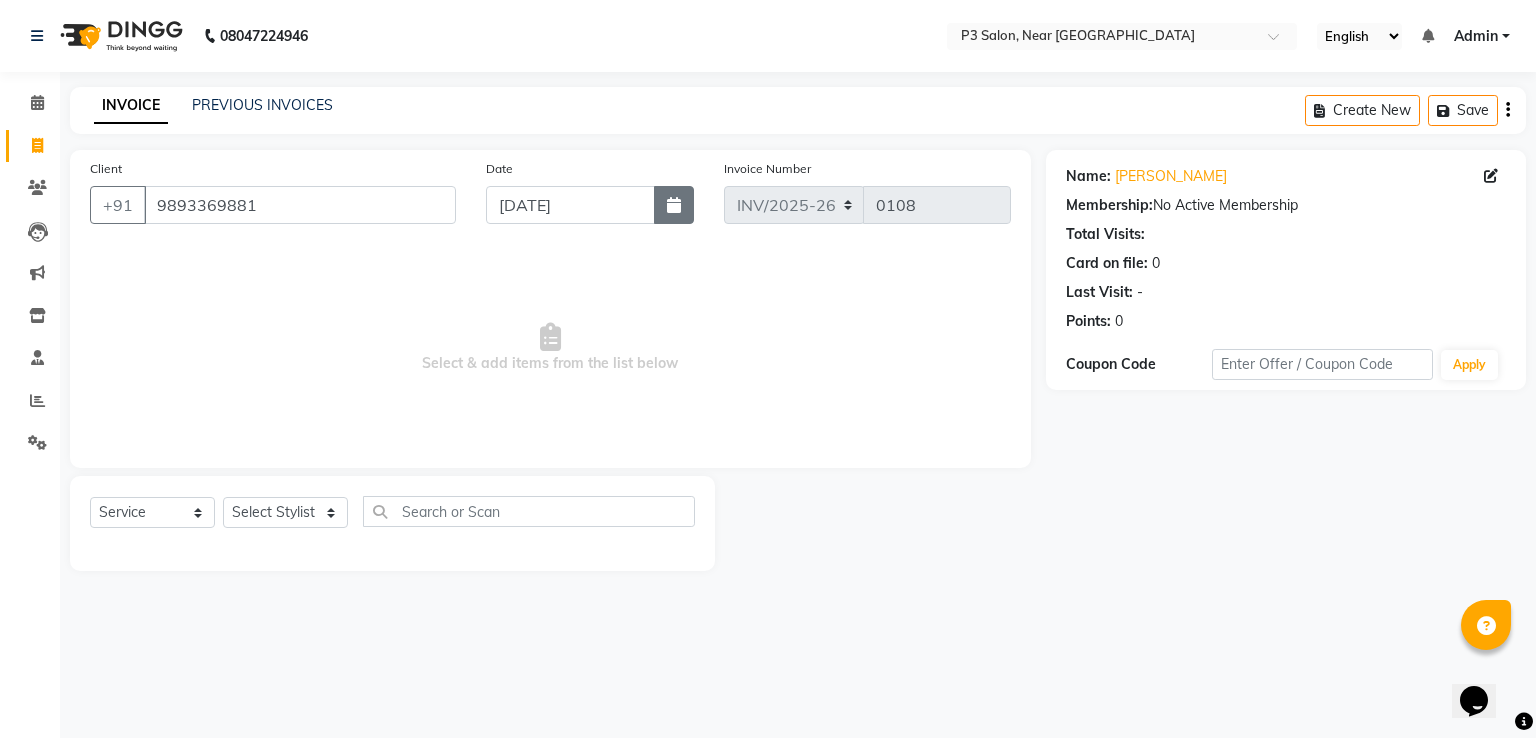 click 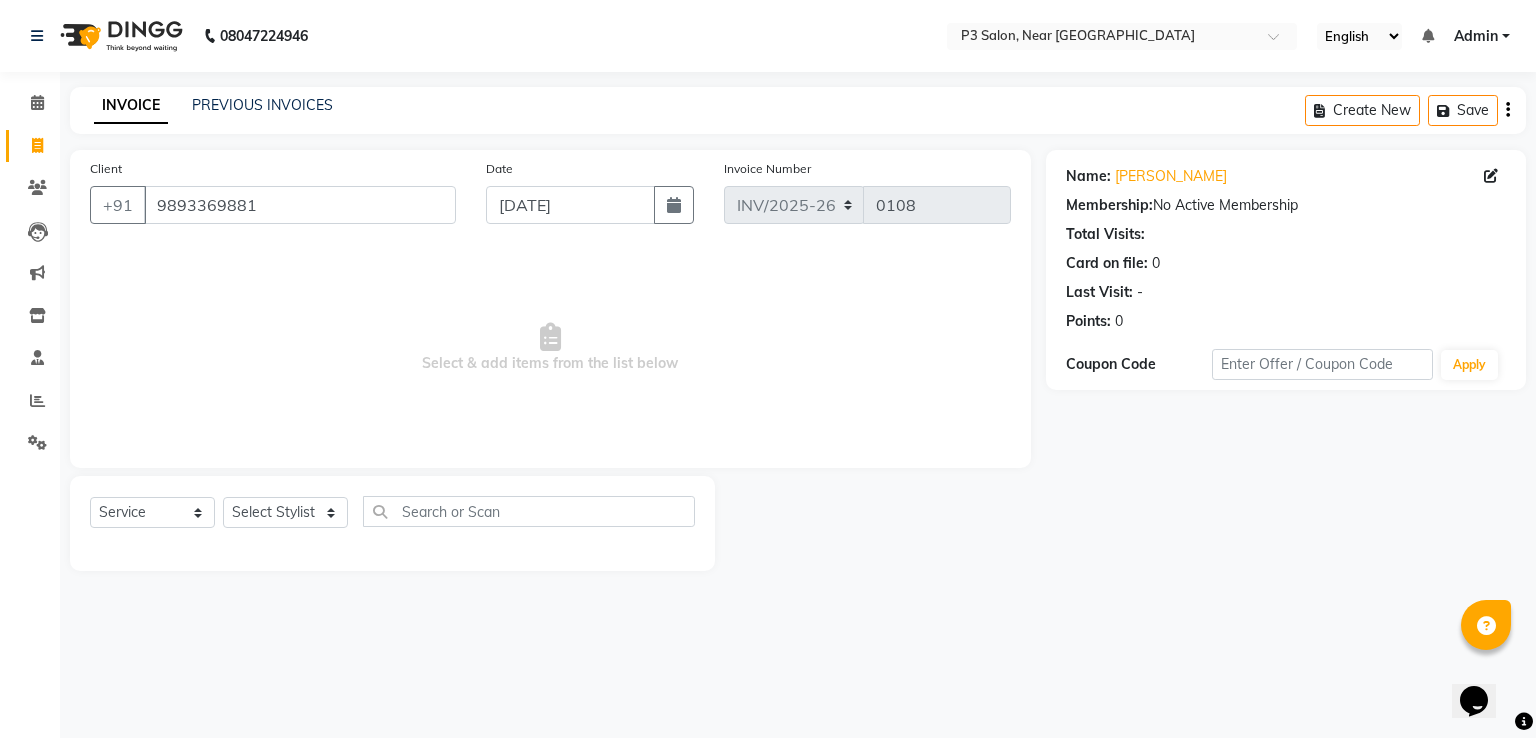 select on "7" 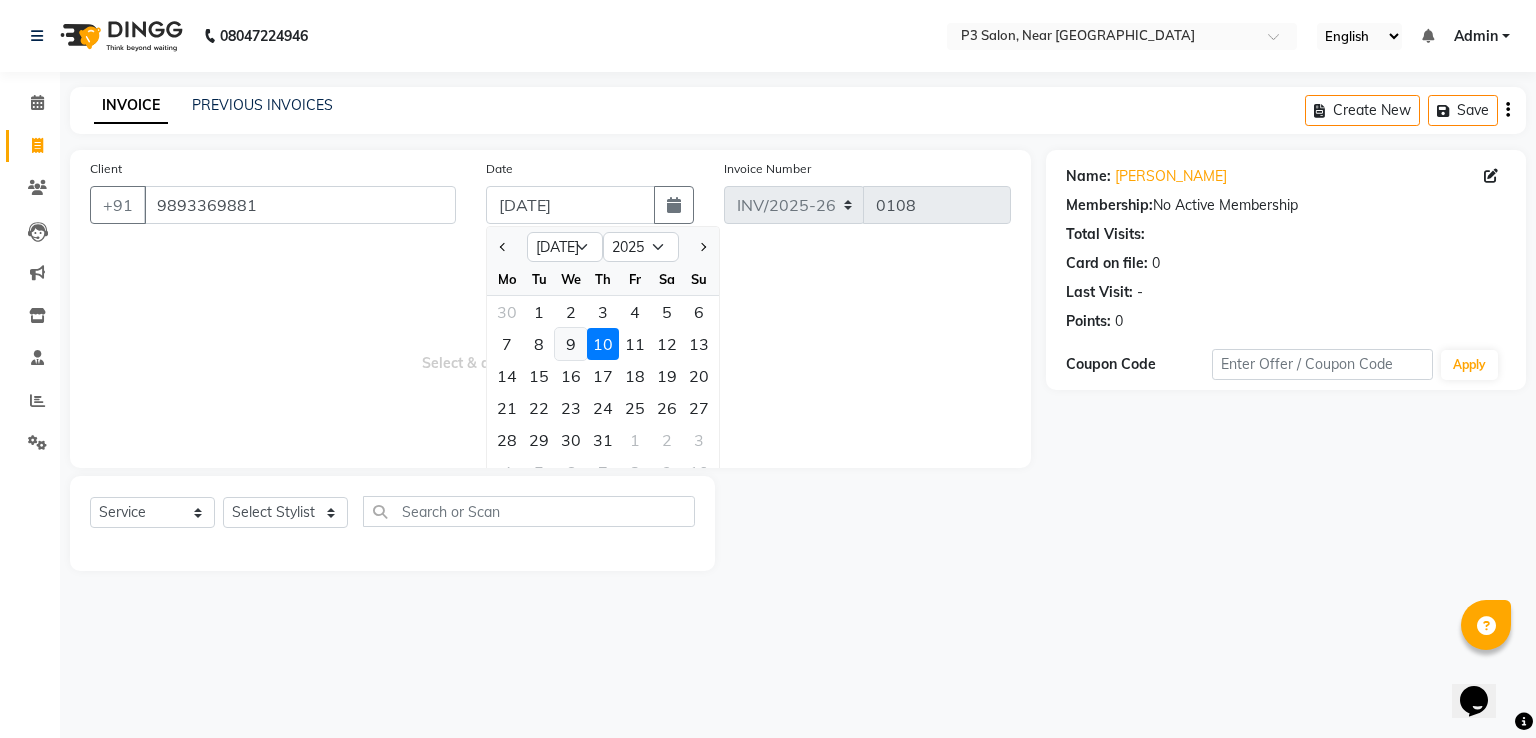 click on "9" 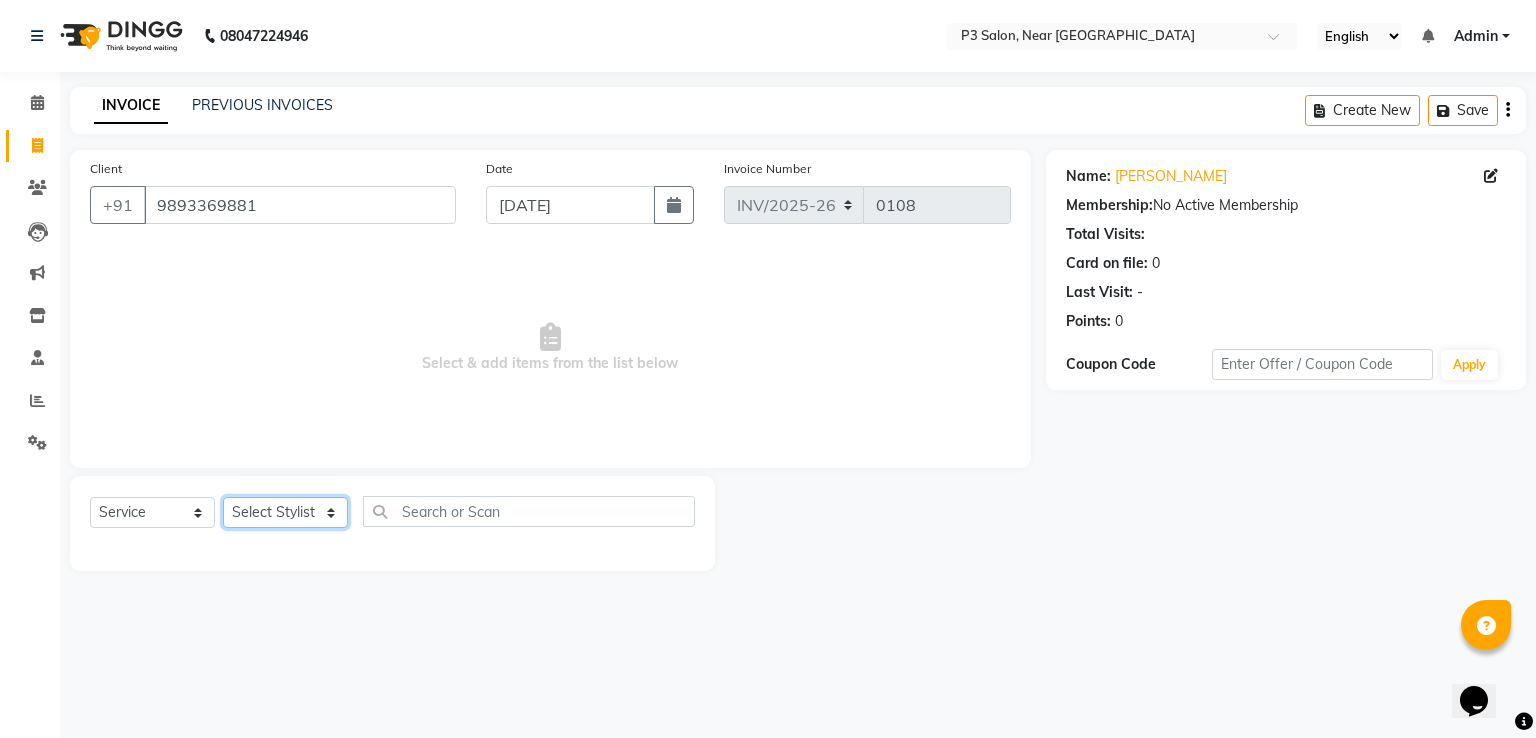 click on "Select Stylist [PERSON_NAME]  [PERSON_NAME]  REKHA  [PERSON_NAME]" 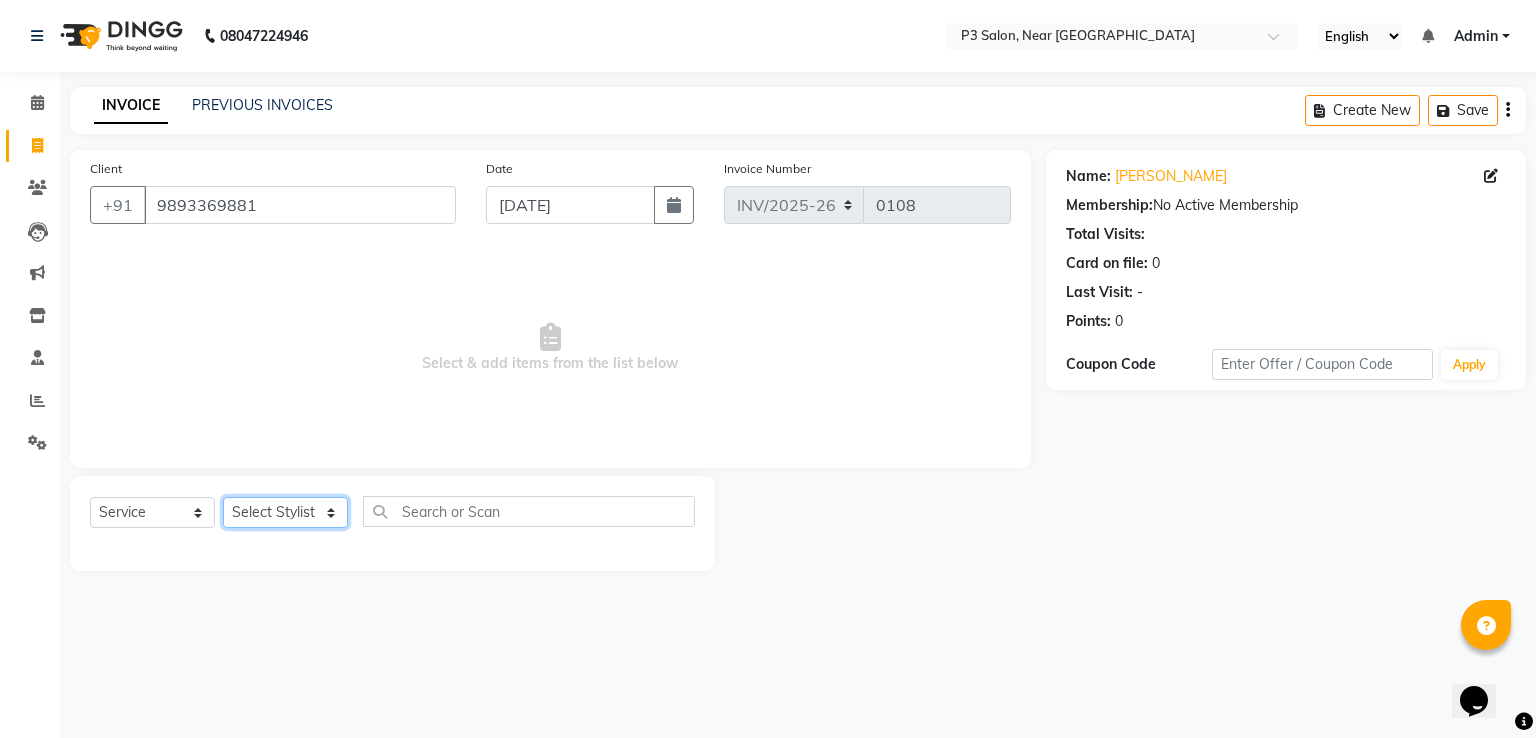 select on "80557" 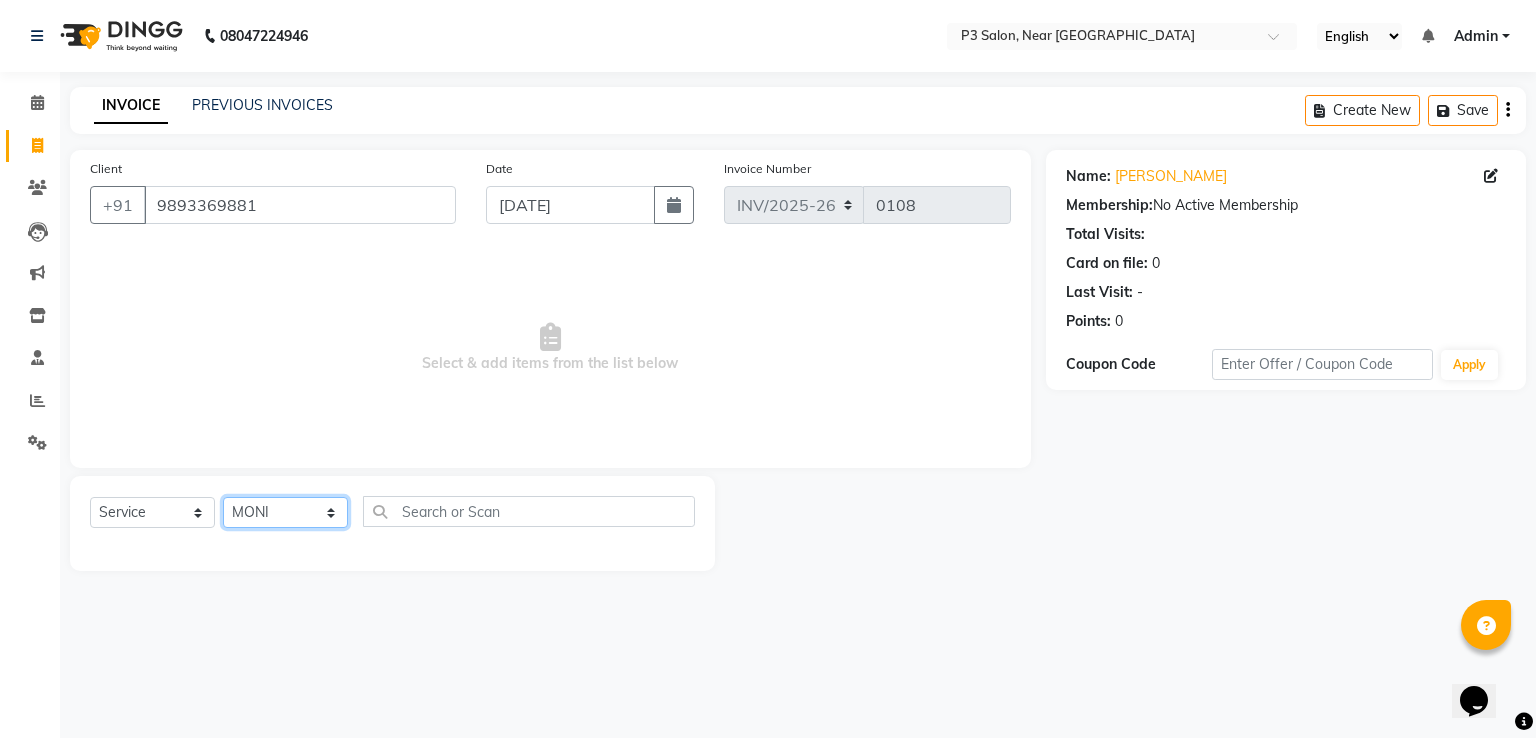 click on "Select Stylist [PERSON_NAME]  [PERSON_NAME]  REKHA  [PERSON_NAME]" 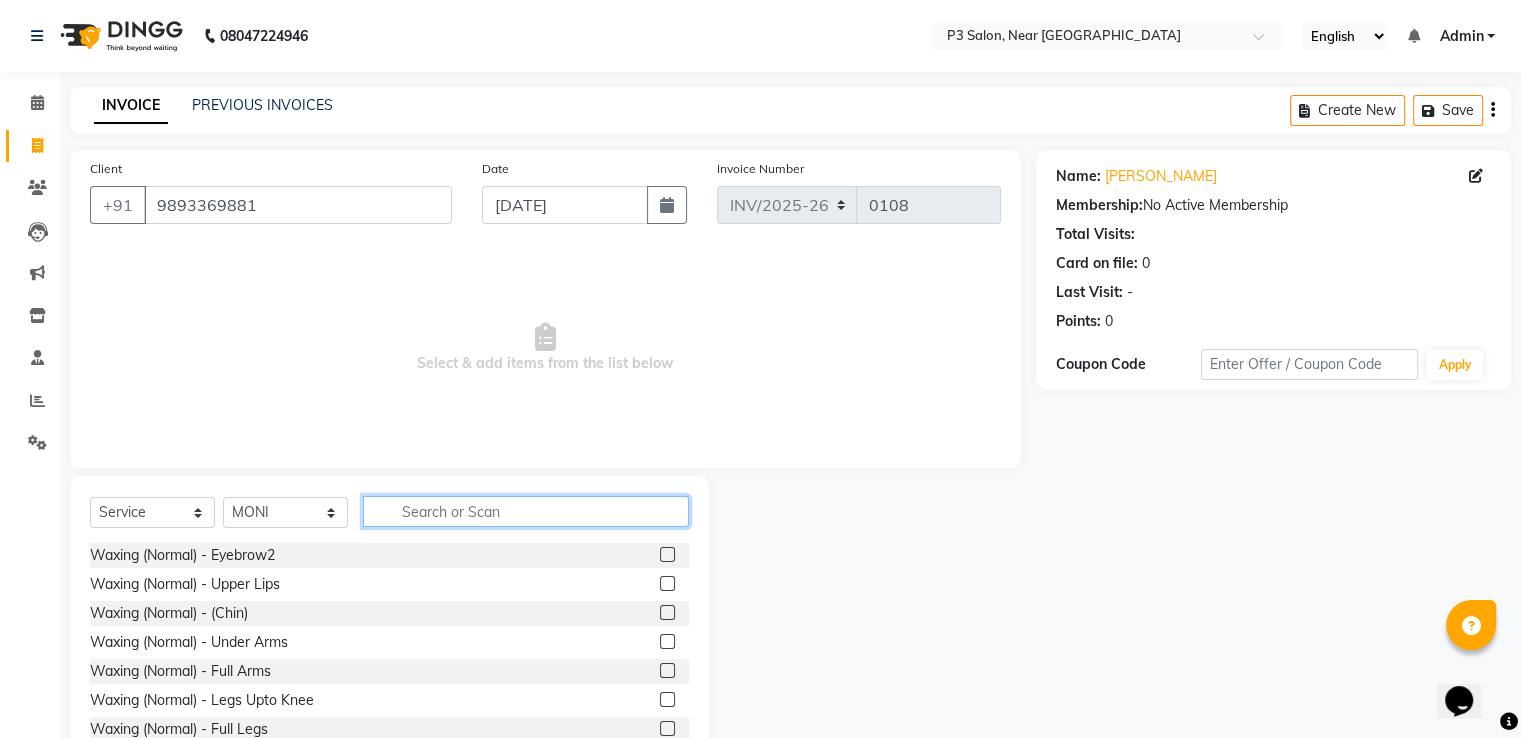 click 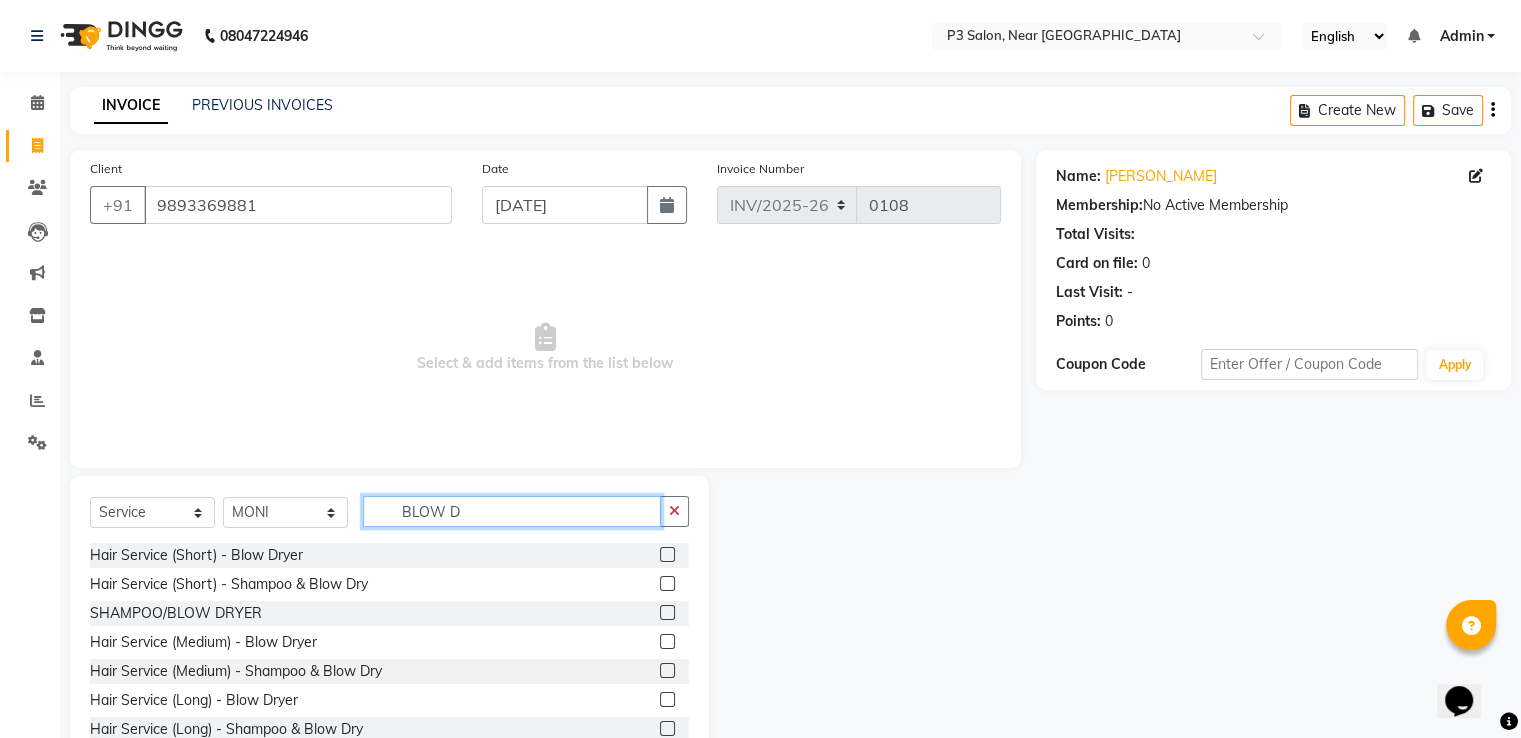 scroll, scrollTop: 3, scrollLeft: 0, axis: vertical 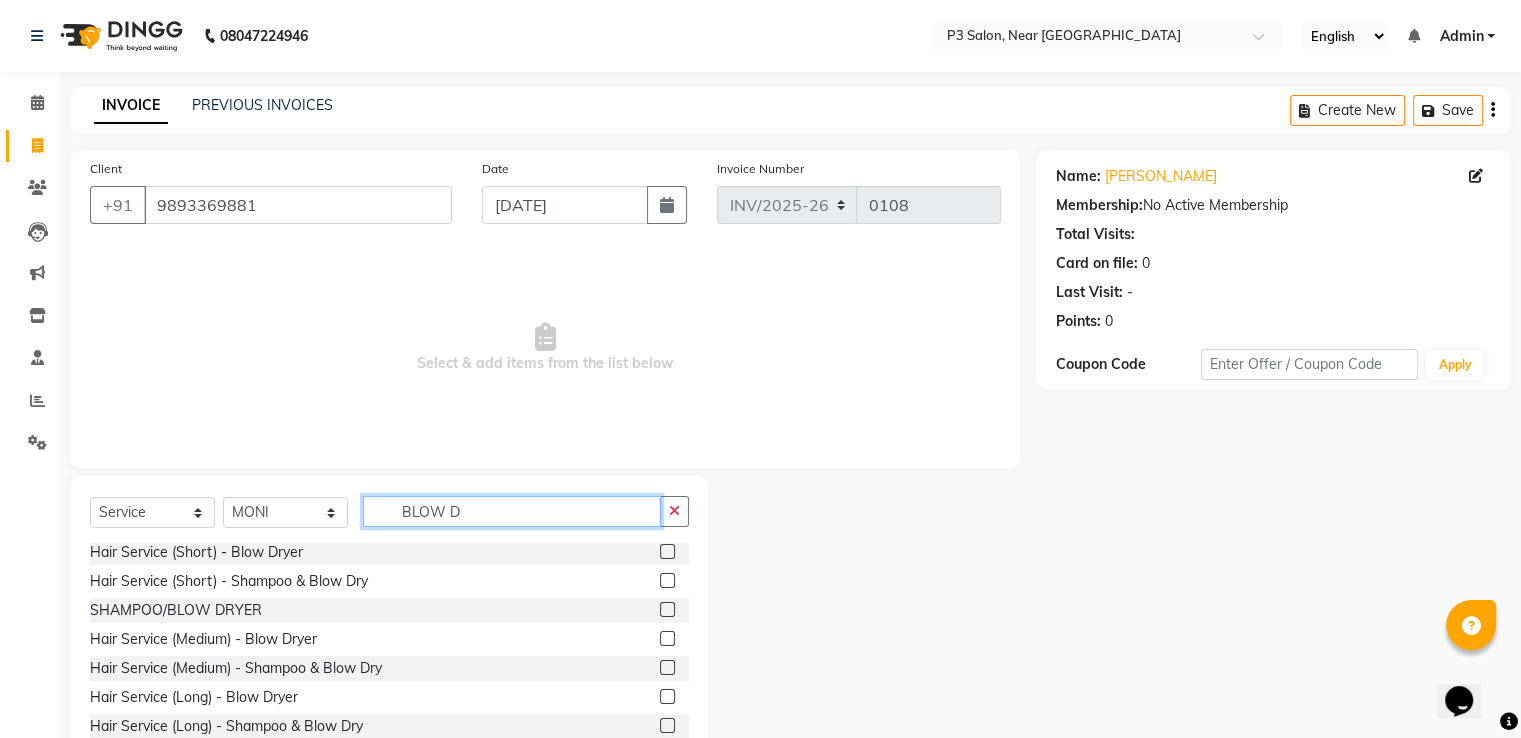 type on "BLOW D" 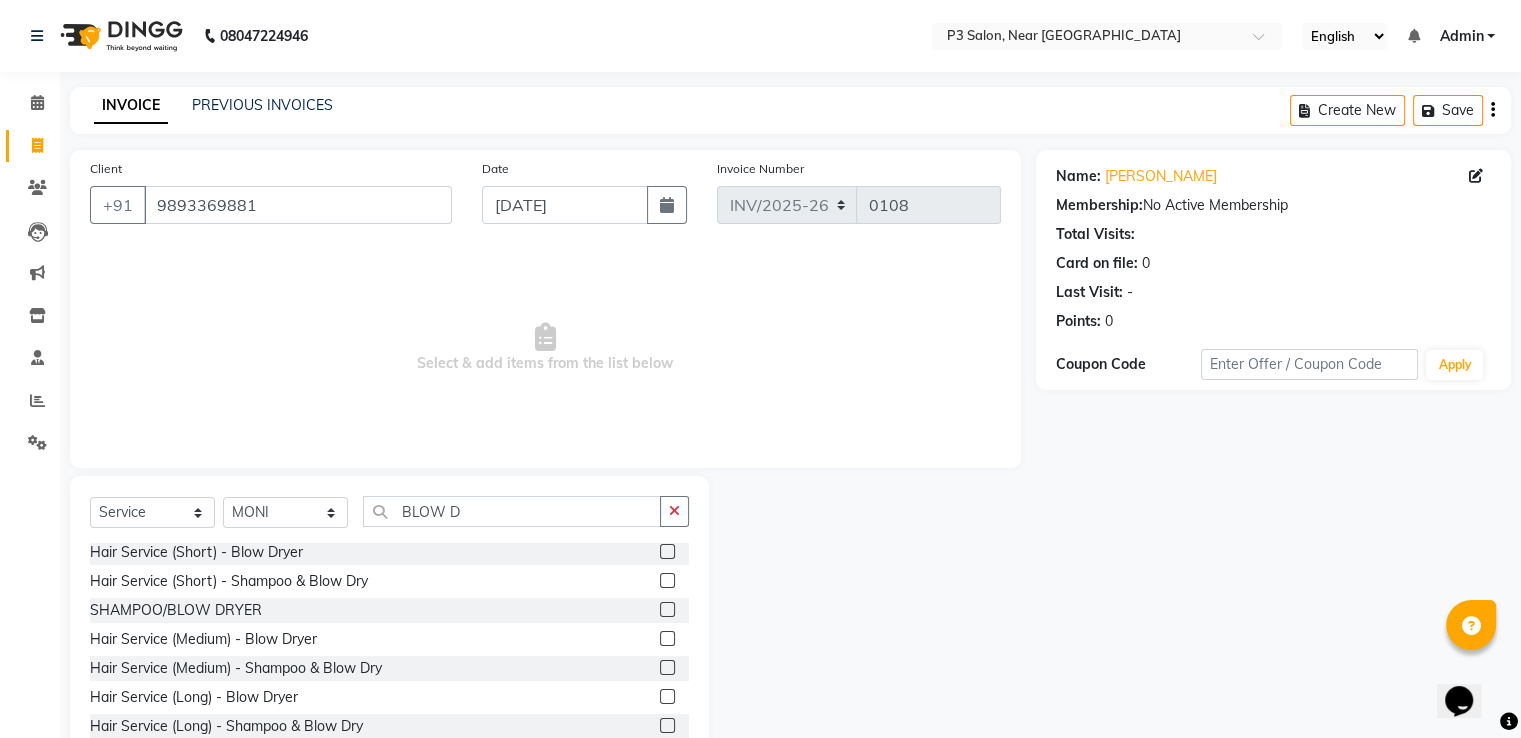 click 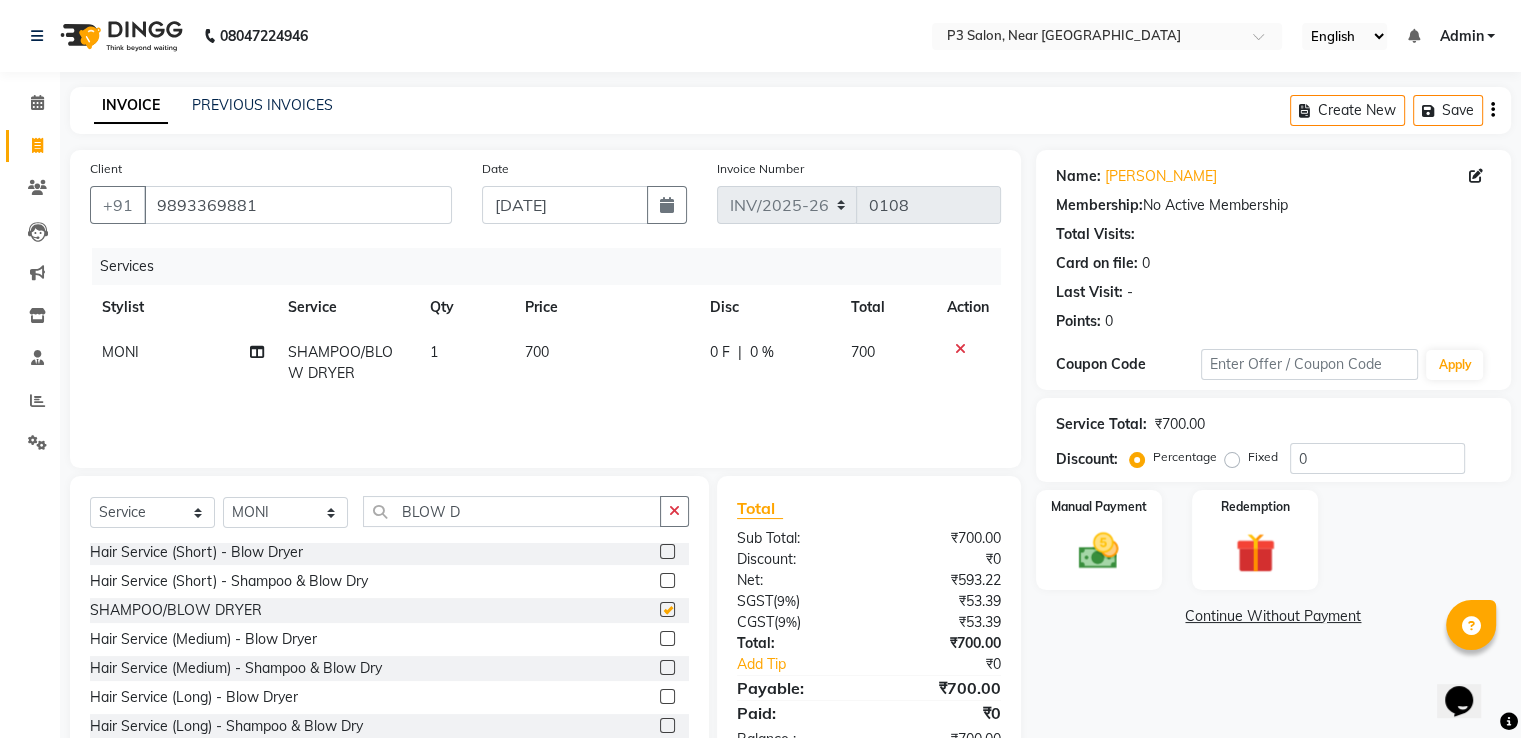 checkbox on "false" 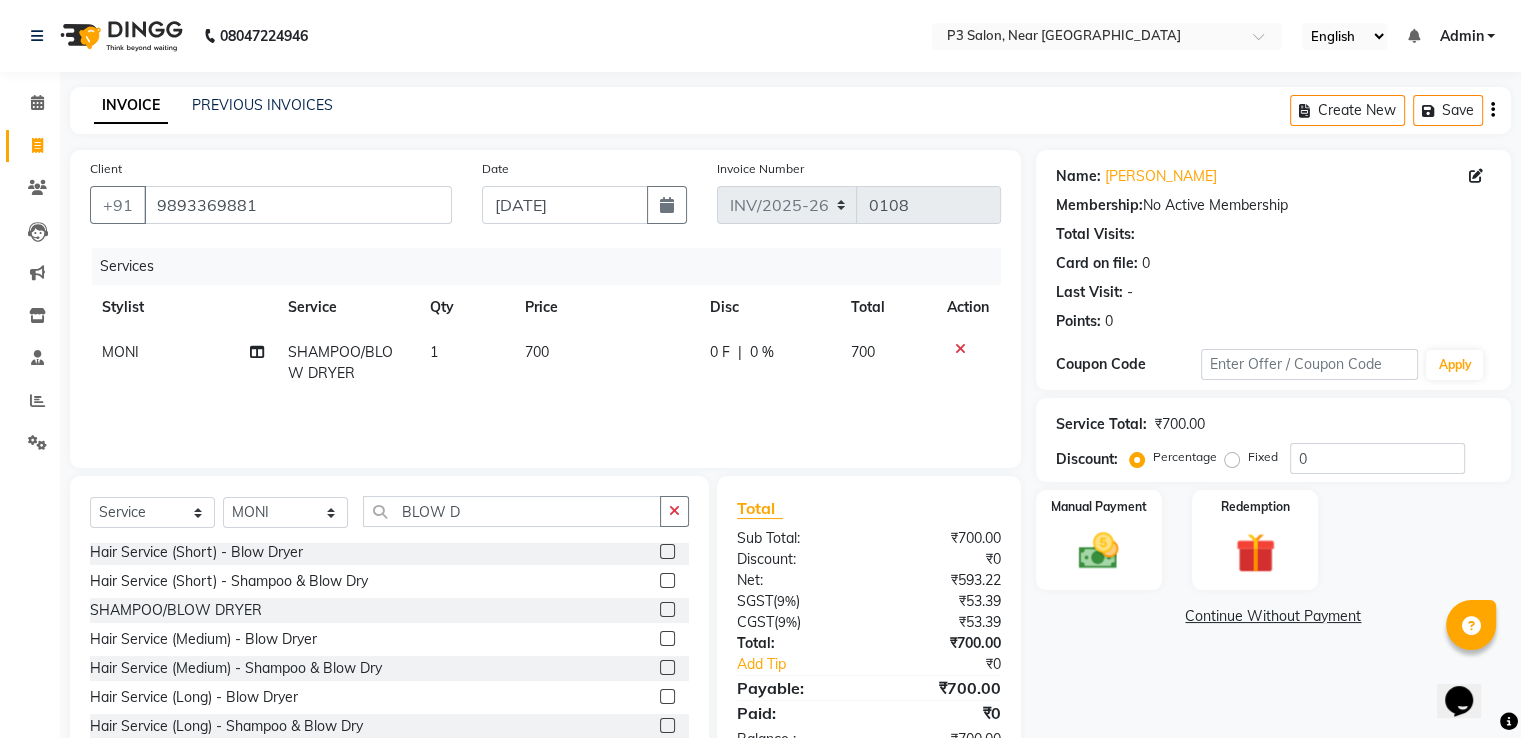 scroll, scrollTop: 64, scrollLeft: 0, axis: vertical 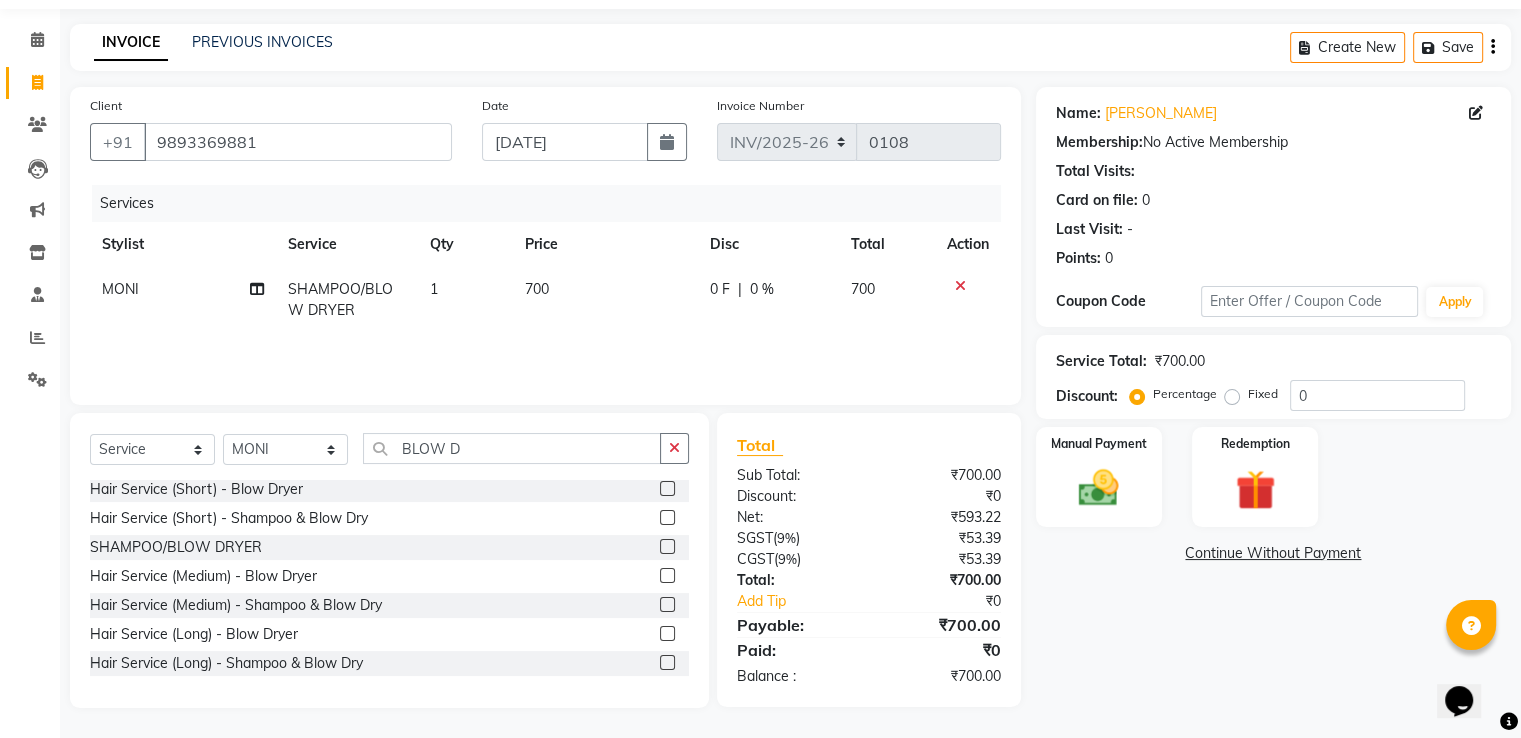 click 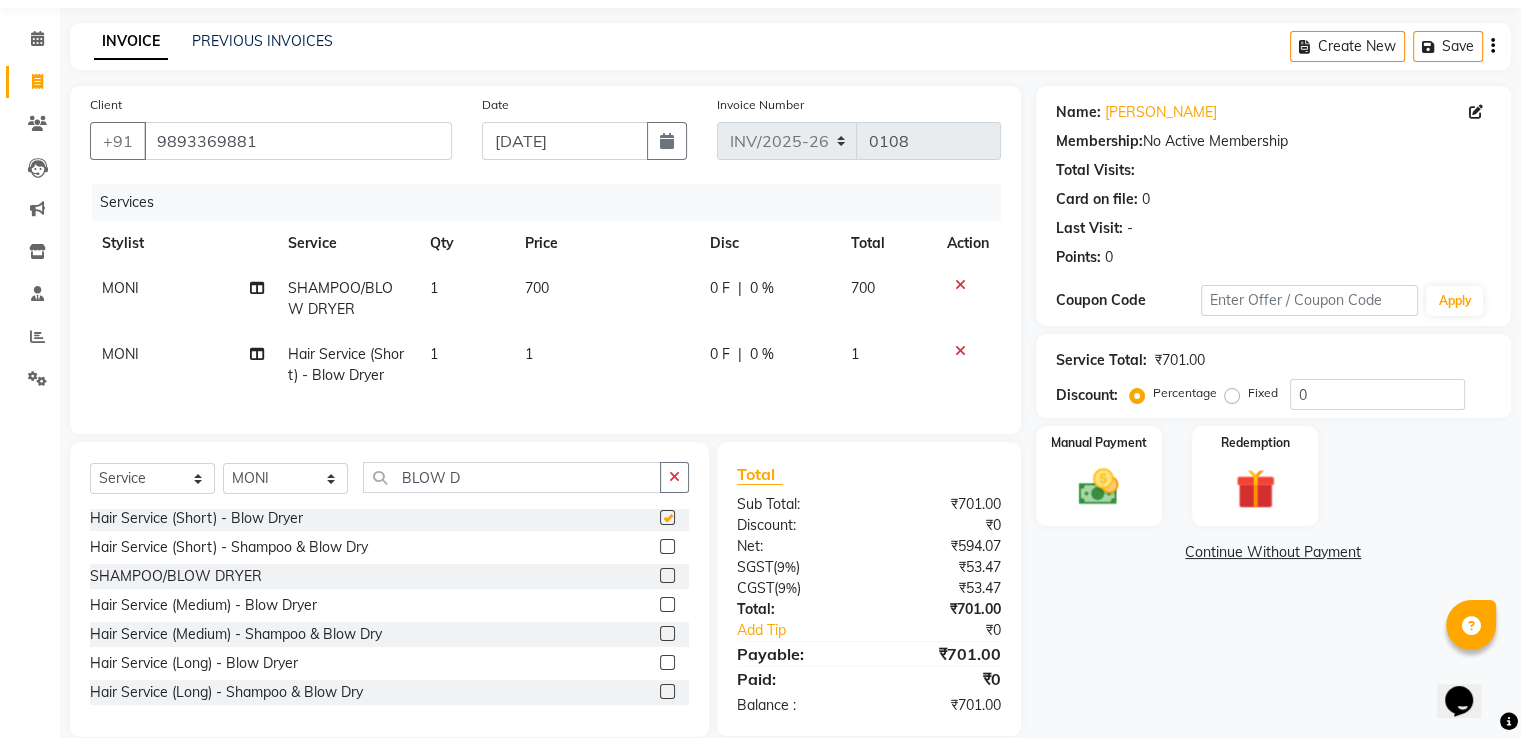 checkbox on "false" 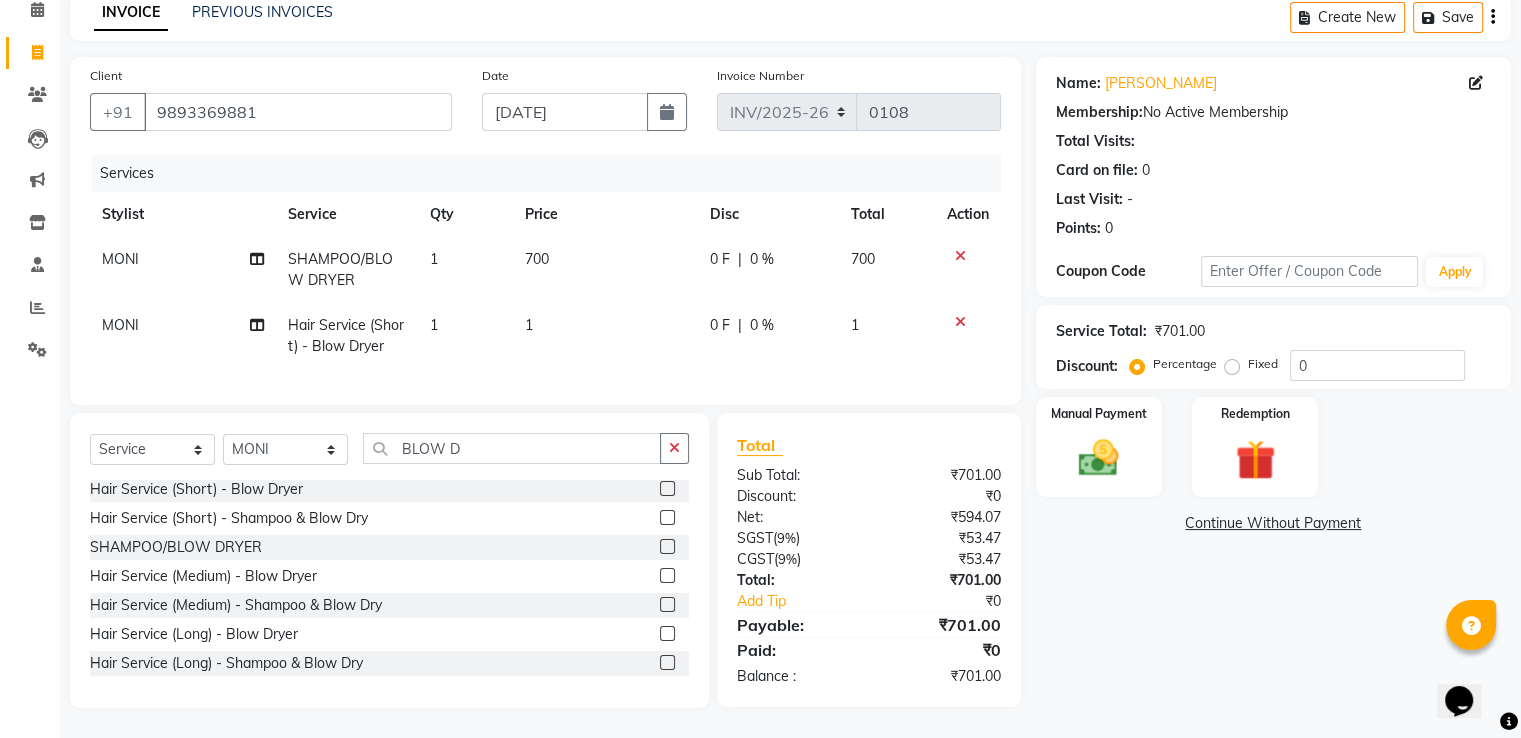 scroll, scrollTop: 109, scrollLeft: 0, axis: vertical 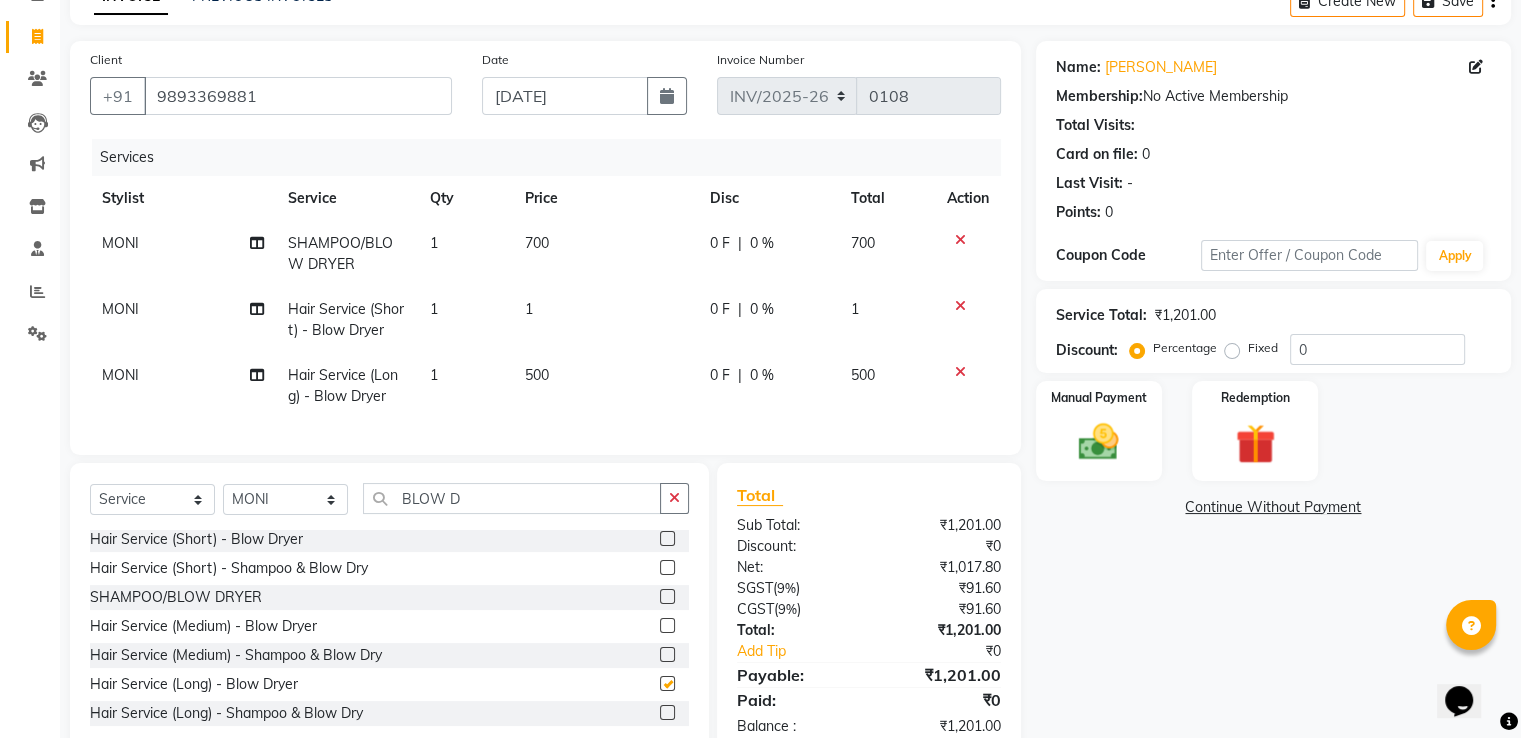 checkbox on "false" 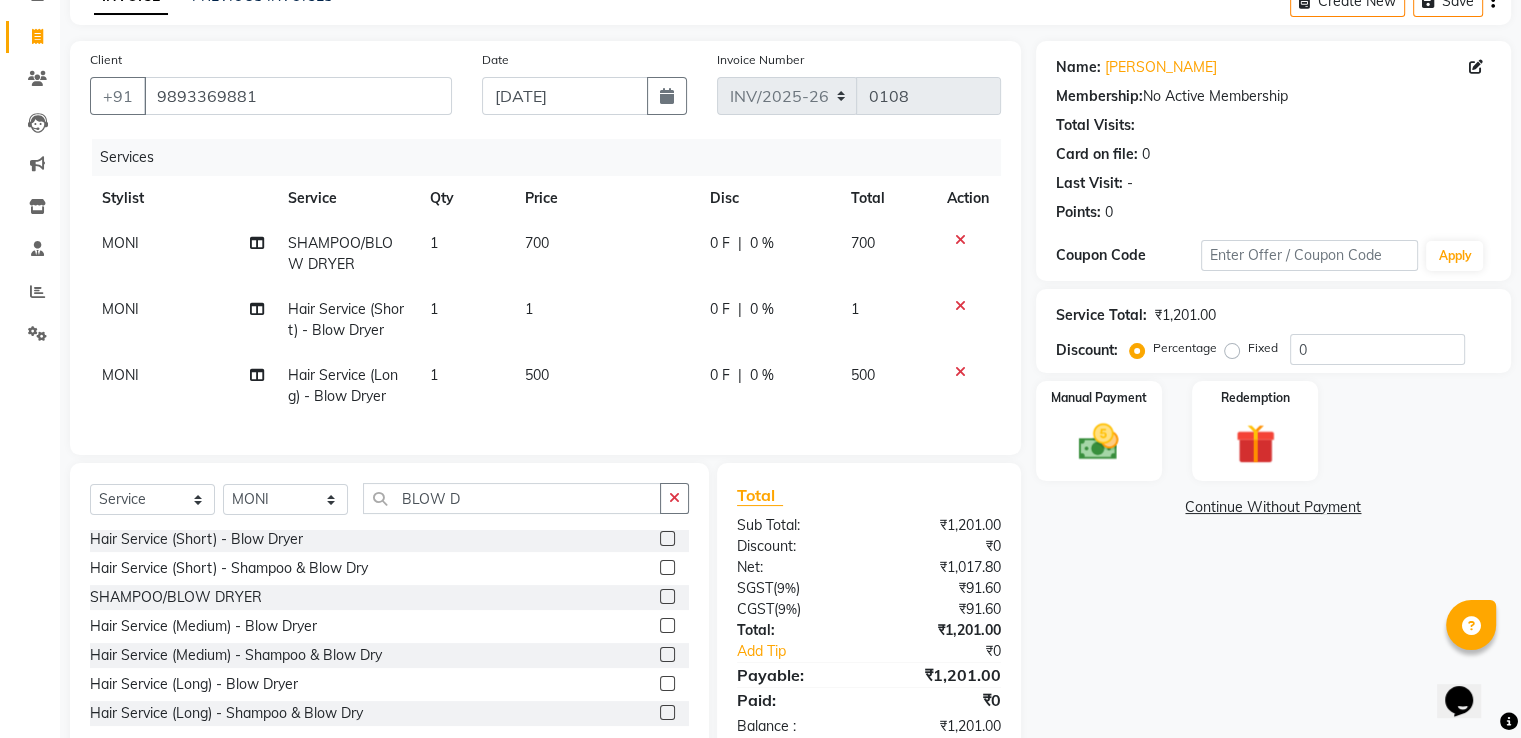 click 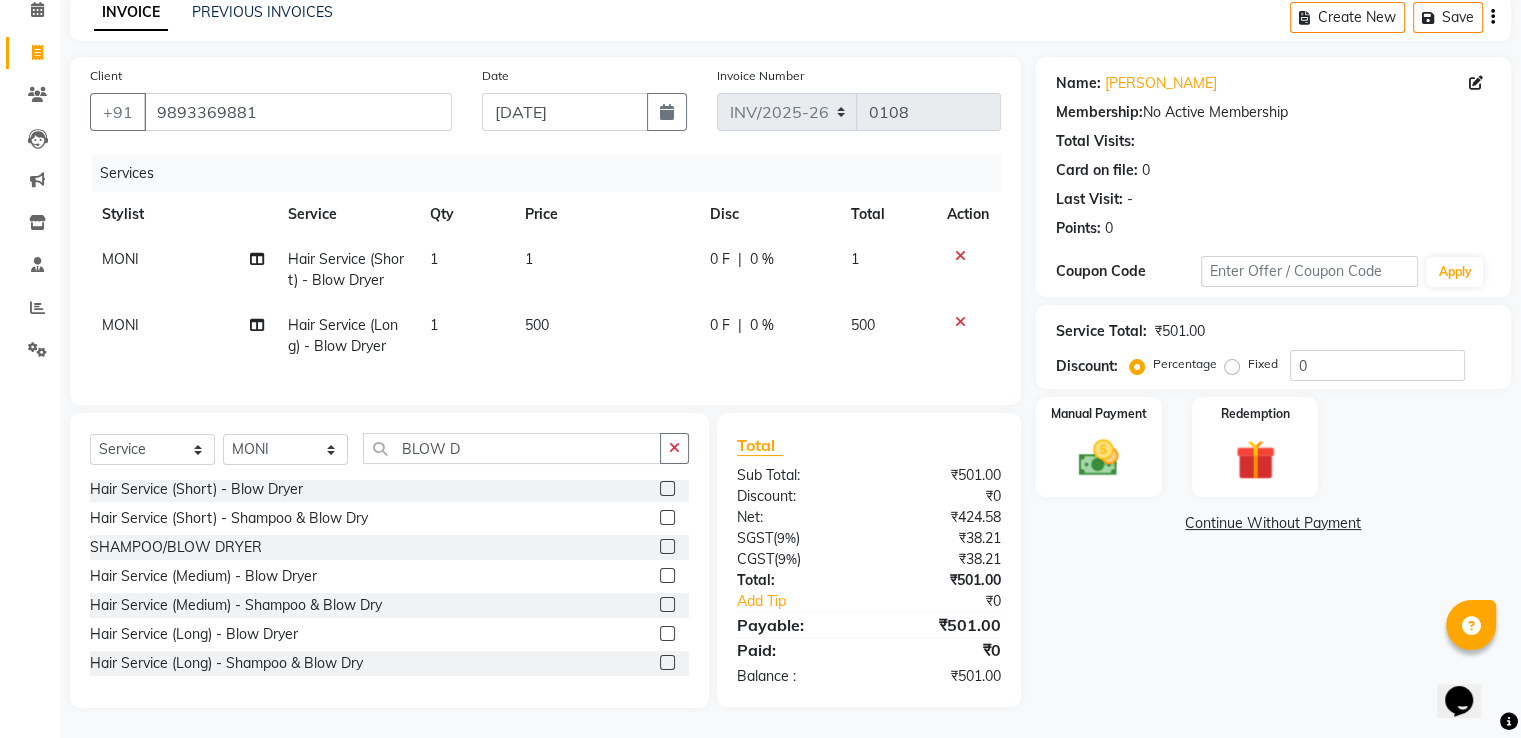 click 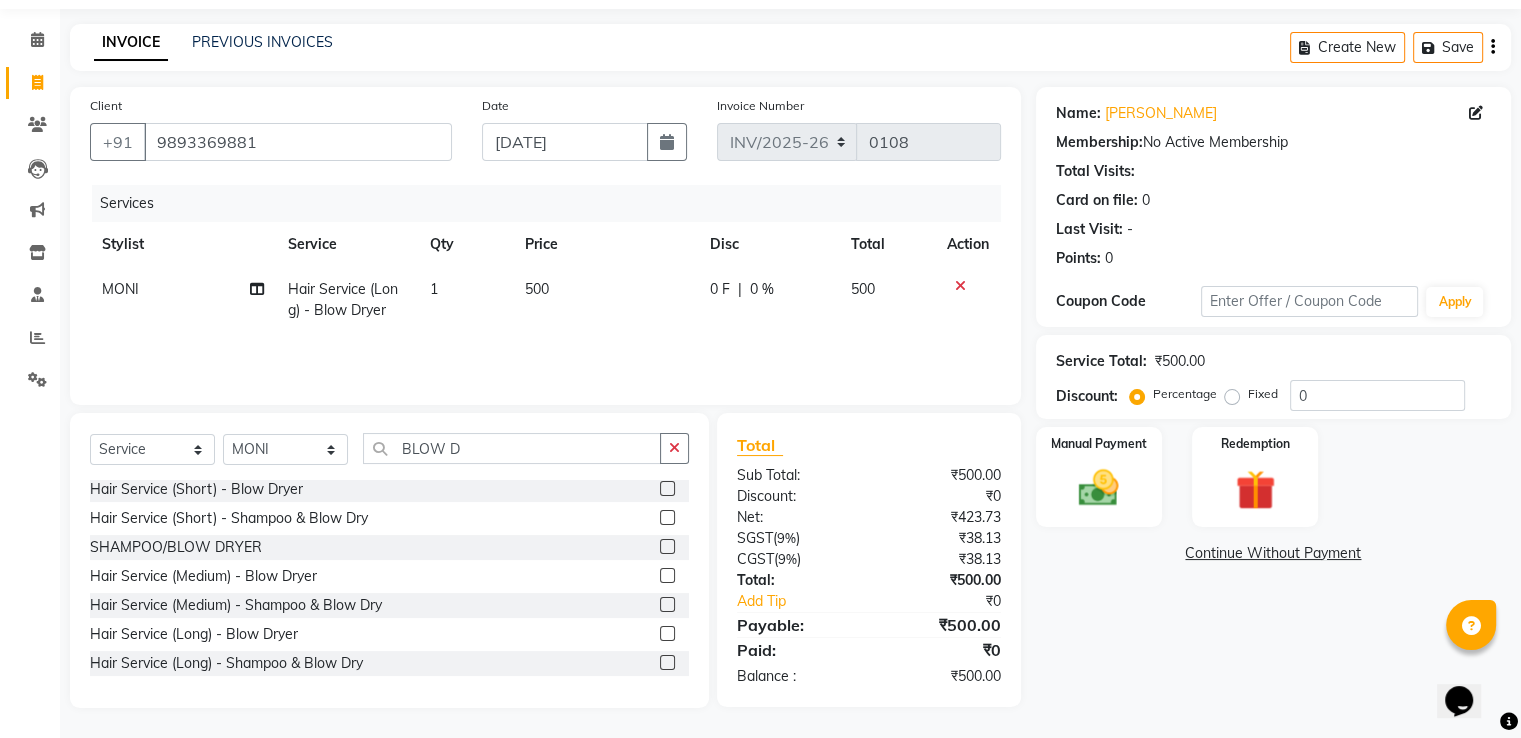 scroll, scrollTop: 64, scrollLeft: 0, axis: vertical 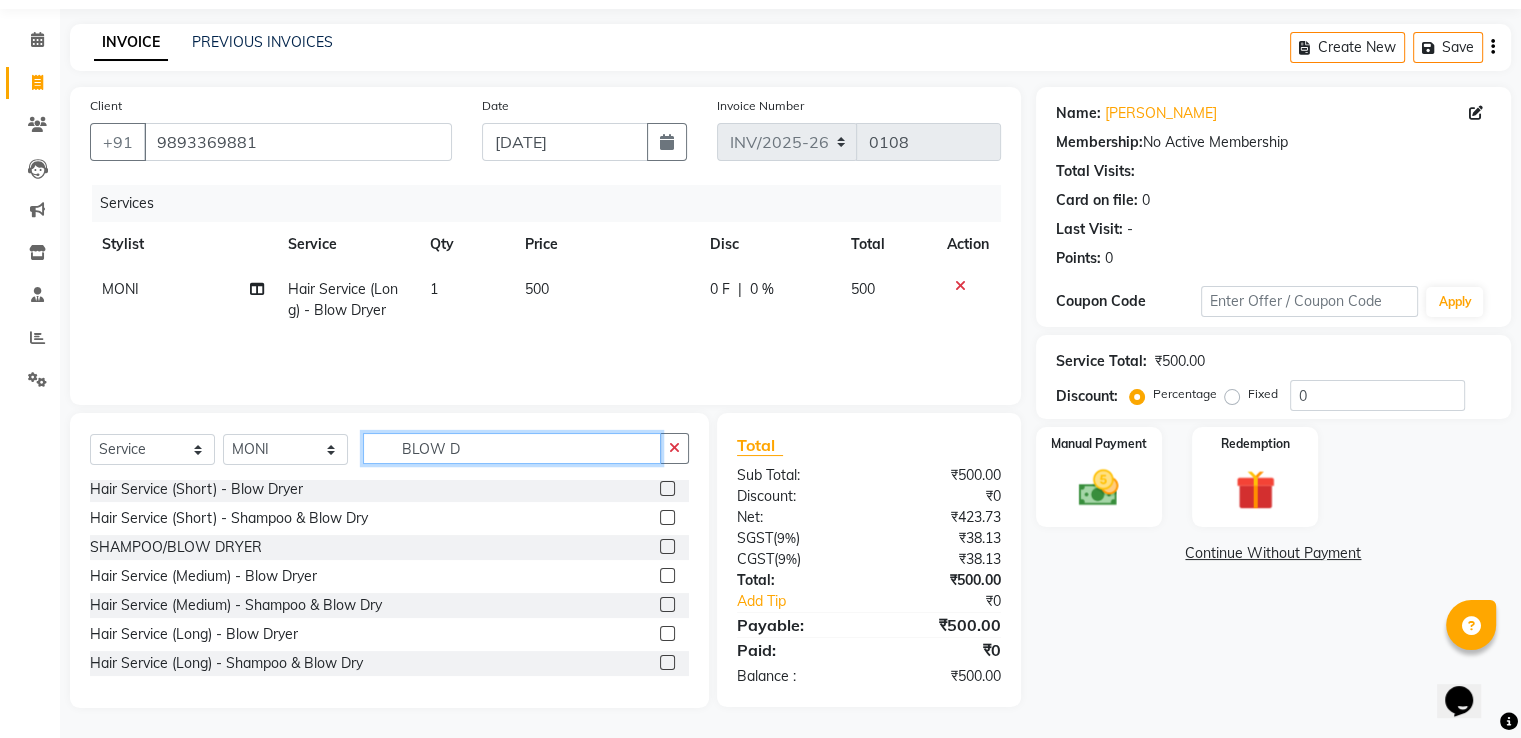 click on "BLOW D" 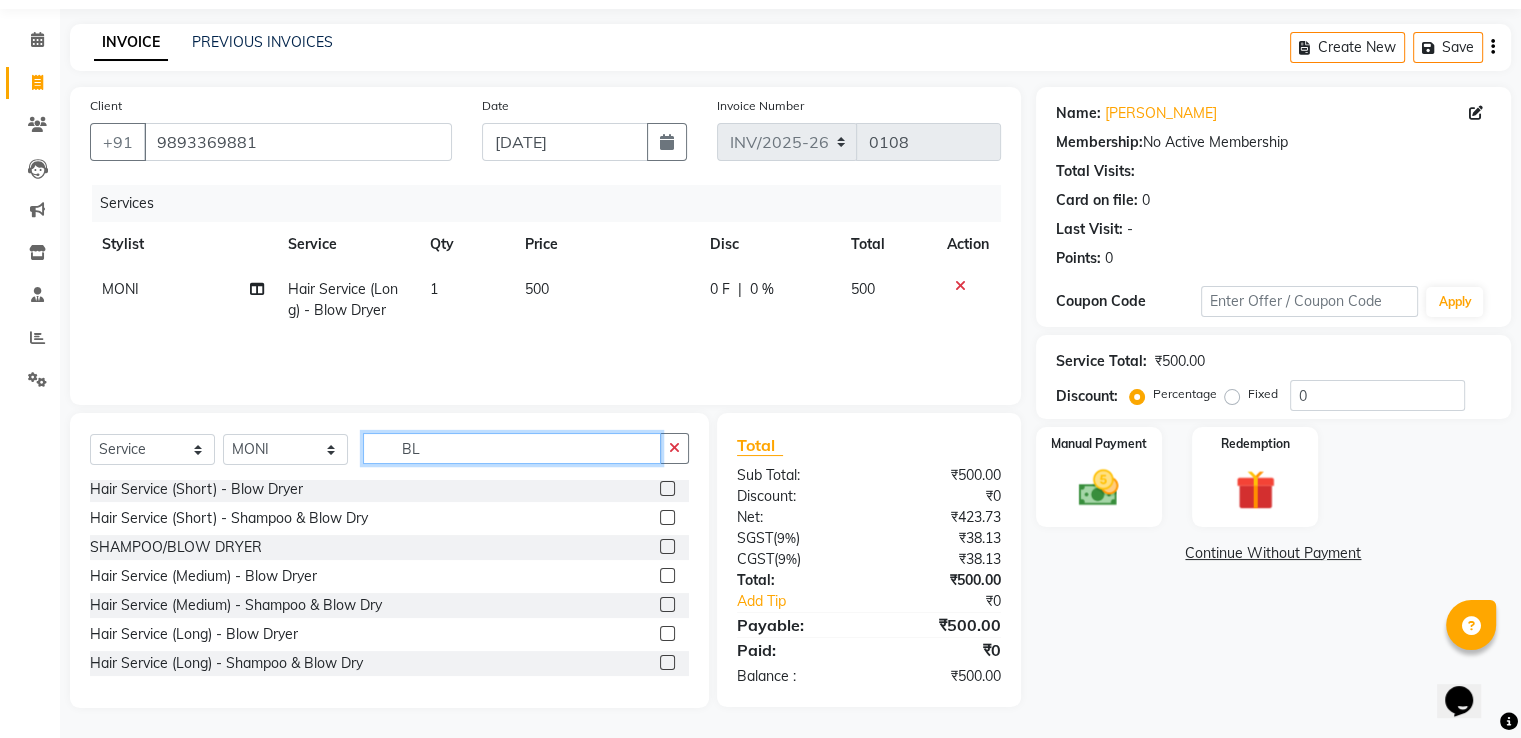 type on "B" 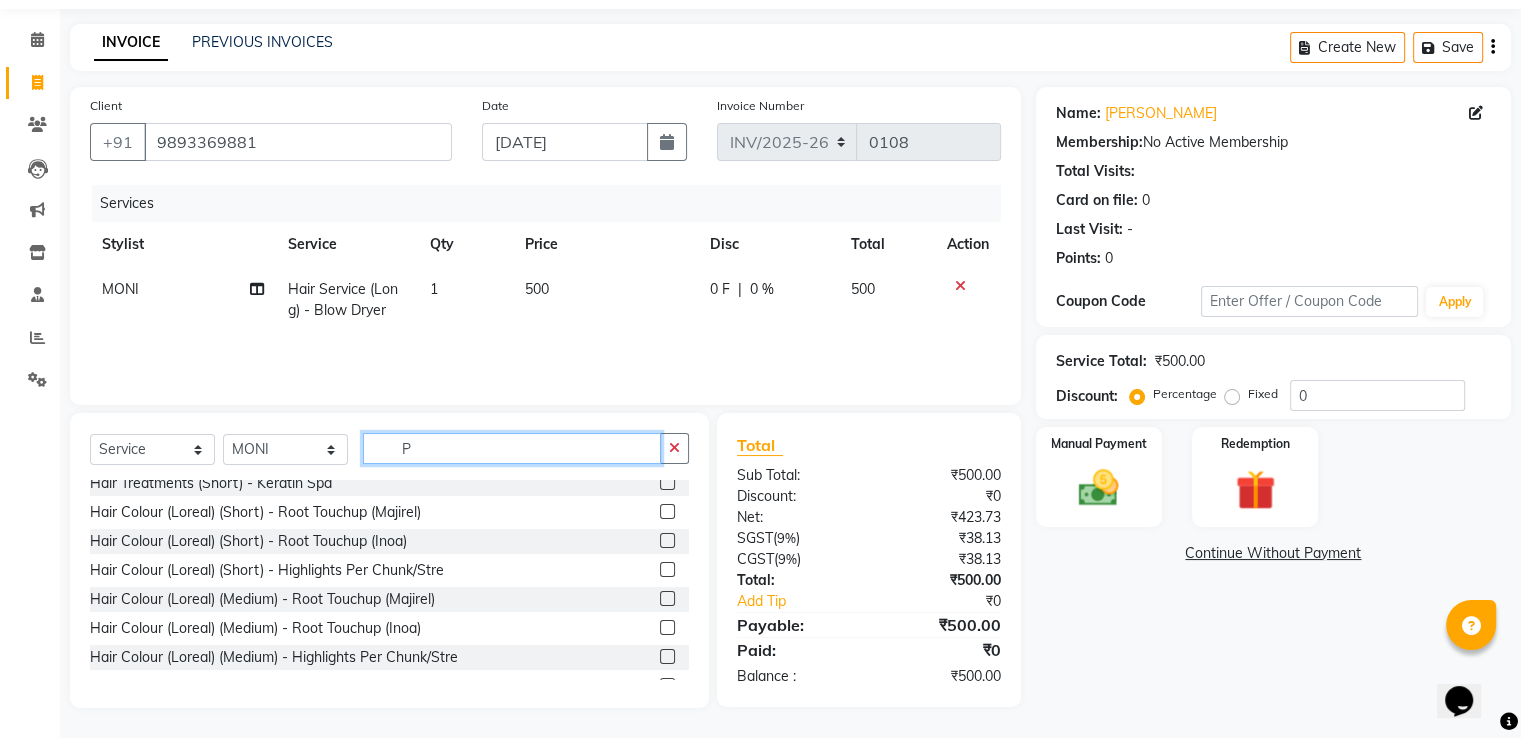 scroll, scrollTop: 264, scrollLeft: 0, axis: vertical 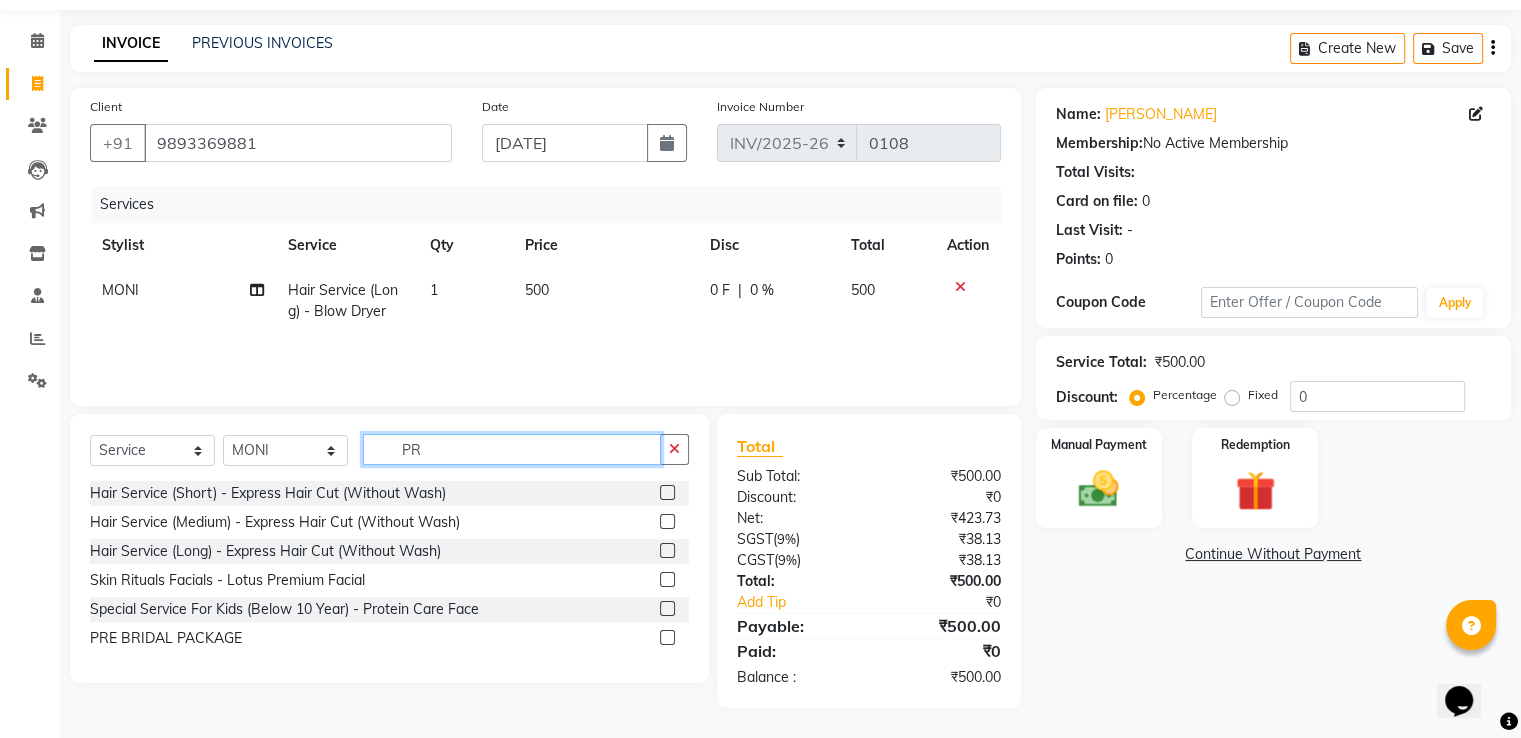 type on "P" 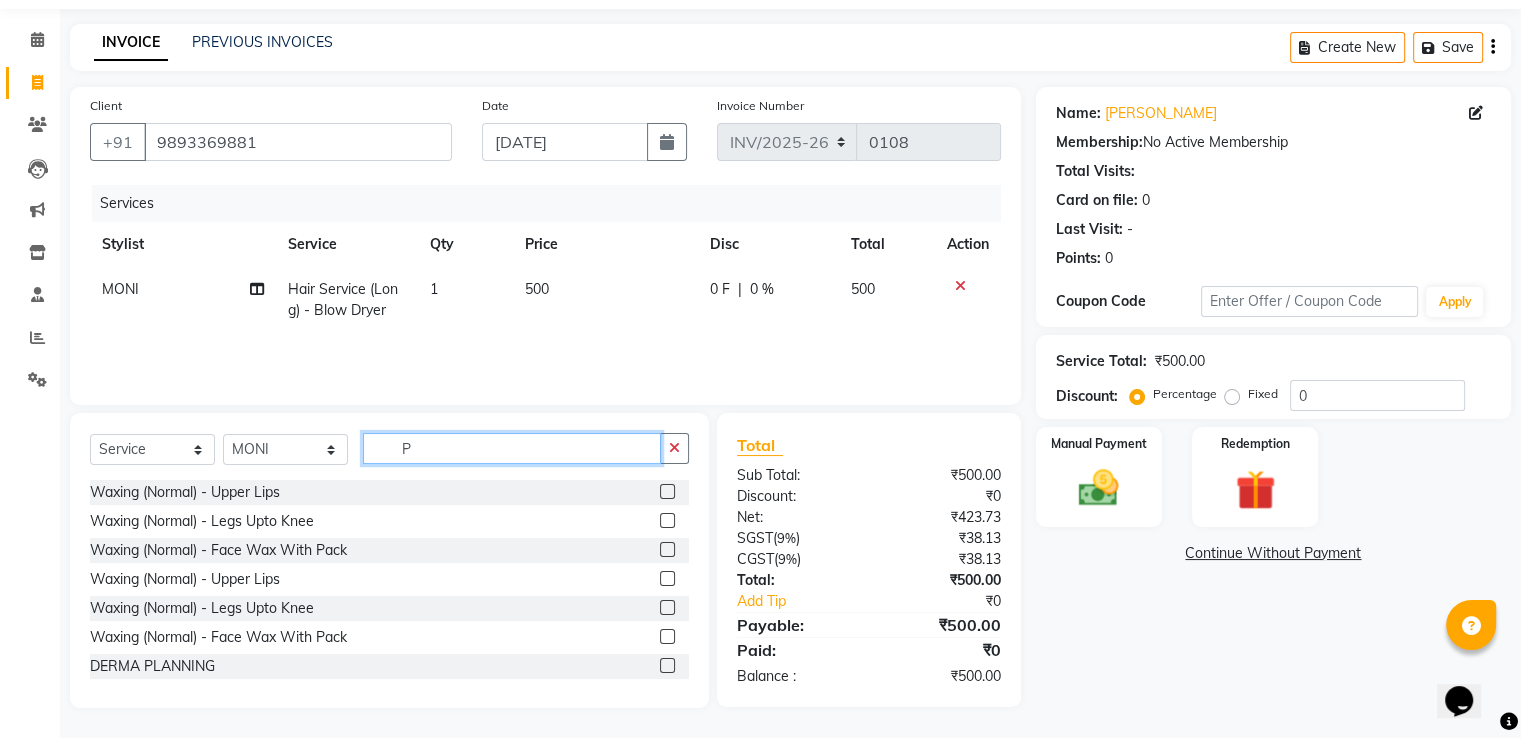scroll, scrollTop: 64, scrollLeft: 0, axis: vertical 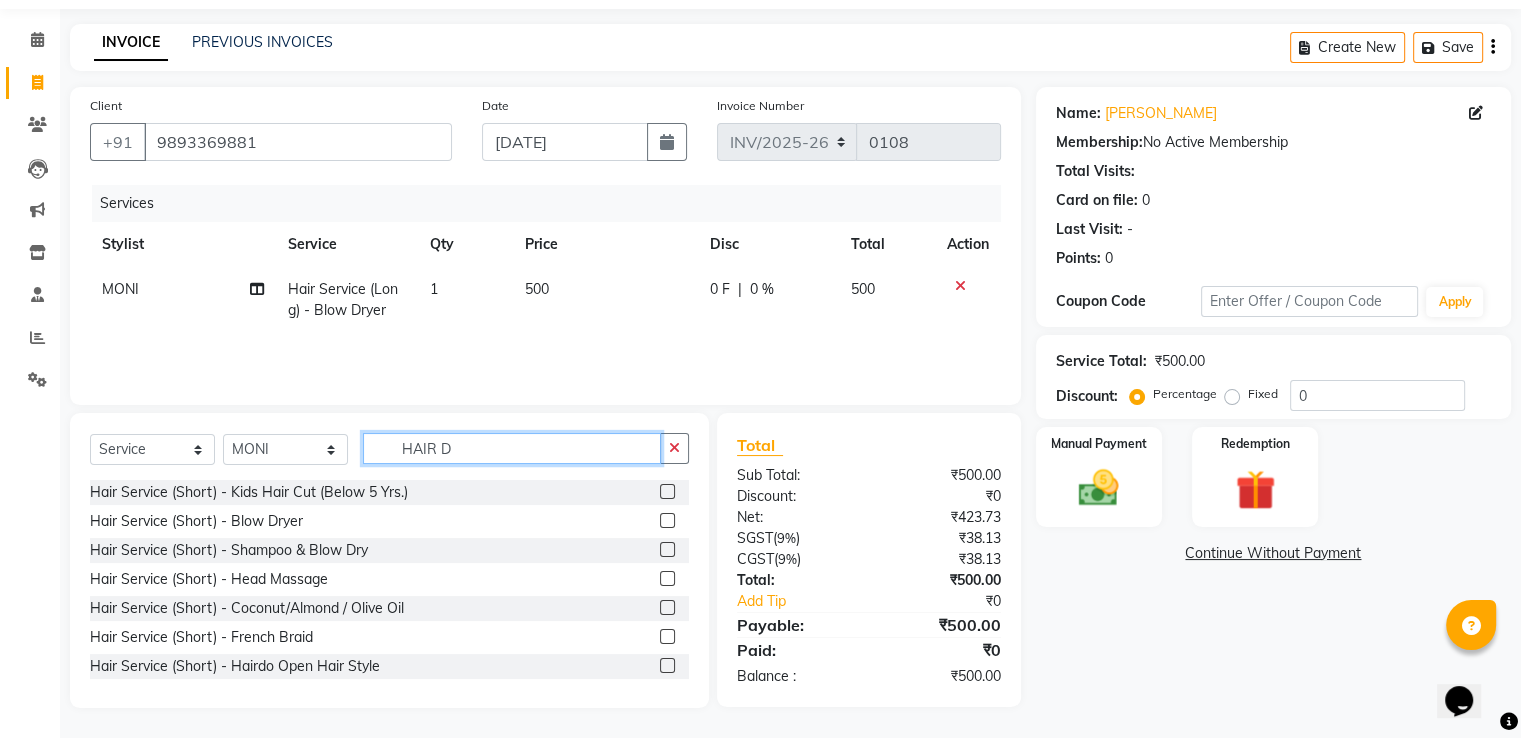 type on "HAIR D" 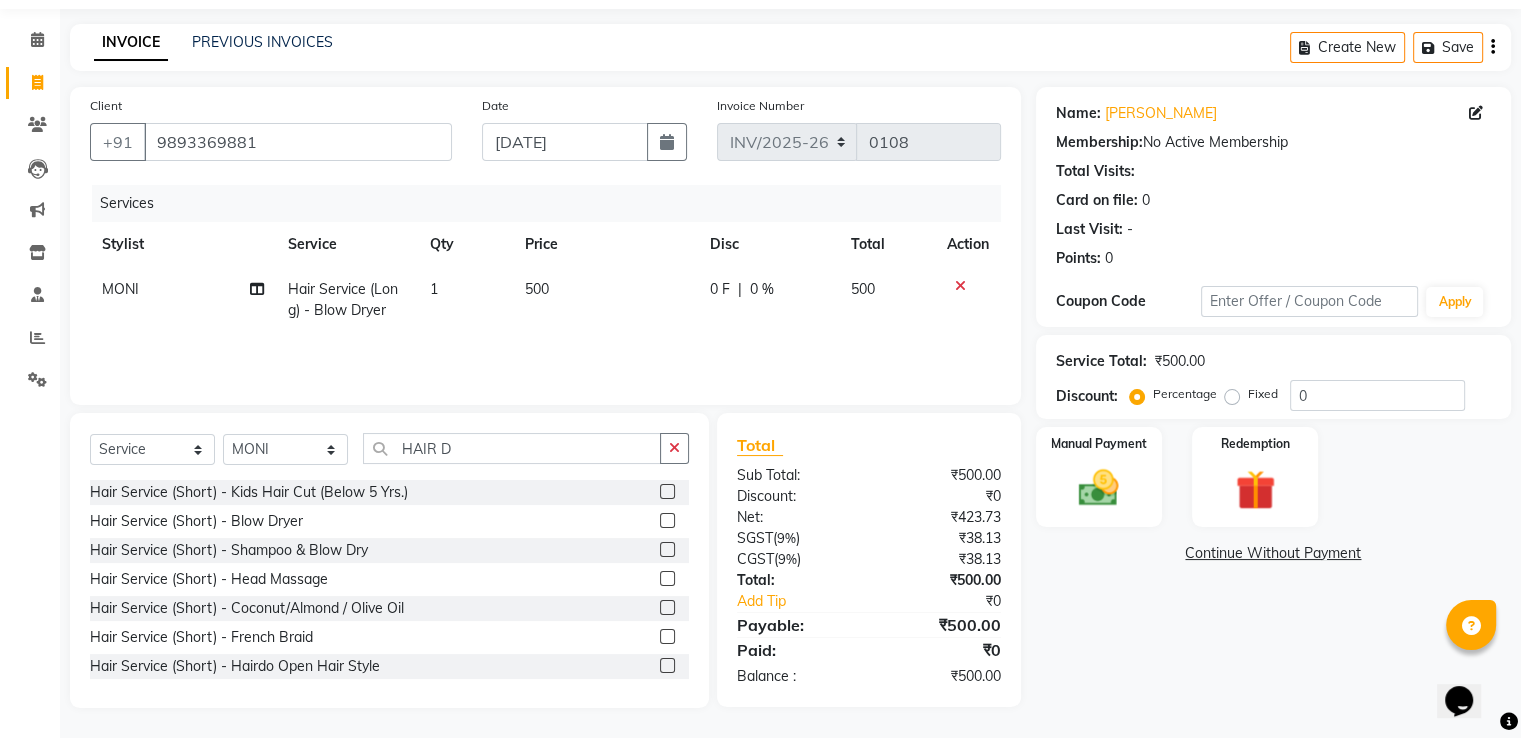 click 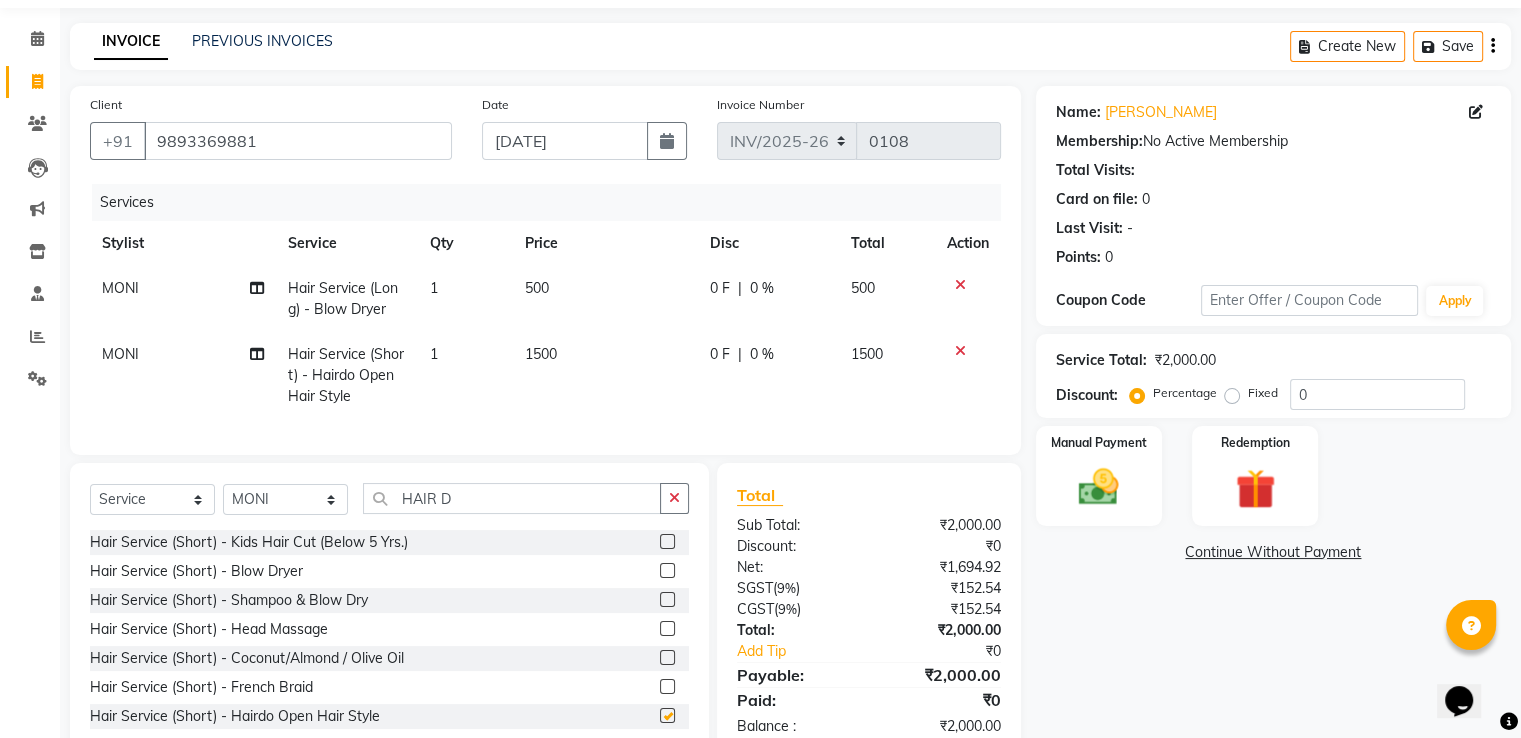 checkbox on "false" 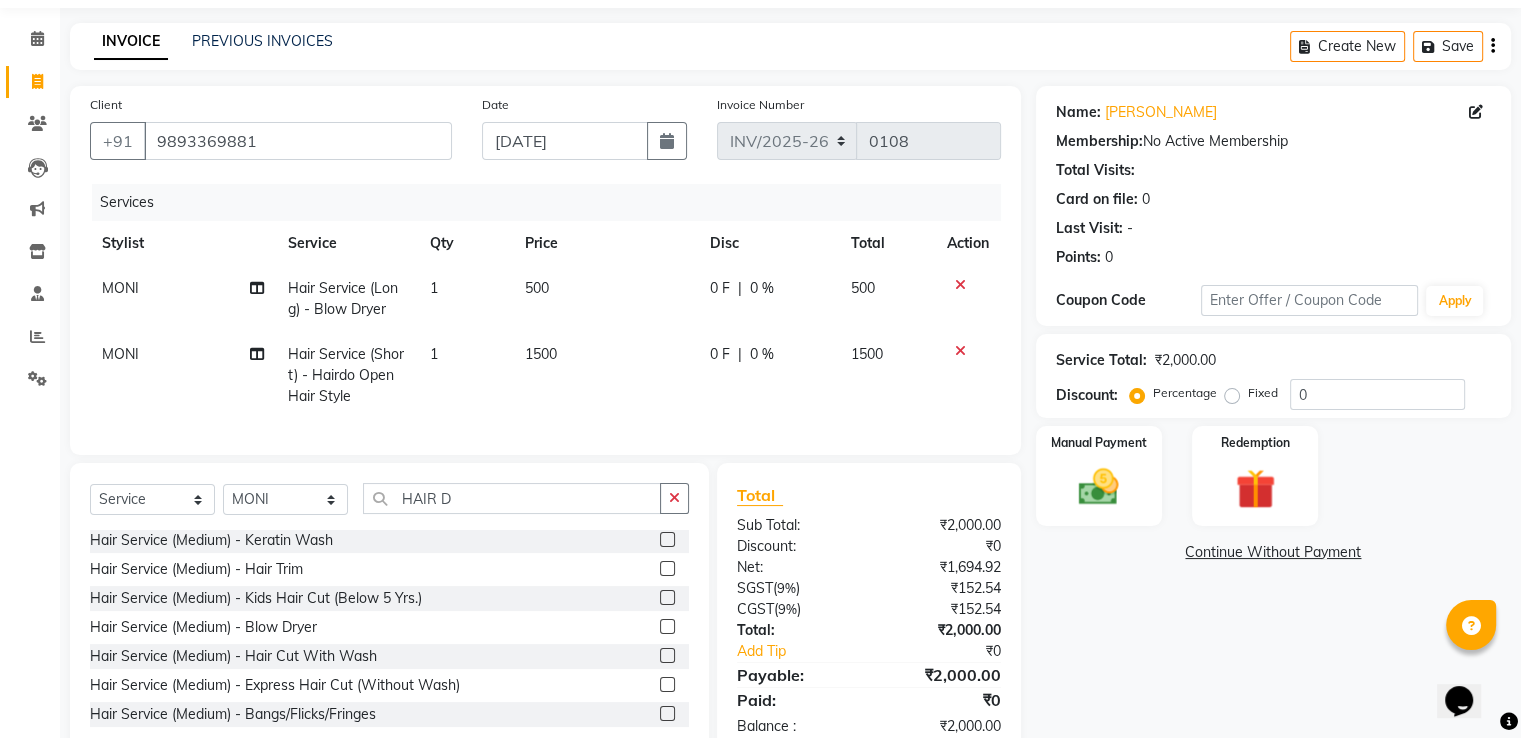 scroll, scrollTop: 300, scrollLeft: 0, axis: vertical 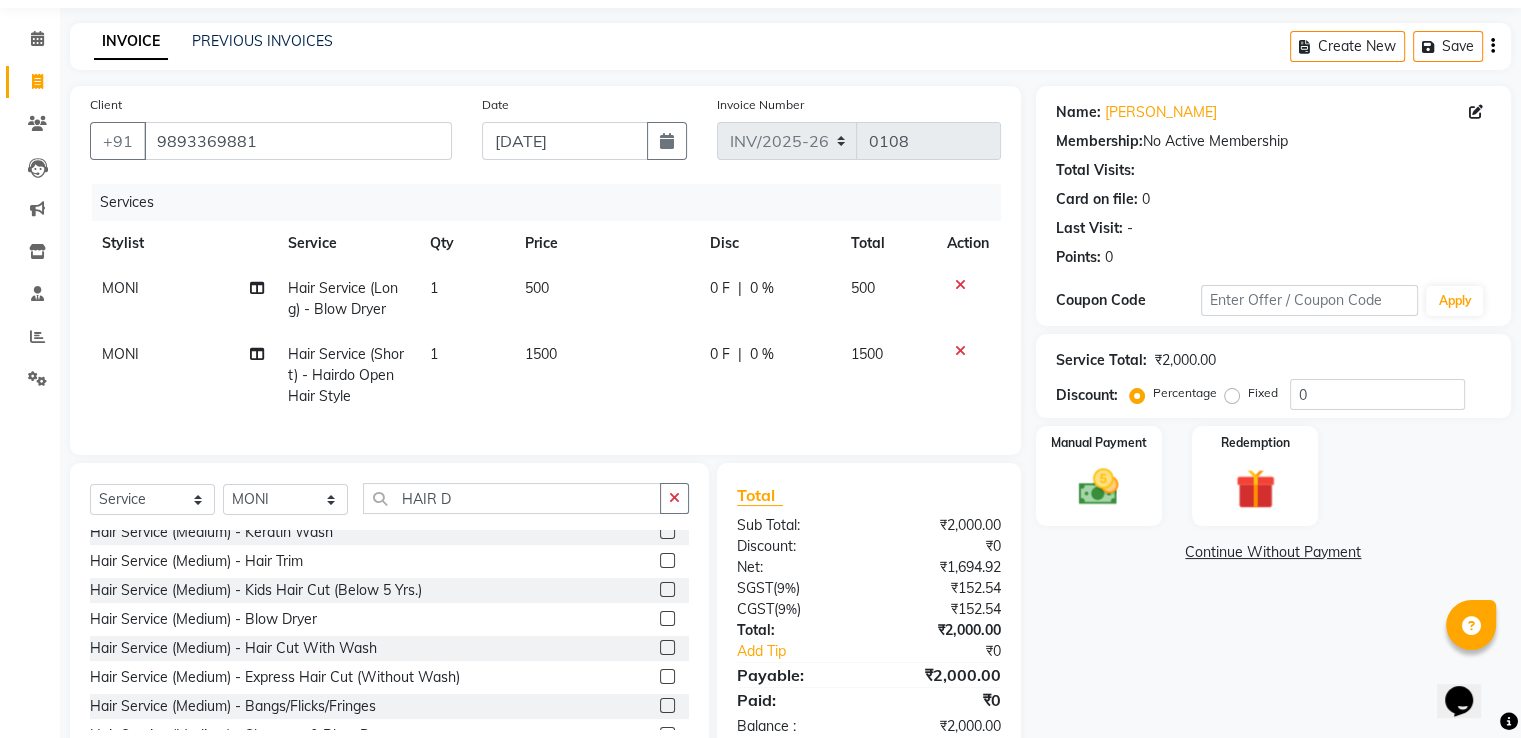 click on "1500" 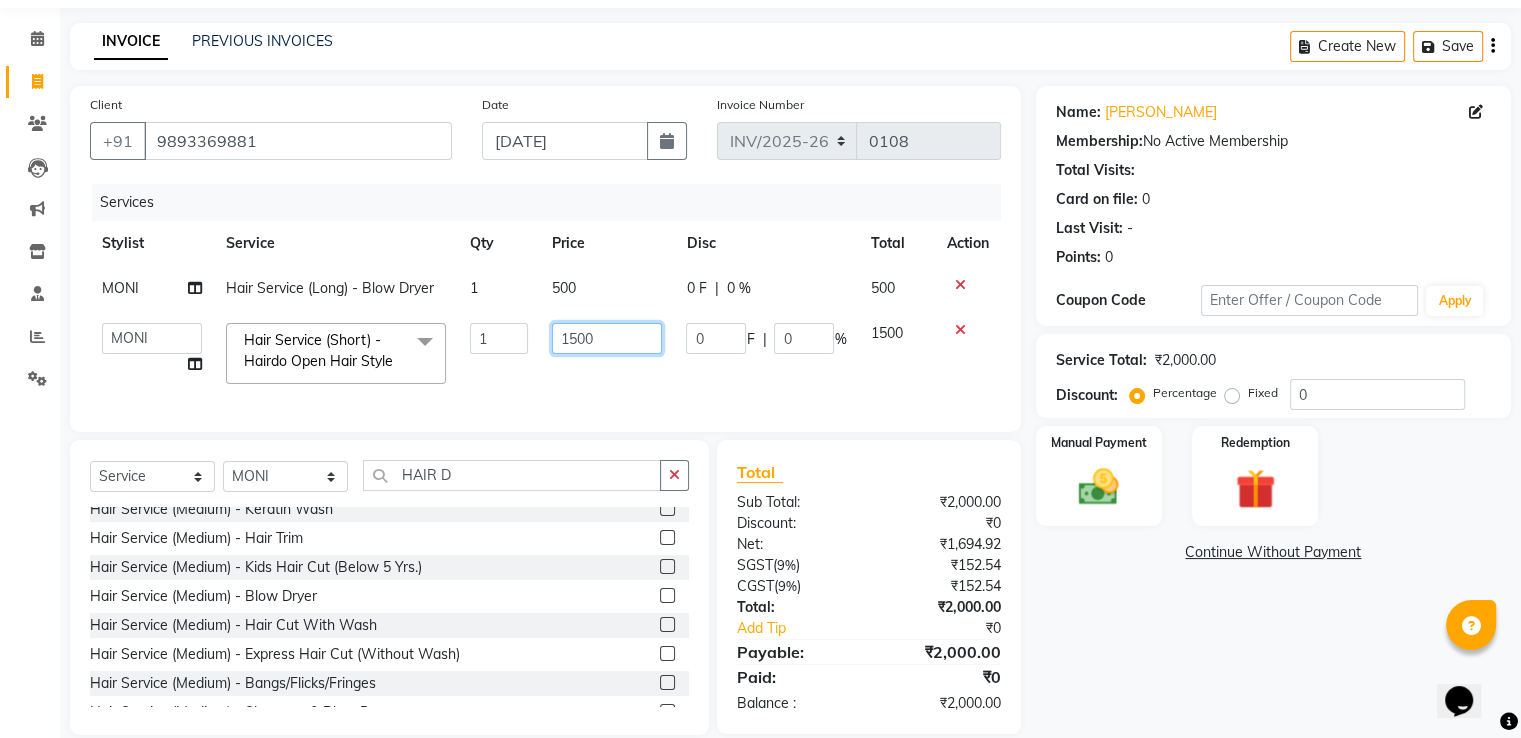 click on "1500" 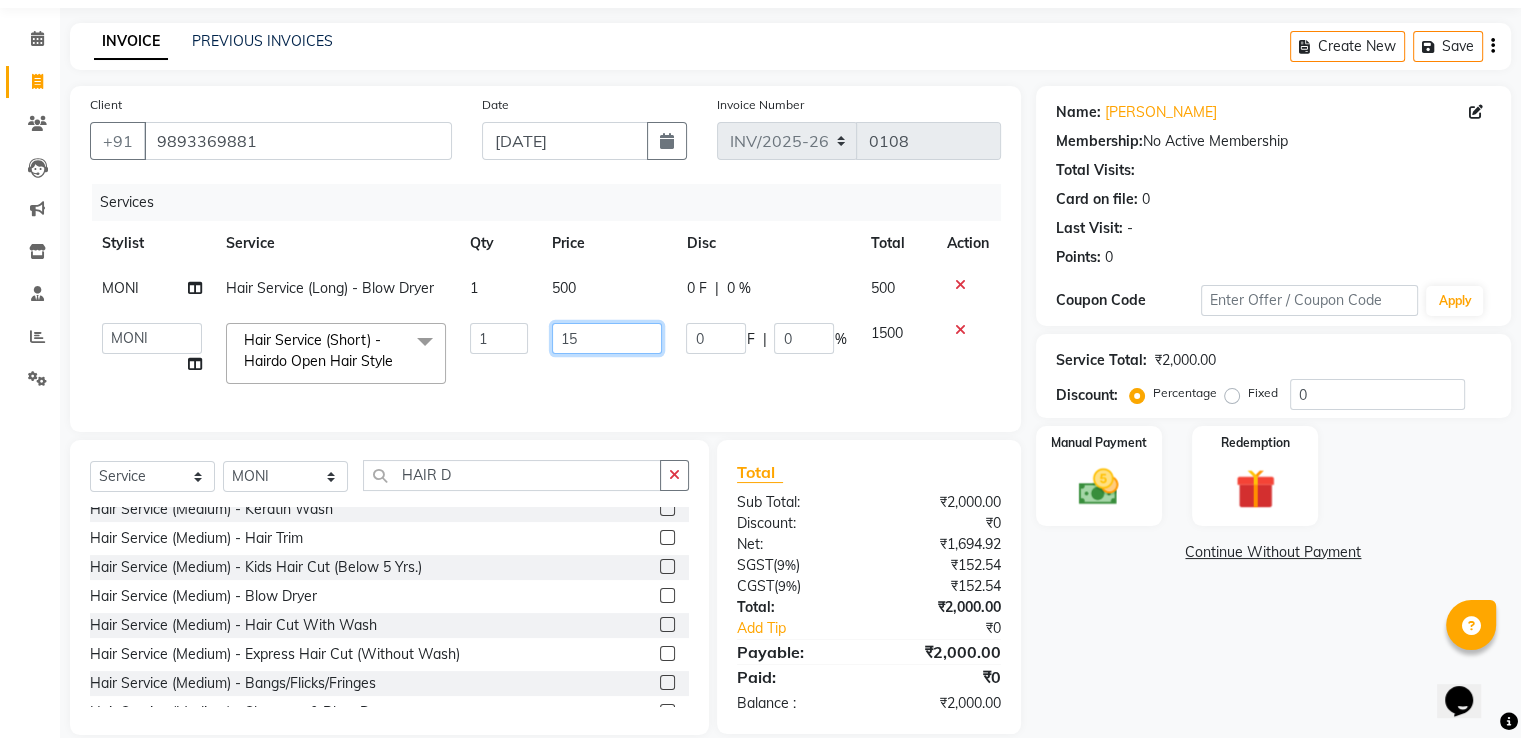 type on "1" 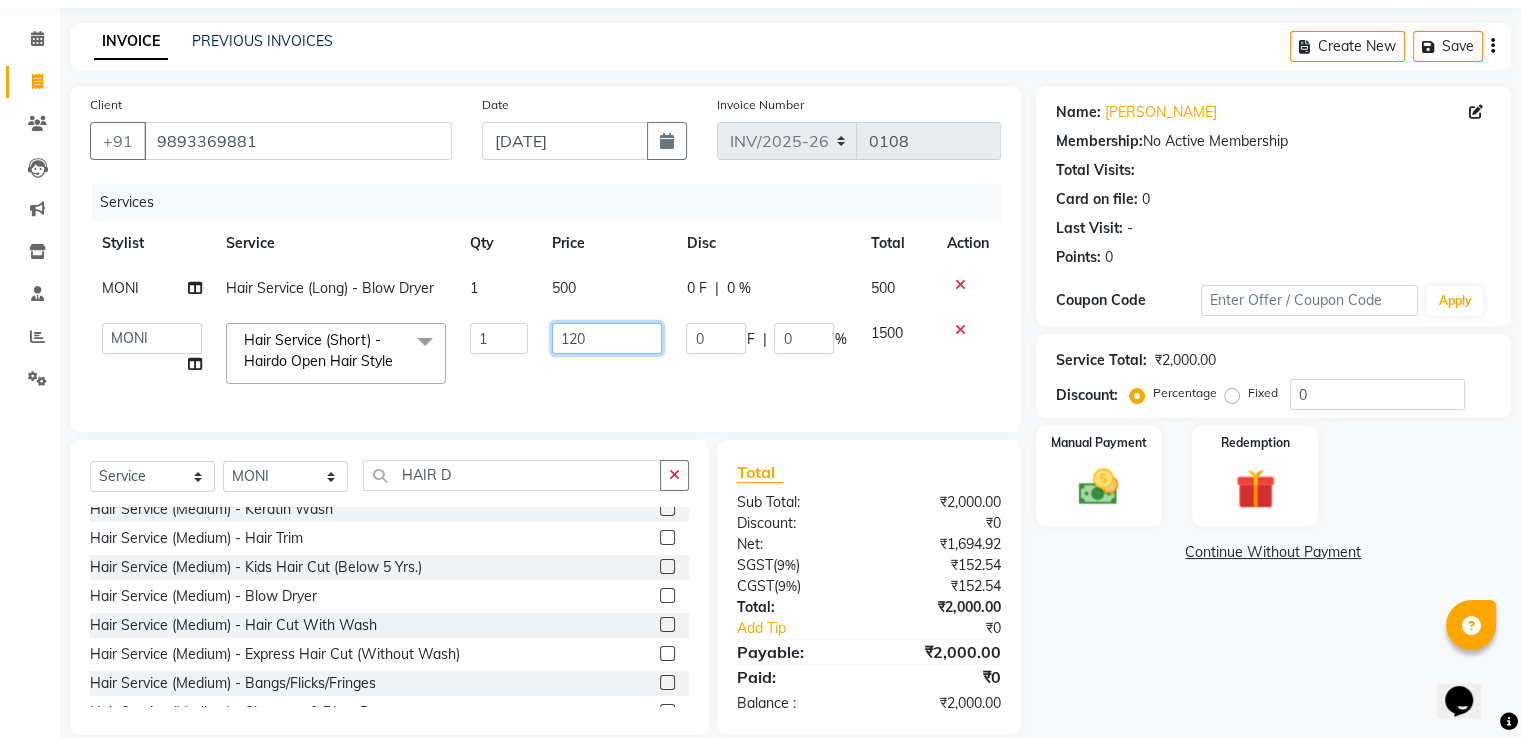 type on "1200" 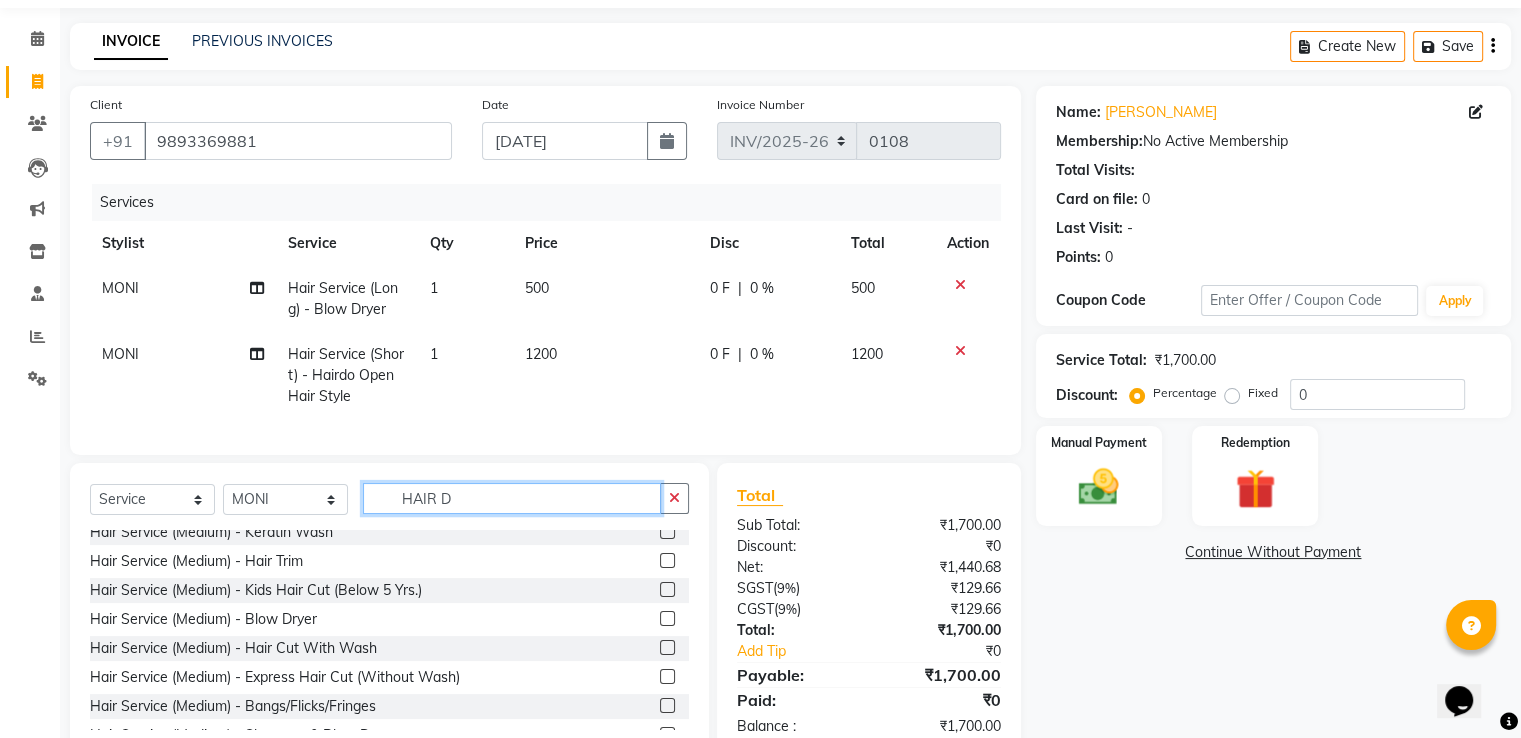 click on "Select  Service  Product  Membership  Package Voucher Prepaid Gift Card  Select Stylist [PERSON_NAME]  [PERSON_NAME]  REKHA  Sudha HAIR D Hair Service  (Short)  -  Kids Hair Cut (Below 5 Yrs.)  Hair Service  (Short)  -  Blow Dryer  Hair Service  (Short)  -  Shampoo & Blow Dry  Hair Service  (Short)  -  Head Massage  Hair Service  (Short)  -  Coconut/Almond / Olive Oil  Hair Service  (Short)  -  French Braid  Hair Service  (Short)  -  Hairdo Open Hair Style  Hair Service  (Short)  -  Advanced Hair Styles  Hair Service  (Medium)  -  Loreal Wash  Hair Service  (Medium)  -  Loreal Wash (With Mask)  Hair Service  (Medium)  -  Keratin Wash  Hair Service  (Medium)  -  Hair Trim  Hair Service  (Medium)  -  Kids Hair Cut (Below 5 Yrs.)  Hair Service  (Medium)  -  Blow Dryer  Hair Service  (Medium)  -  Hair Cut With Wash  Hair Service  (Medium)  -  Express Hair Cut (Without Wash)  Hair Service  (Medium)  -  Bangs/Flicks/Fringes  Hair Service  (Medium)  -  Shampoo & Blow Dry  Hair Service  (Medium)  -  Head Massage" 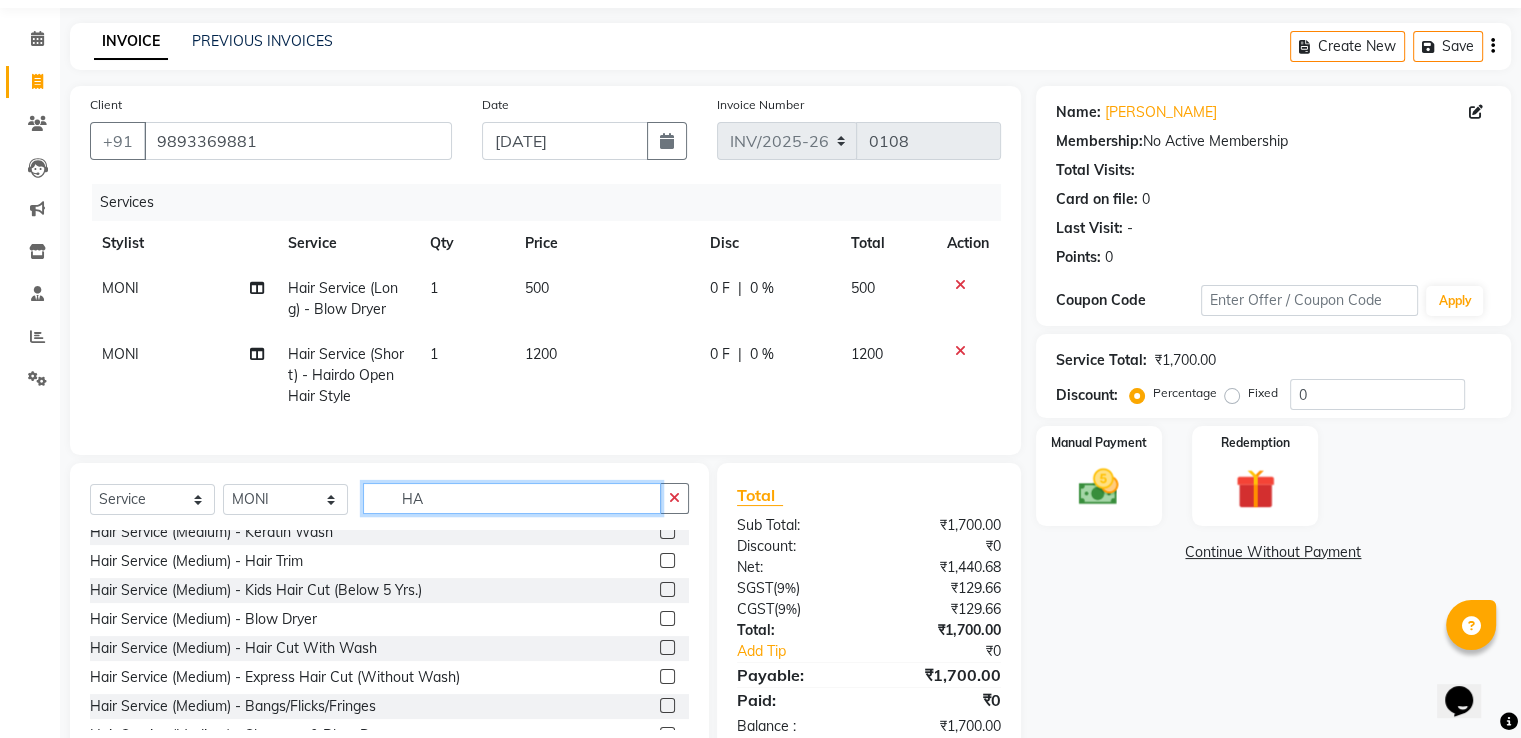 type on "H" 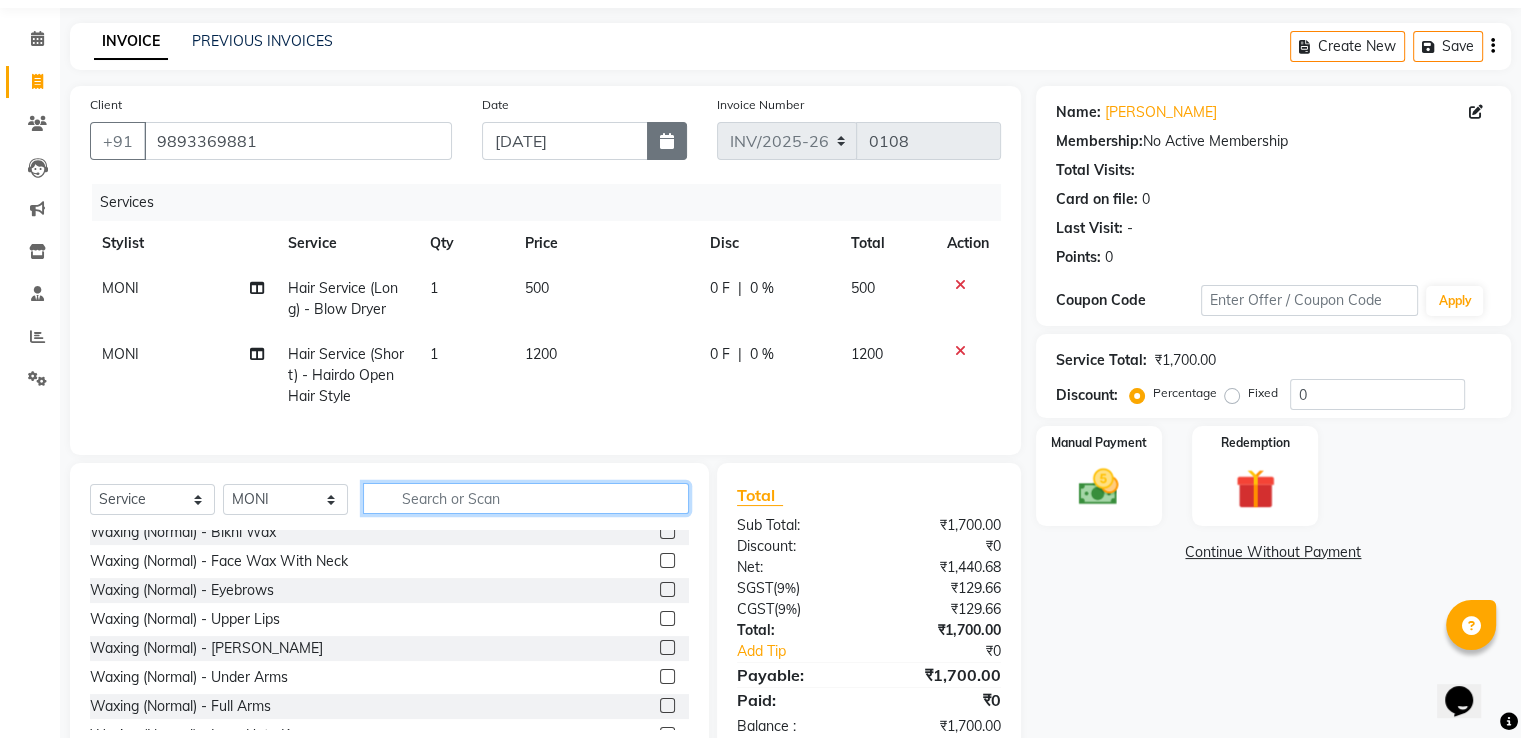 type 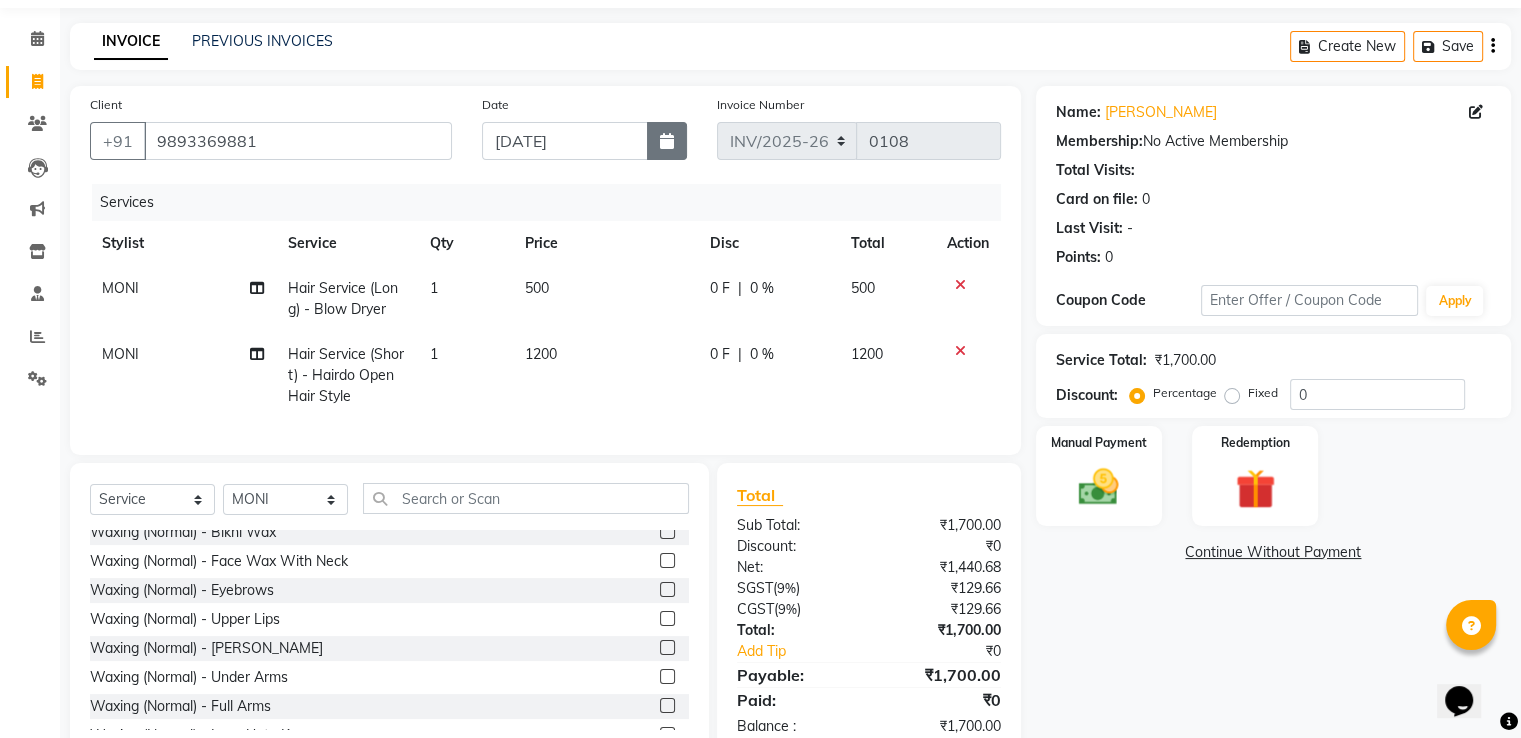 click 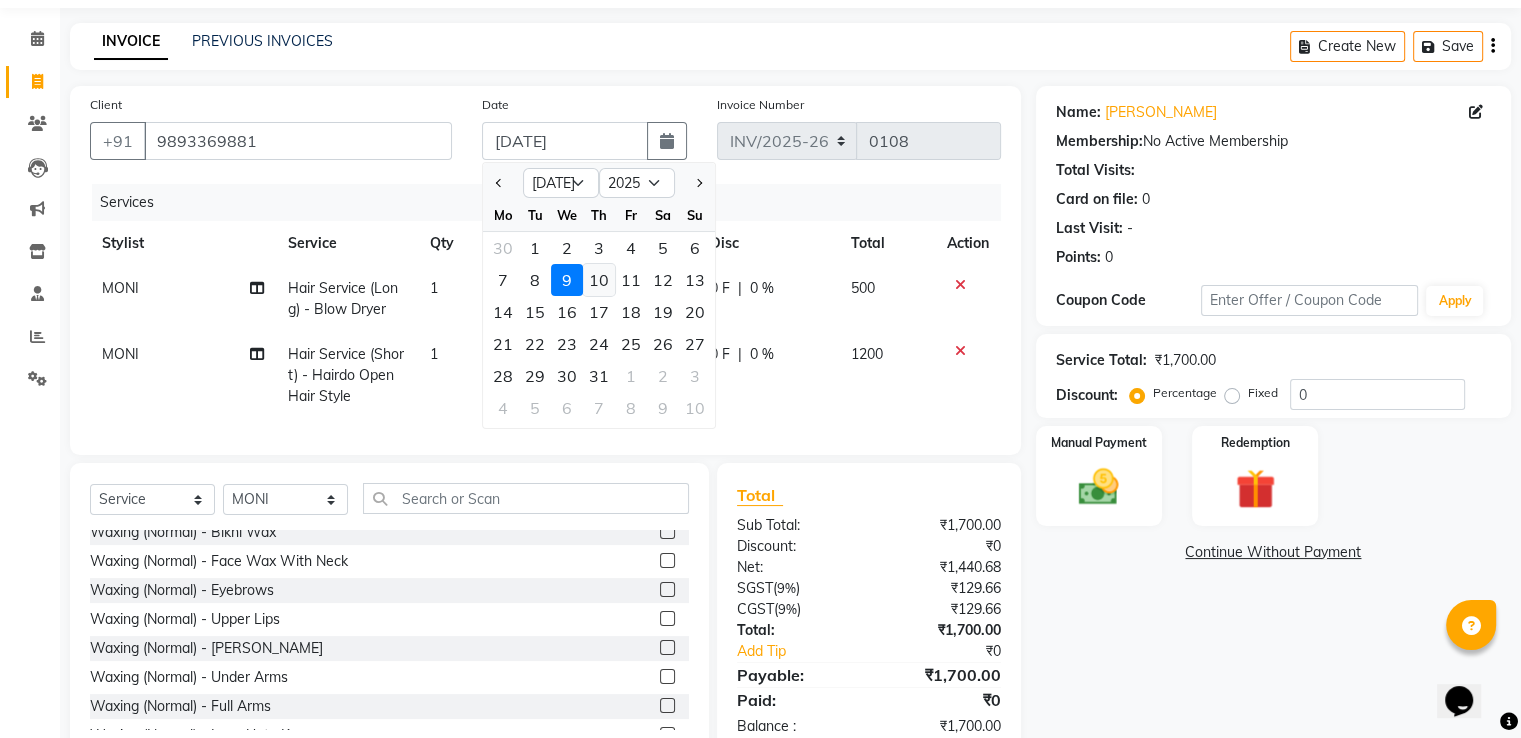 click on "10" 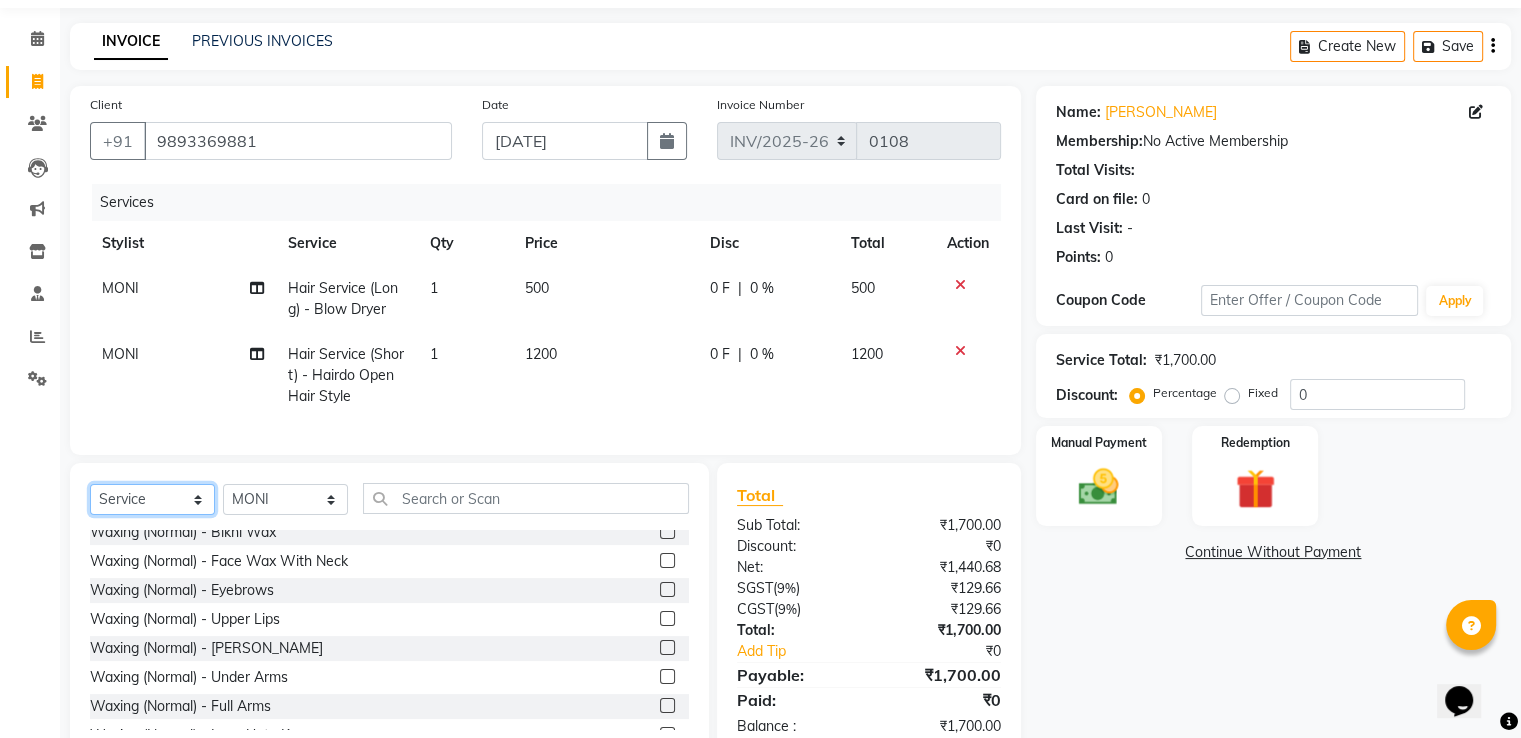 click on "Select  Service  Product  Membership  Package Voucher Prepaid Gift Card" 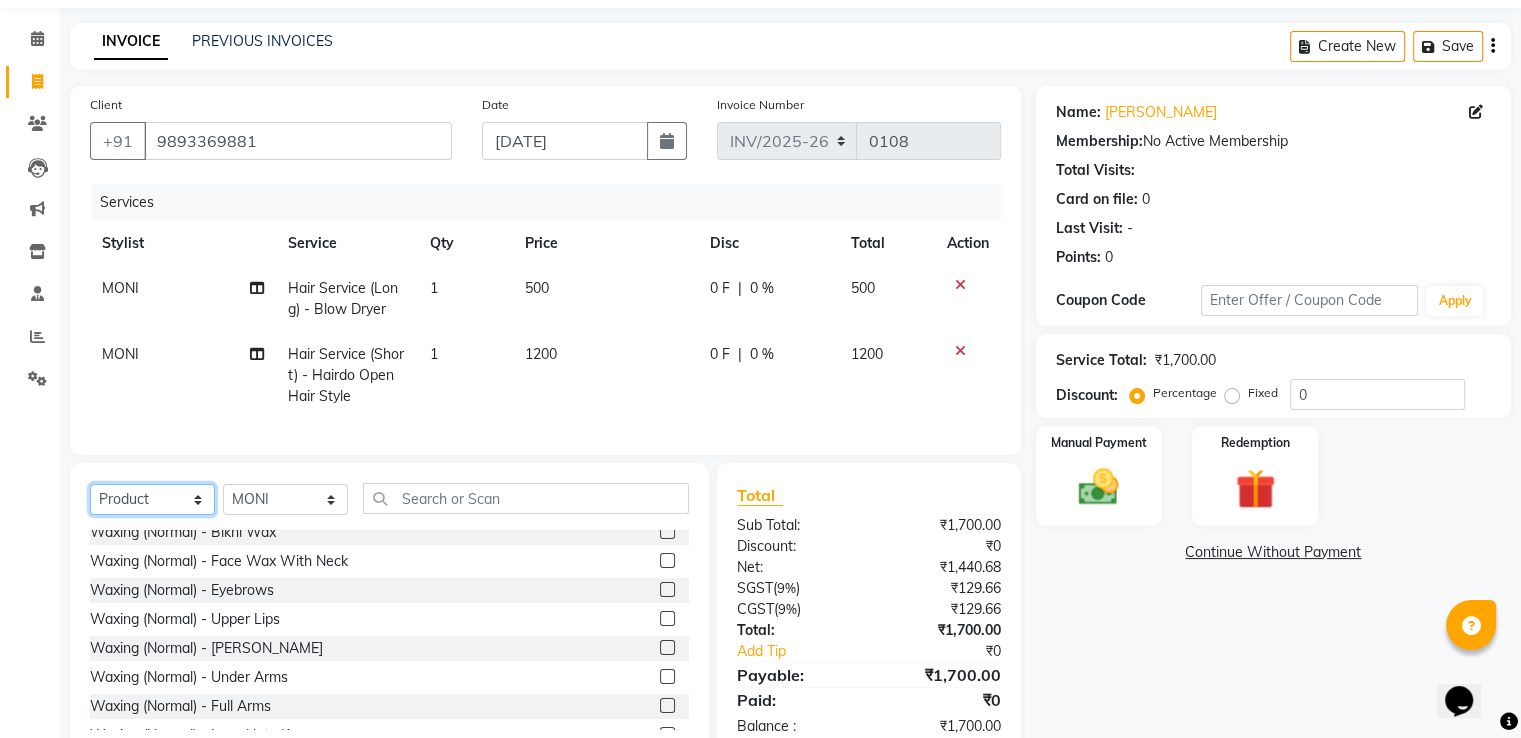 click on "Select  Service  Product  Membership  Package Voucher Prepaid Gift Card" 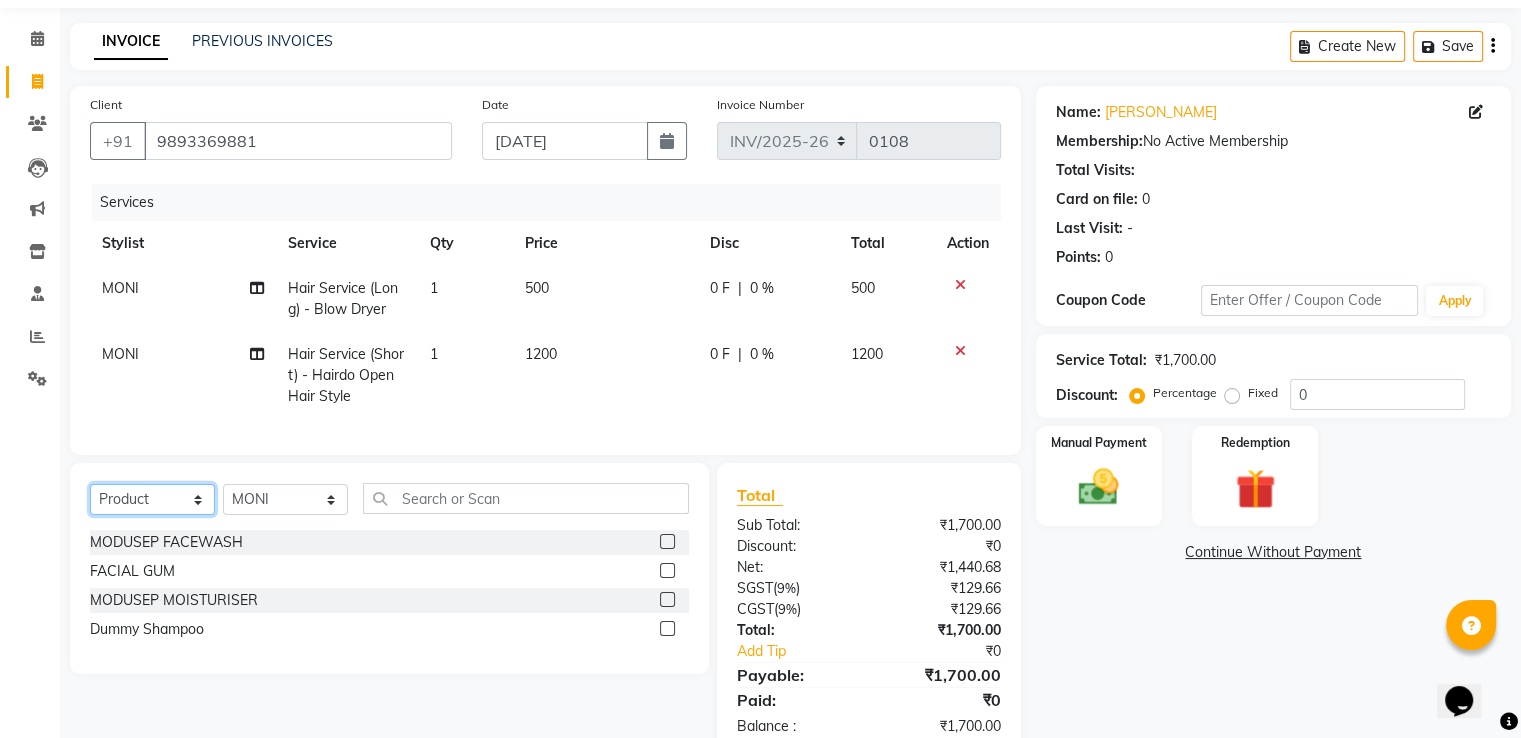 scroll, scrollTop: 0, scrollLeft: 0, axis: both 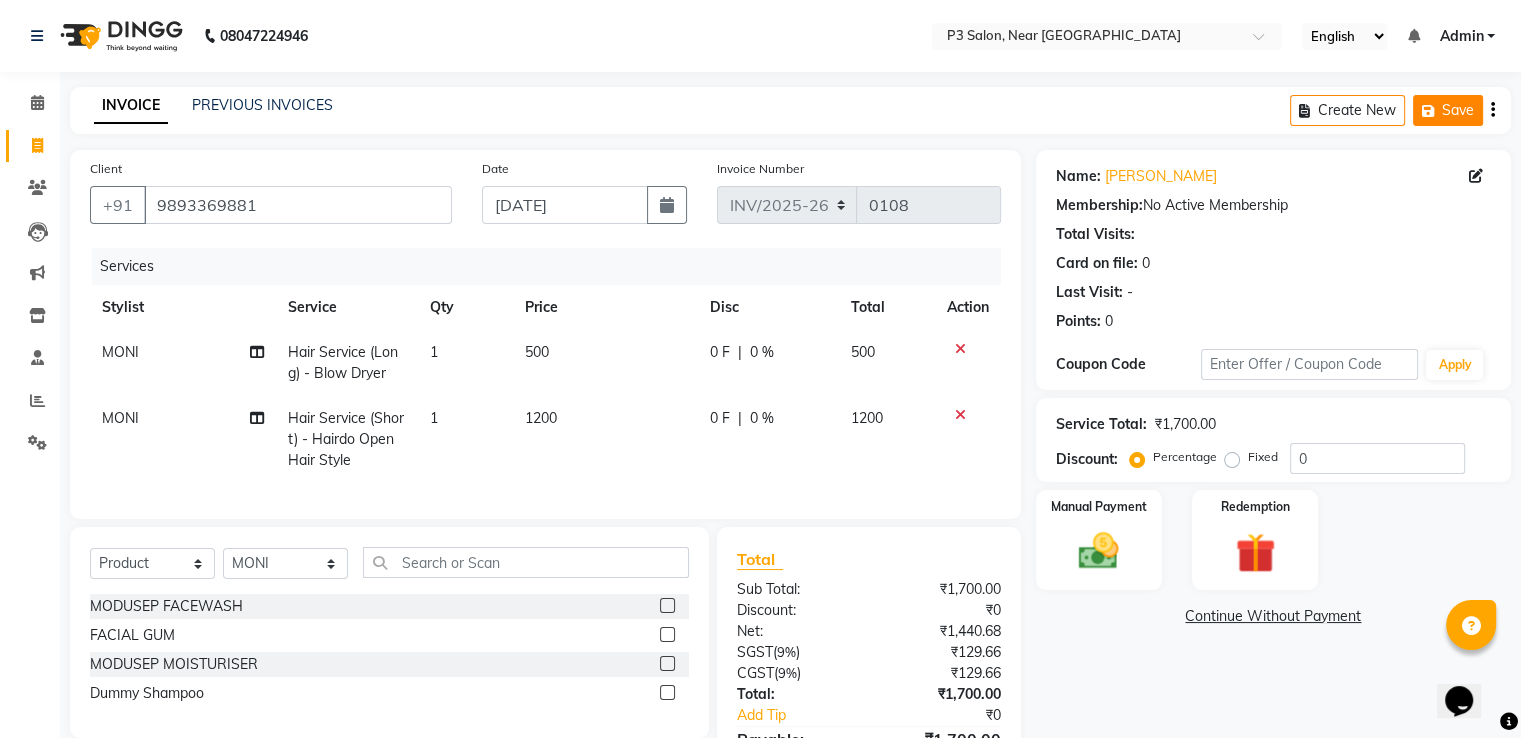 click on "Save" 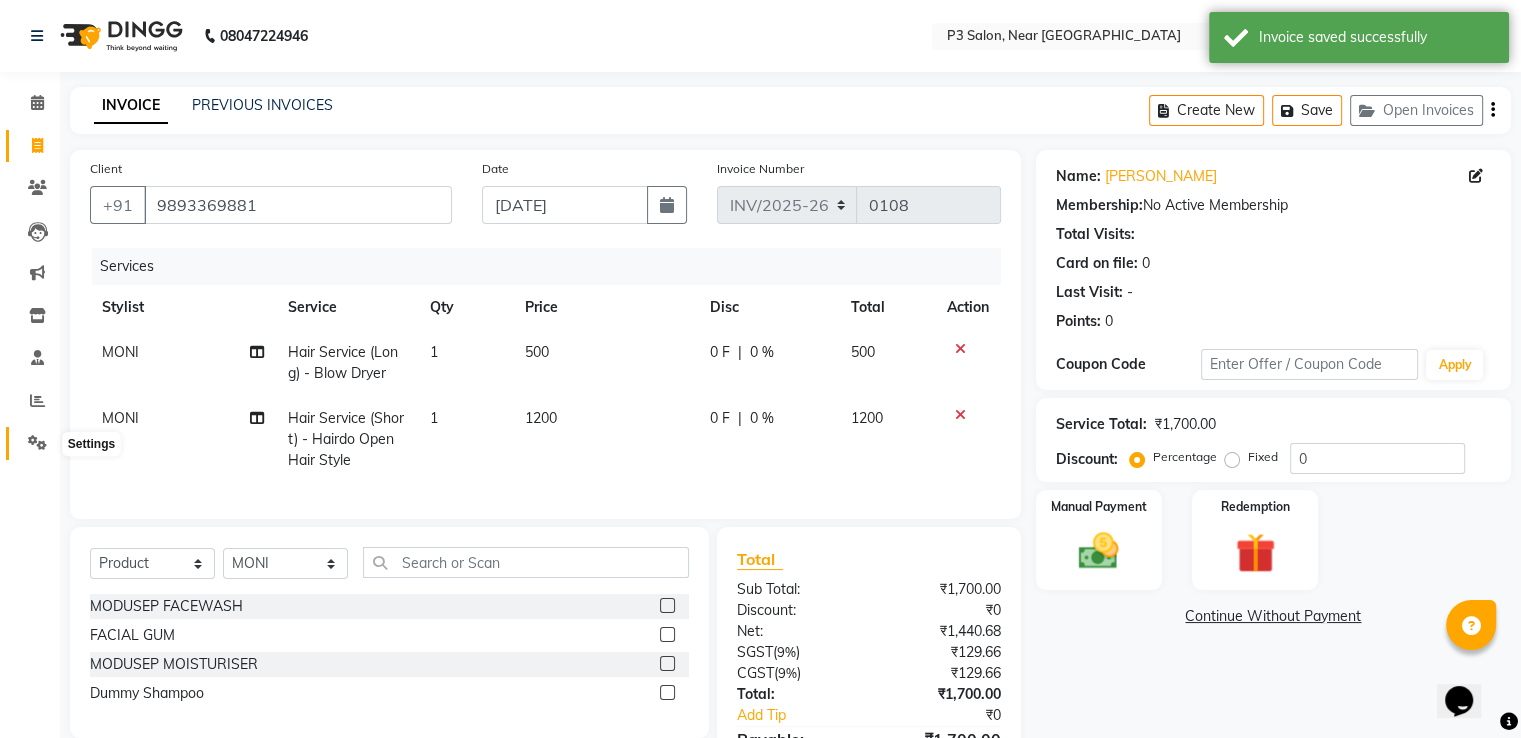 click 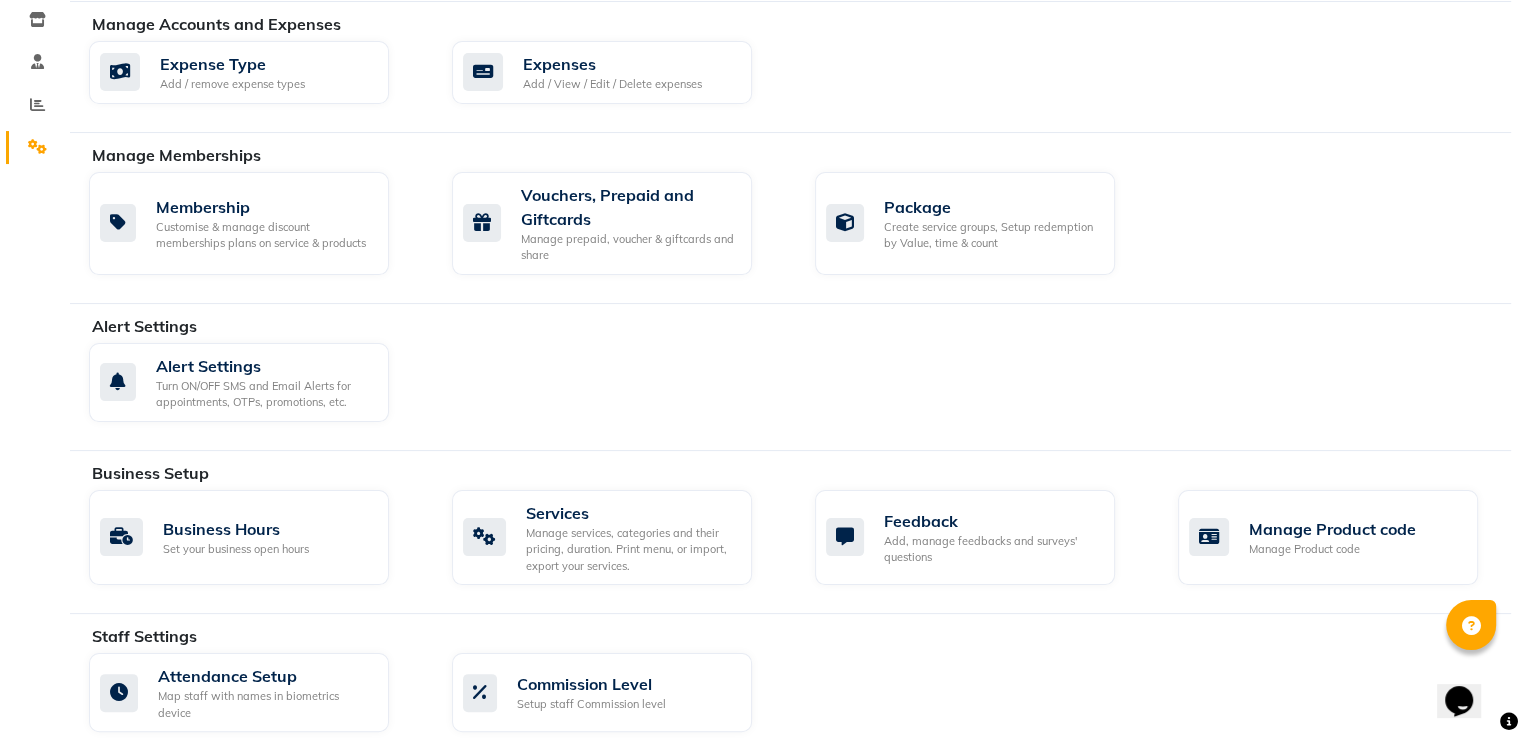 scroll, scrollTop: 0, scrollLeft: 0, axis: both 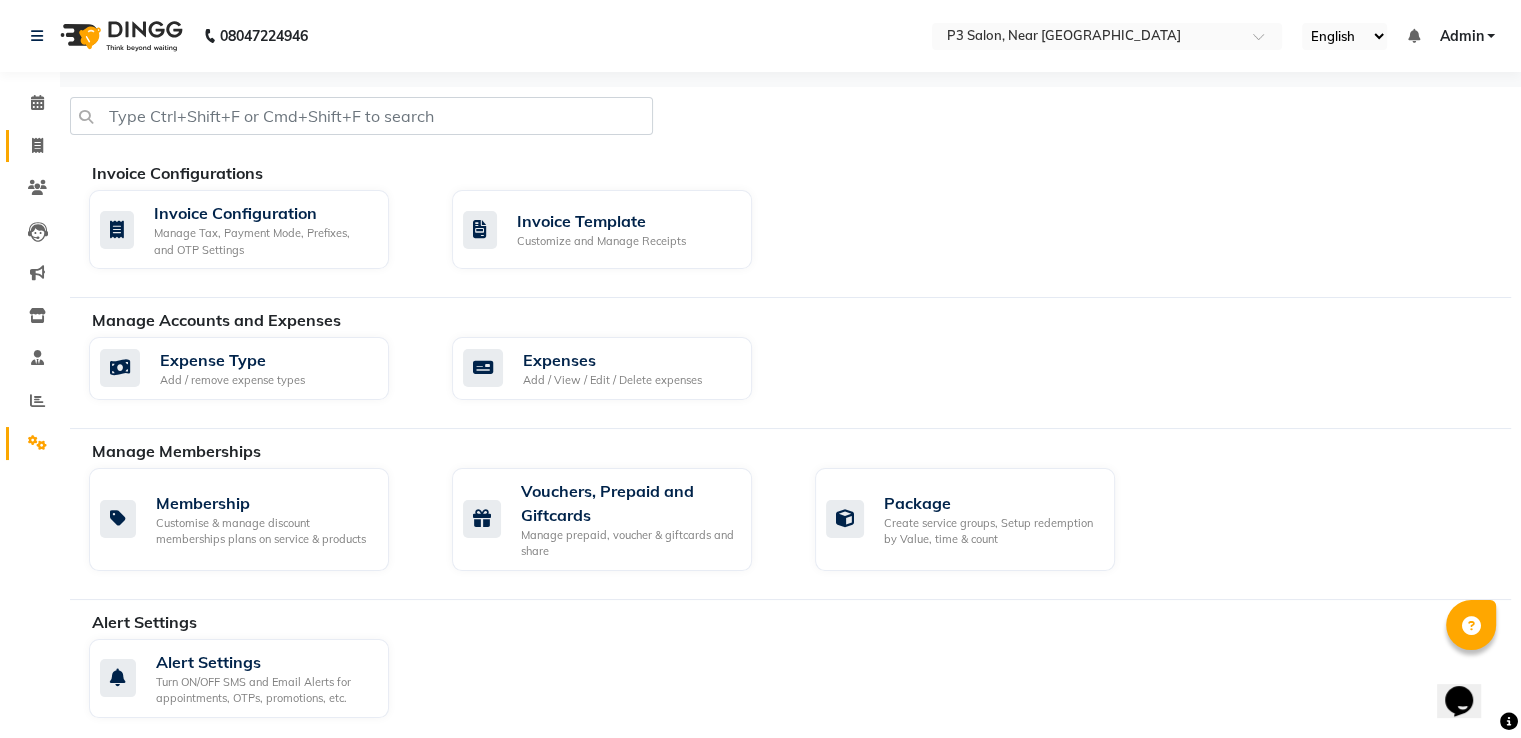 click on "Invoice" 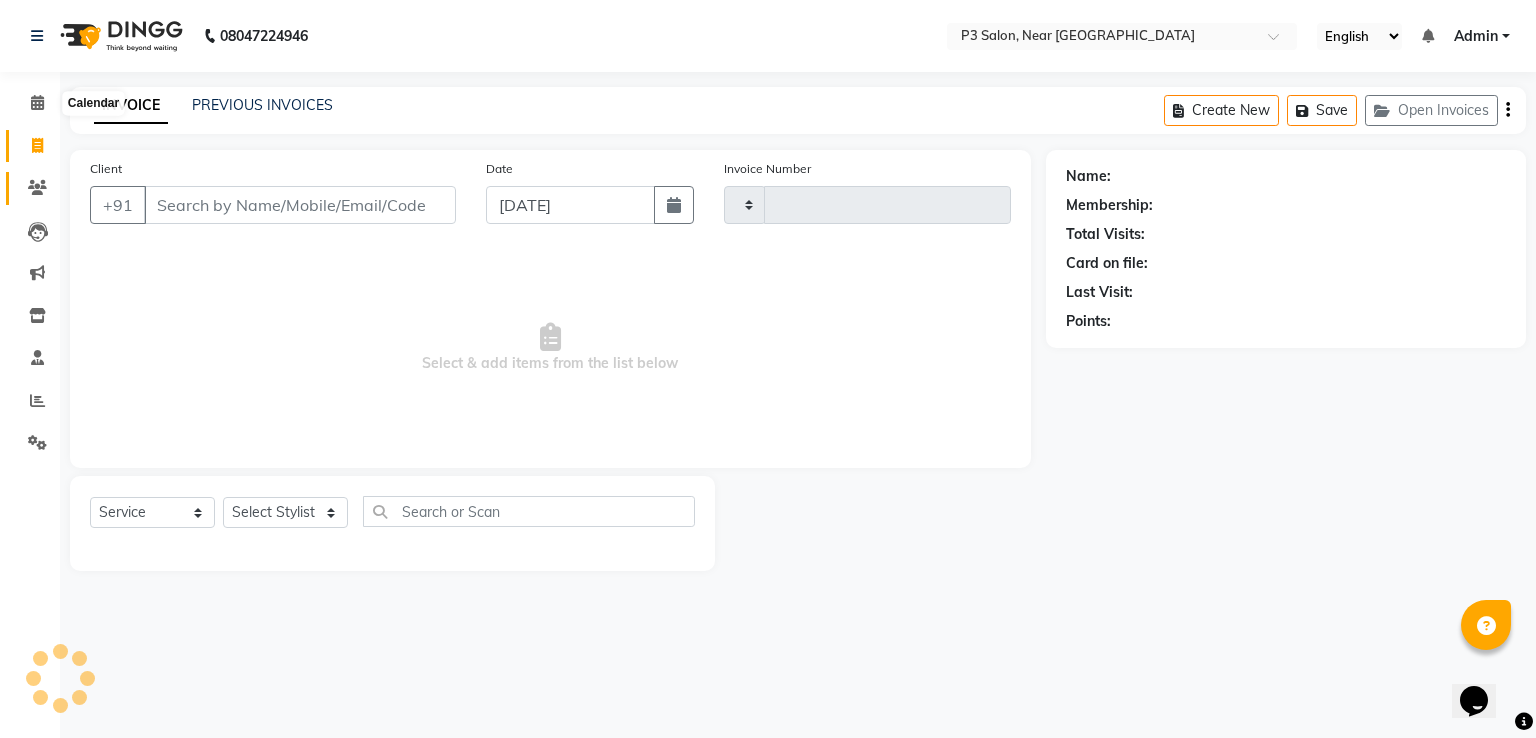 type on "0108" 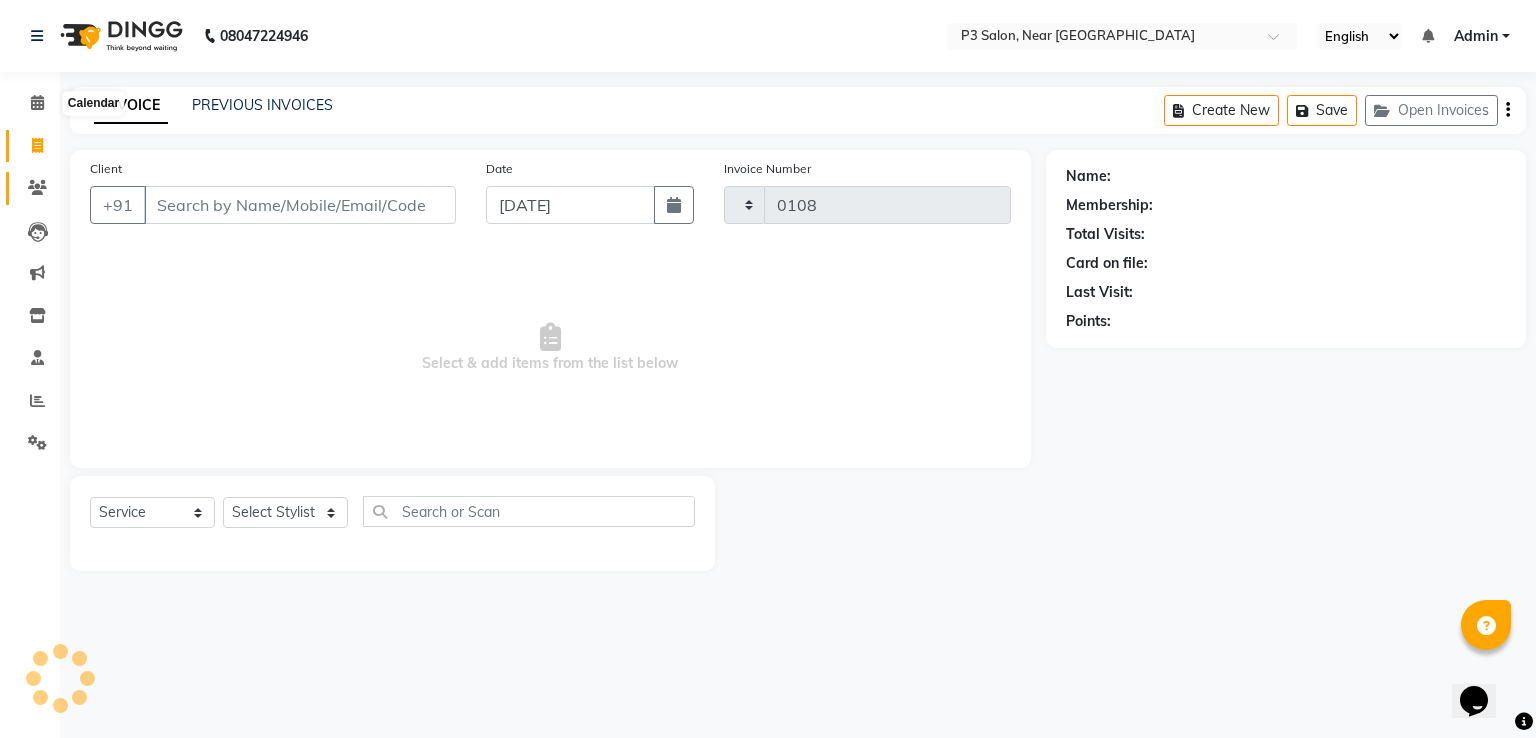 select on "5372" 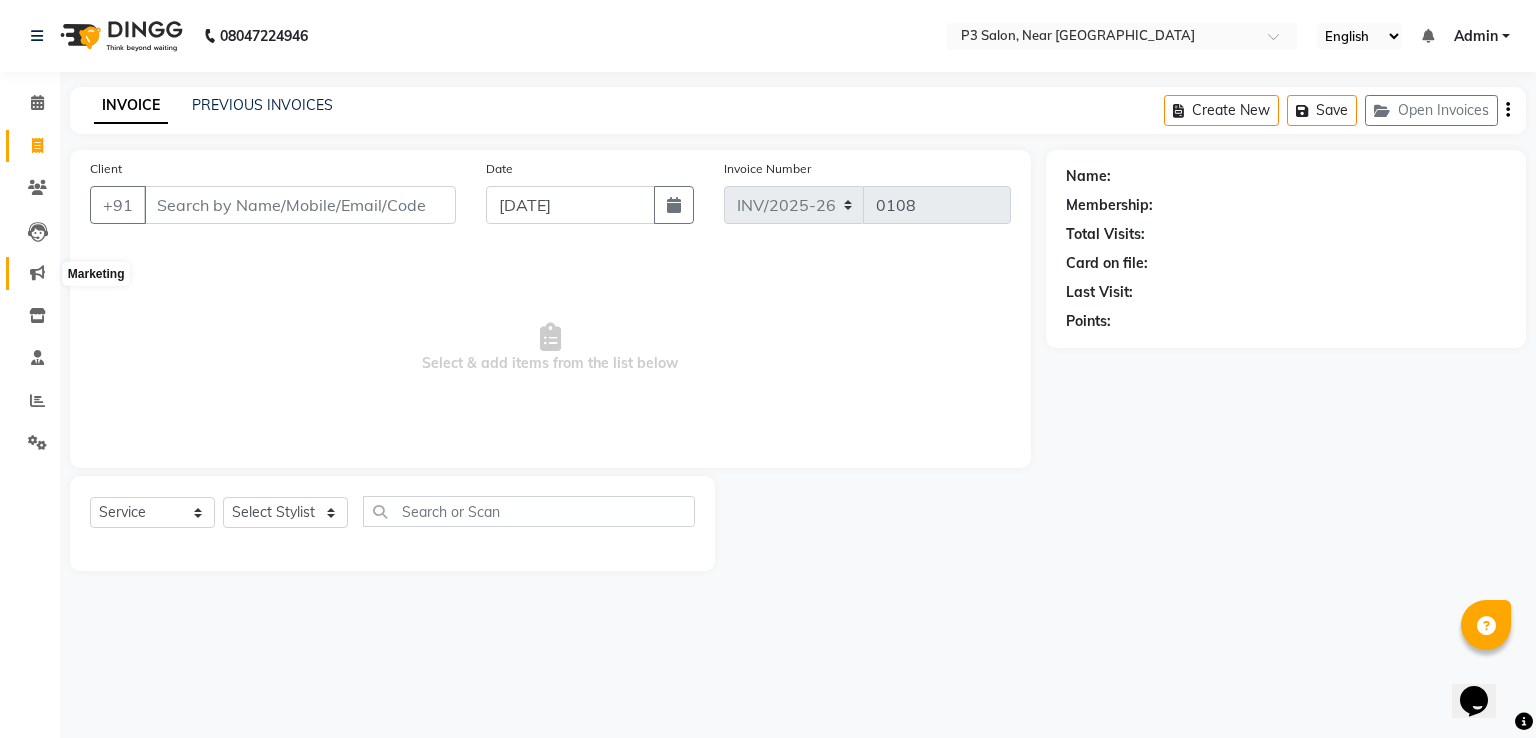 click 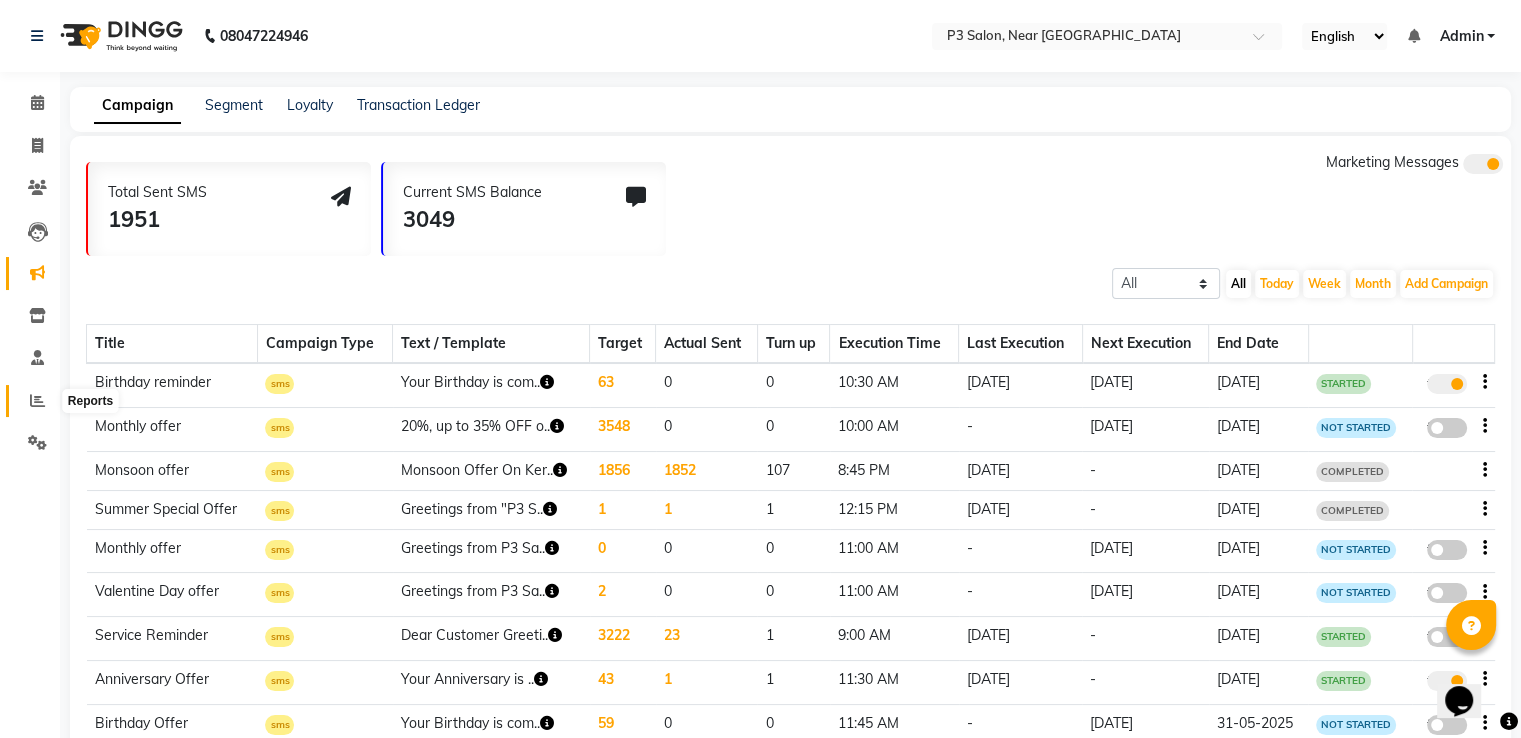 click 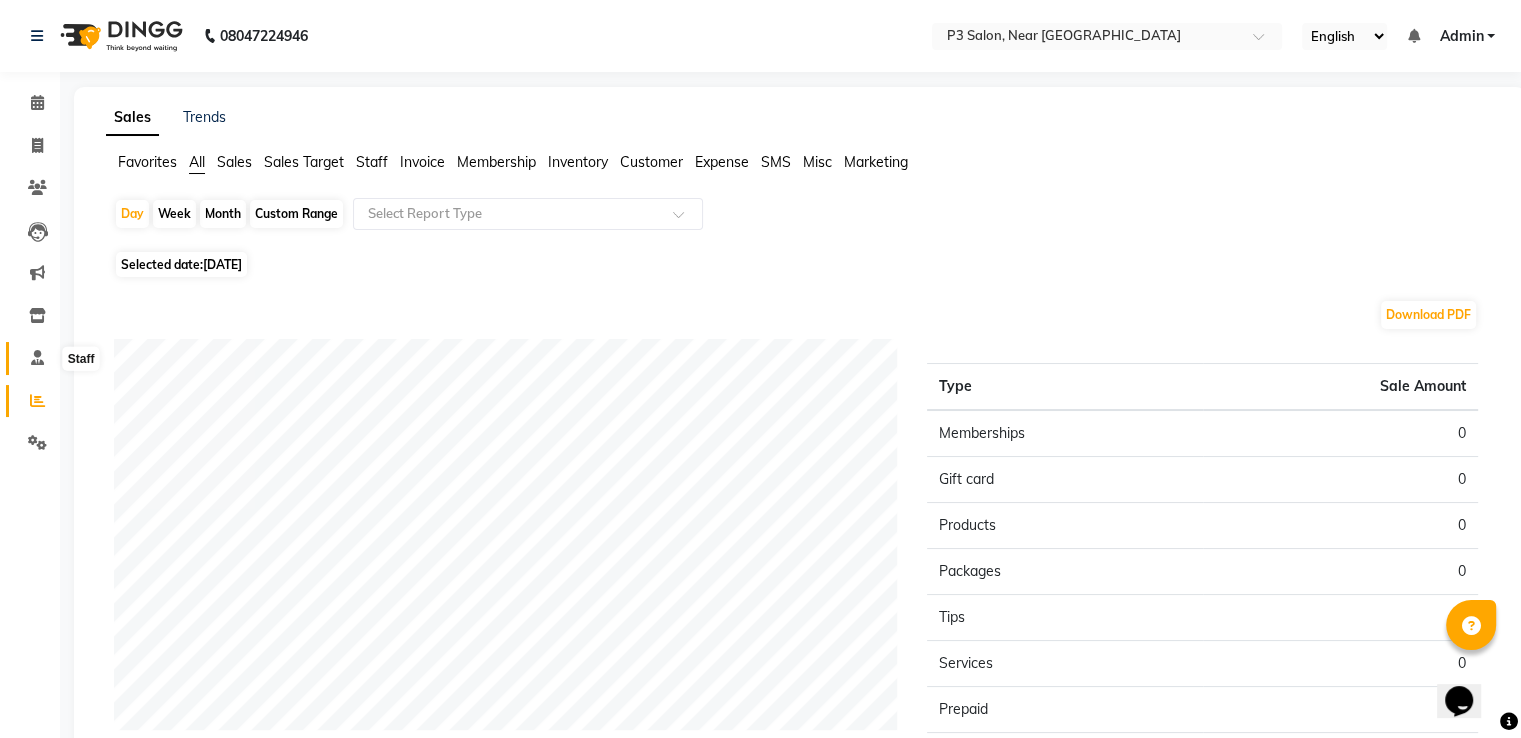 click 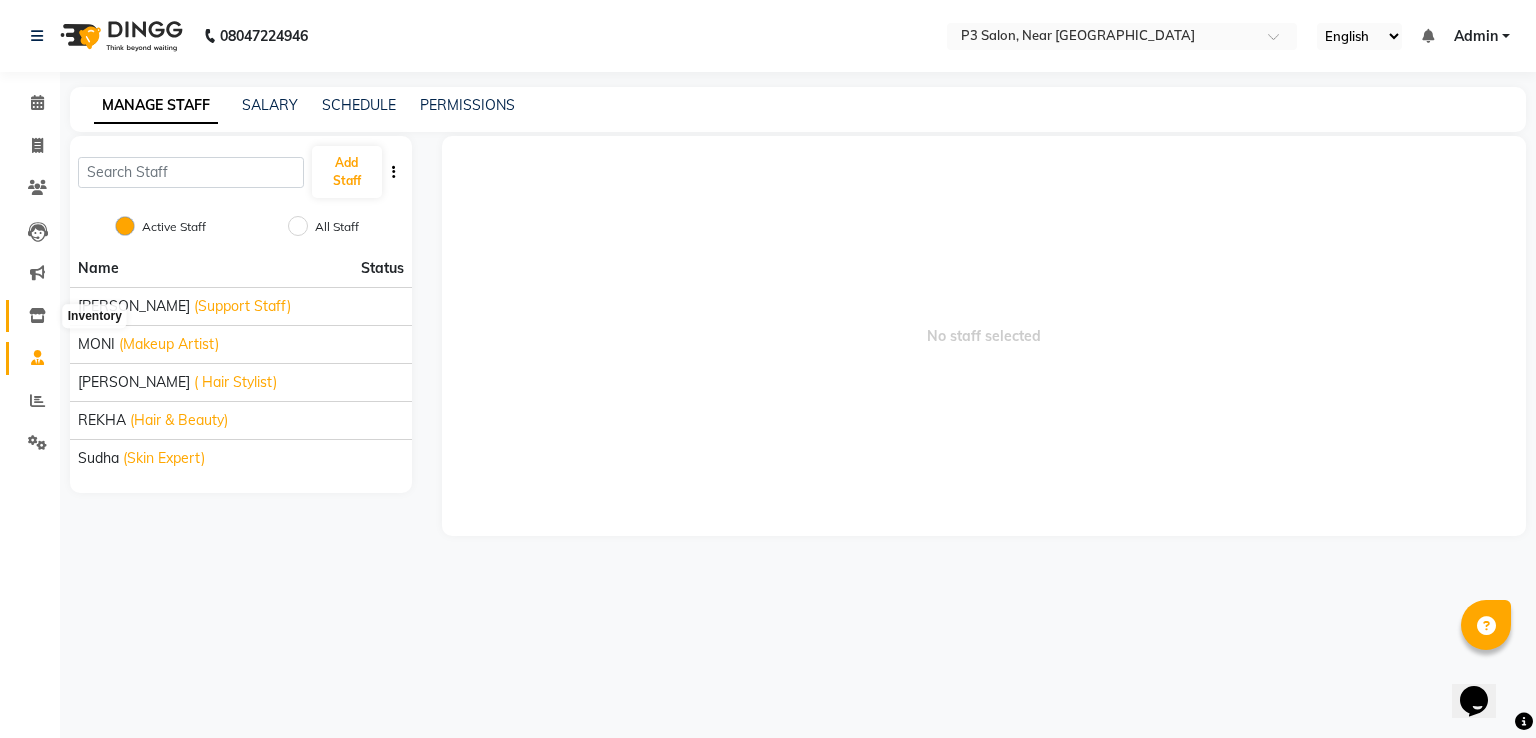 click 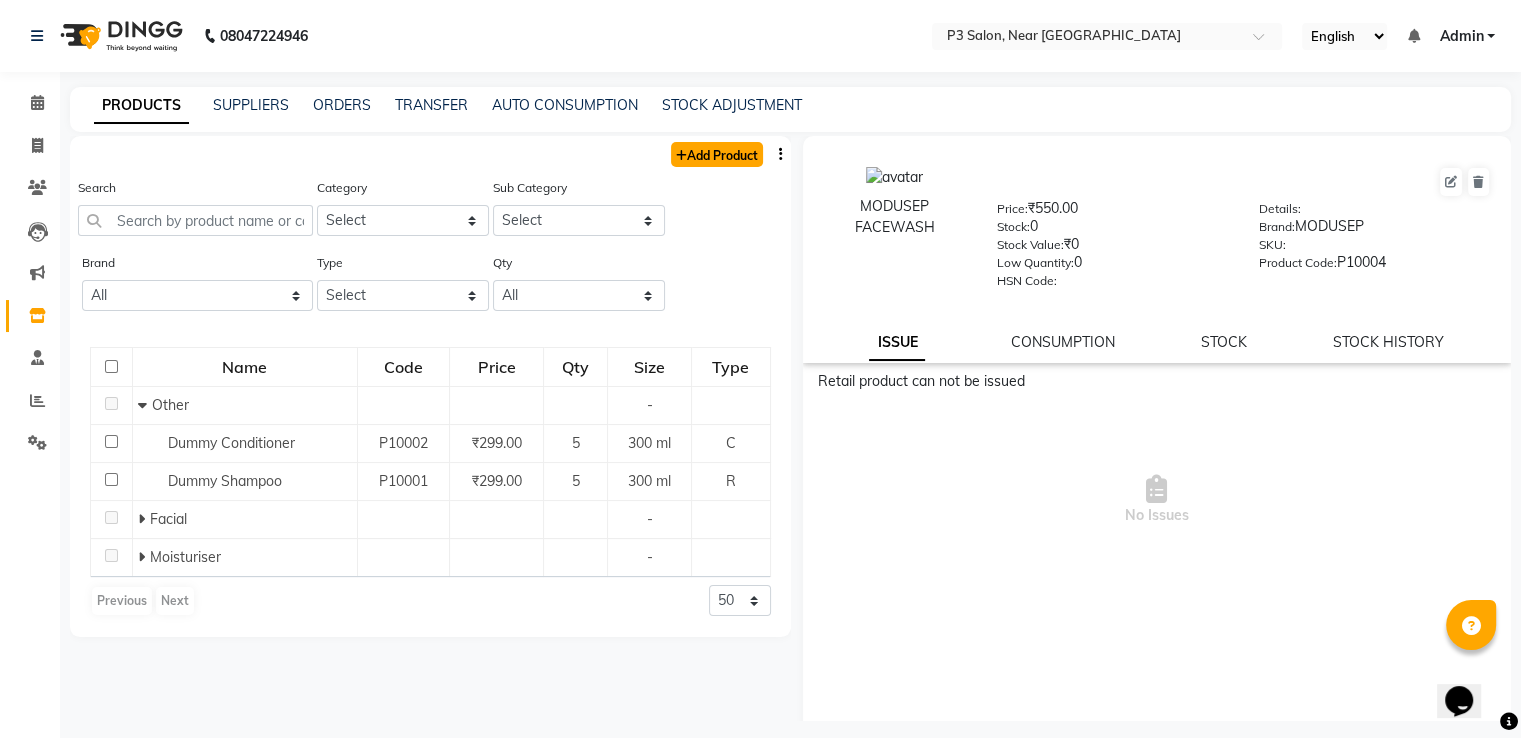 click on "Add Product" 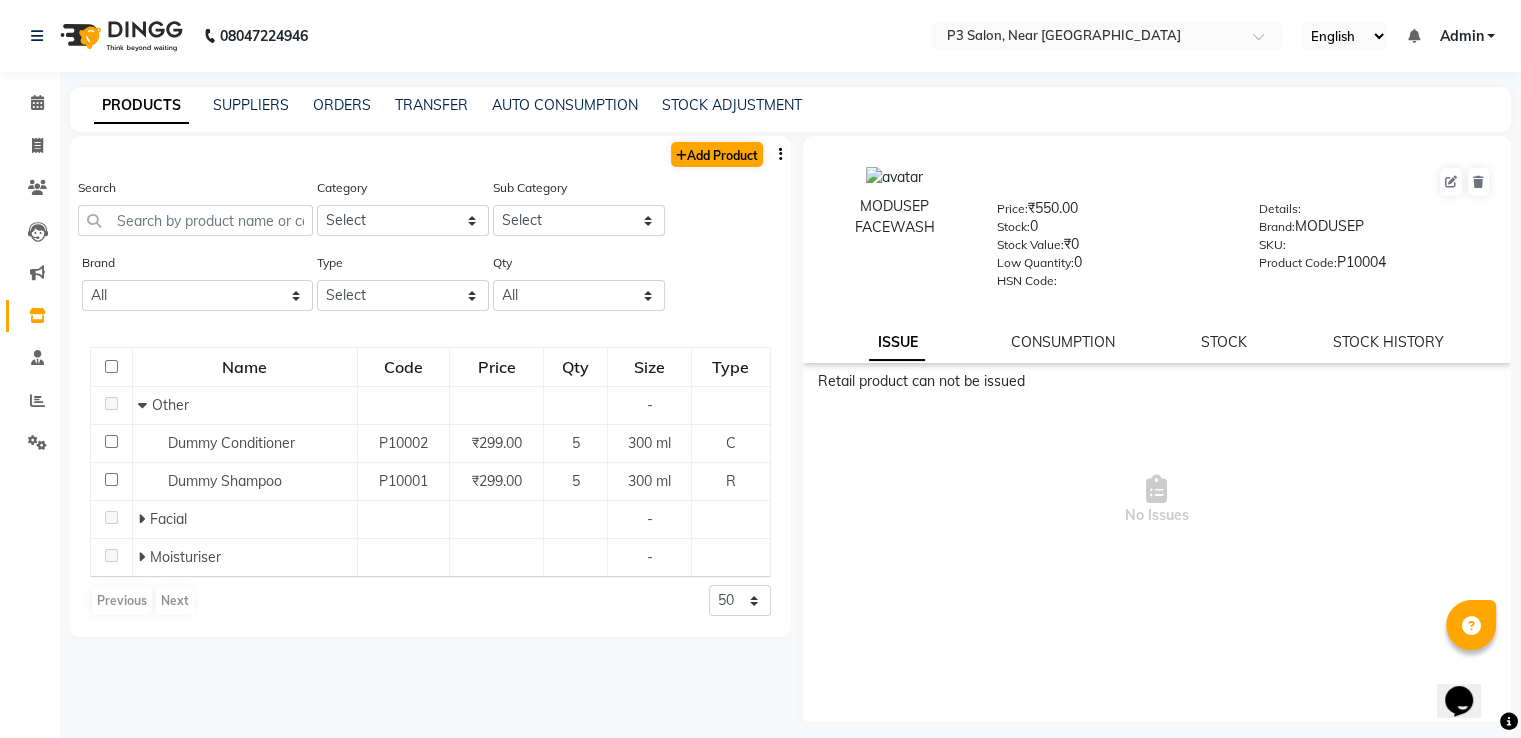 select on "true" 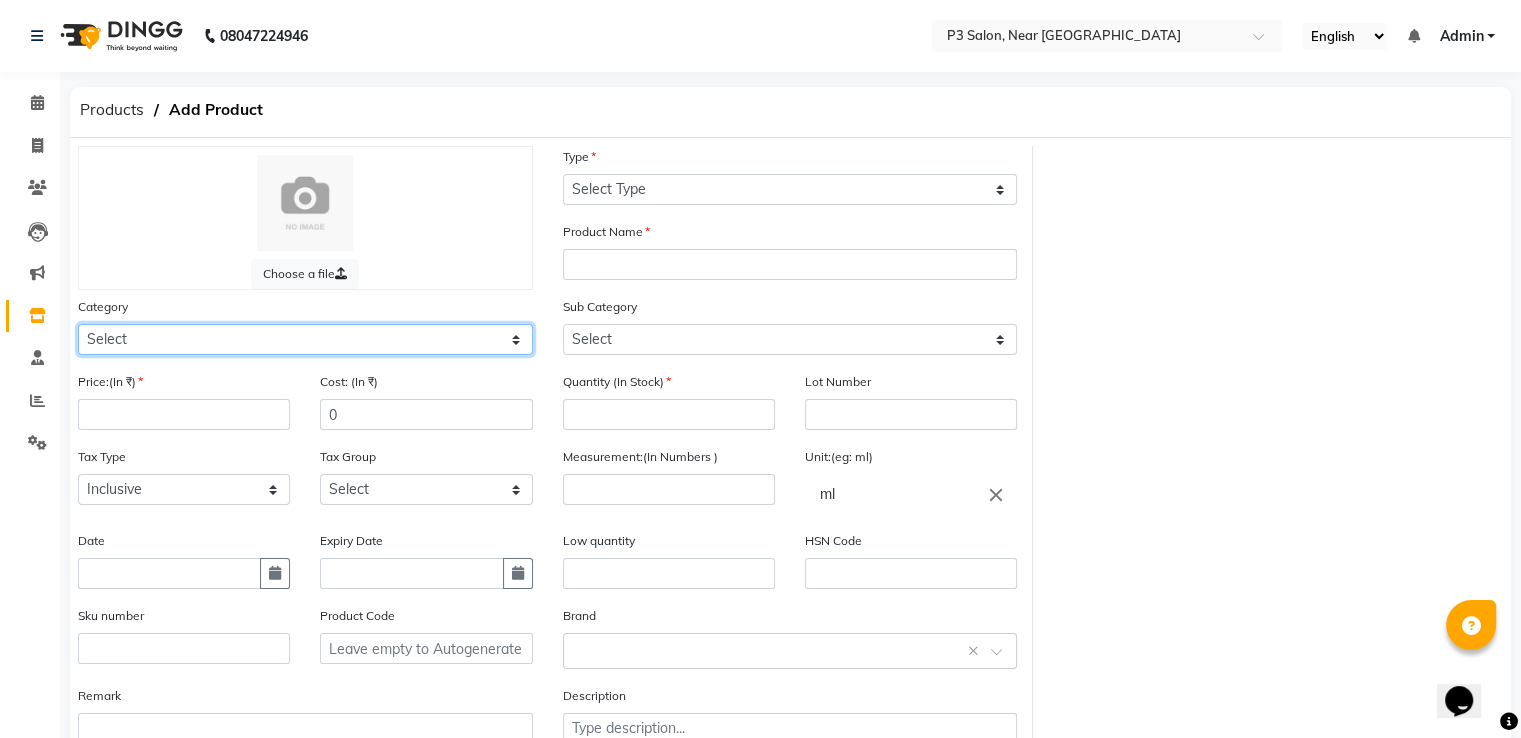 click on "Select Hair Skin Makeup Personal Care Appliances [PERSON_NAME] Waxing Disposable Threading Hands and Feet Beauty Planet [MEDICAL_DATA] Cadiveu Casmara Cheryls Loreal Olaplex Other" 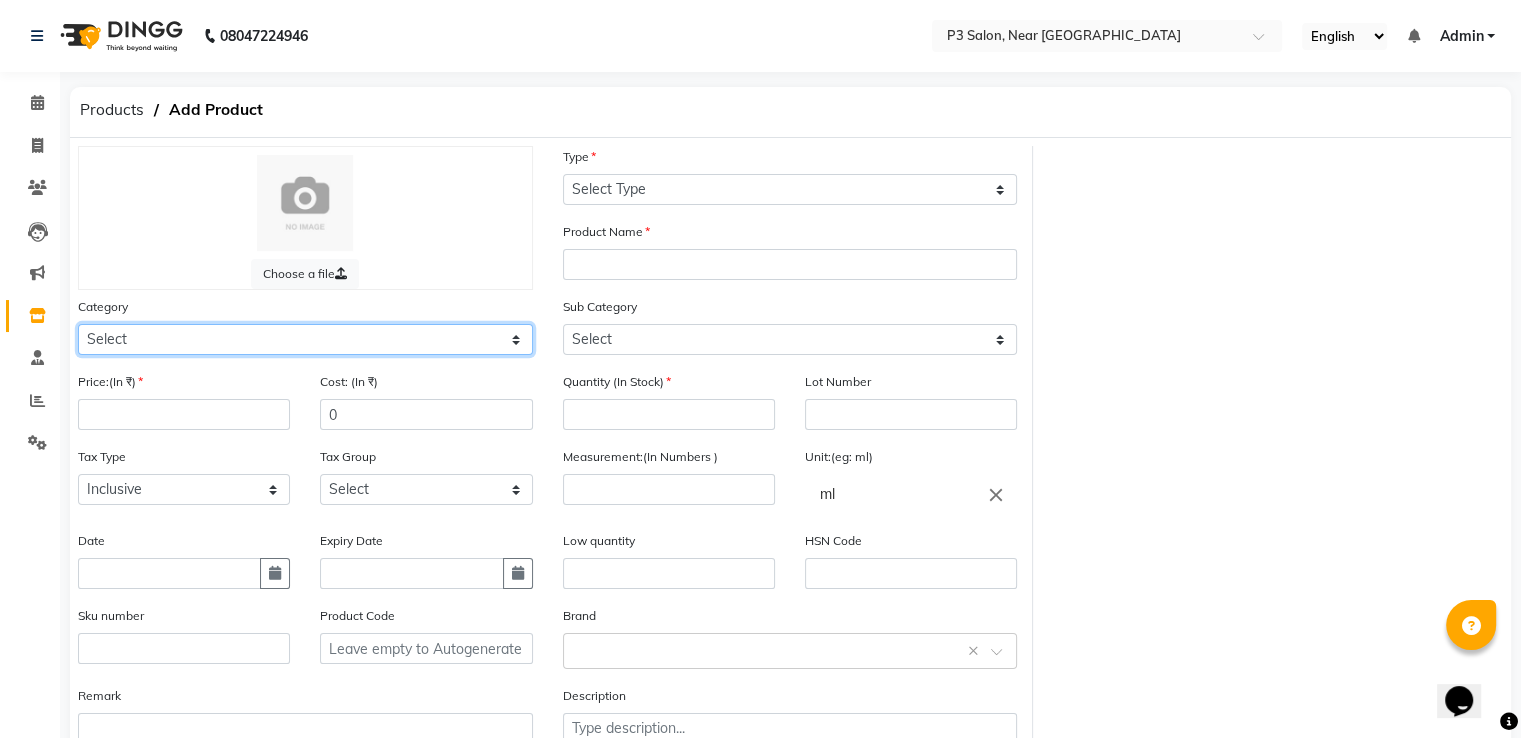 select on "1200" 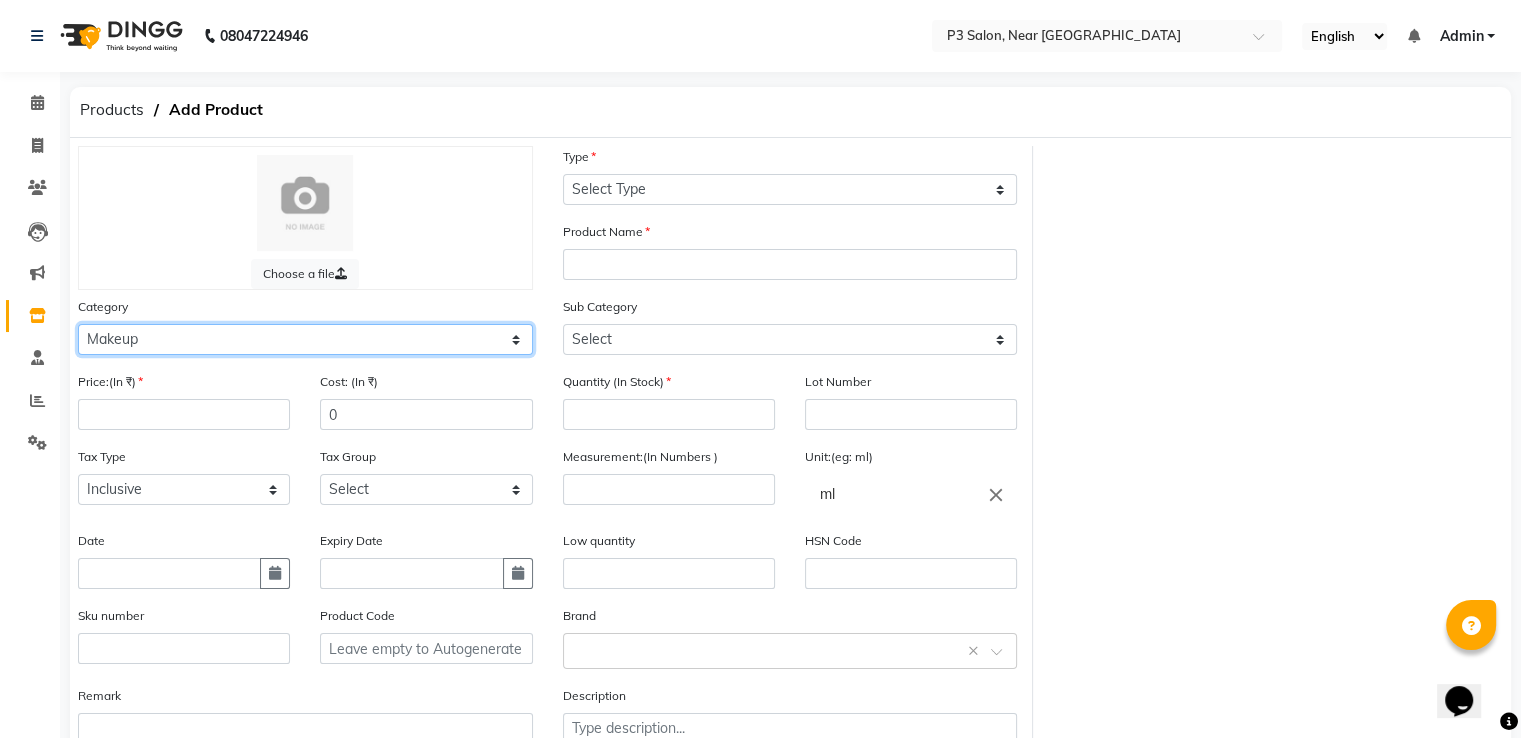 click on "Select Hair Skin Makeup Personal Care Appliances [PERSON_NAME] Waxing Disposable Threading Hands and Feet Beauty Planet [MEDICAL_DATA] Cadiveu Casmara Cheryls Loreal Olaplex Other" 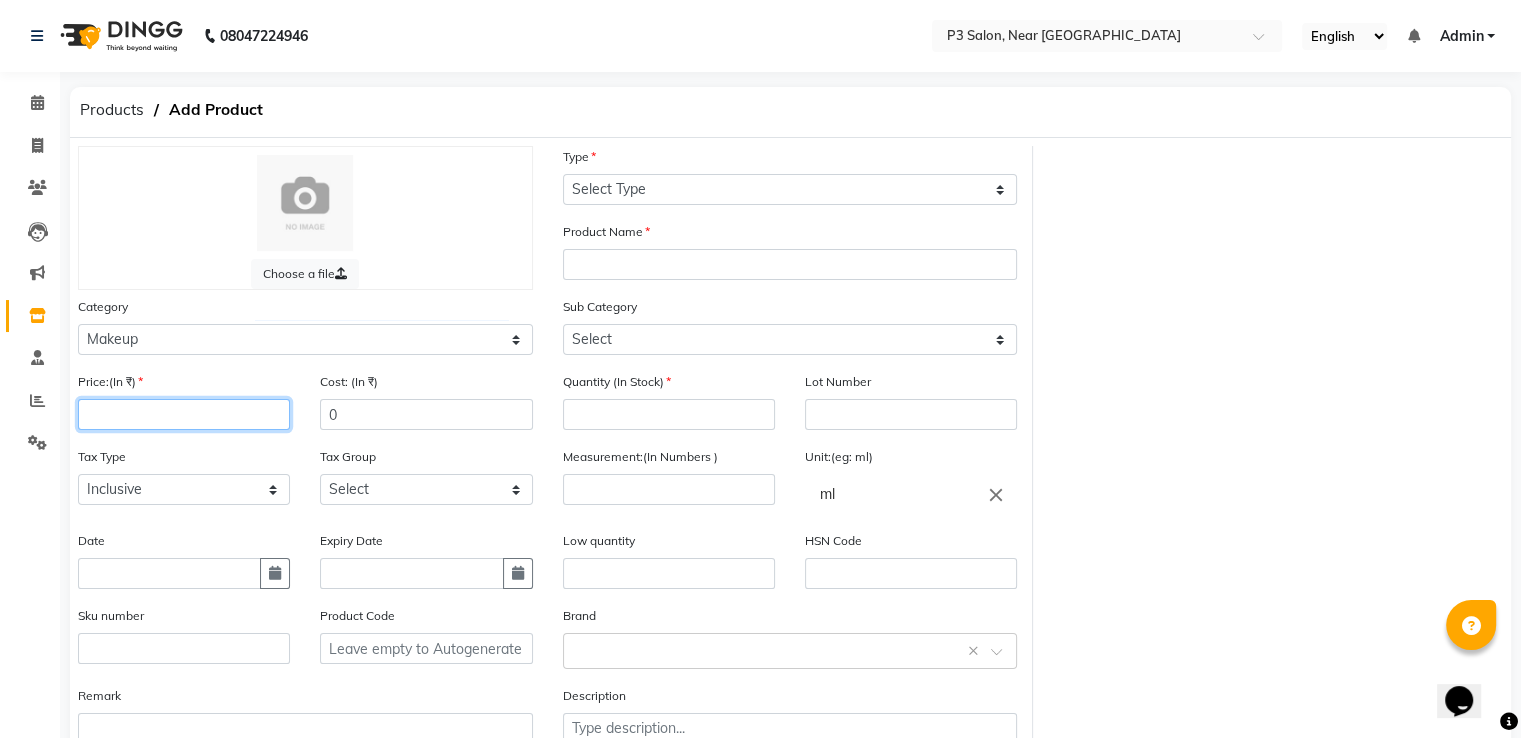 click 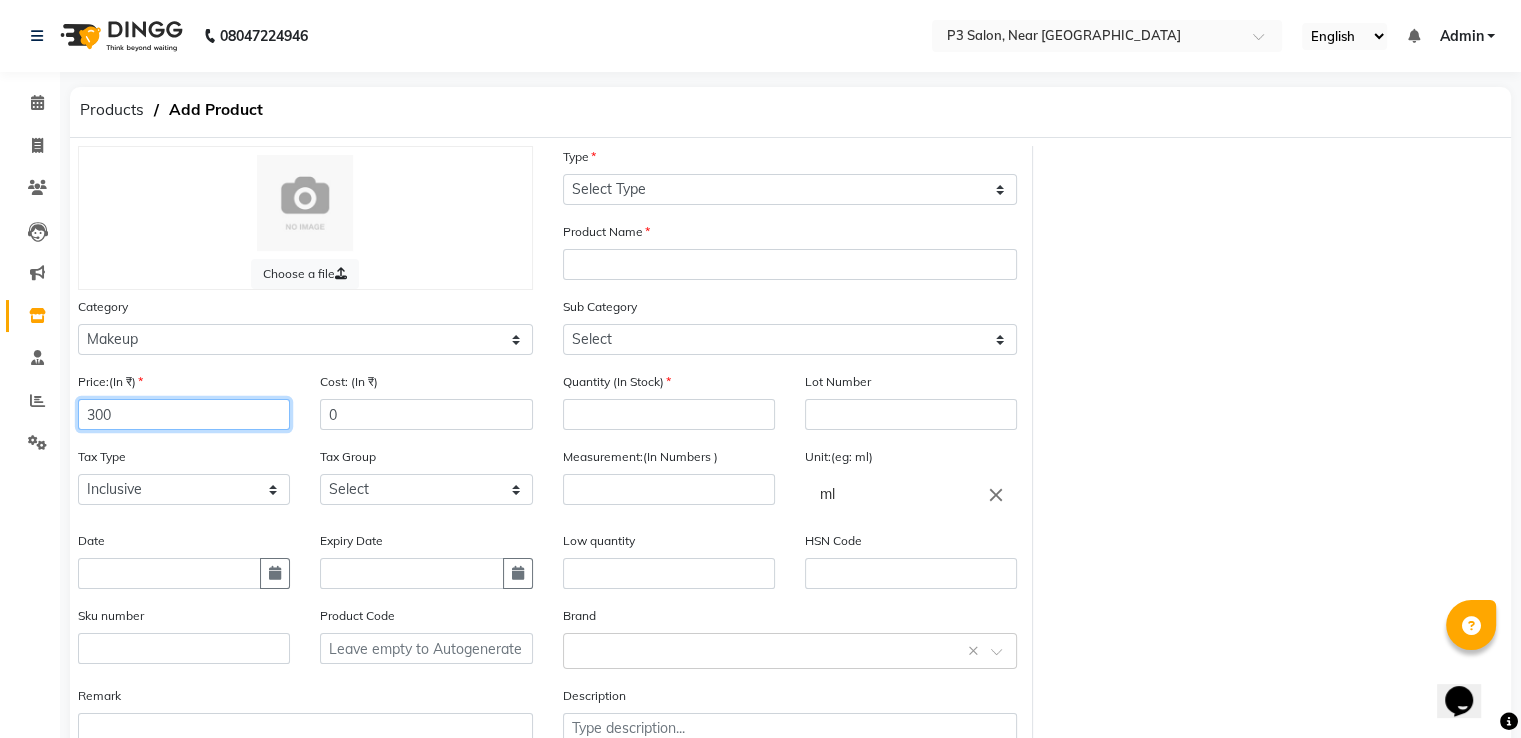 type on "300" 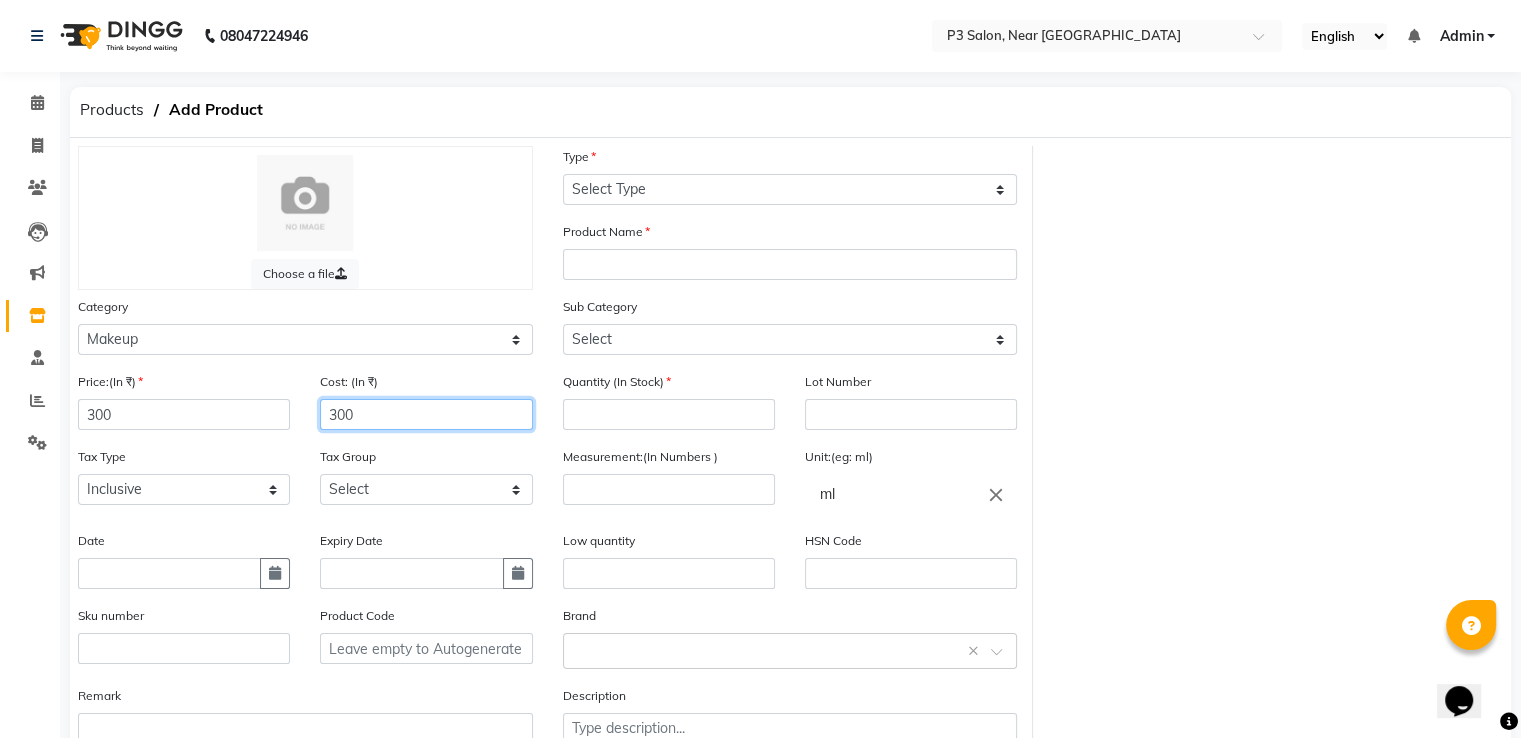type on "300" 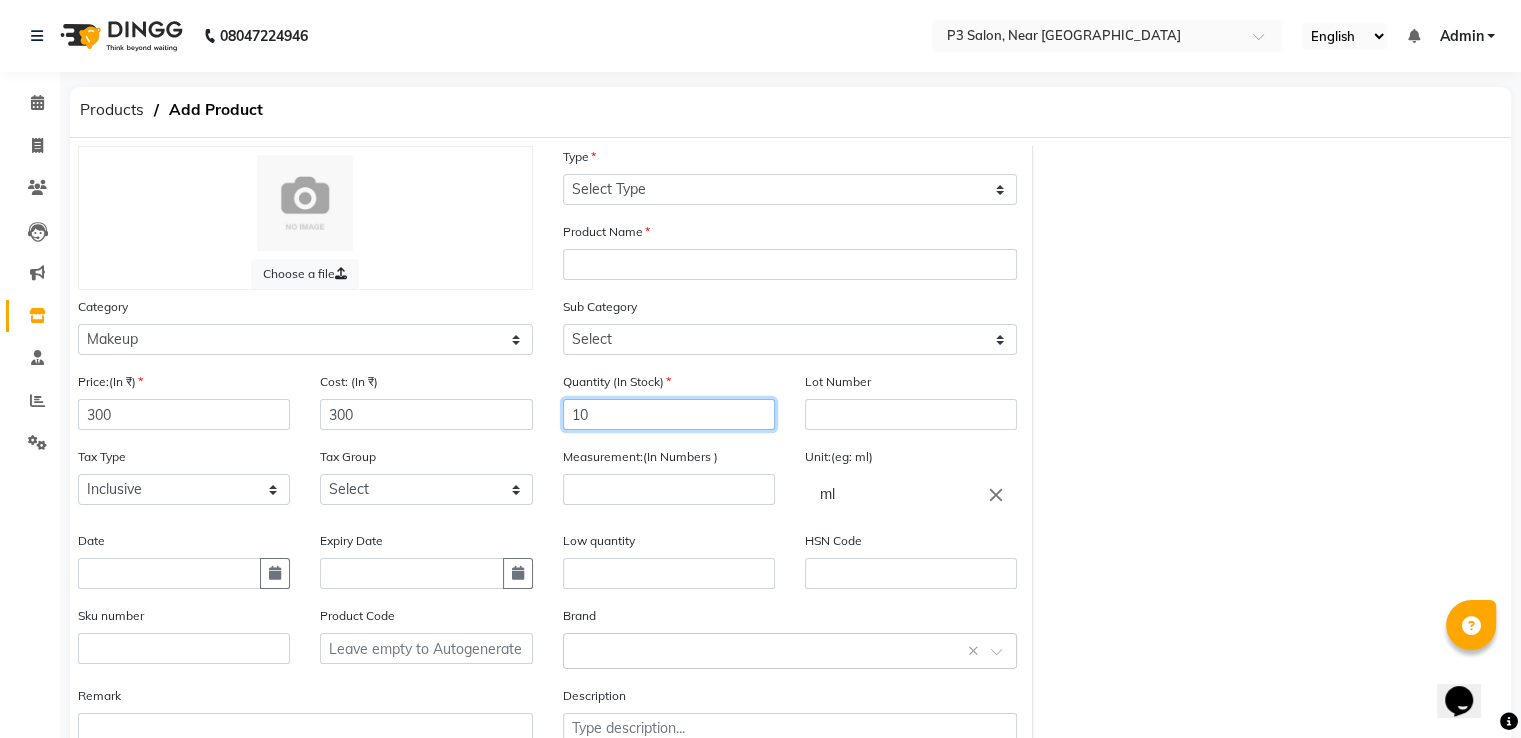 type on "10" 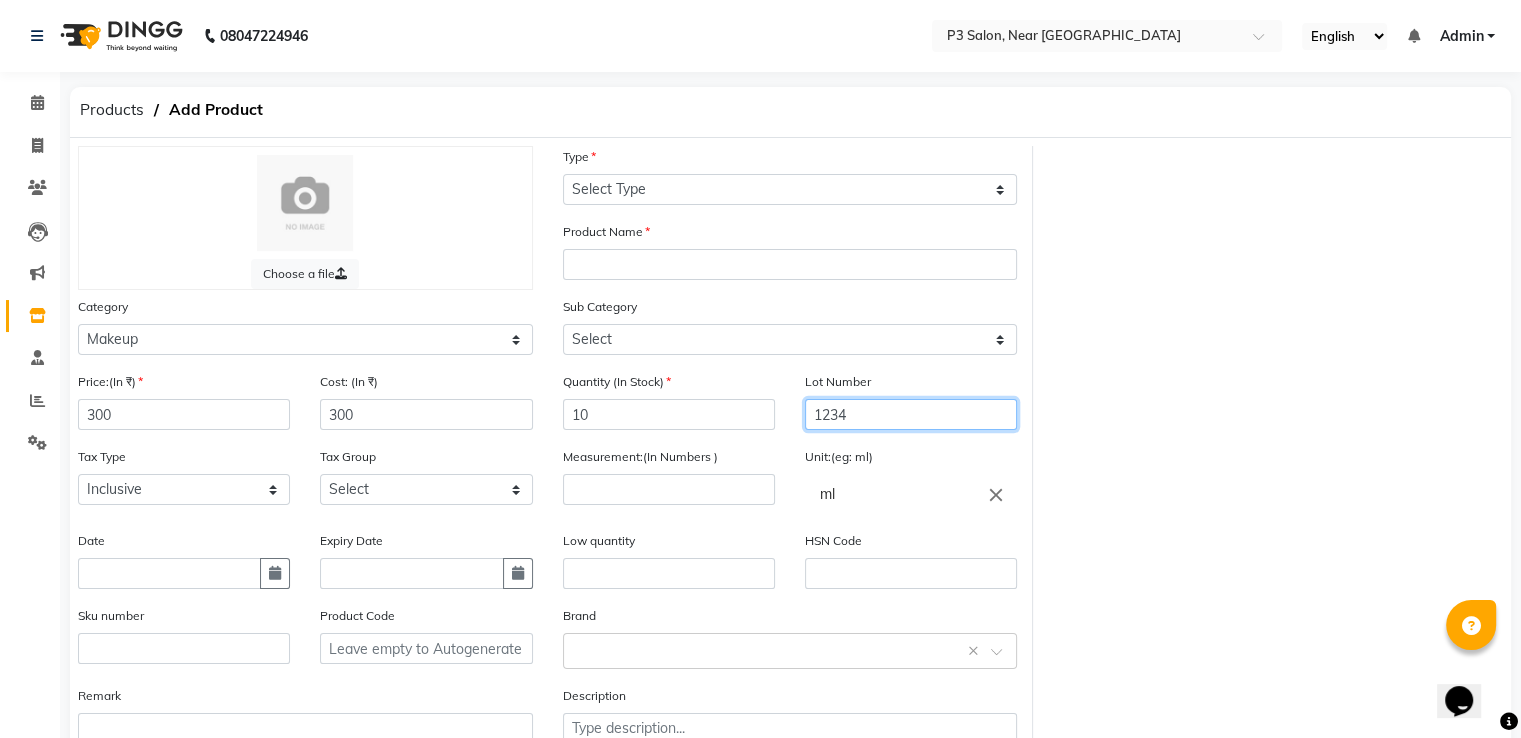type on "1234" 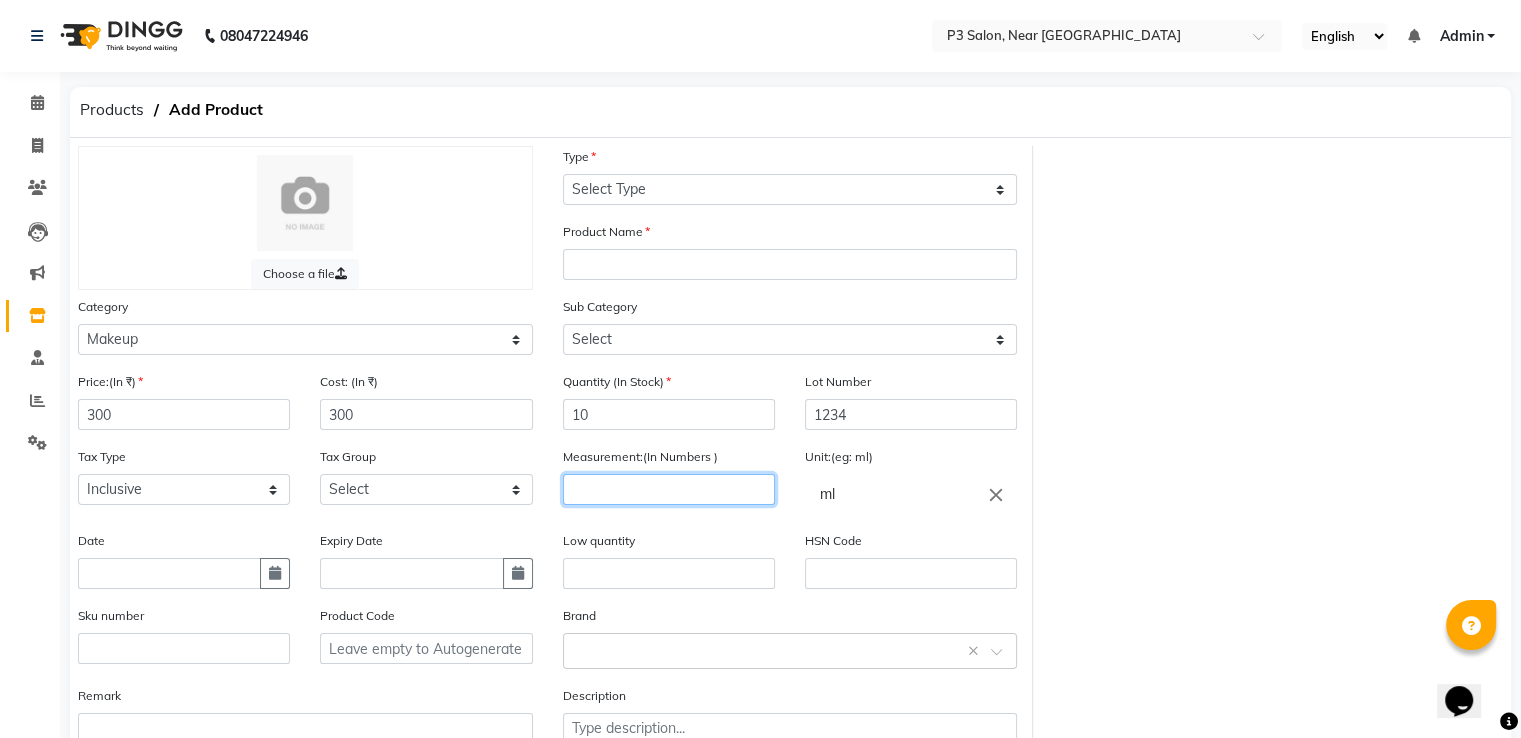 click 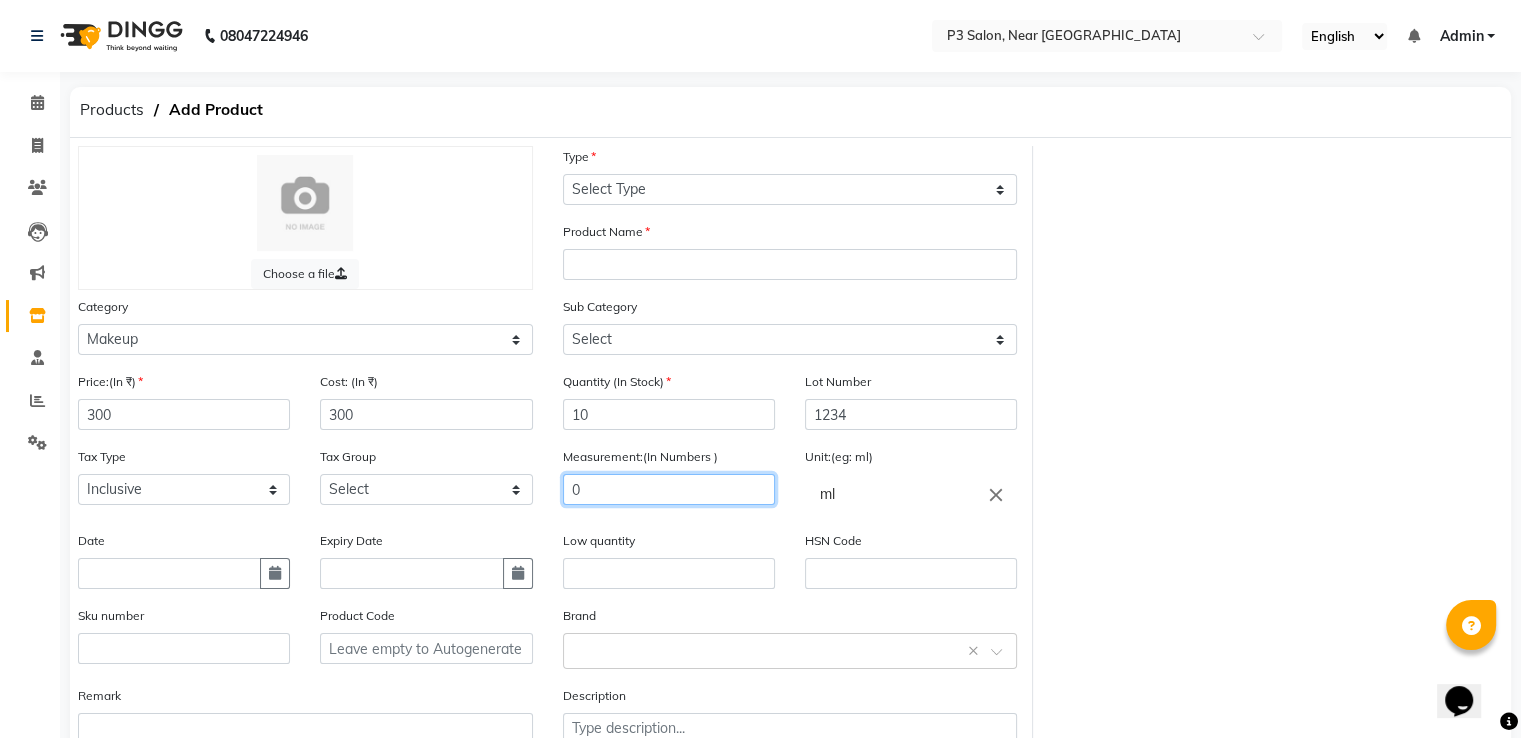 type on "0" 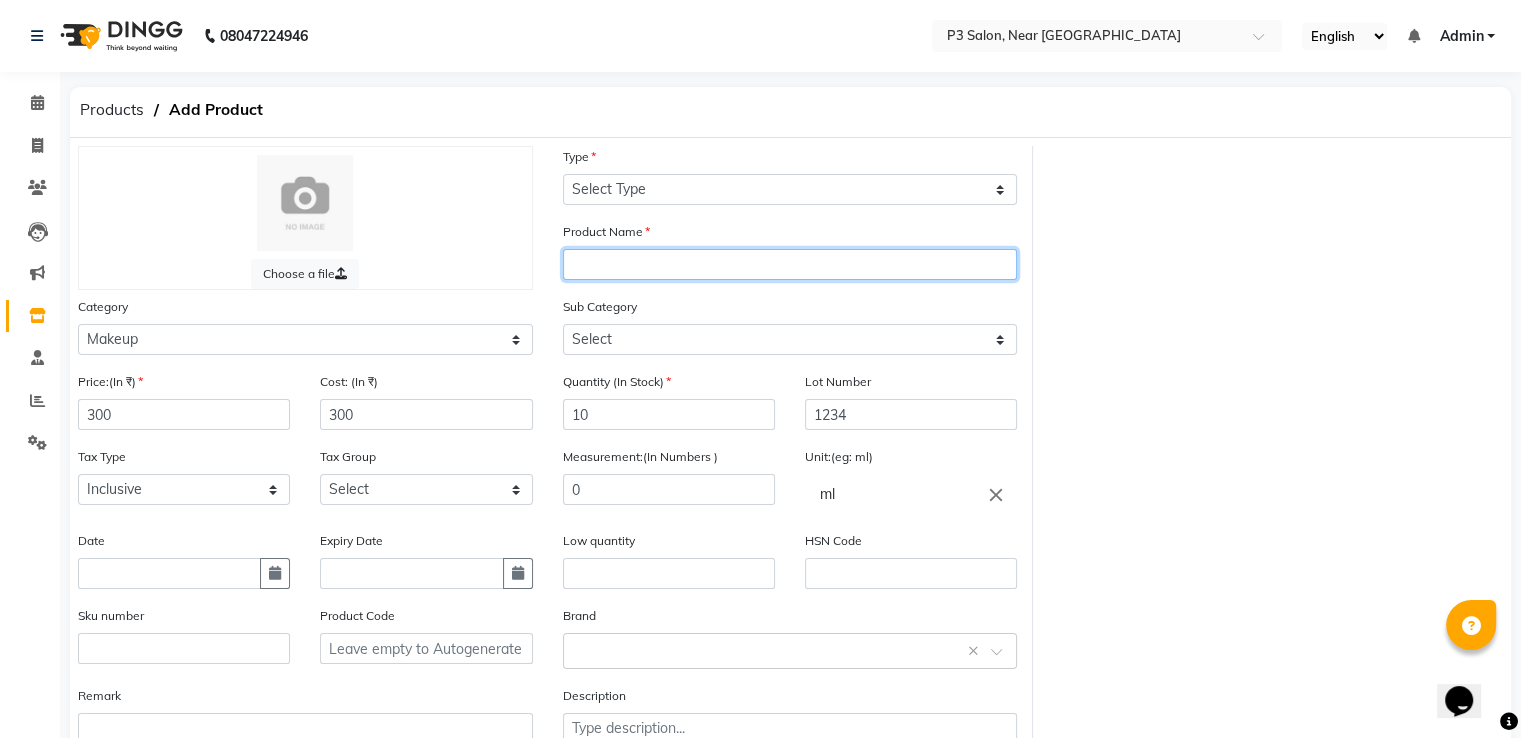 click 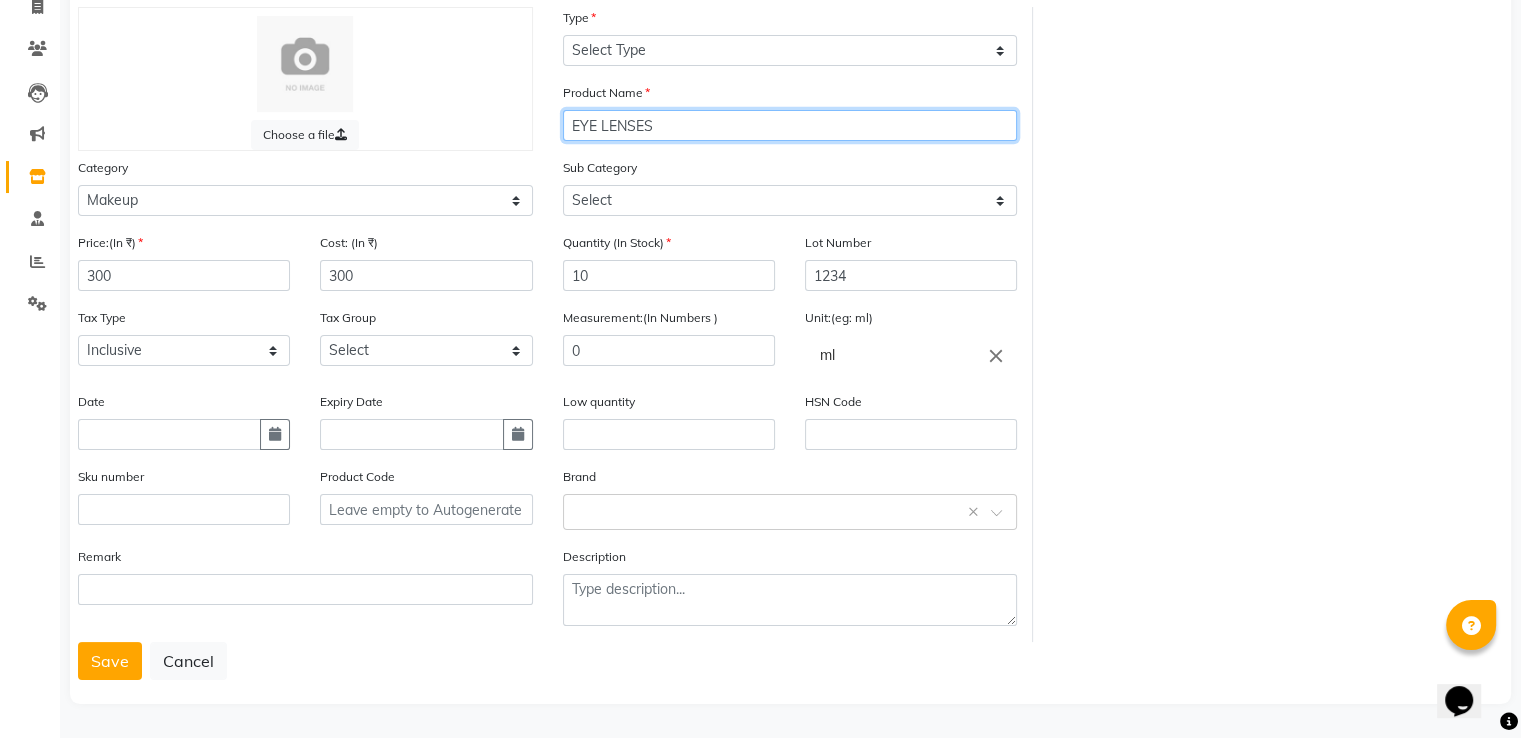 scroll, scrollTop: 148, scrollLeft: 0, axis: vertical 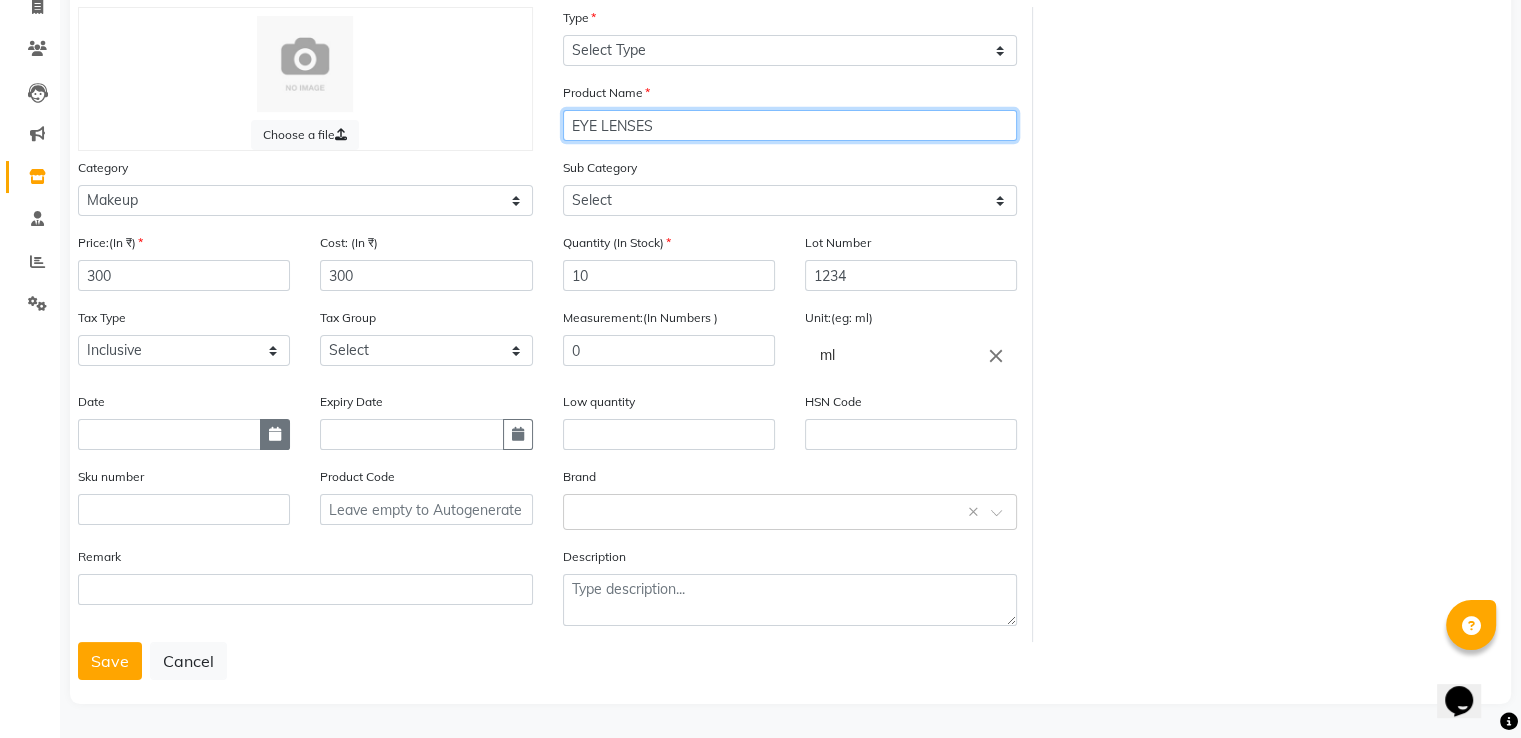type on "EYE LENSES" 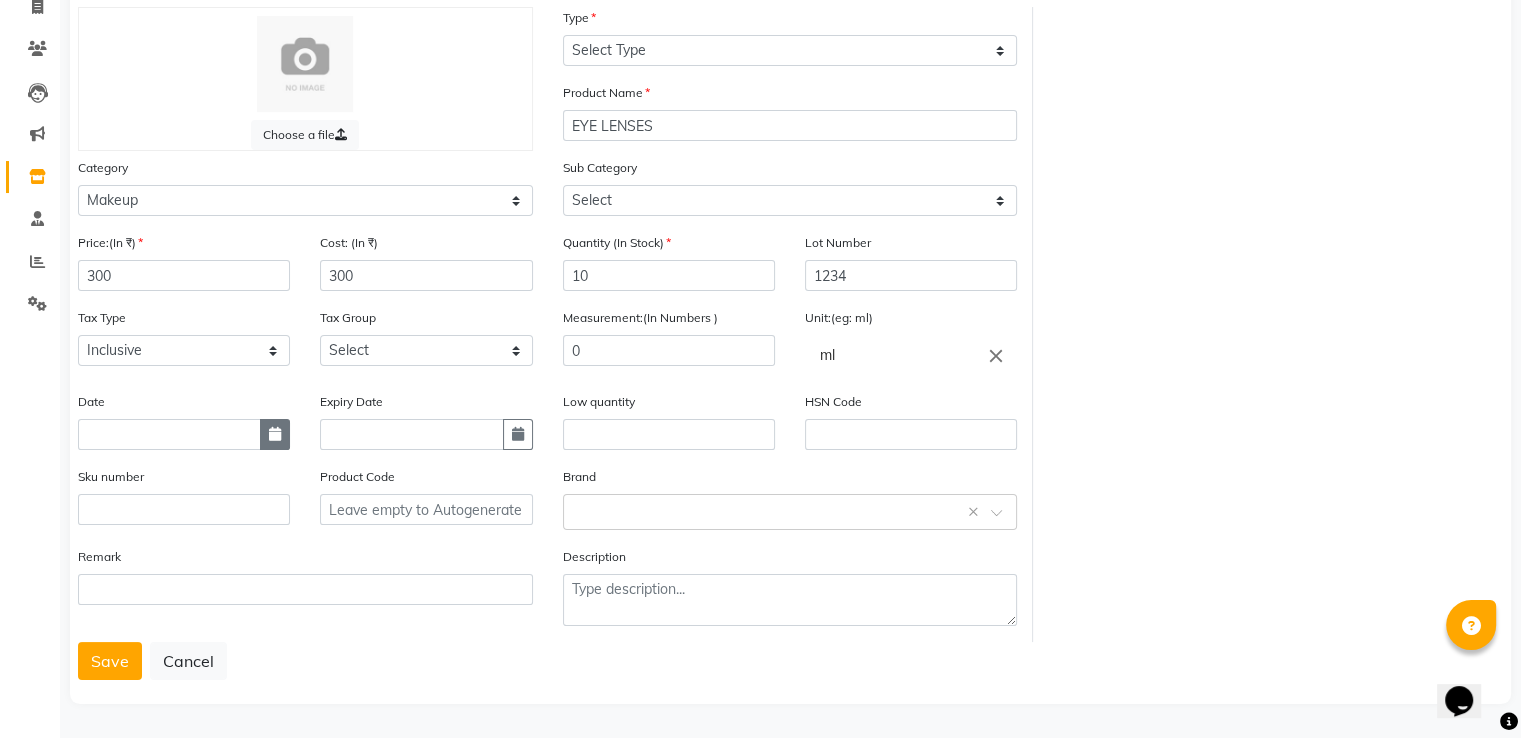 click 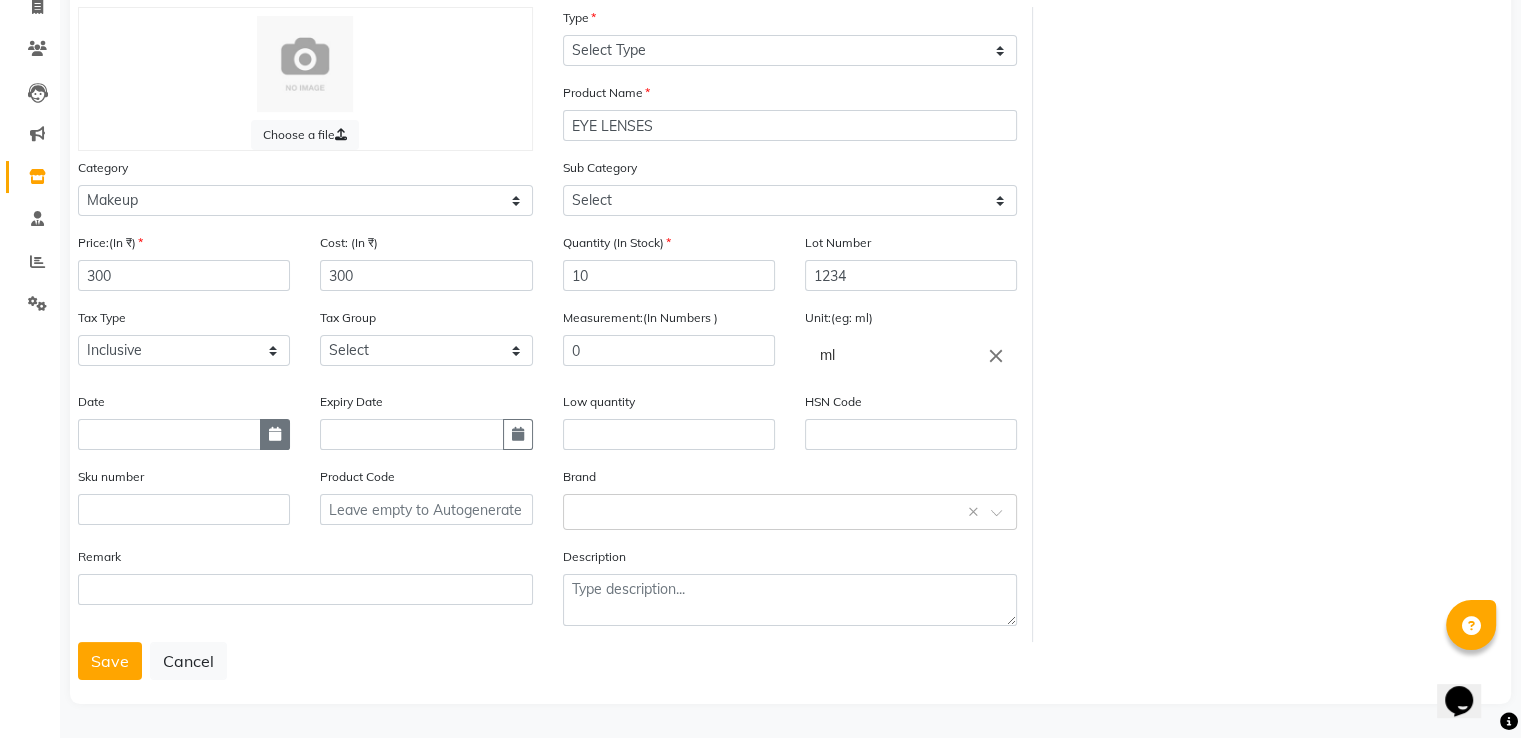 select on "7" 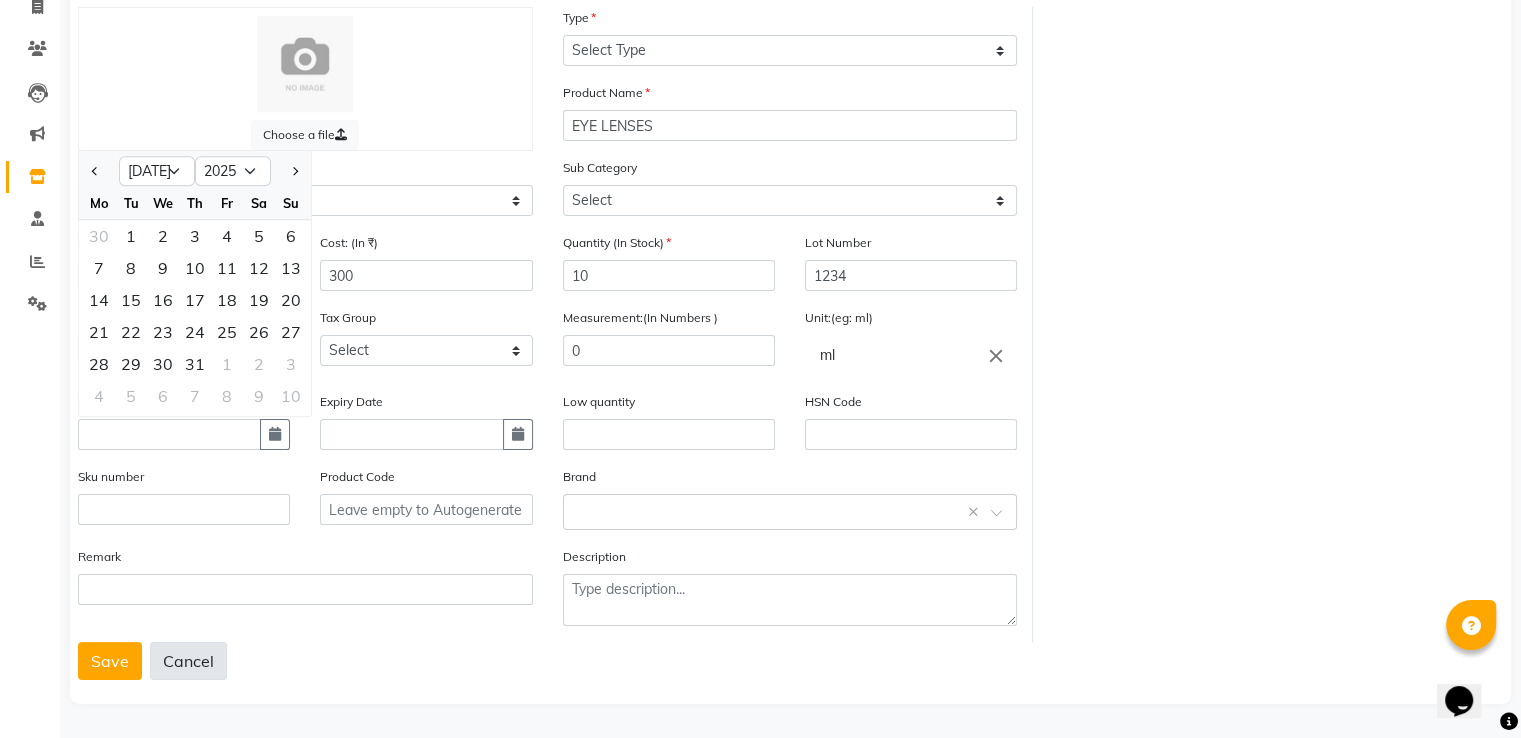 drag, startPoint x: 299, startPoint y: 689, endPoint x: 160, endPoint y: 653, distance: 143.58621 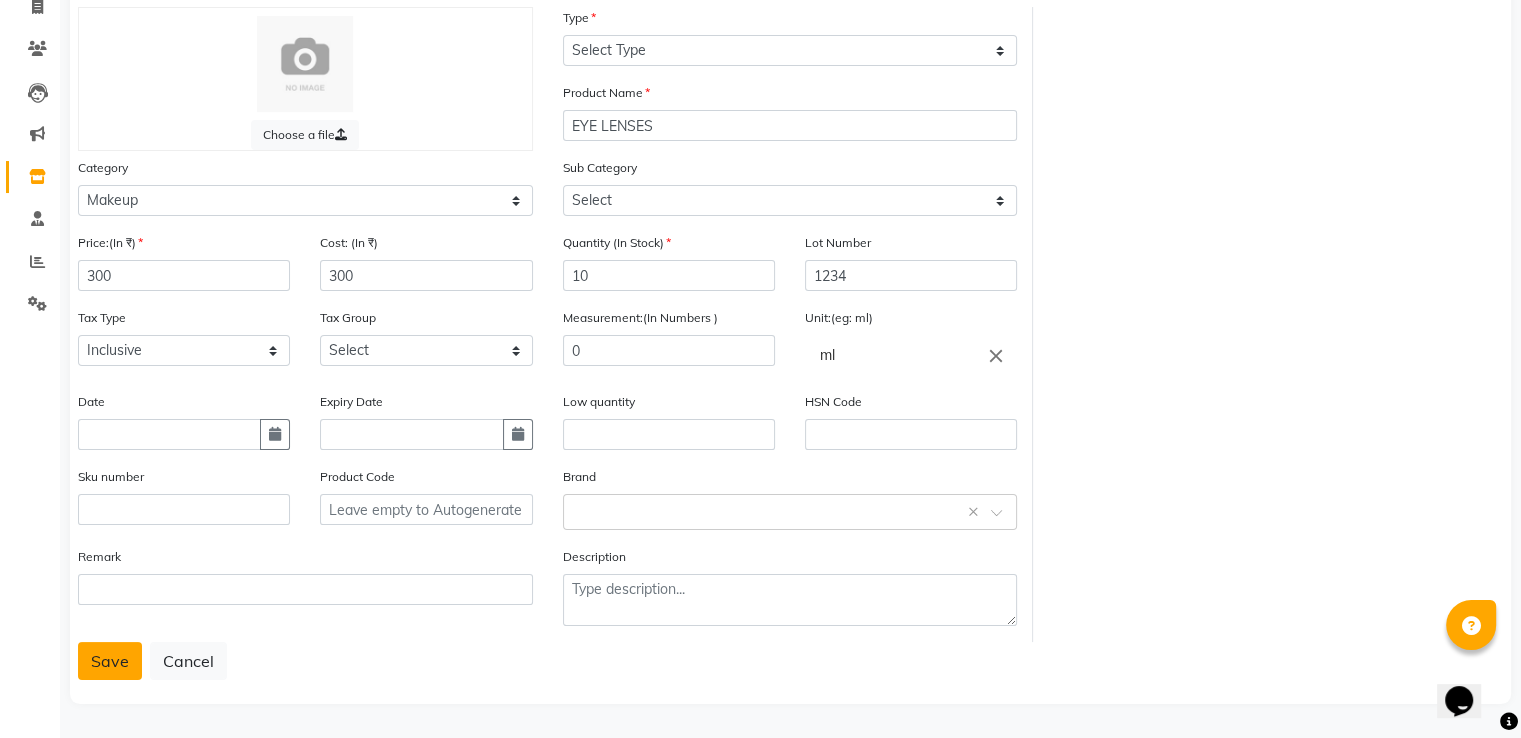 click on "Save" 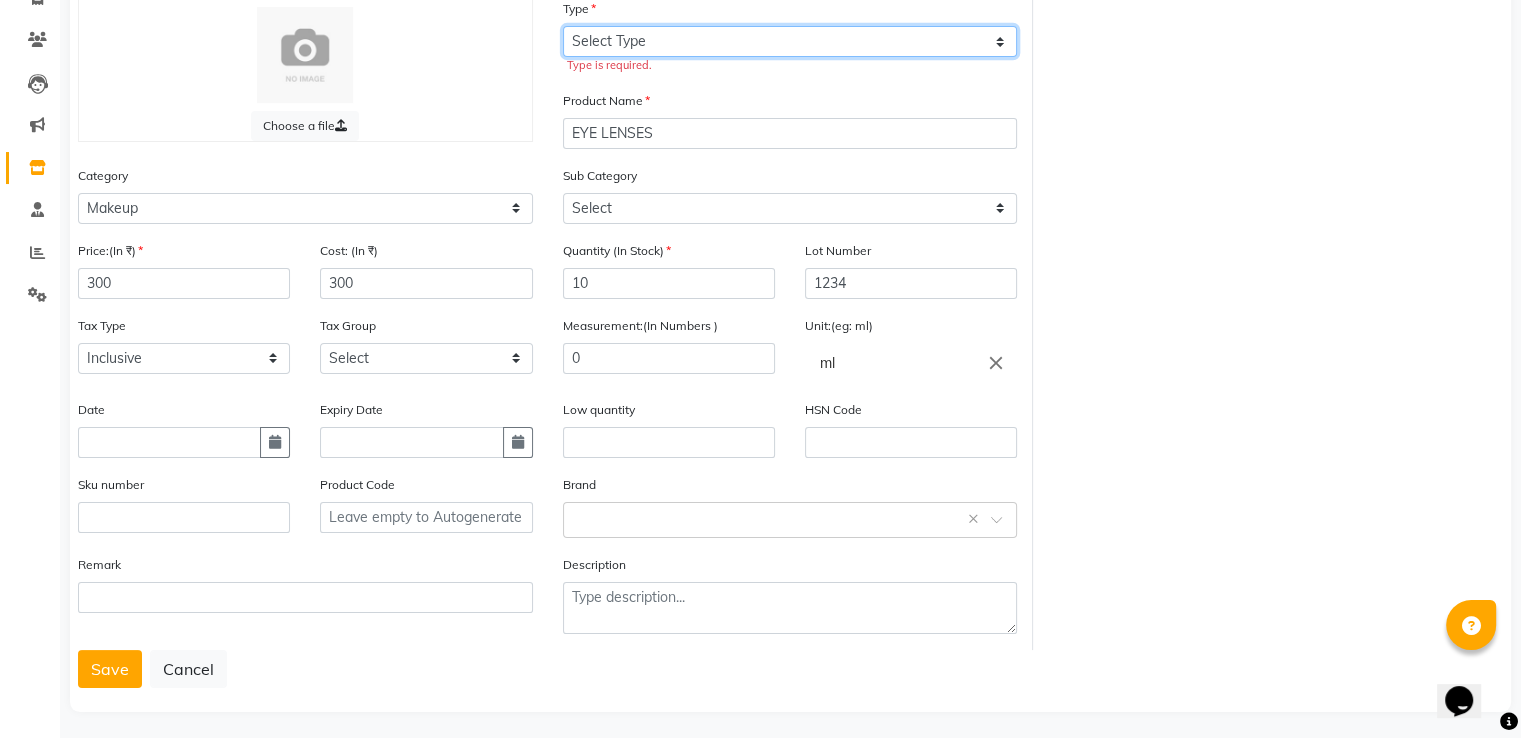 click on "Select Type Both Retail Consumable" 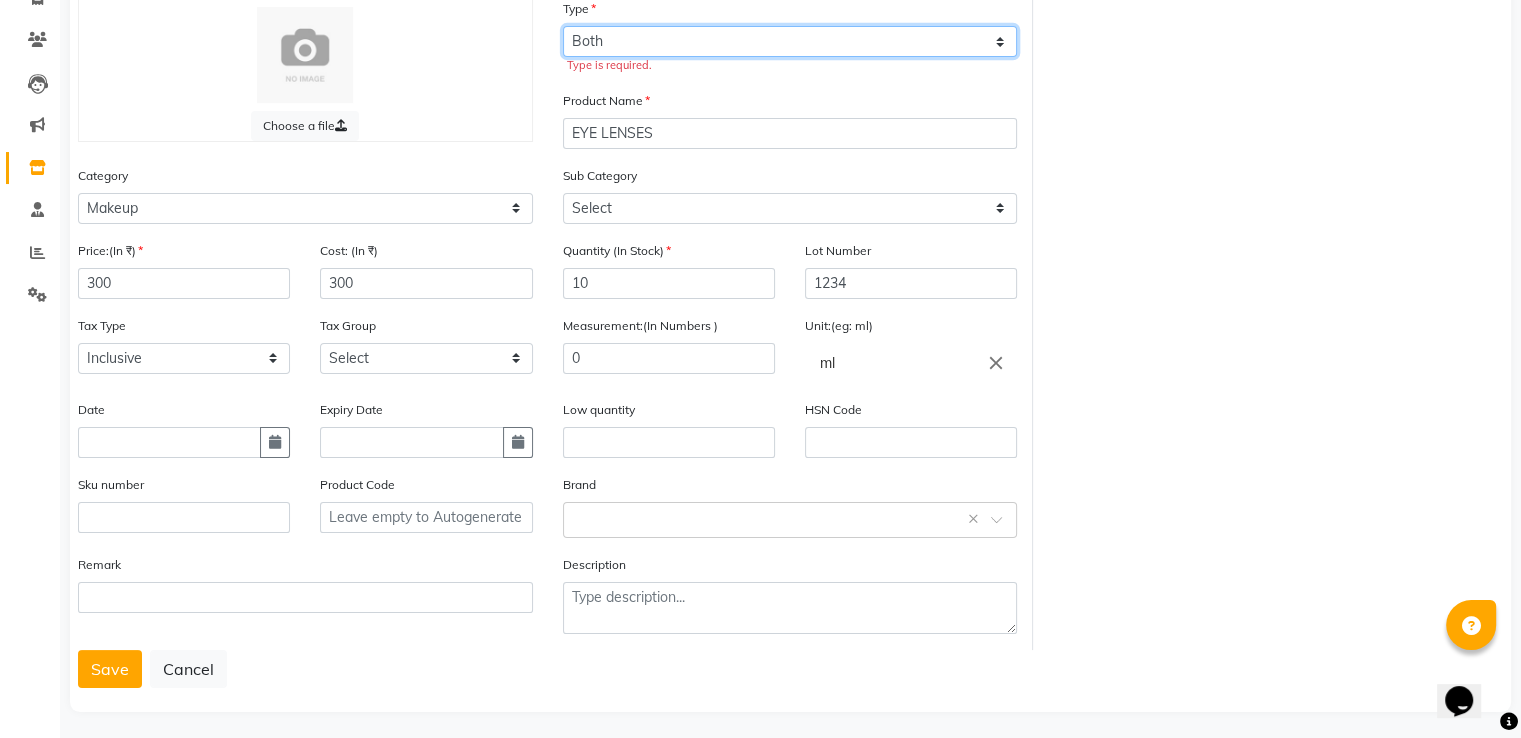 click on "Select Type Both Retail Consumable" 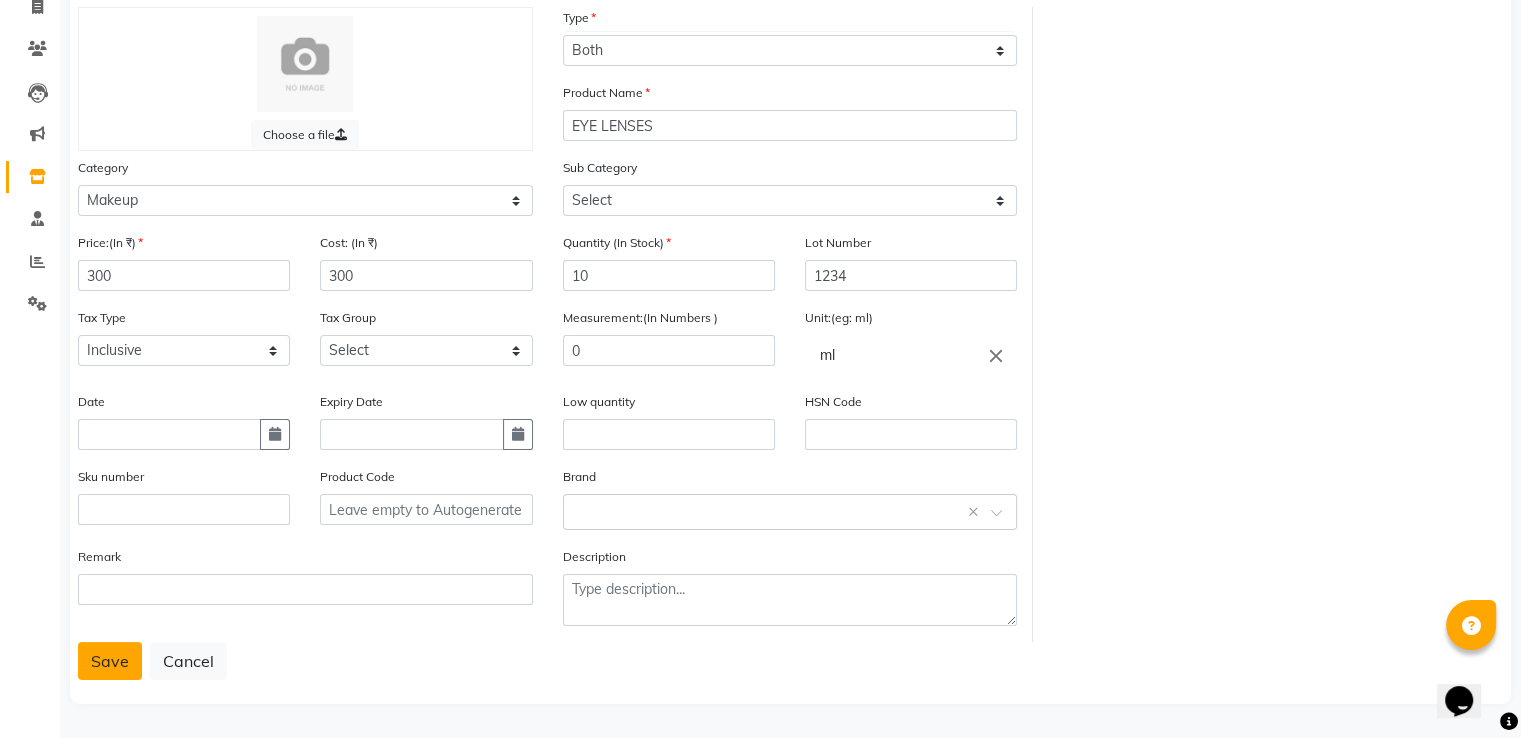 click on "Save" 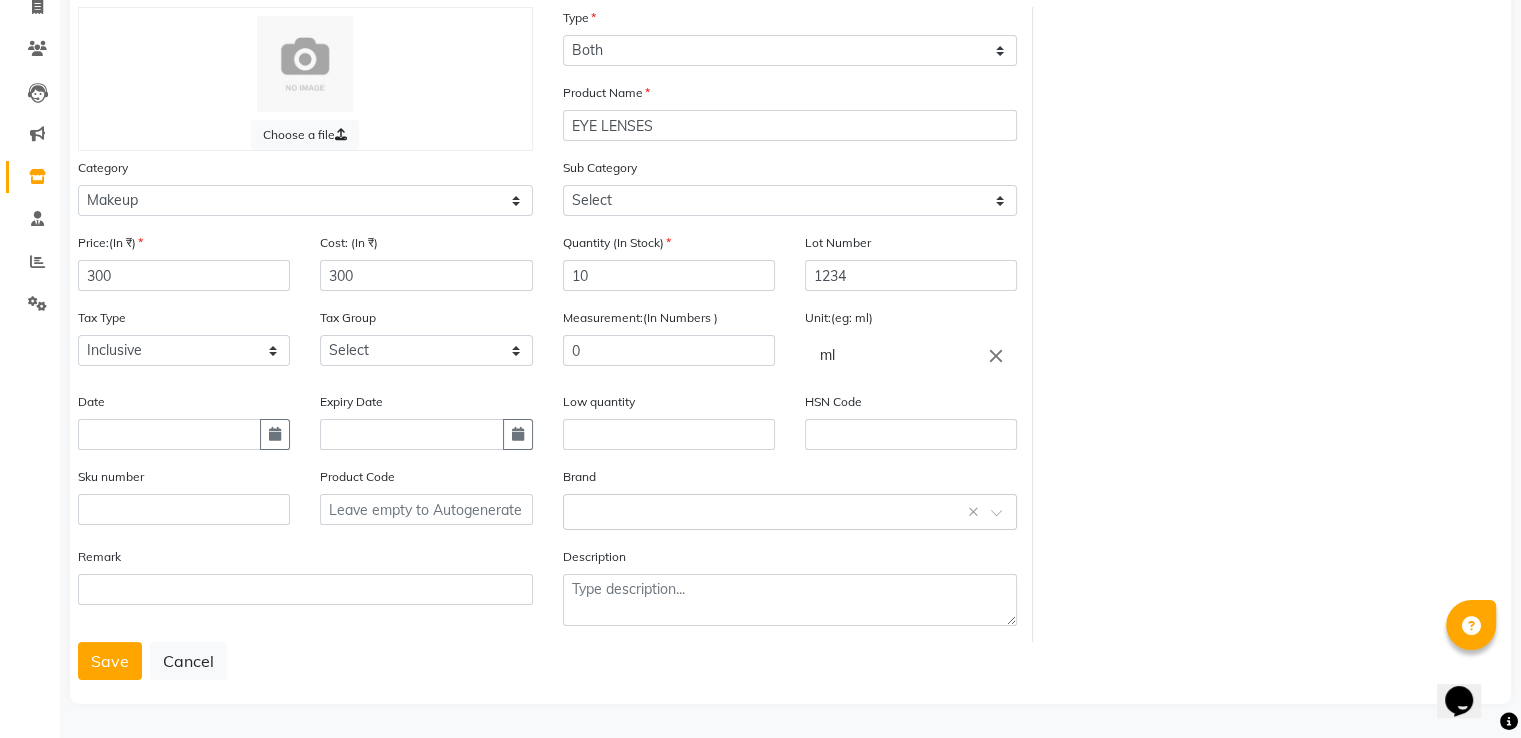 scroll, scrollTop: 148, scrollLeft: 0, axis: vertical 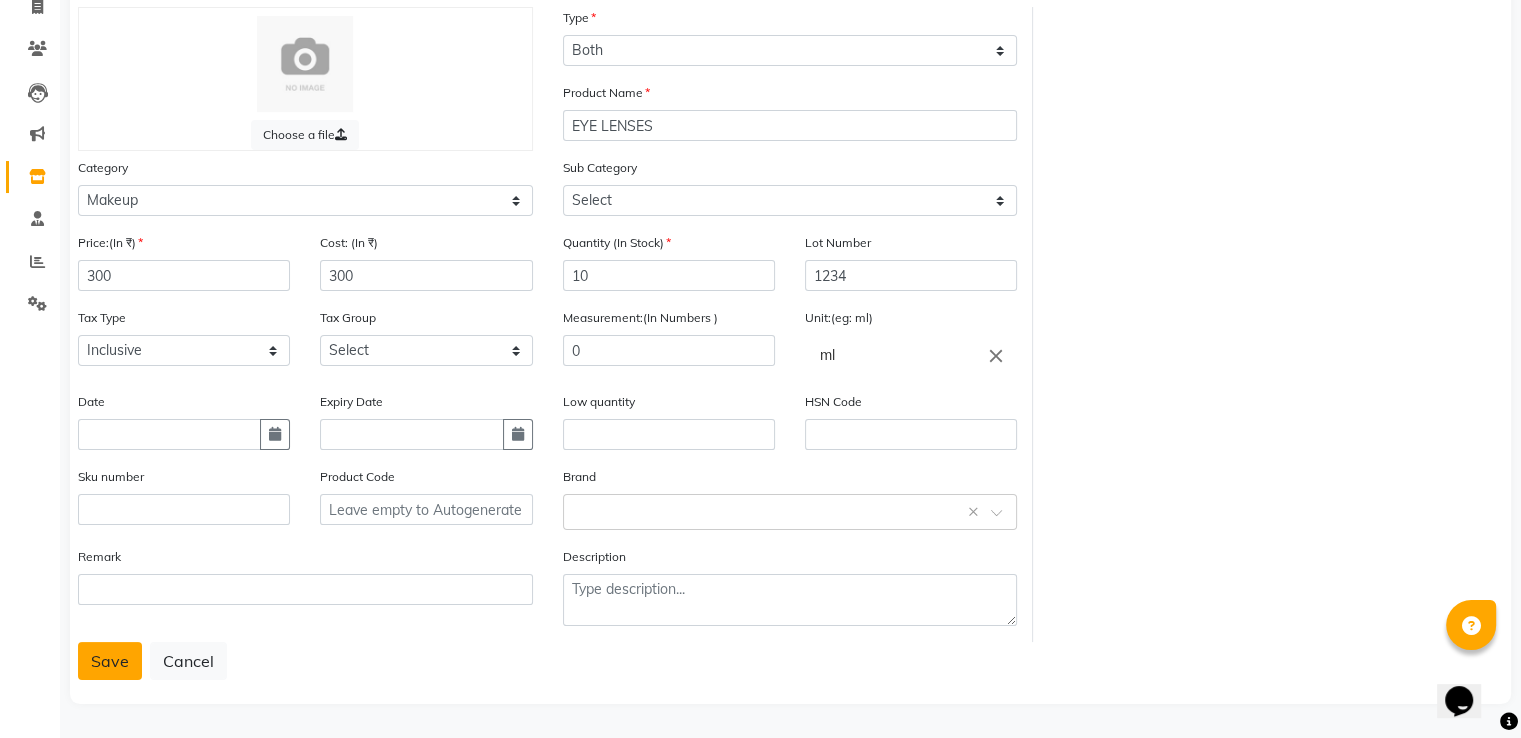 click on "Save" 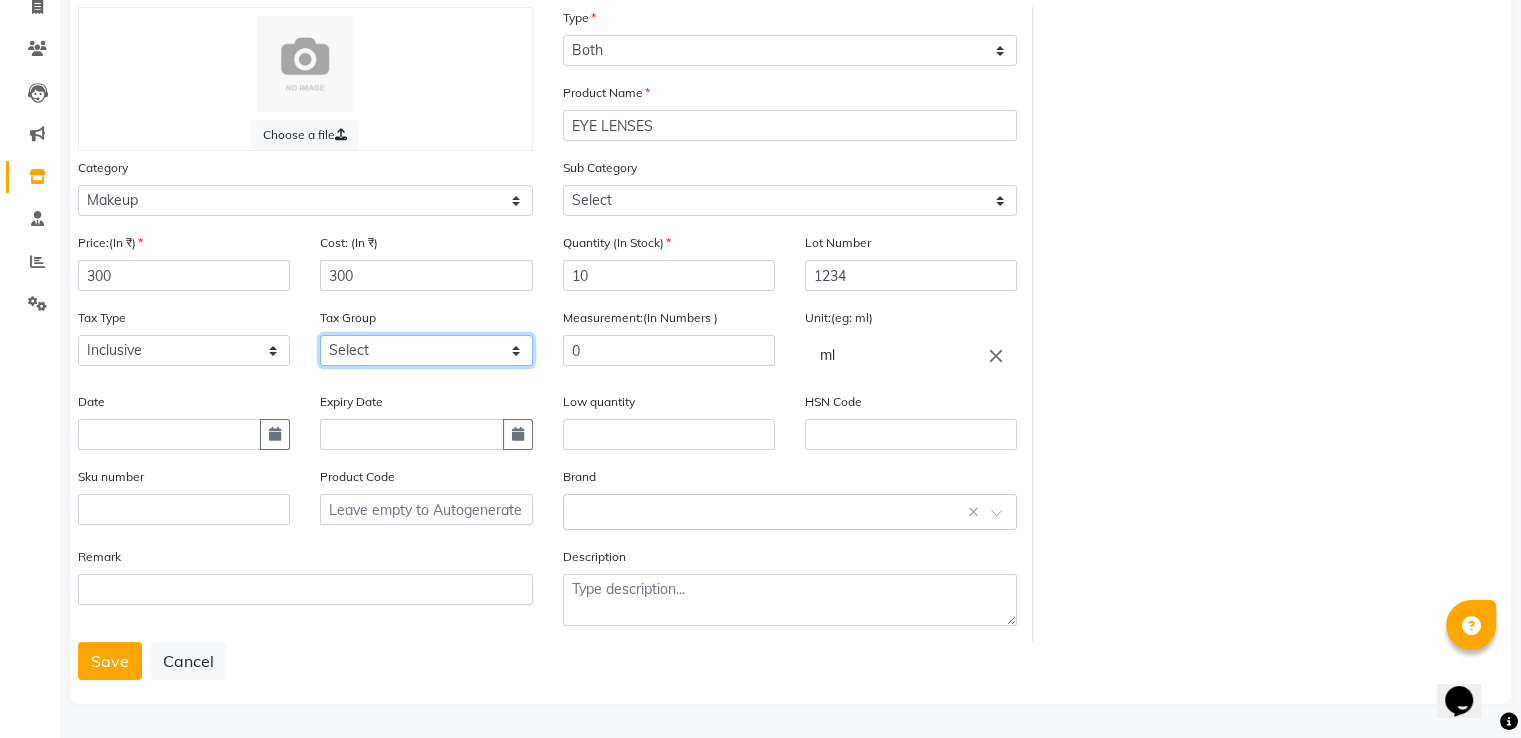click on "Select GST" 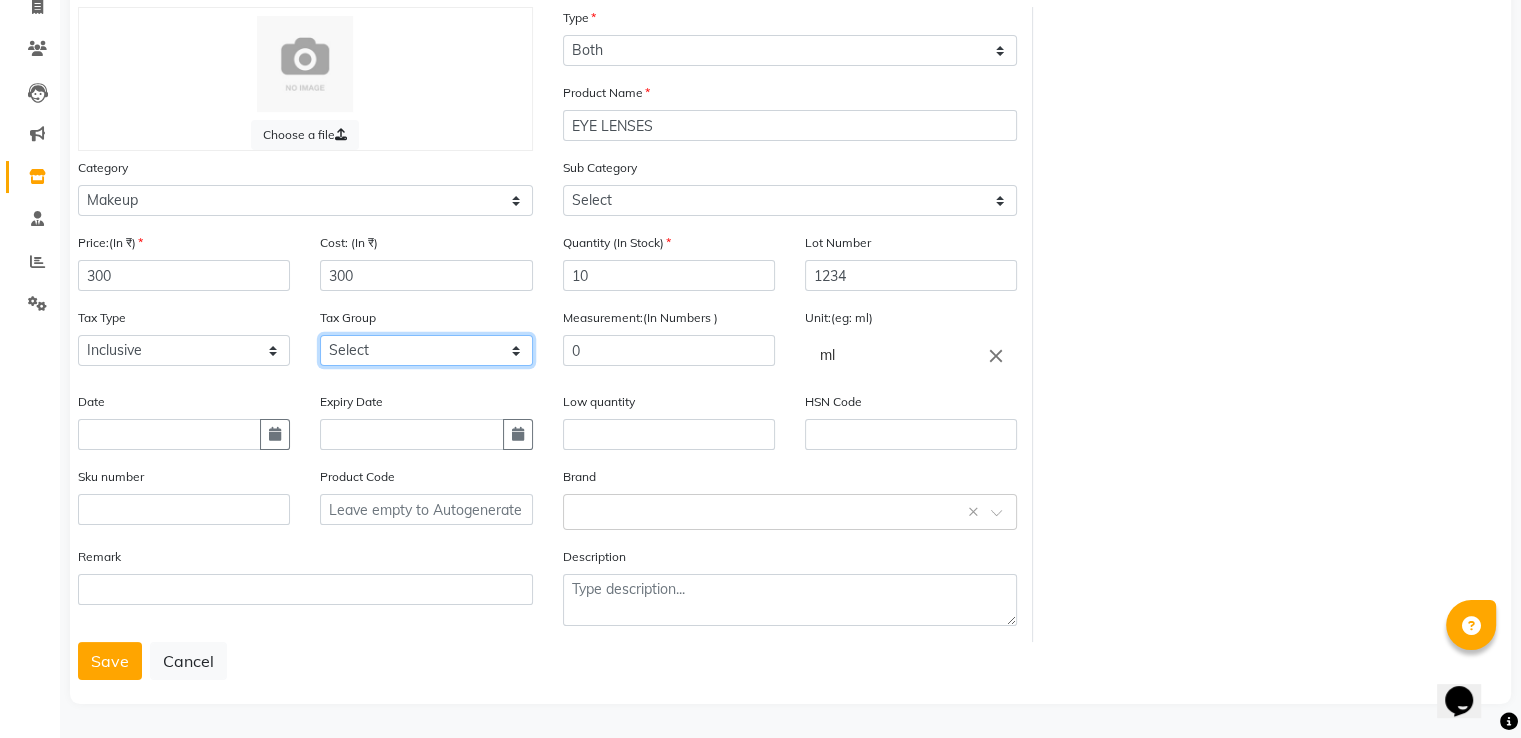 select on "1664" 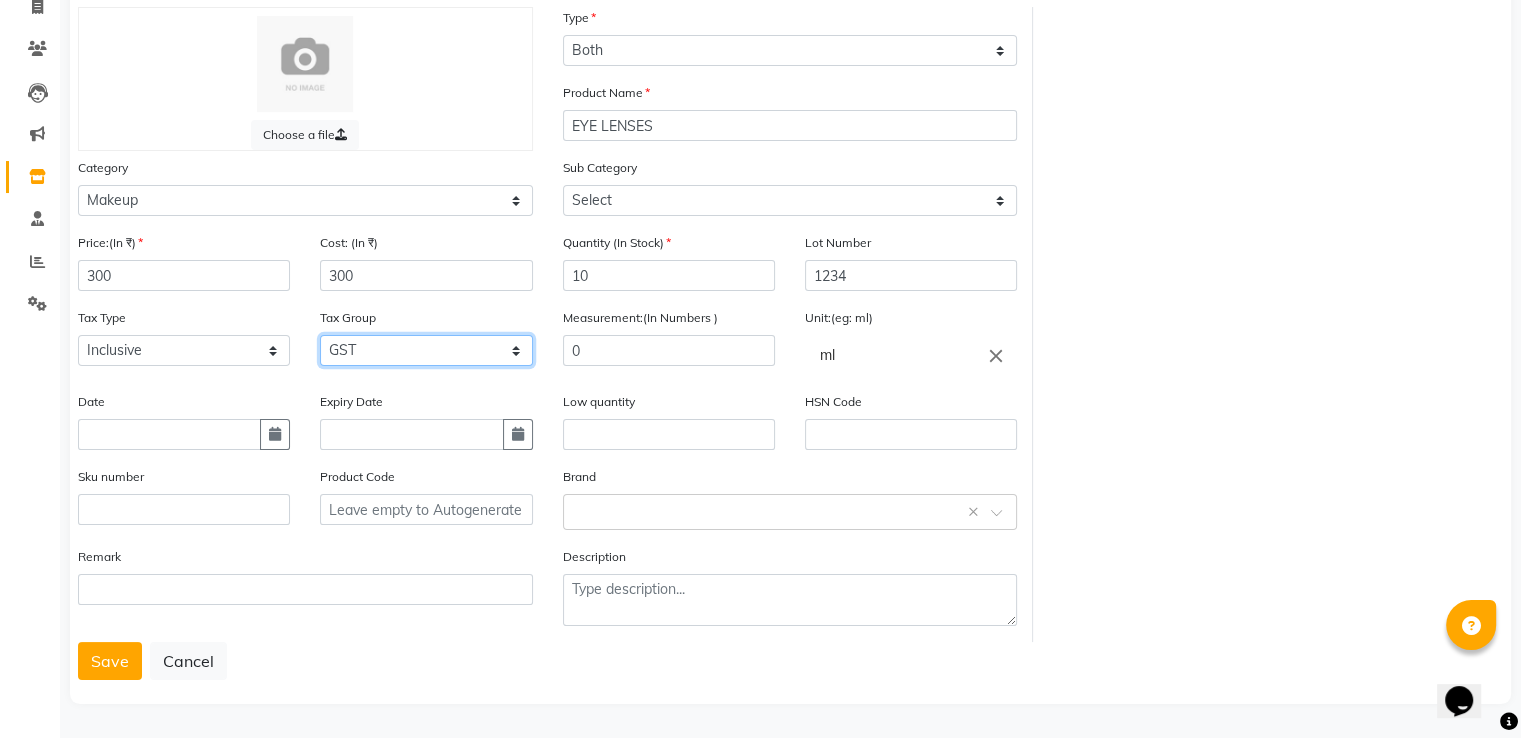 click on "Select GST" 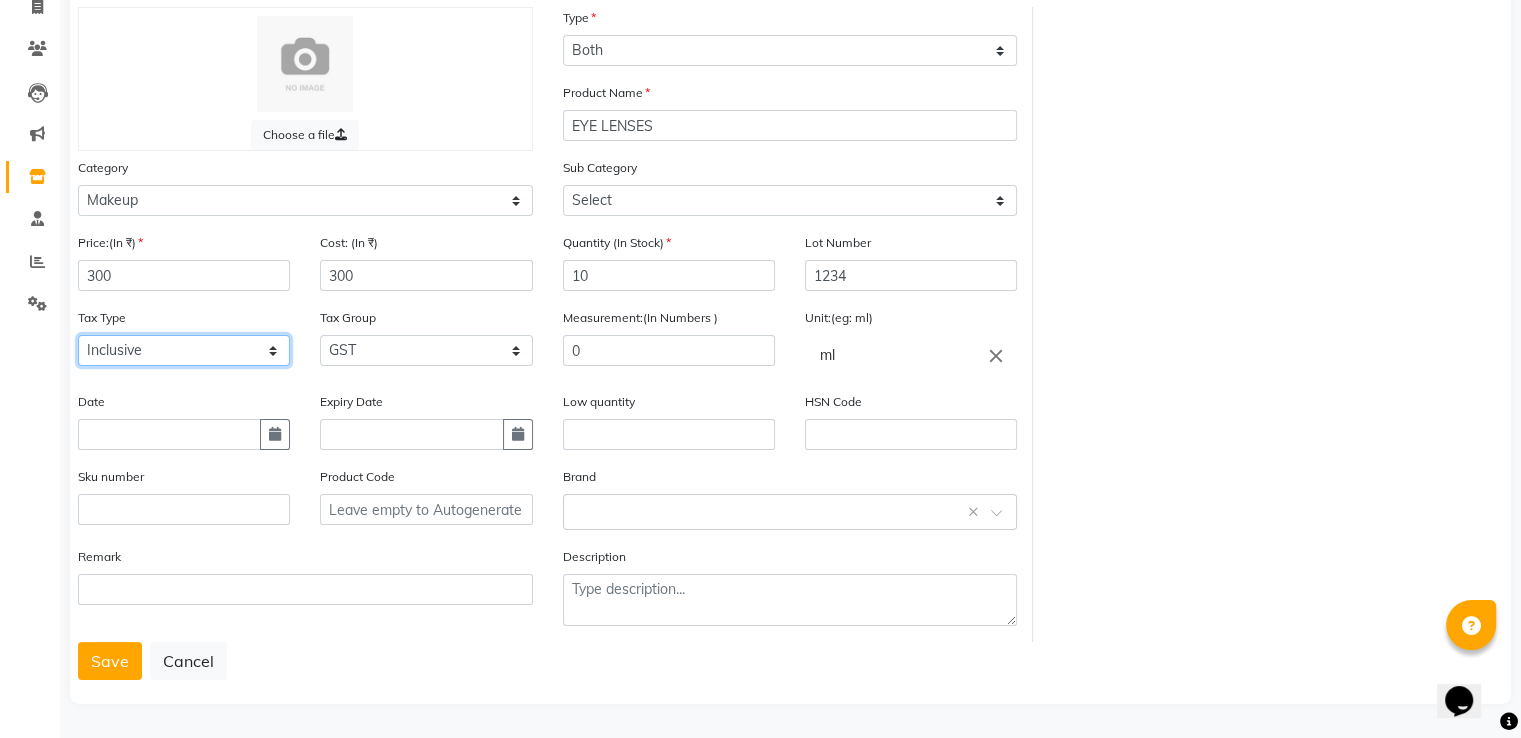 click on "Select Inclusive Exclusive" 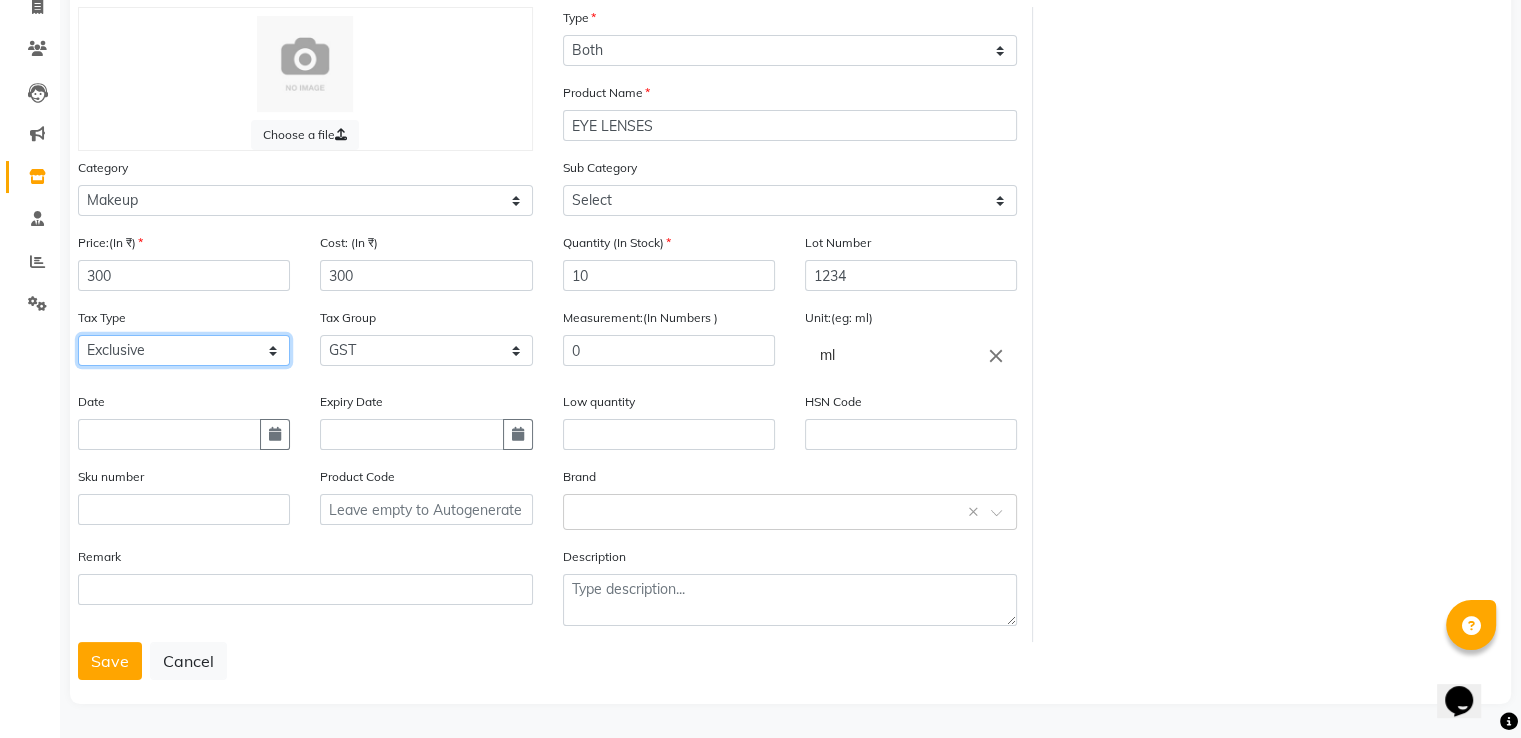 click on "Select Inclusive Exclusive" 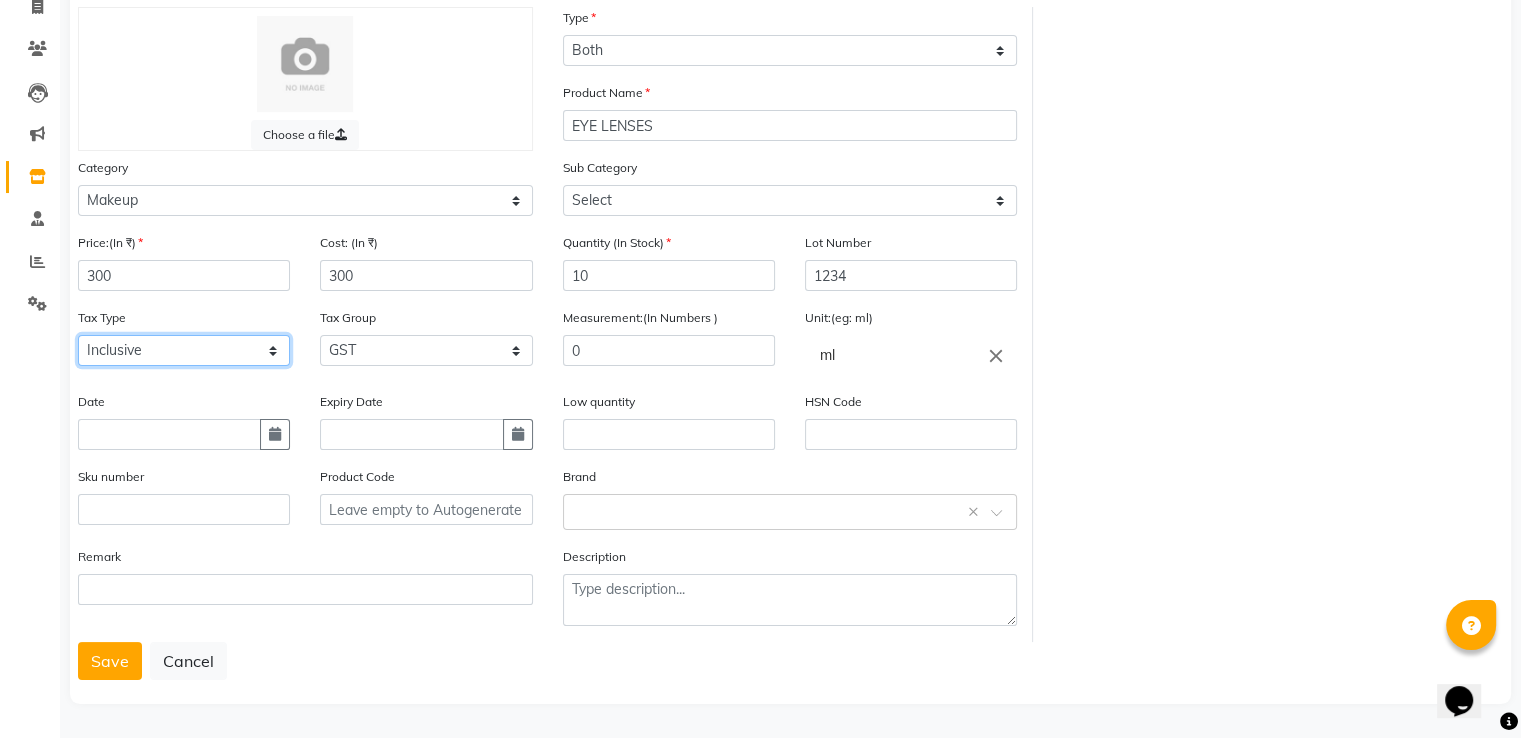click on "Select Inclusive Exclusive" 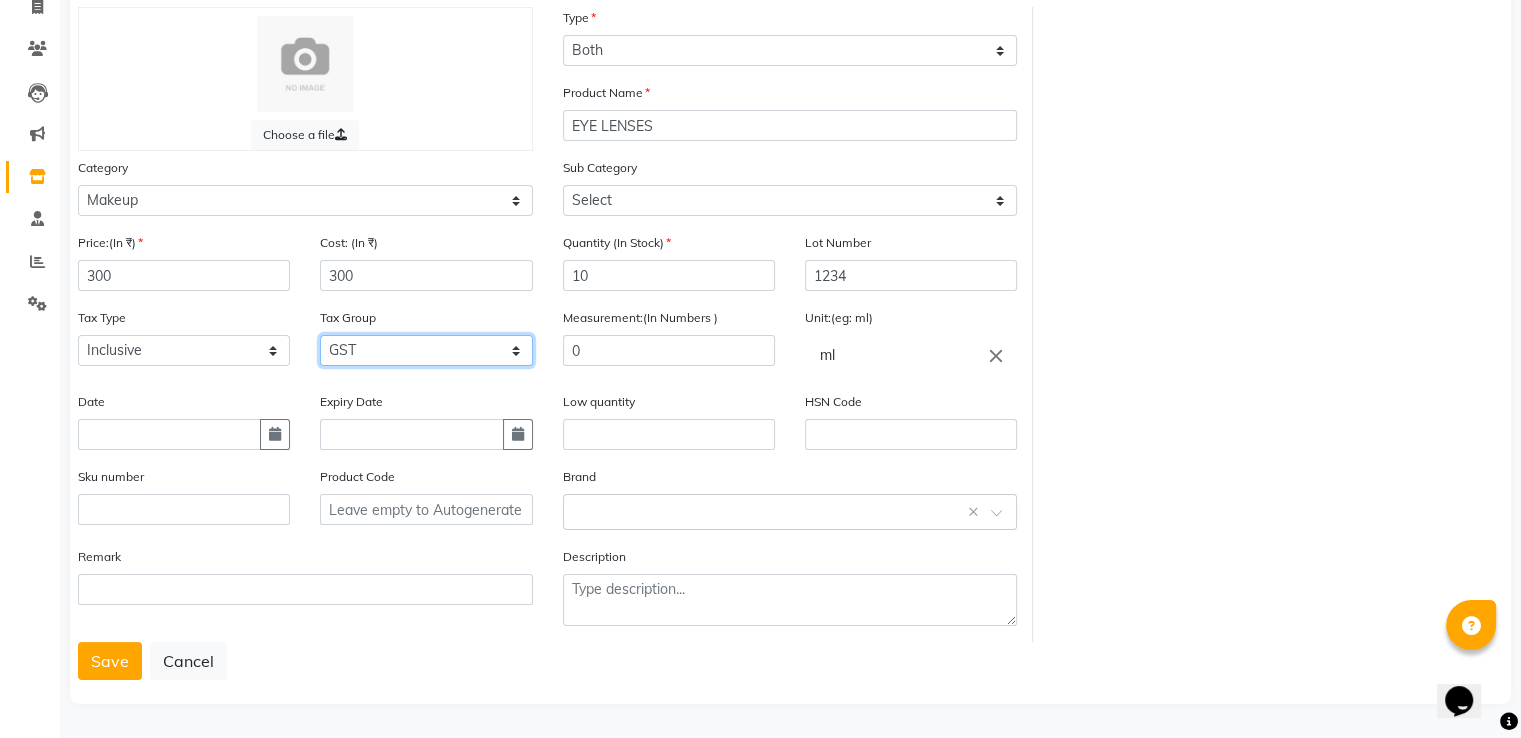 click on "Select GST" 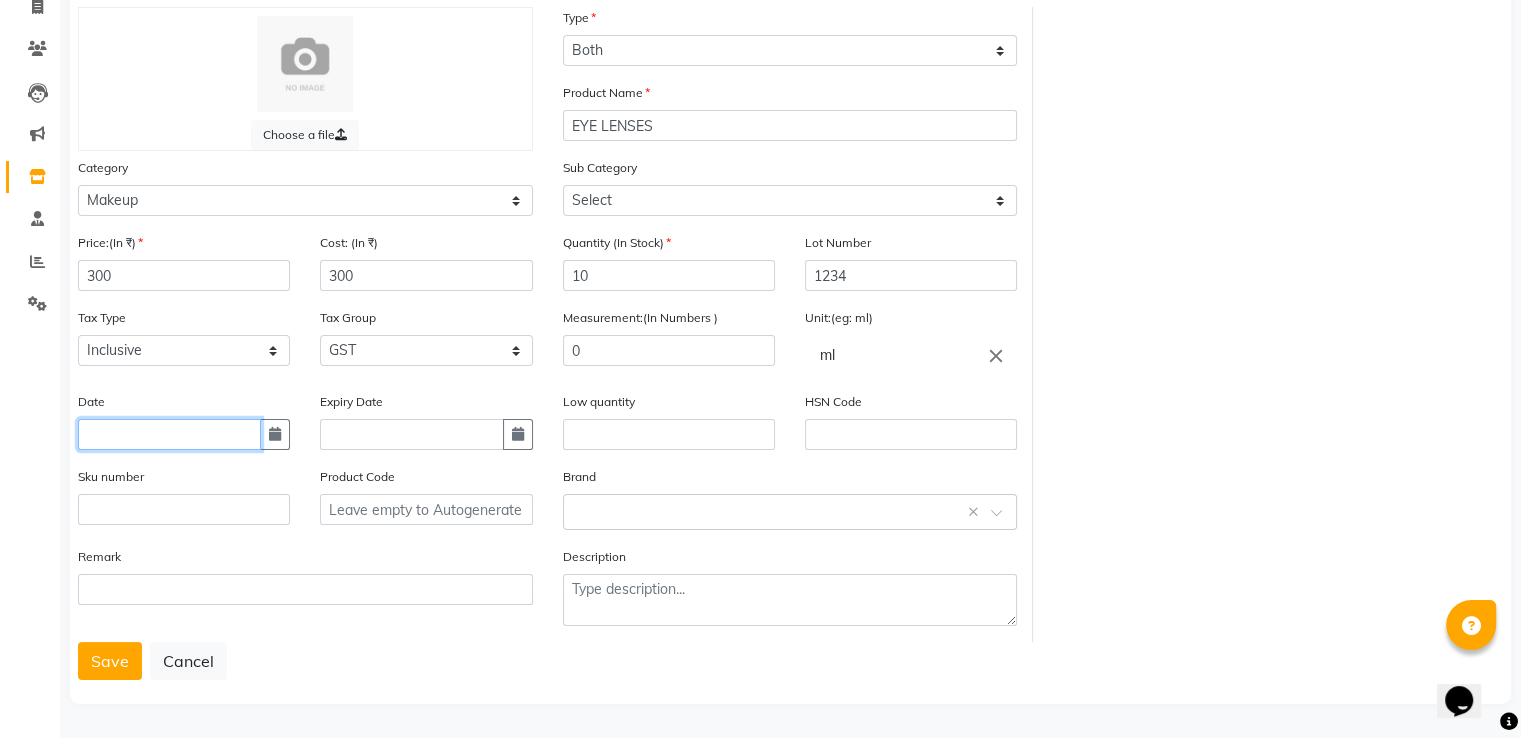 click 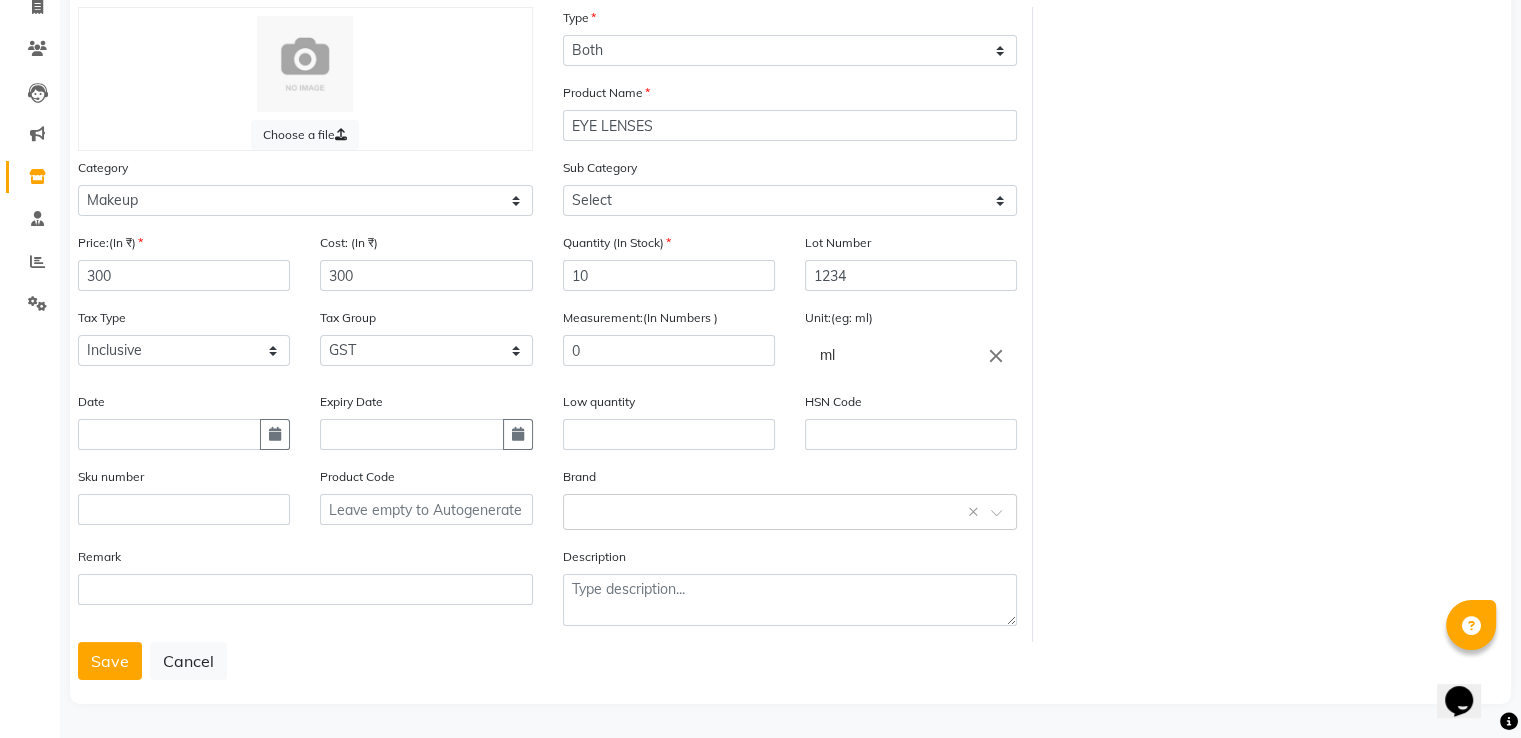 select on "7" 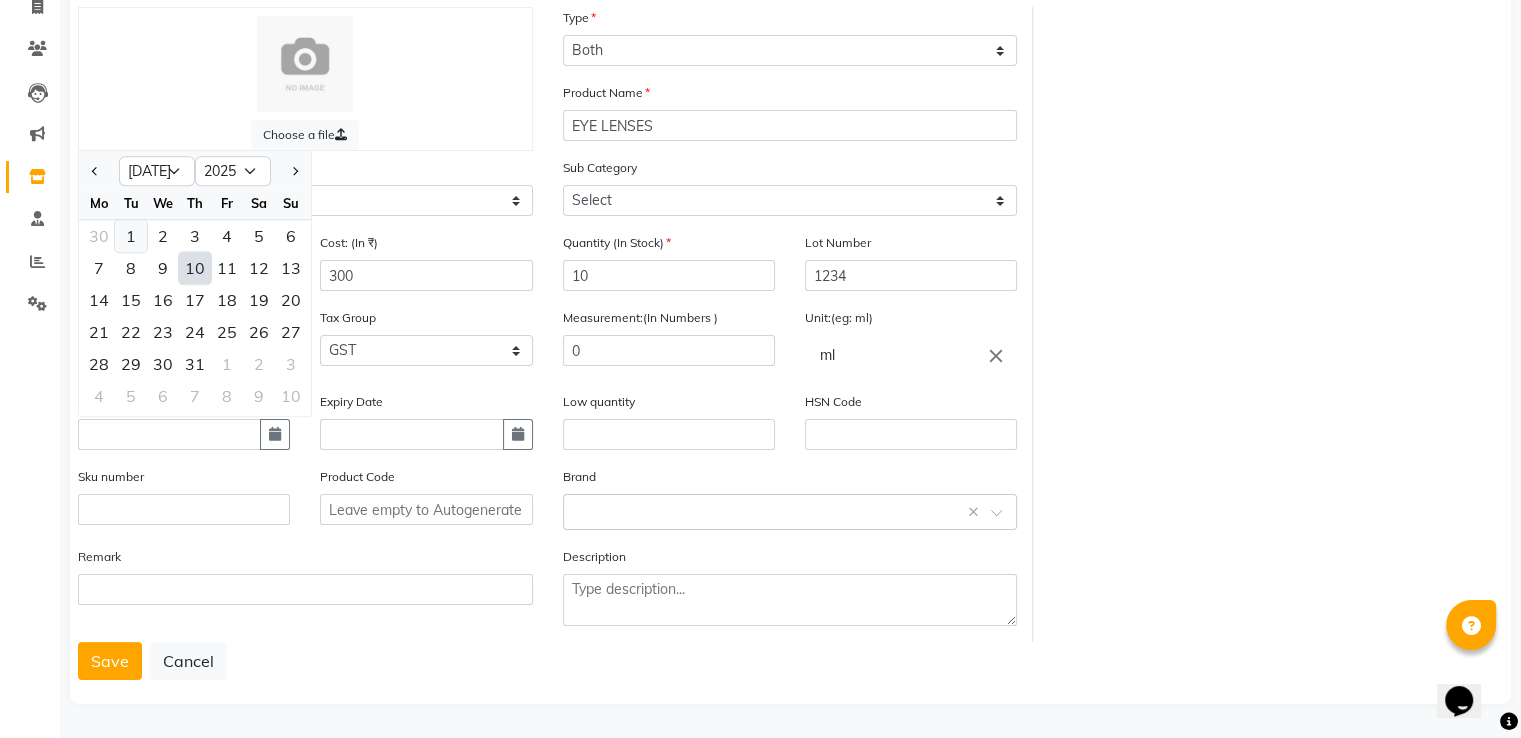 click on "1" 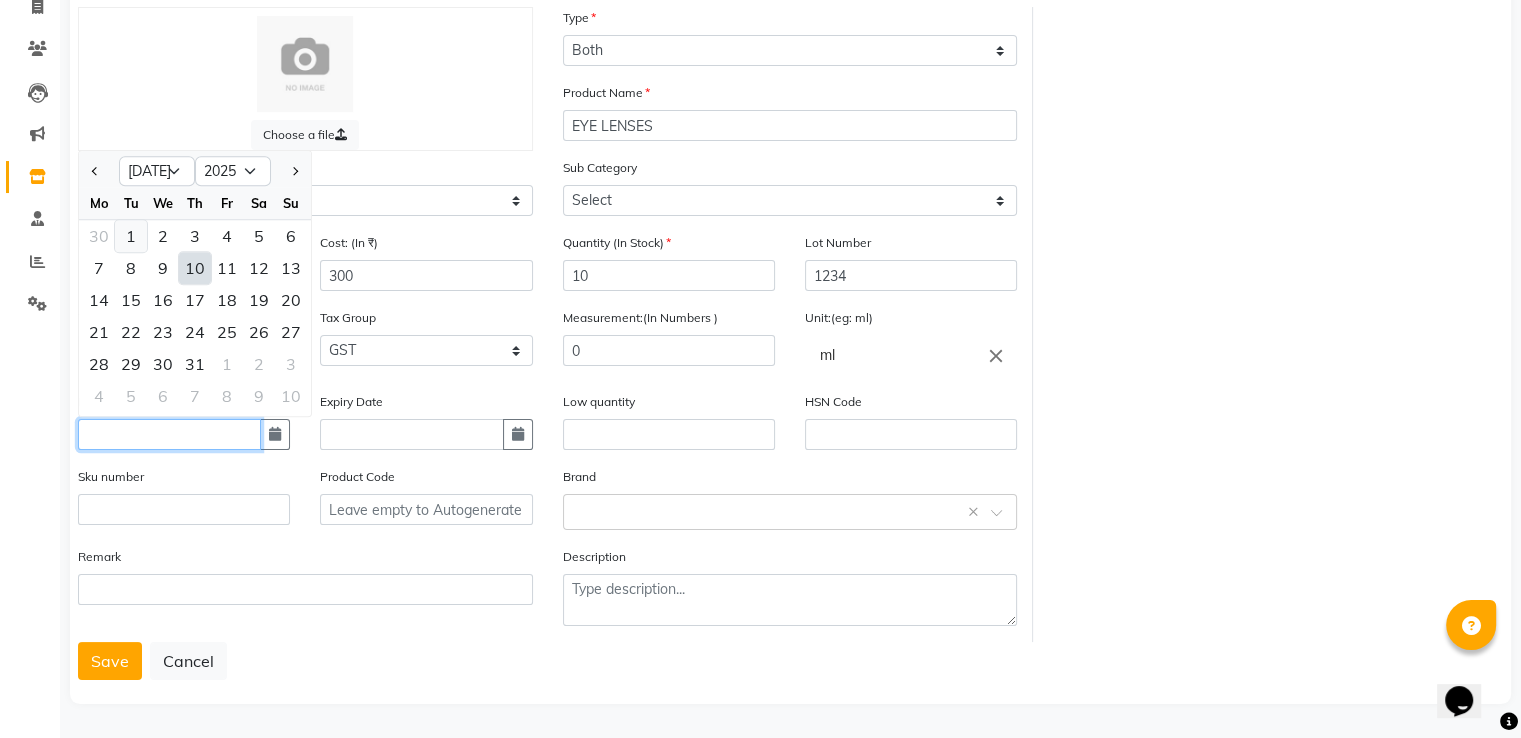 type on "01-07-2025" 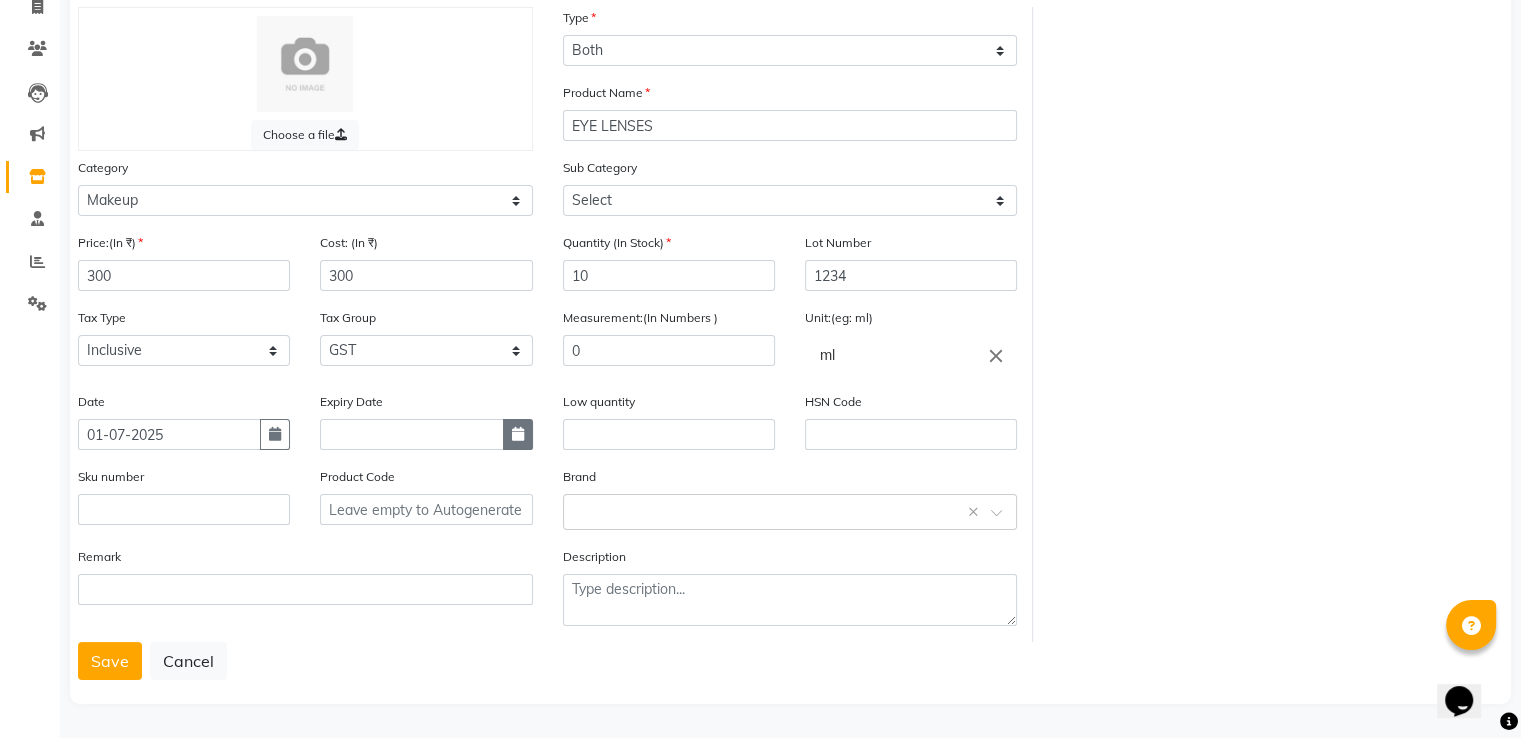 click 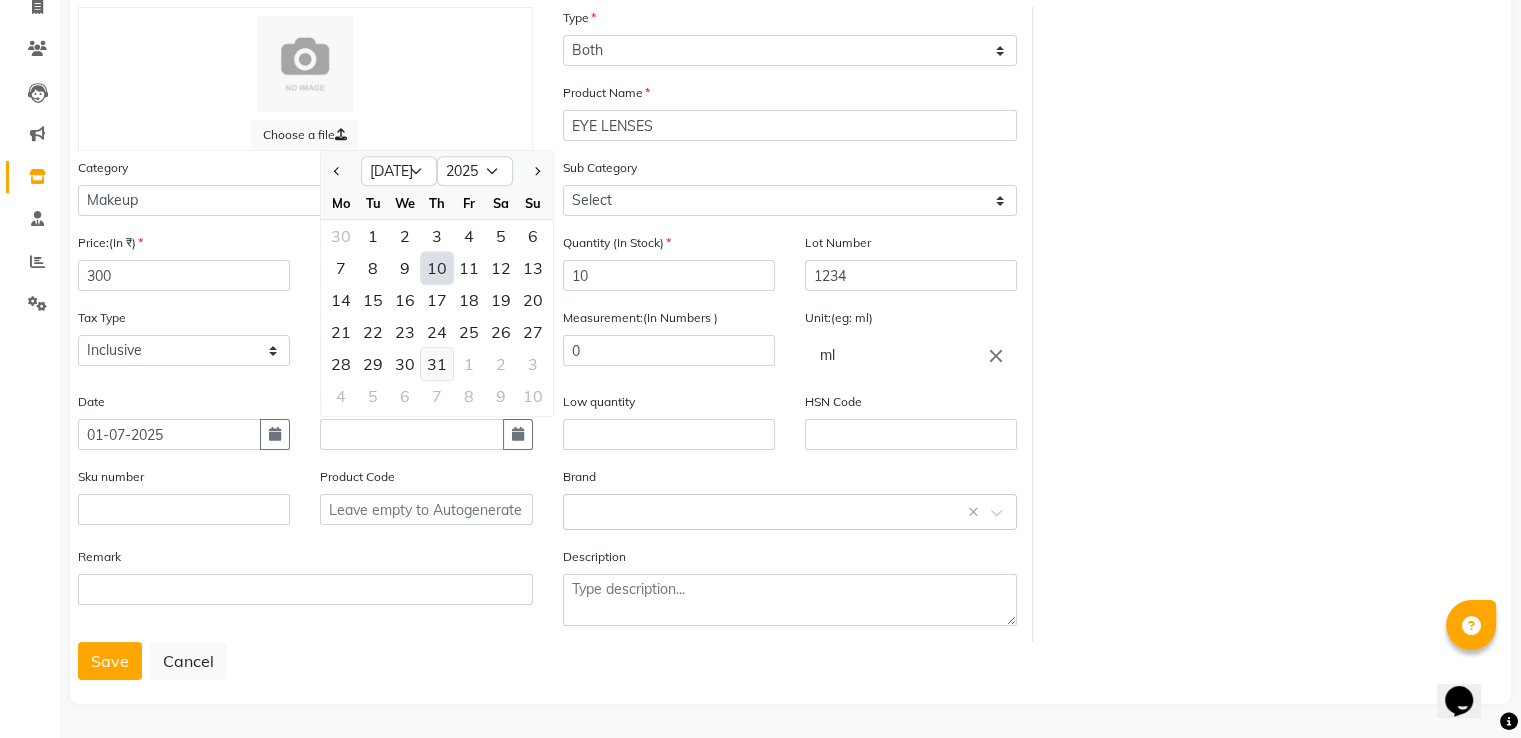 click on "31" 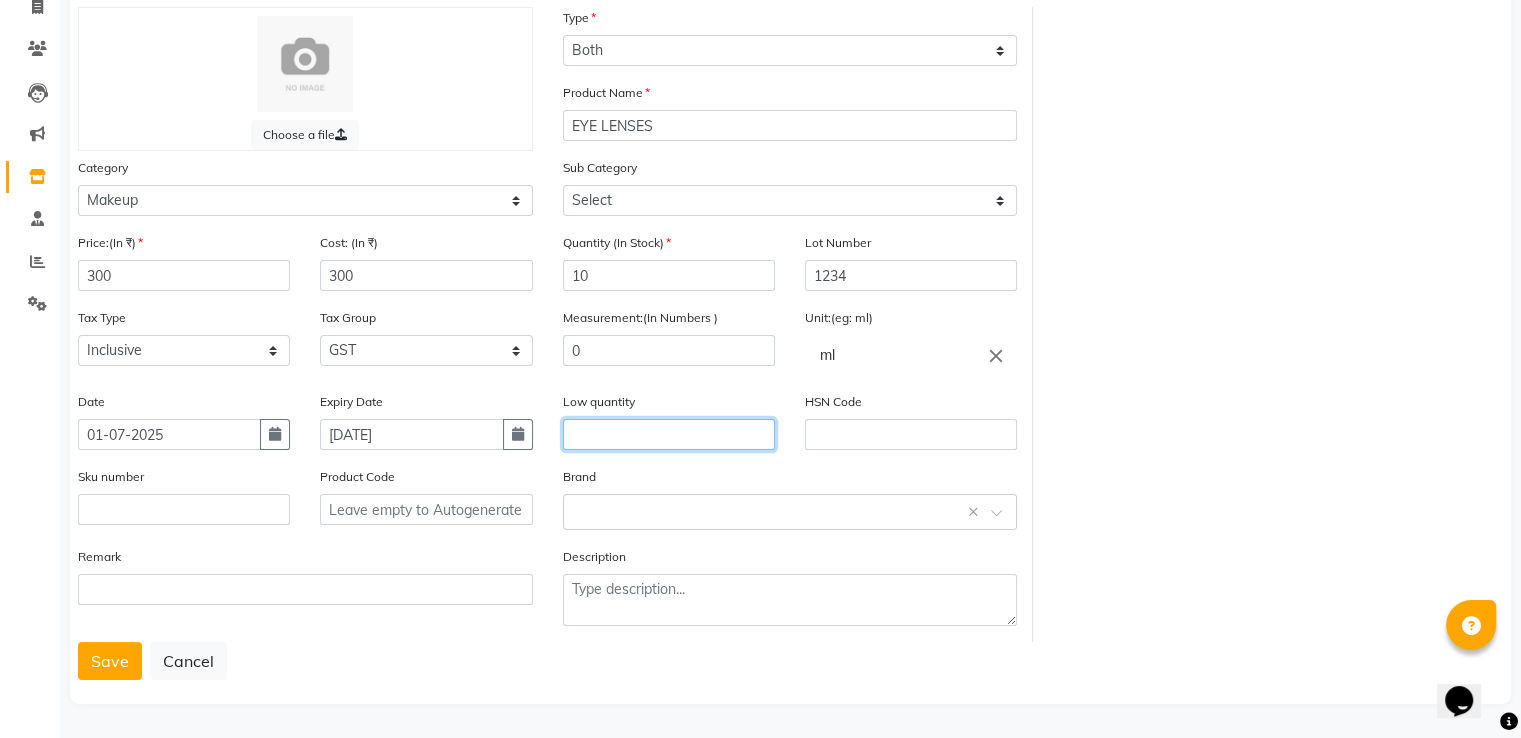 click 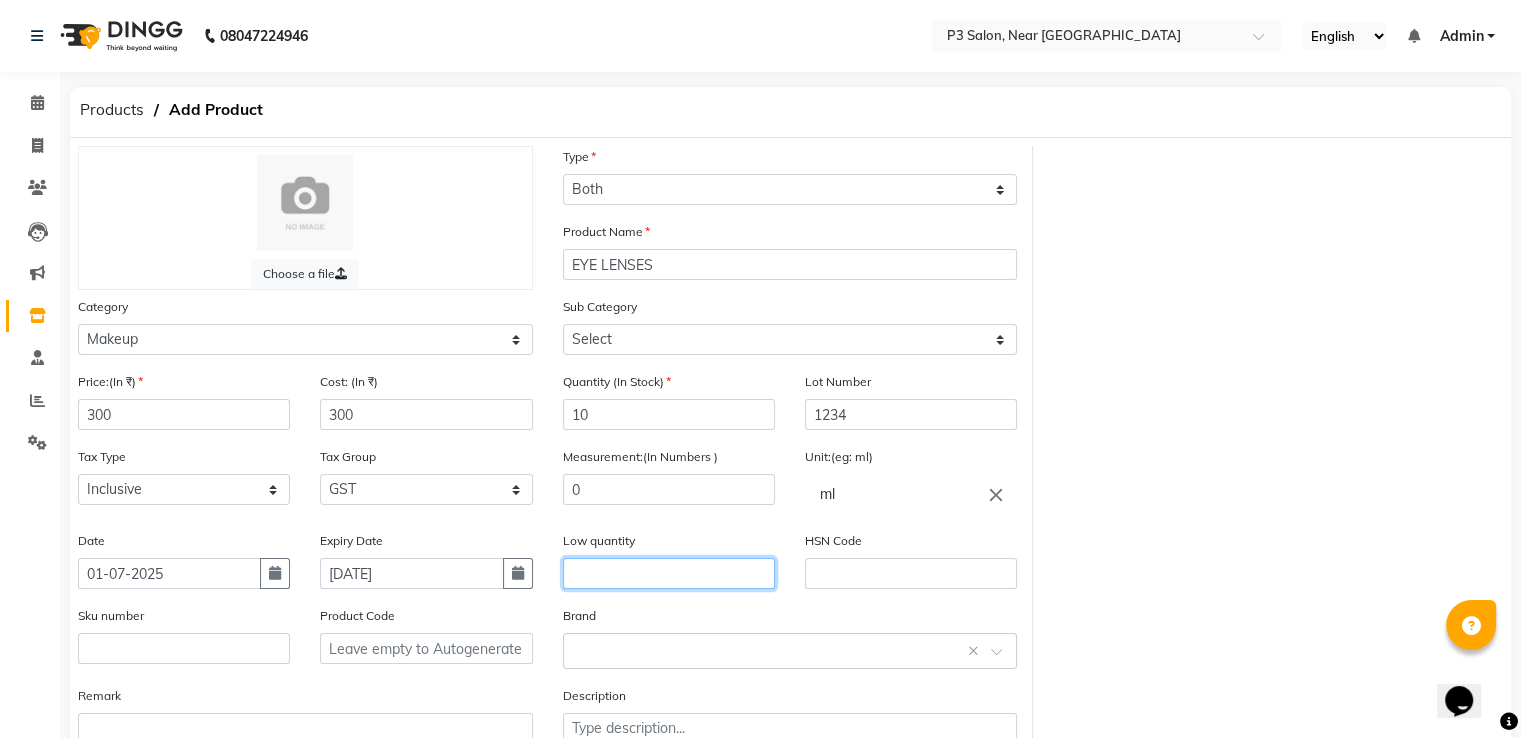 scroll, scrollTop: 0, scrollLeft: 0, axis: both 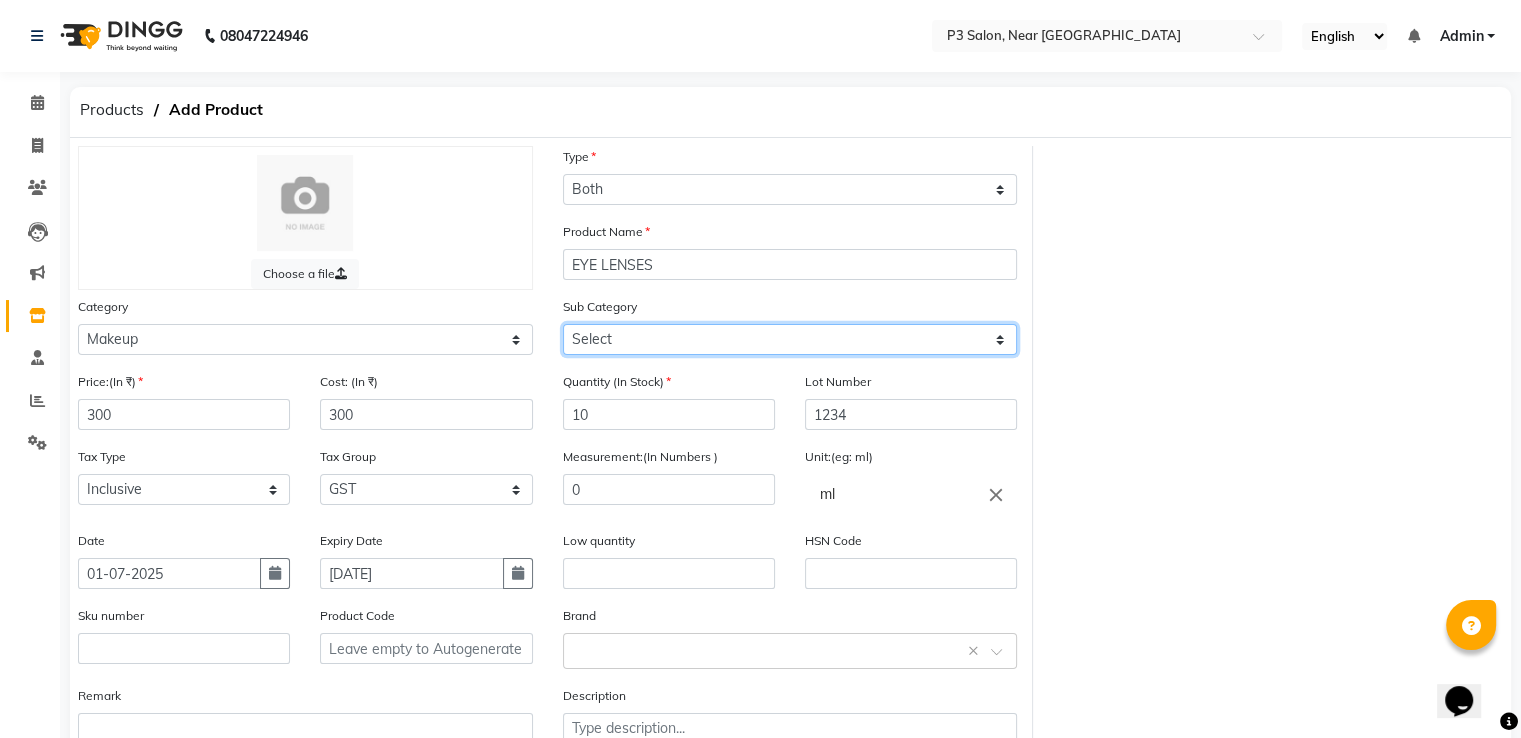 click on "Select Lips Nails Eyes Face Tools Brushes Makeup Remover Makeup Kit Other Makeup" 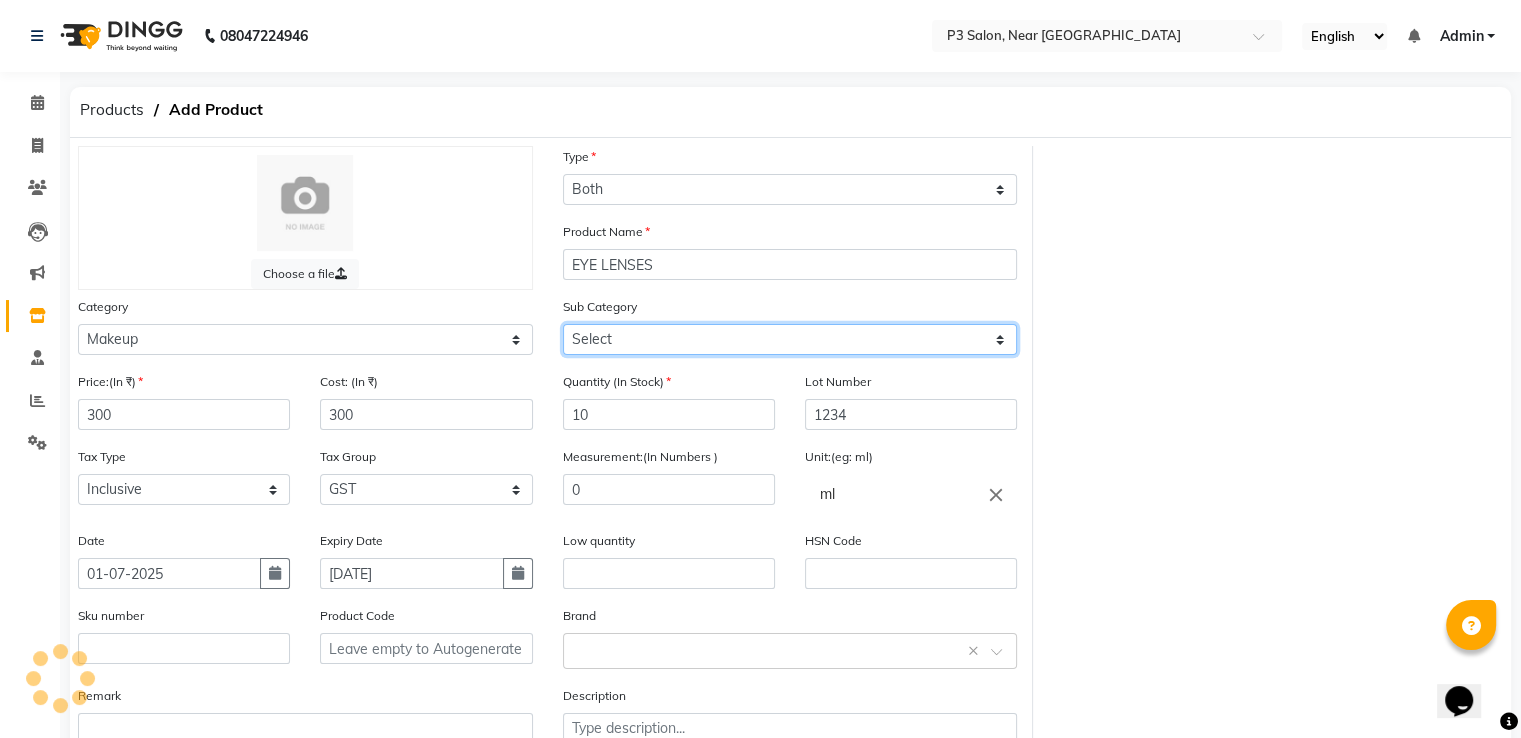 select on "1203" 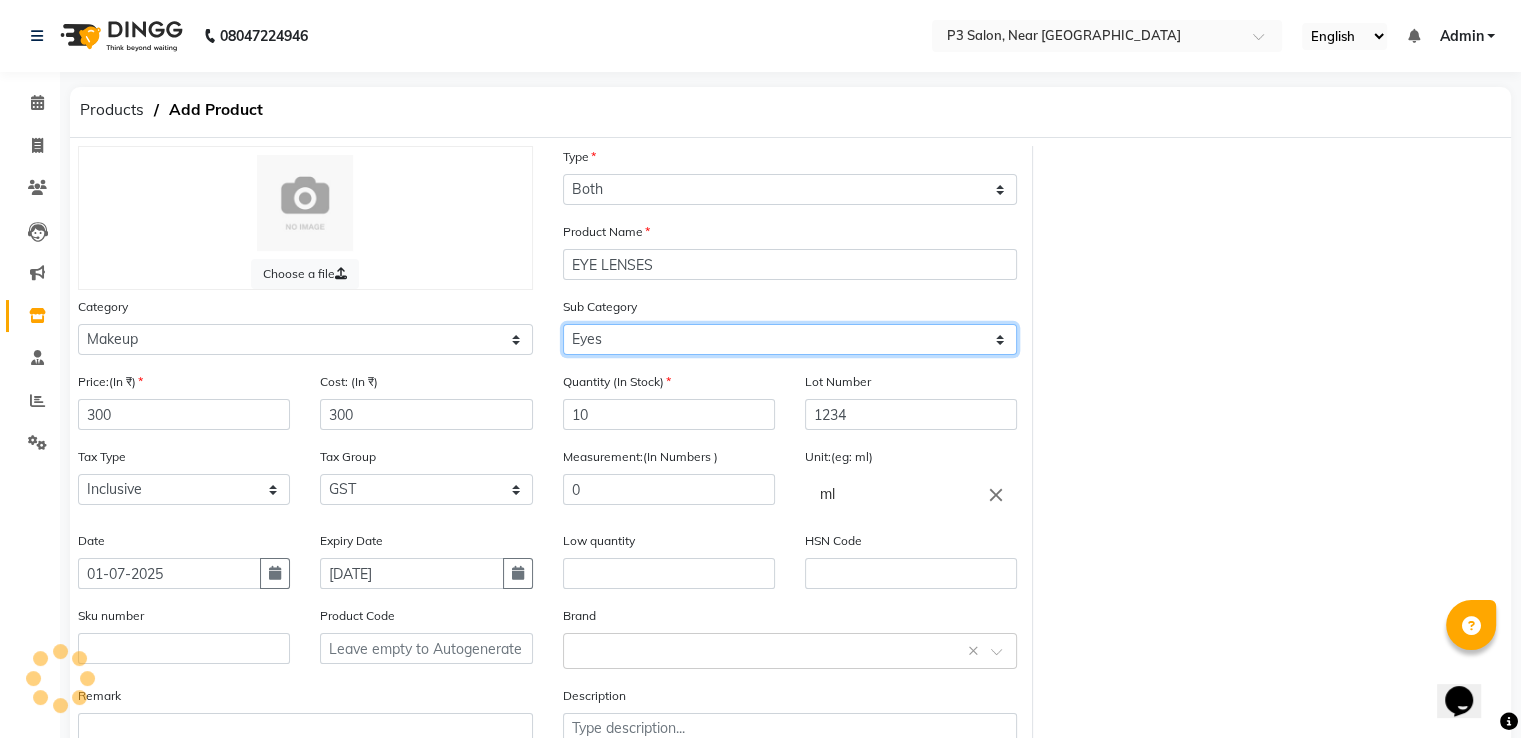 click on "Select Lips Nails Eyes Face Tools Brushes Makeup Remover Makeup Kit Other Makeup" 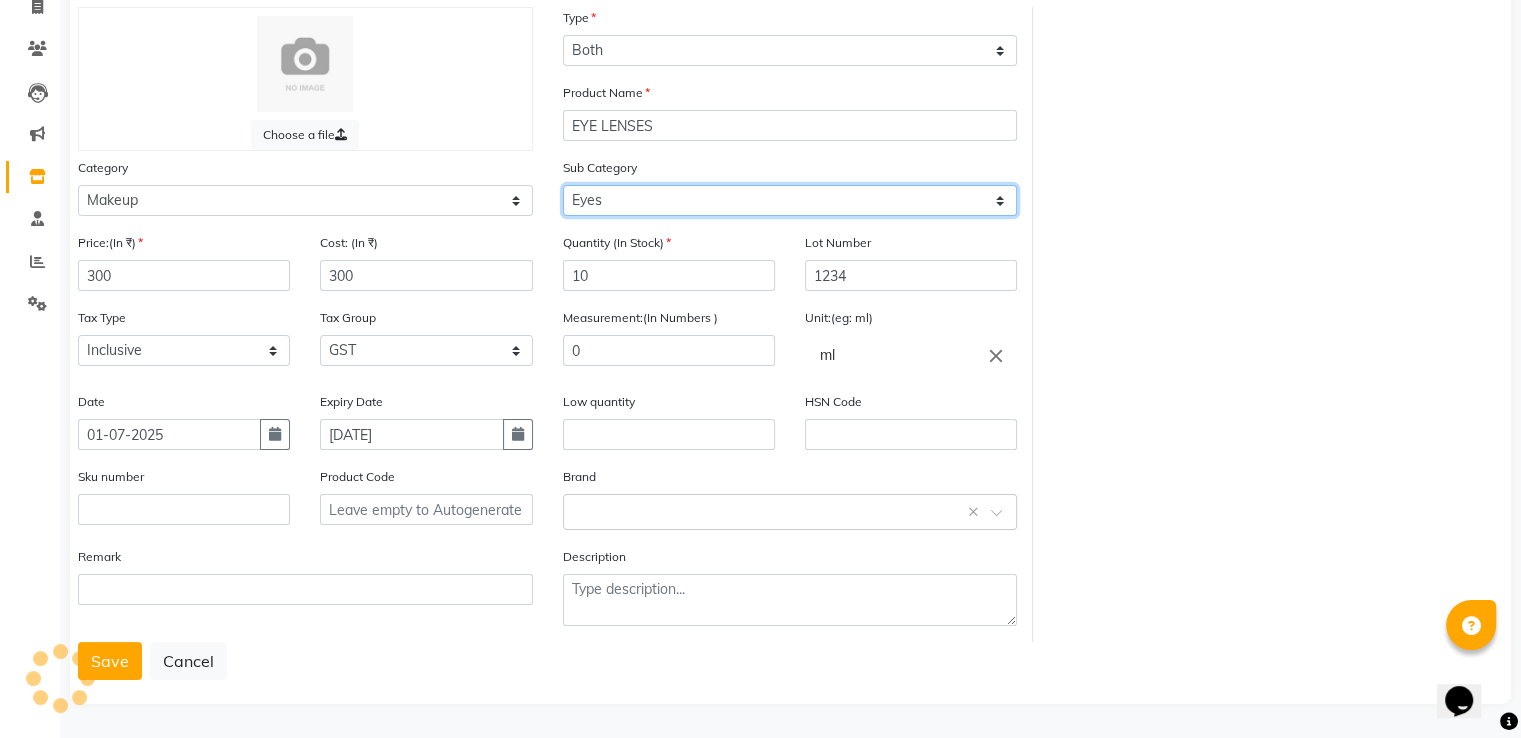 scroll, scrollTop: 148, scrollLeft: 0, axis: vertical 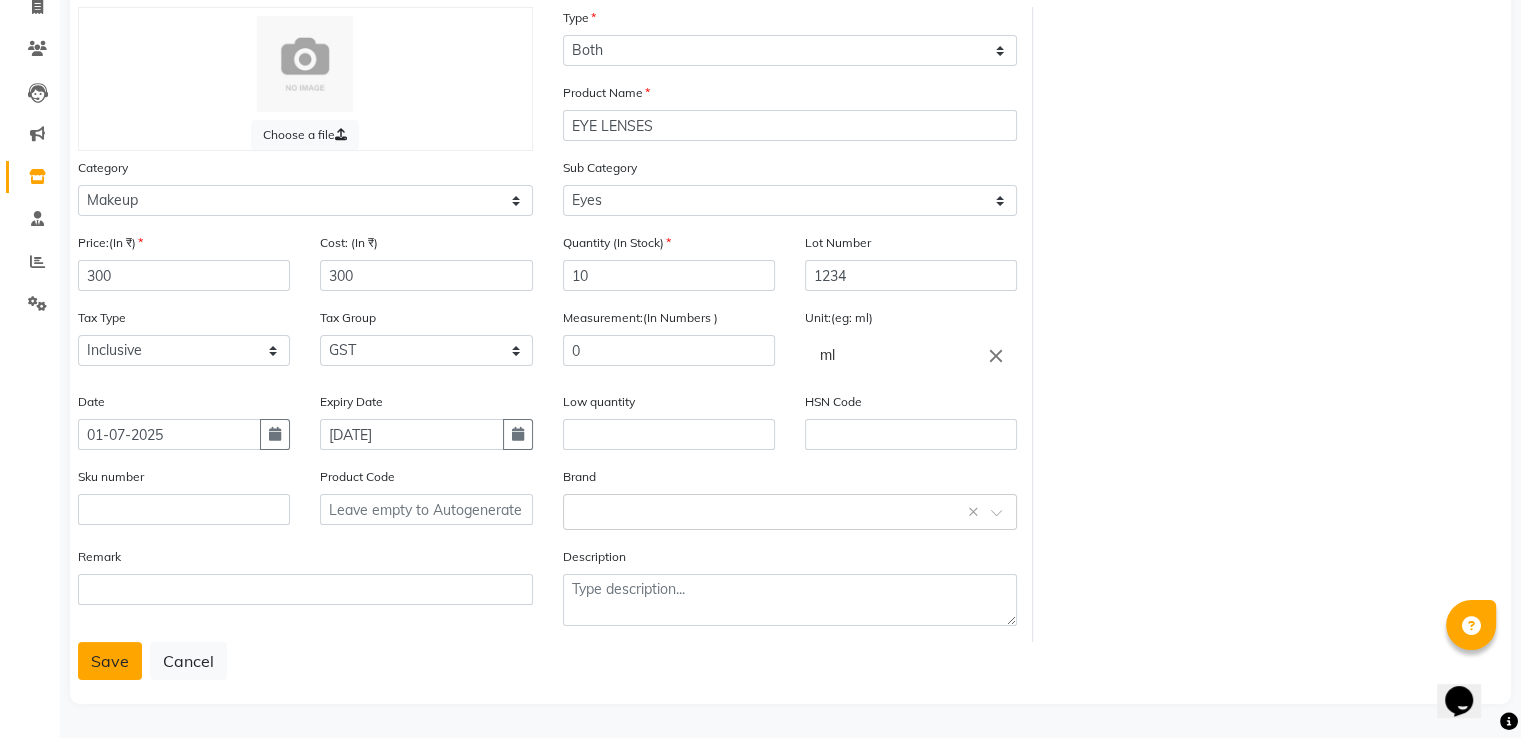 click on "Save" 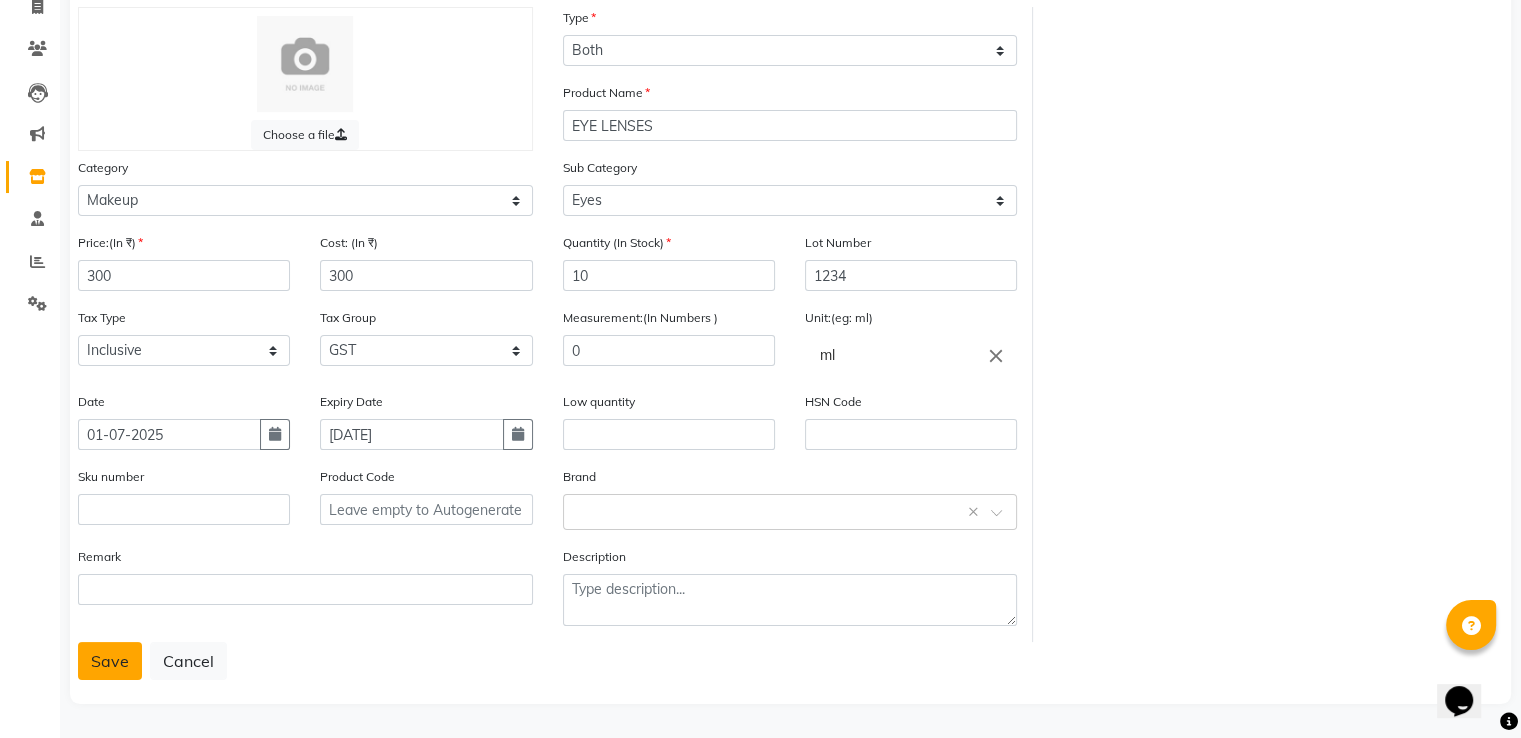 click on "Save" 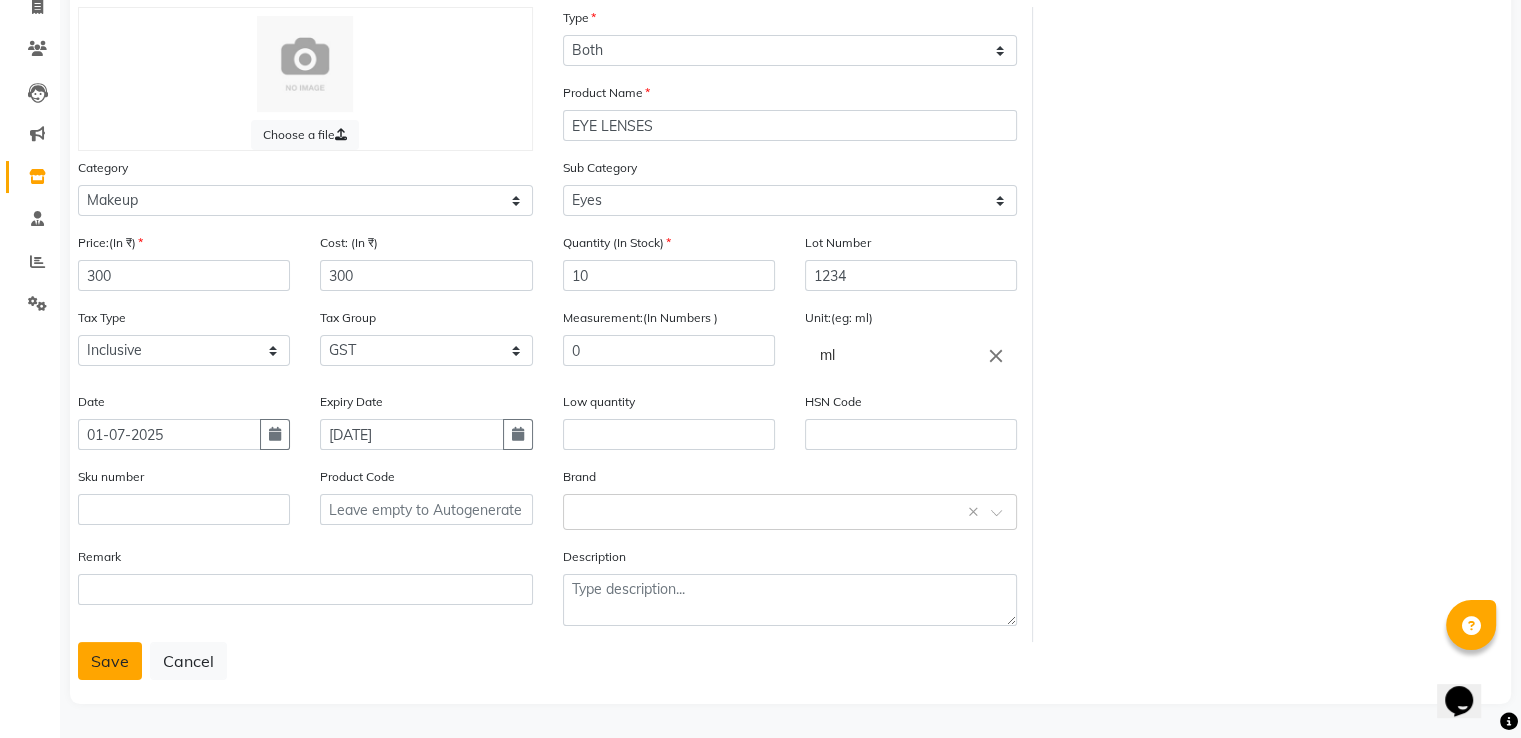 click on "Save" 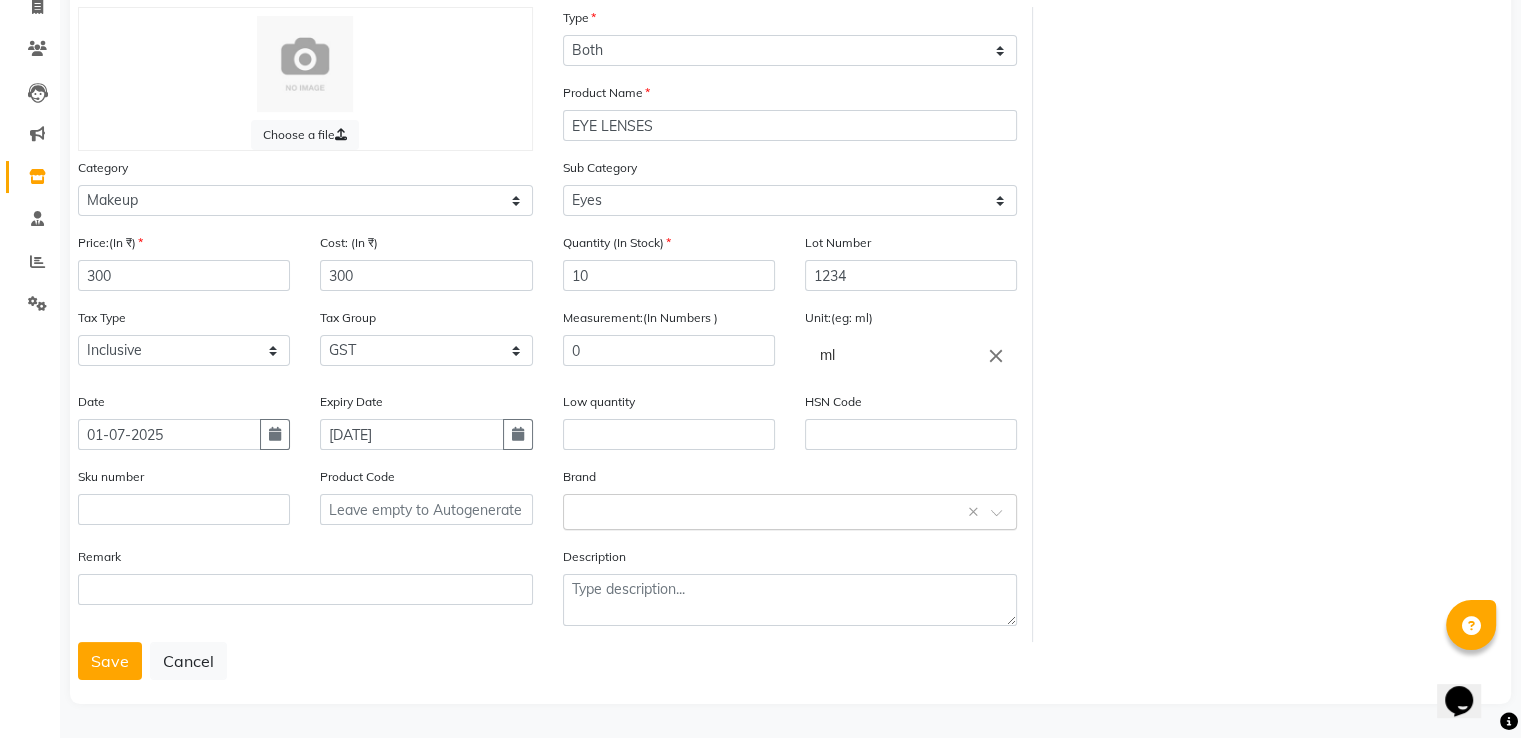 click 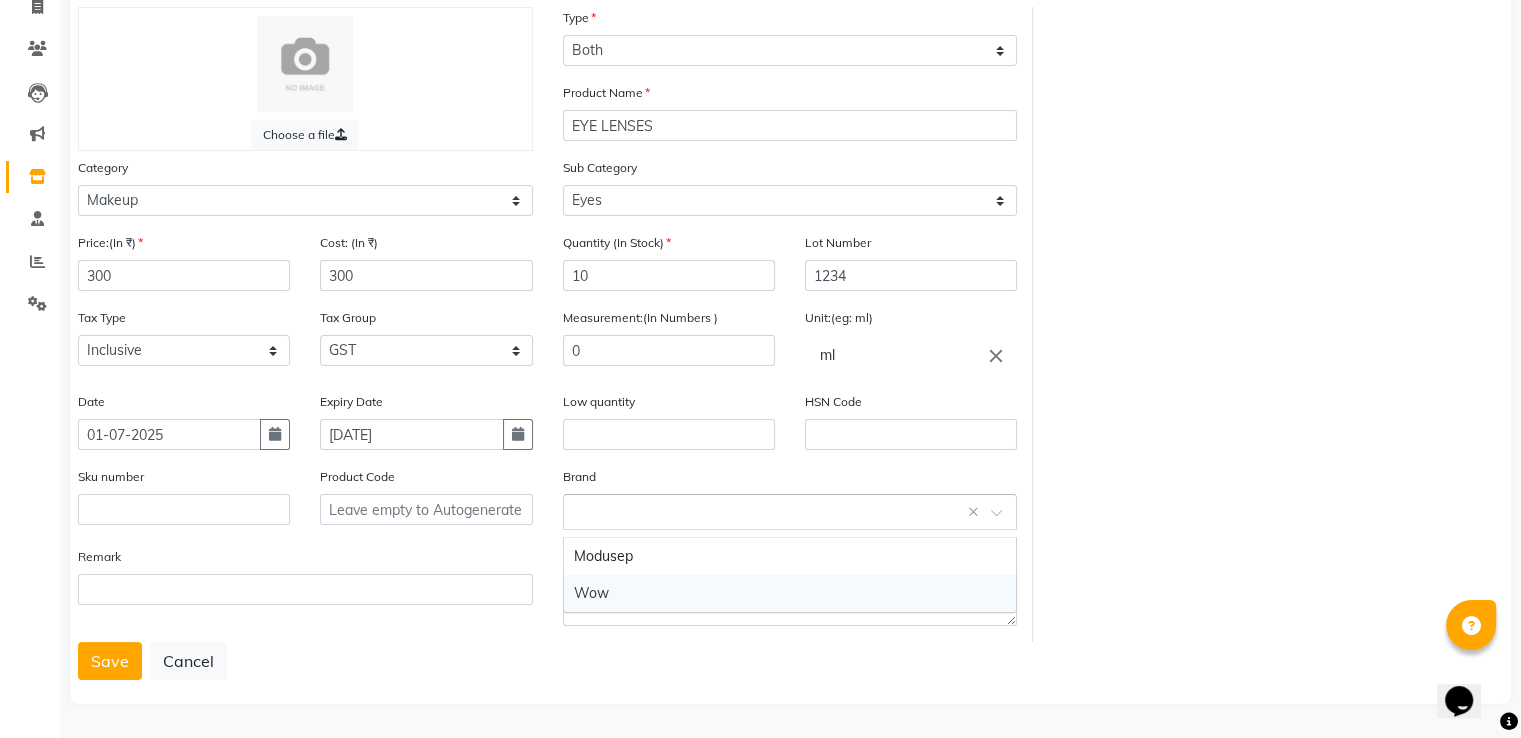 click on "Wow" at bounding box center [790, 593] 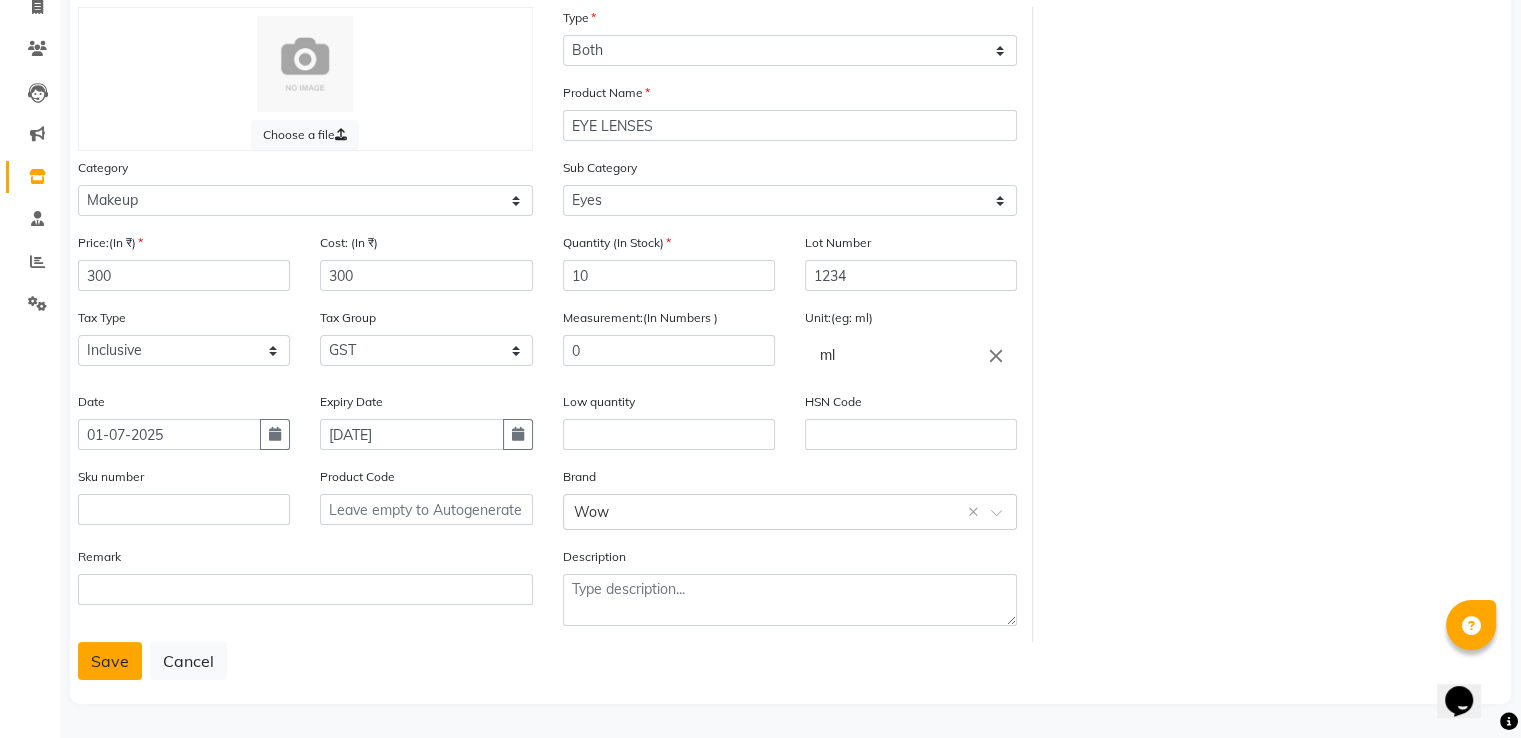 click on "Save" 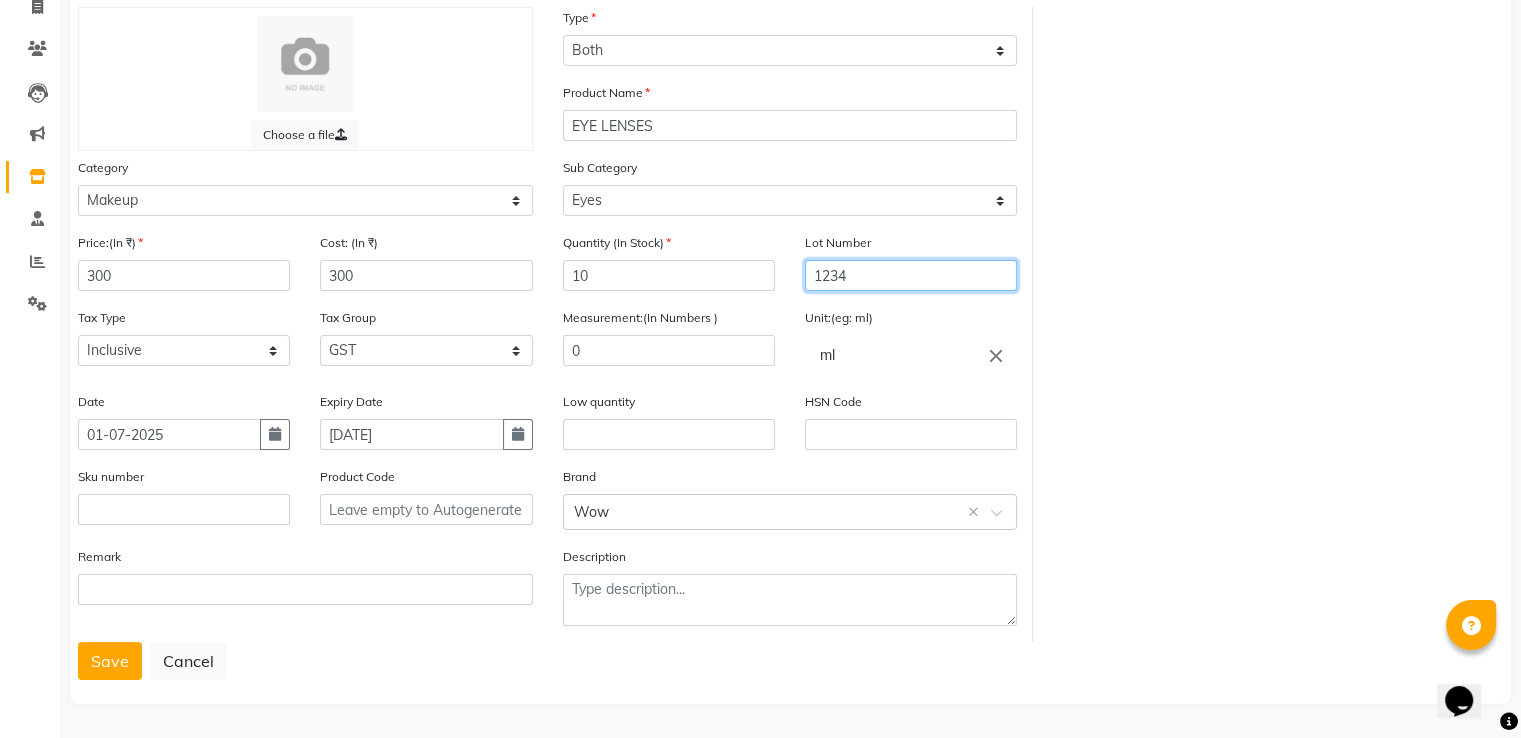 click on "1234" 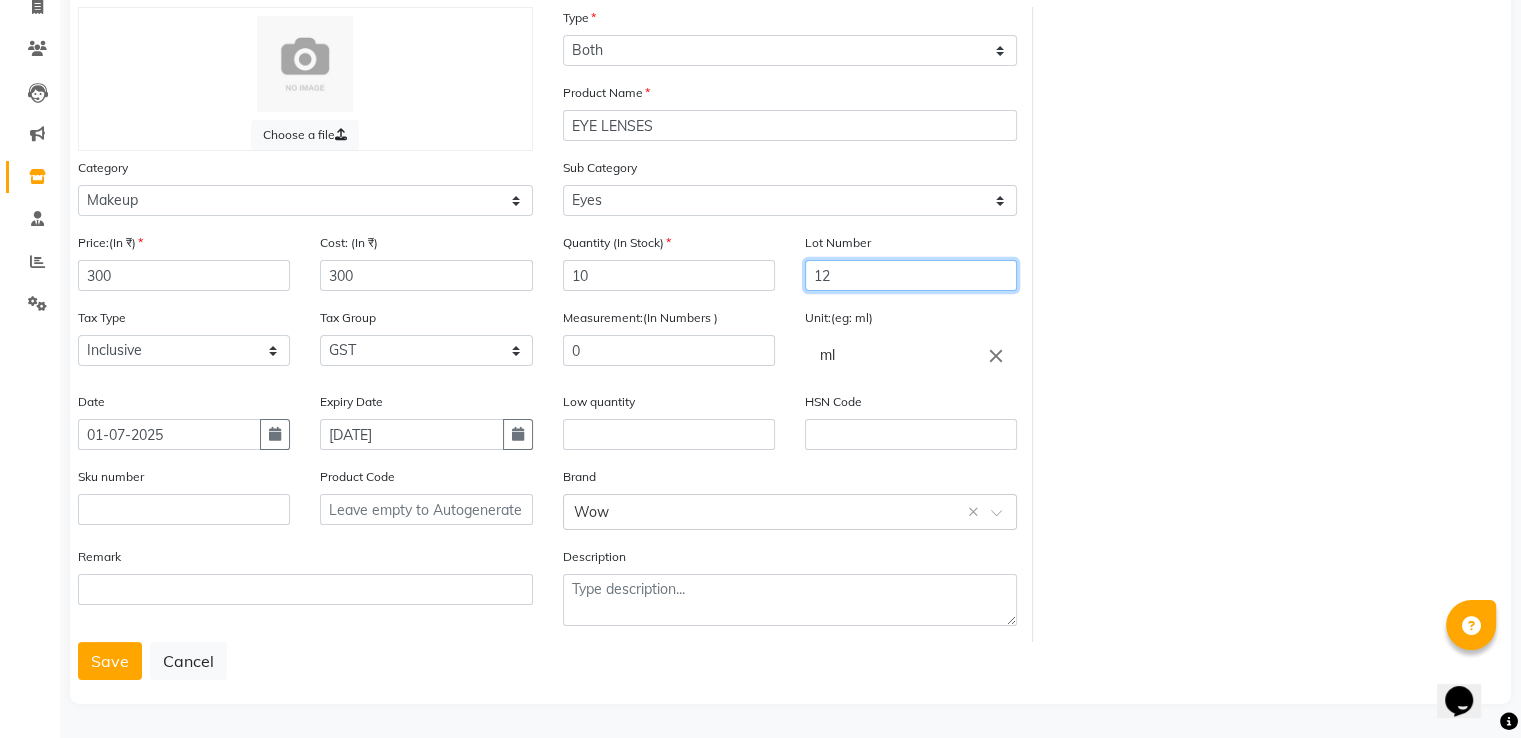 type on "1" 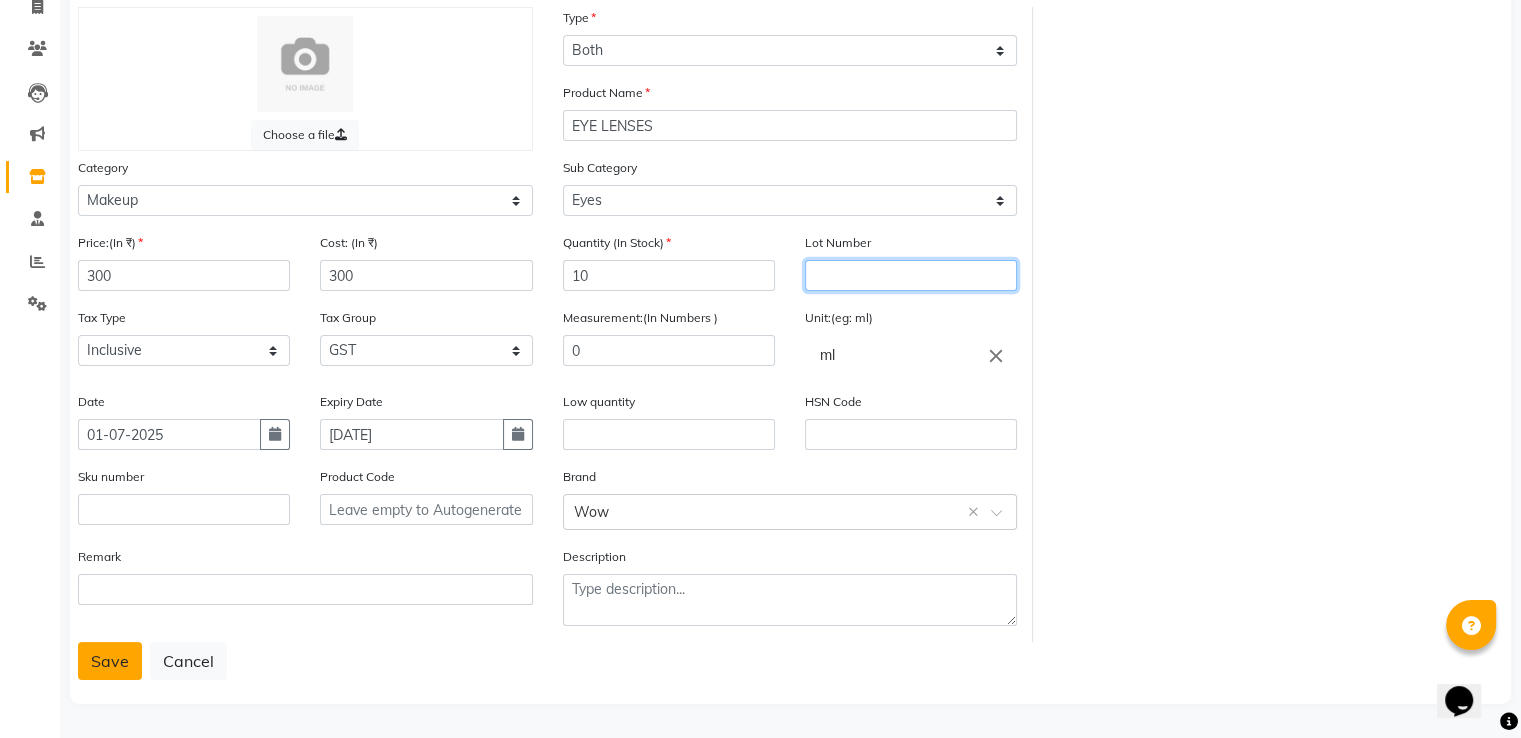 type 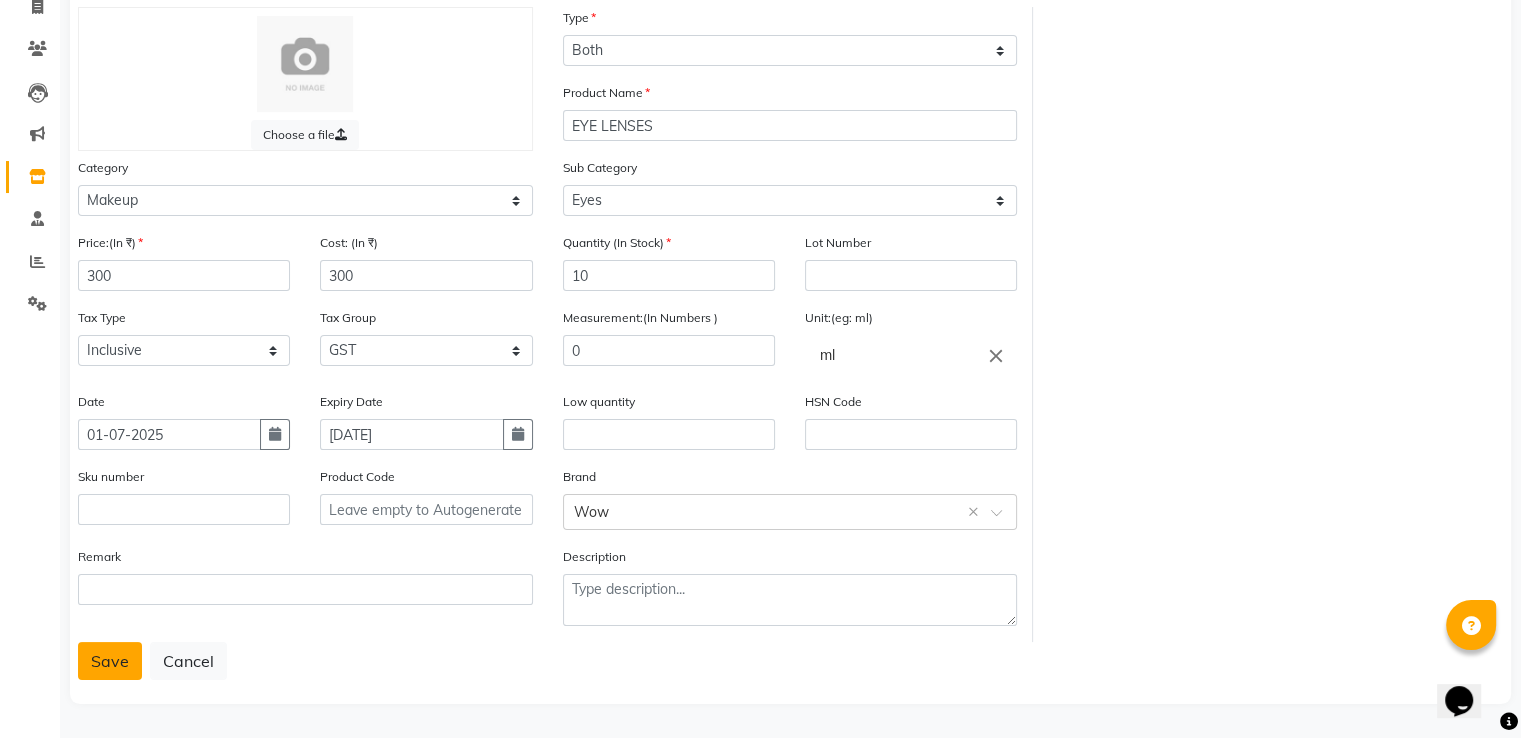 click on "Save" 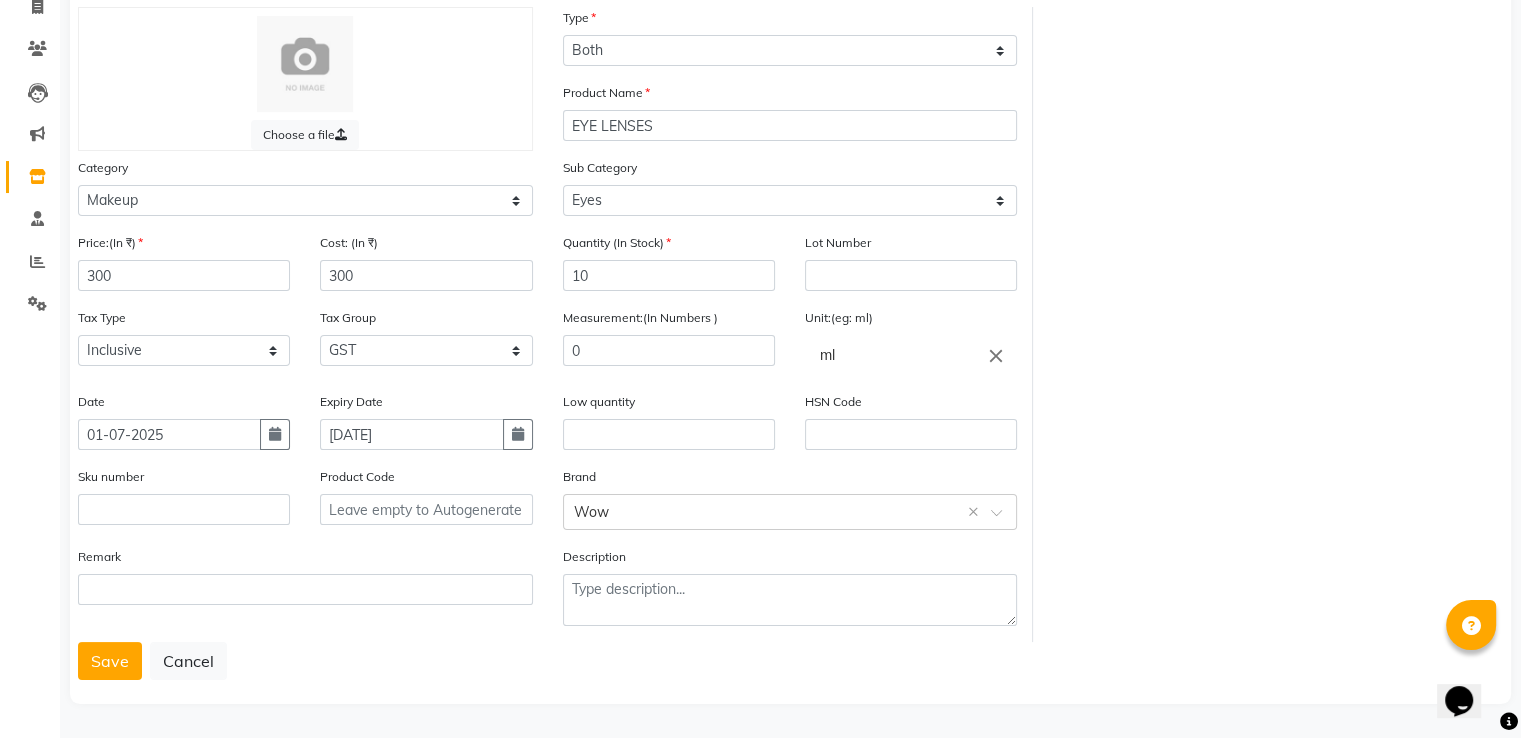 click on "close" 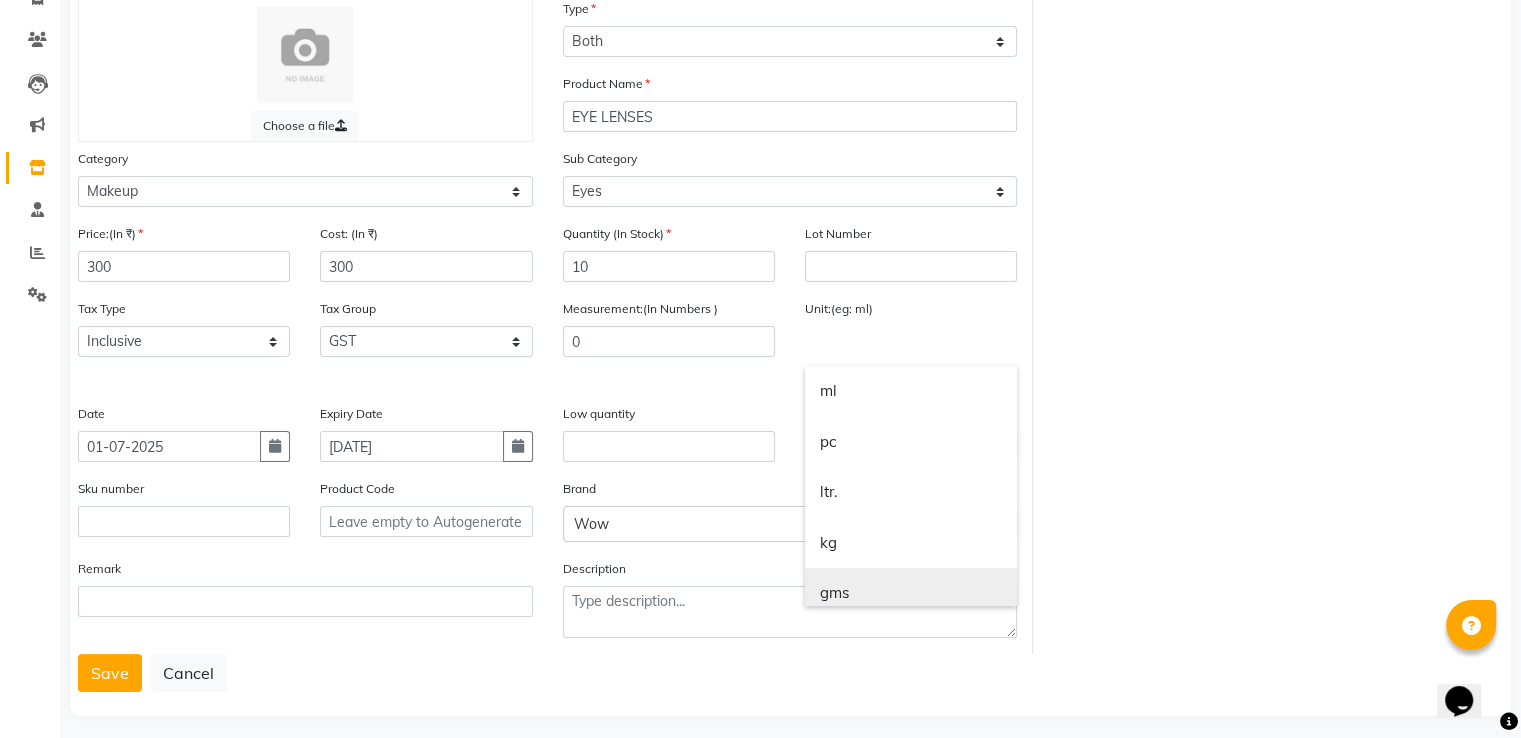 click on "gms" at bounding box center (911, 593) 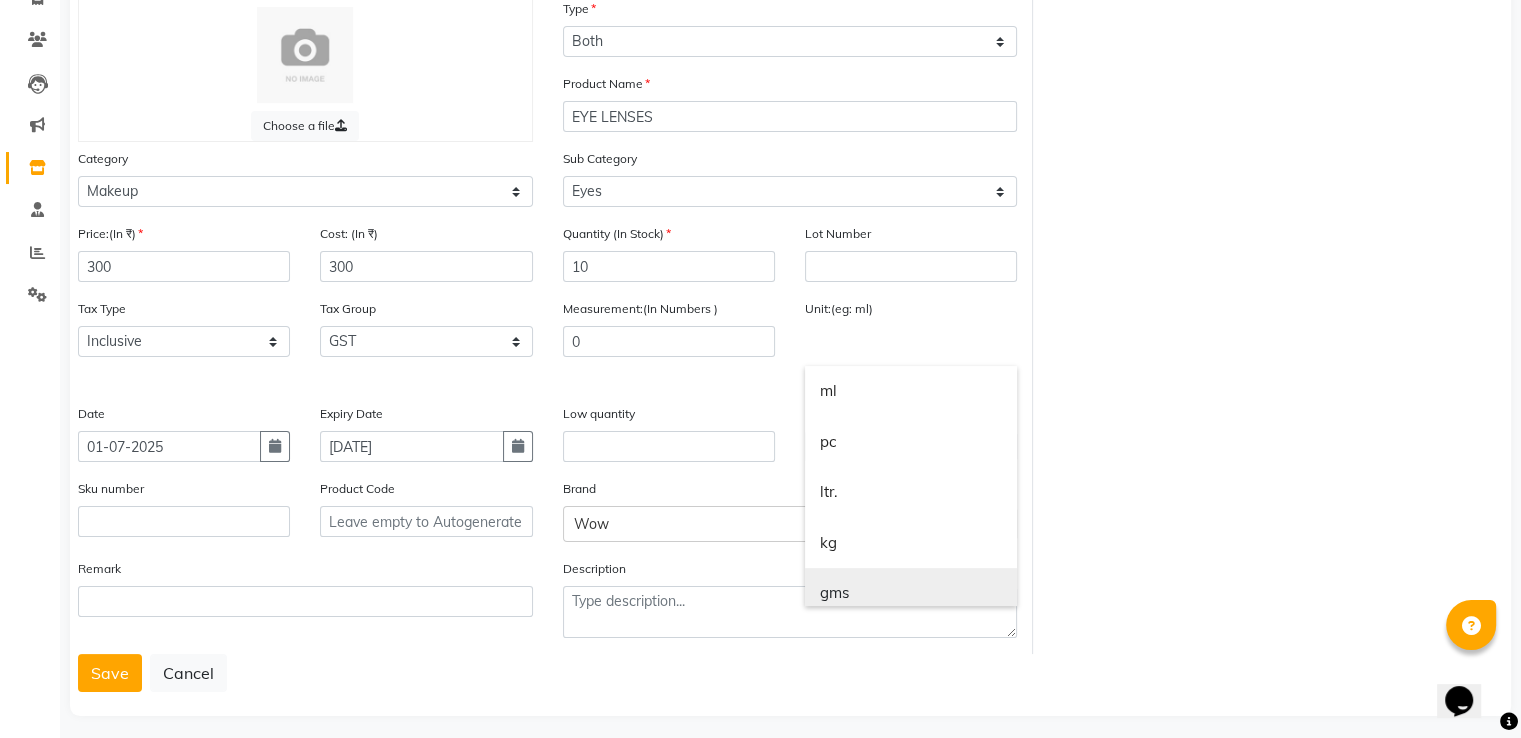 type on "gms" 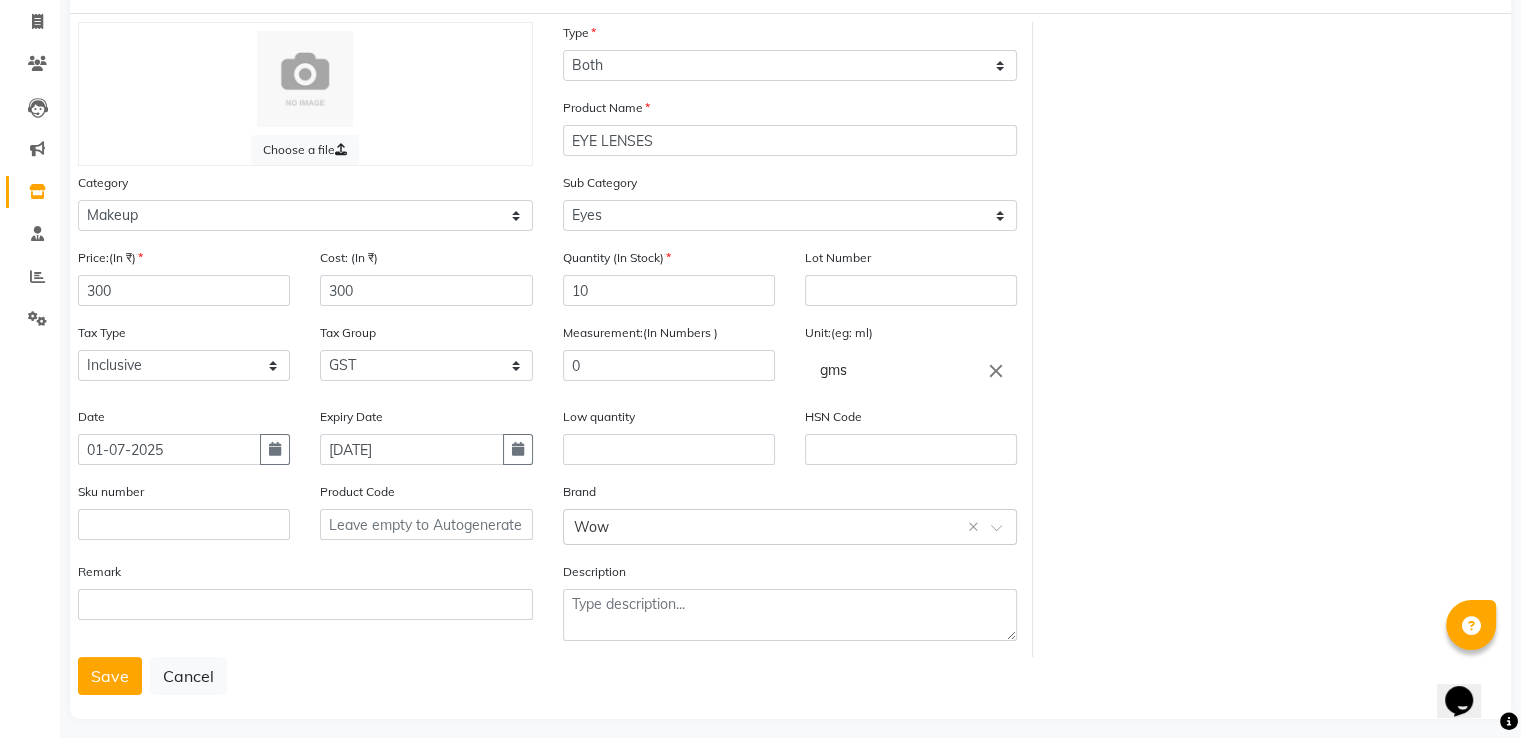 scroll, scrollTop: 148, scrollLeft: 0, axis: vertical 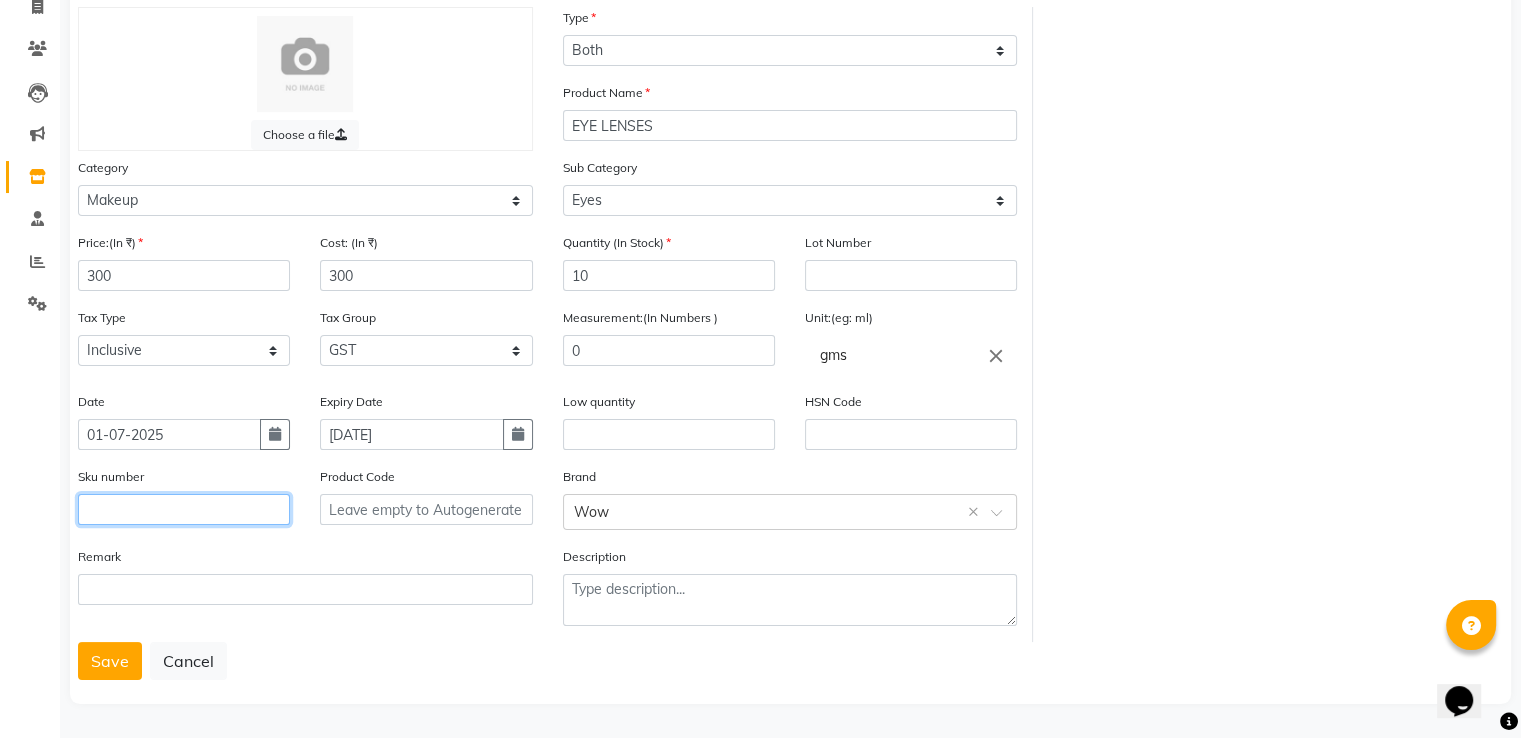 click 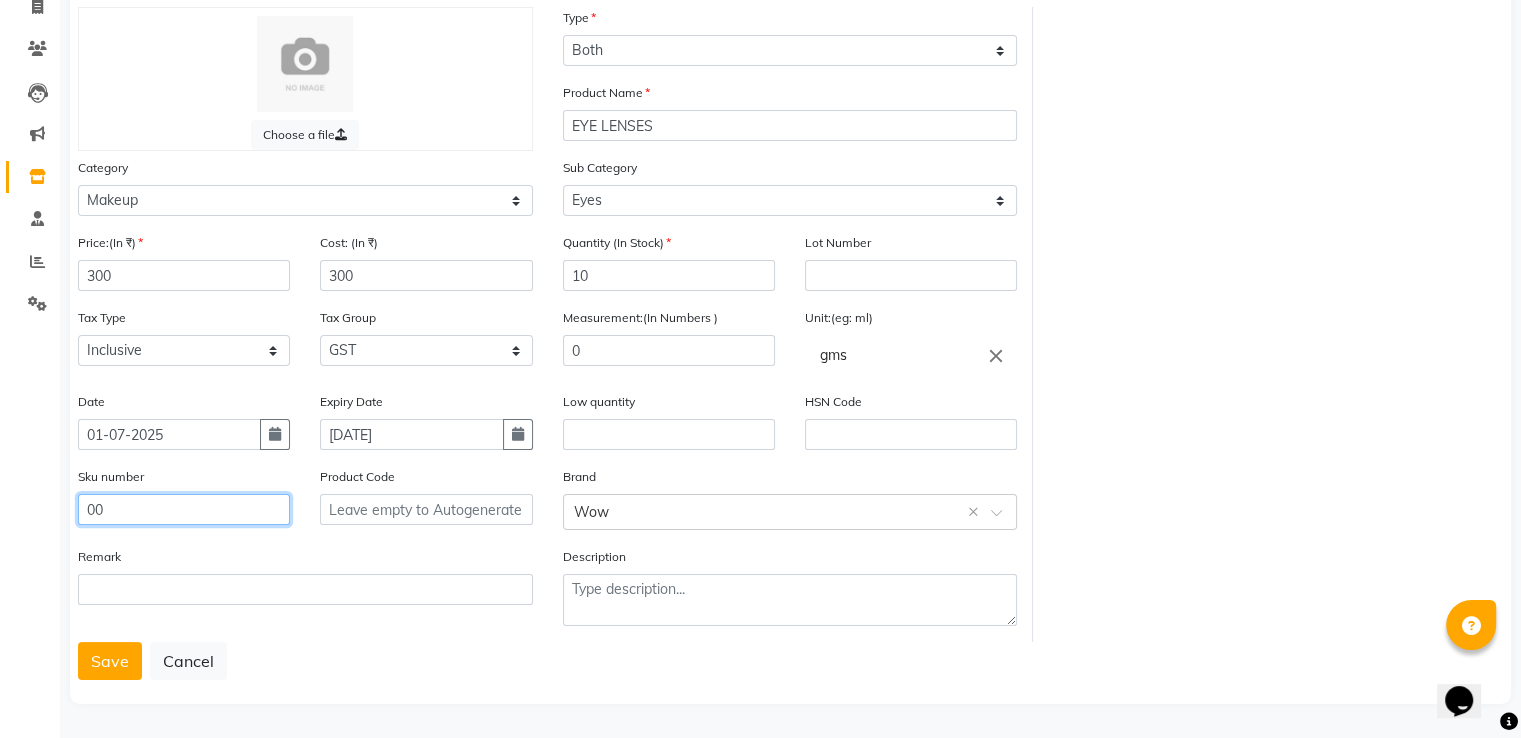 type on "00" 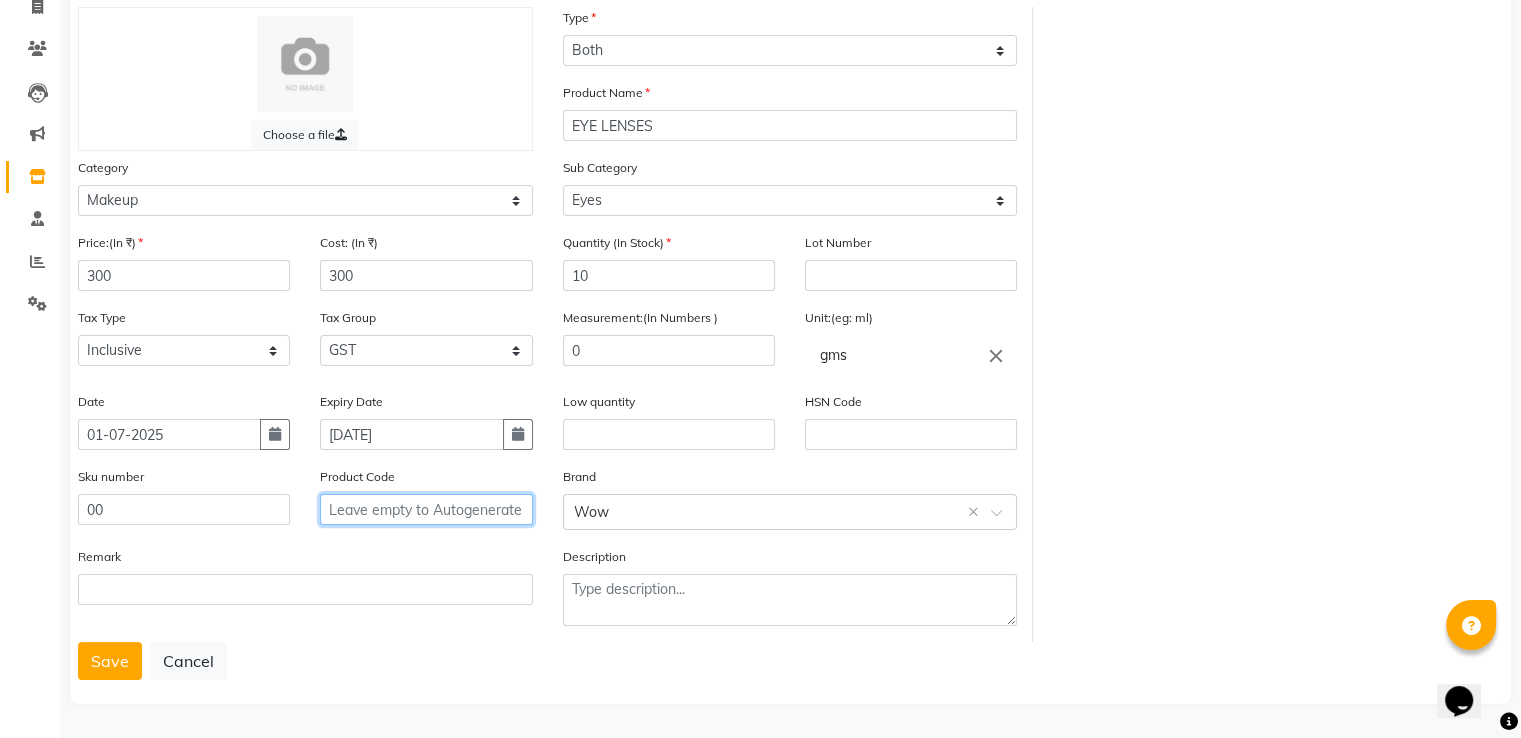 click 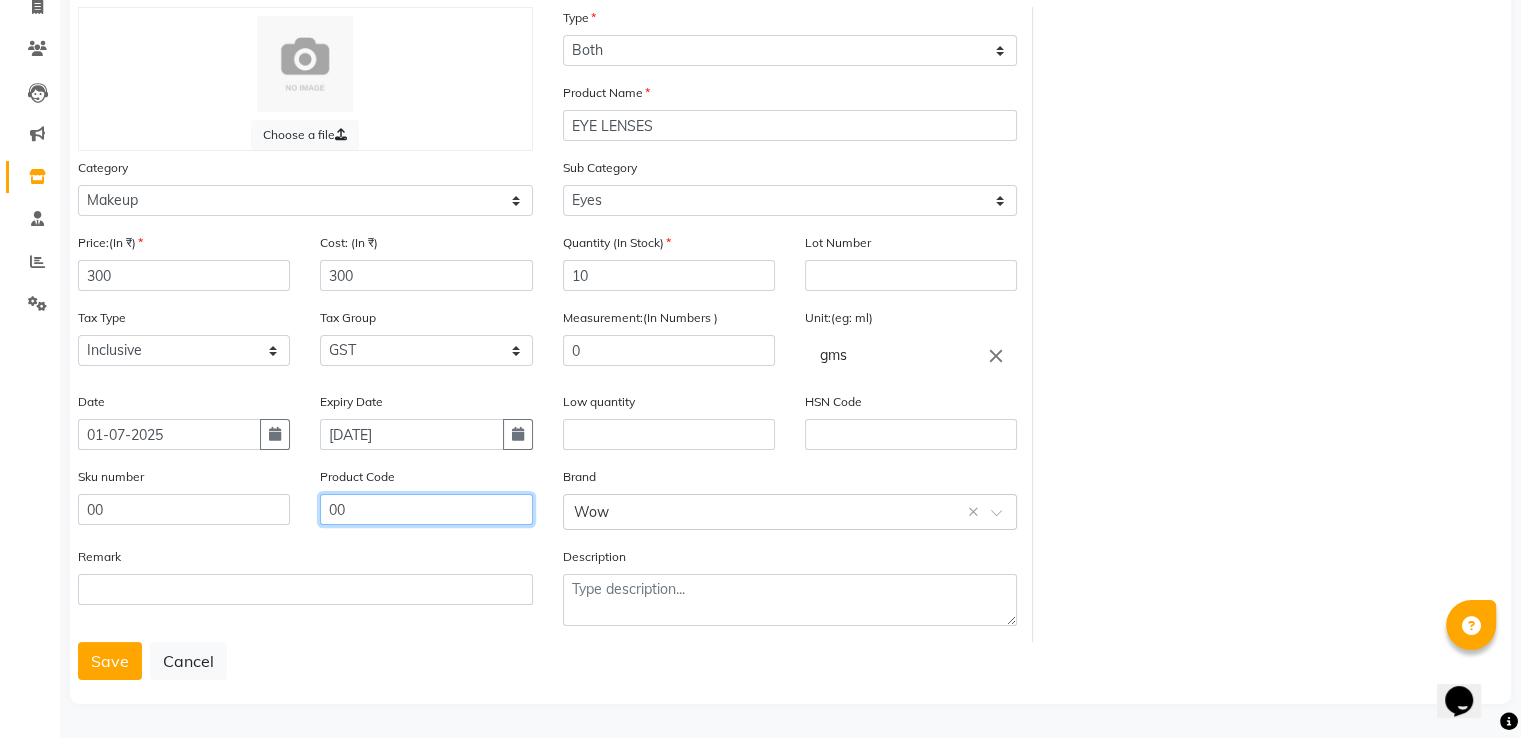 type on "00" 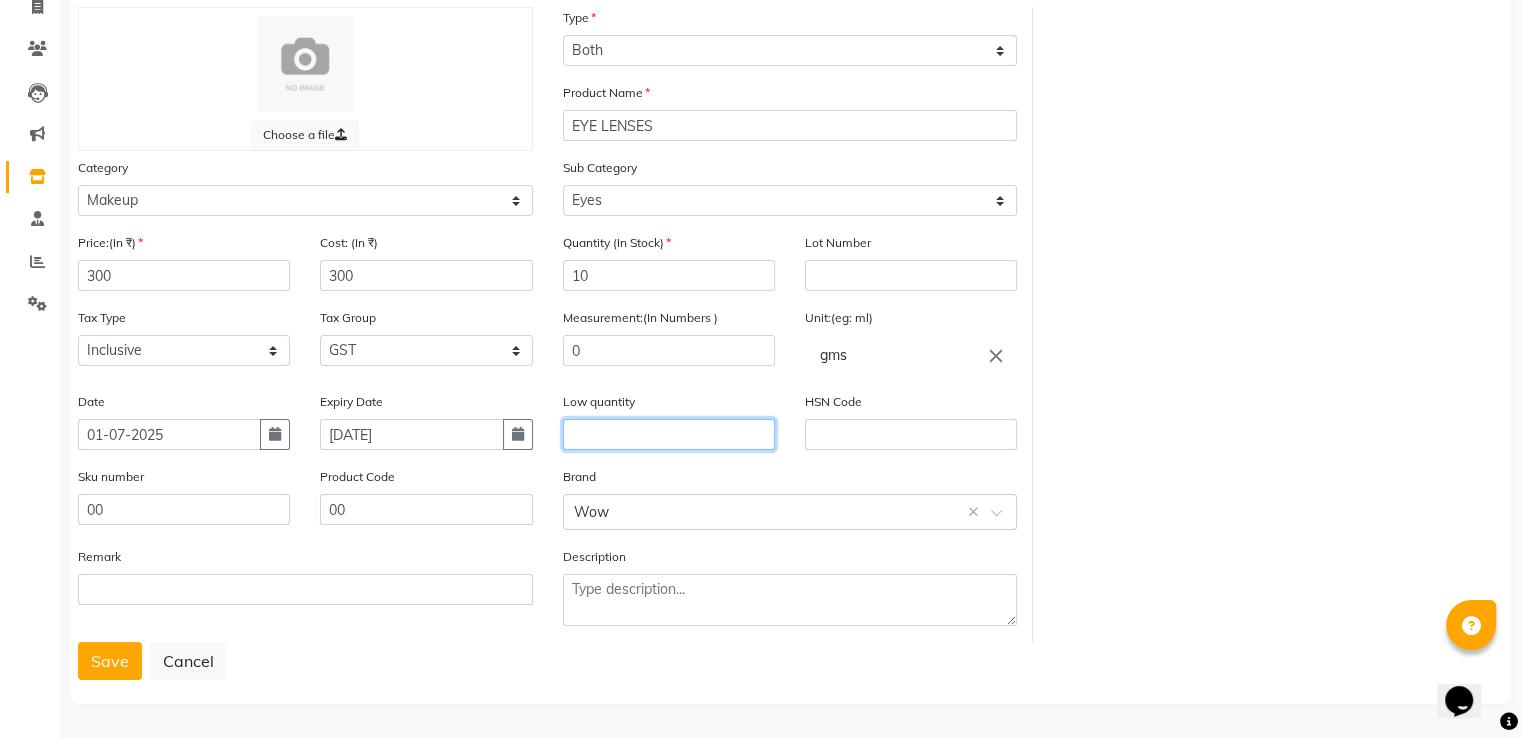 click 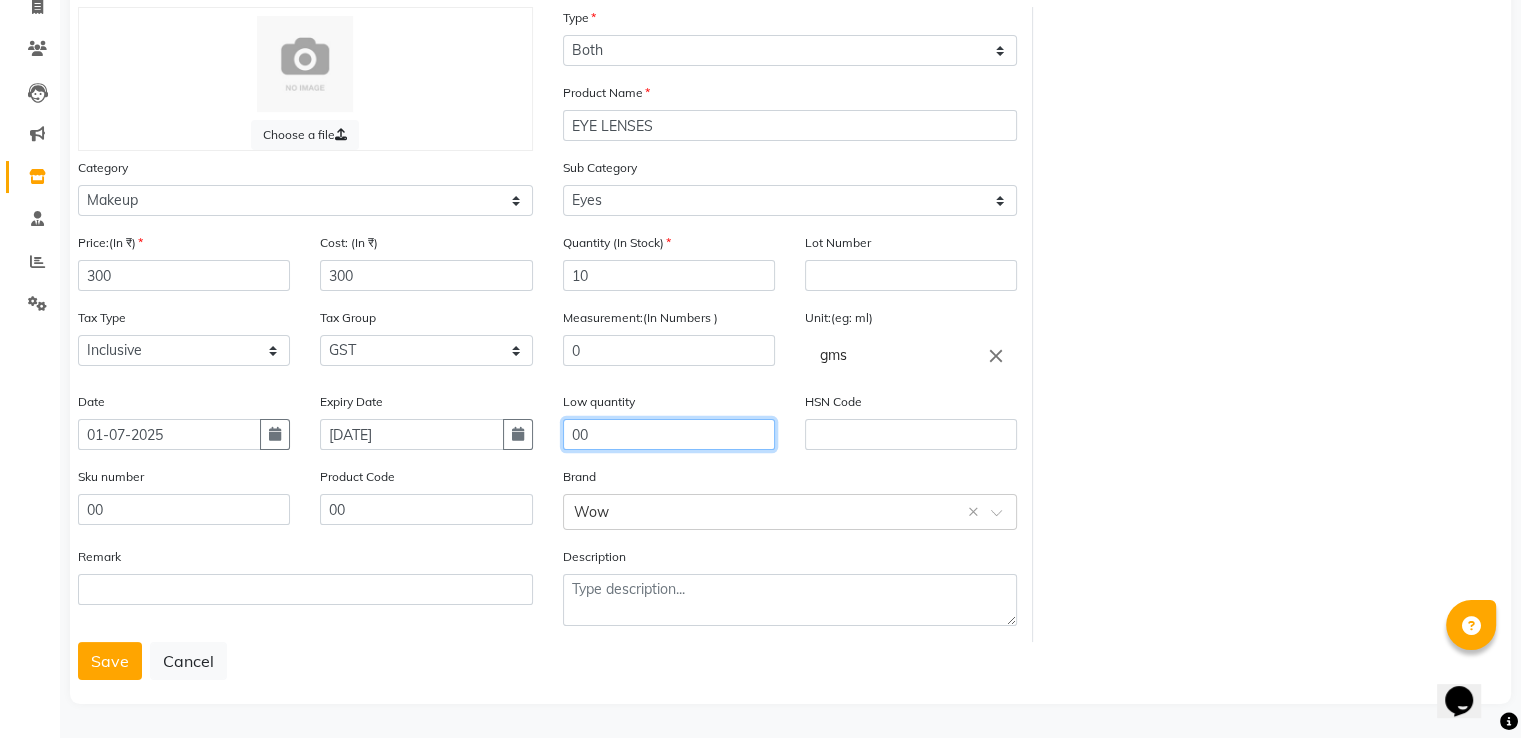 type on "00" 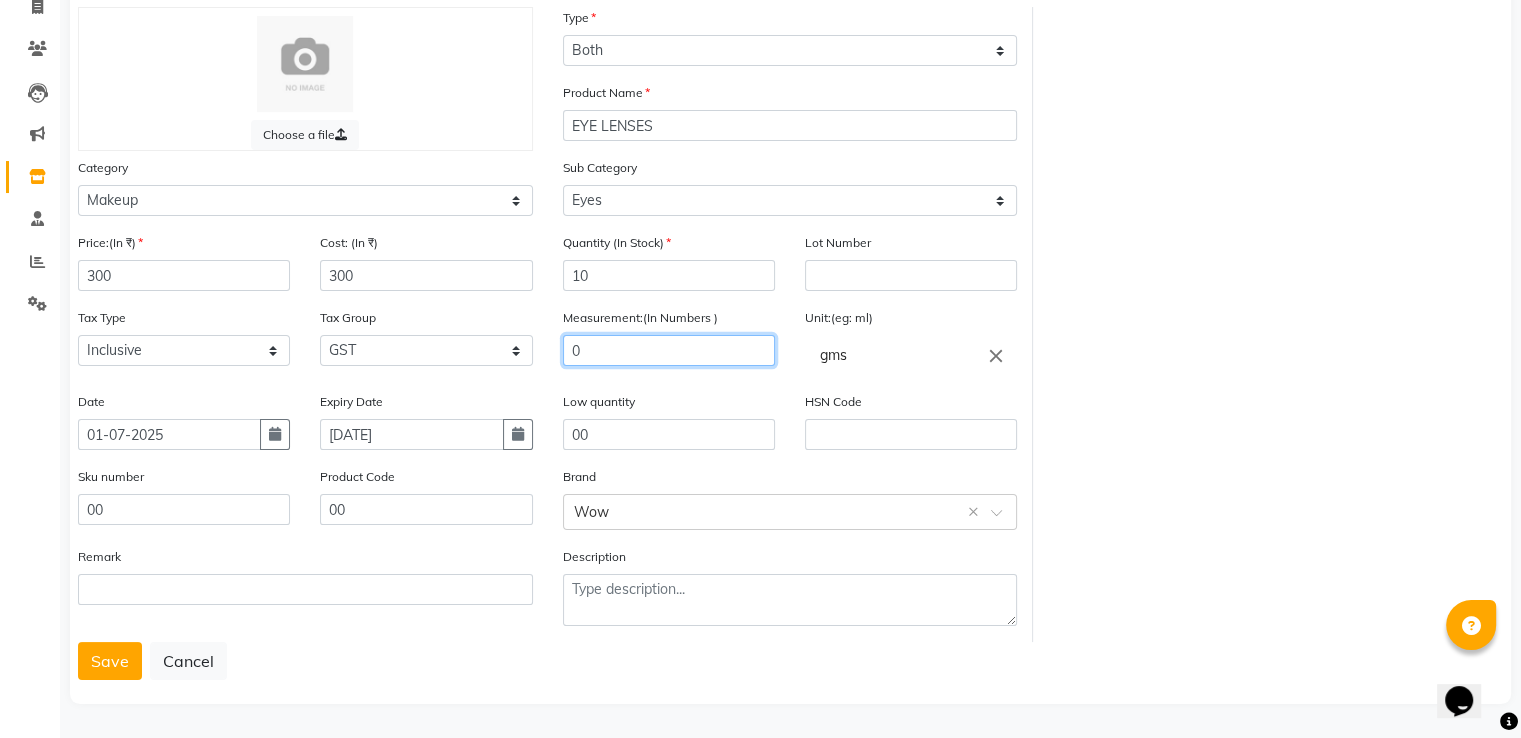 click on "0" 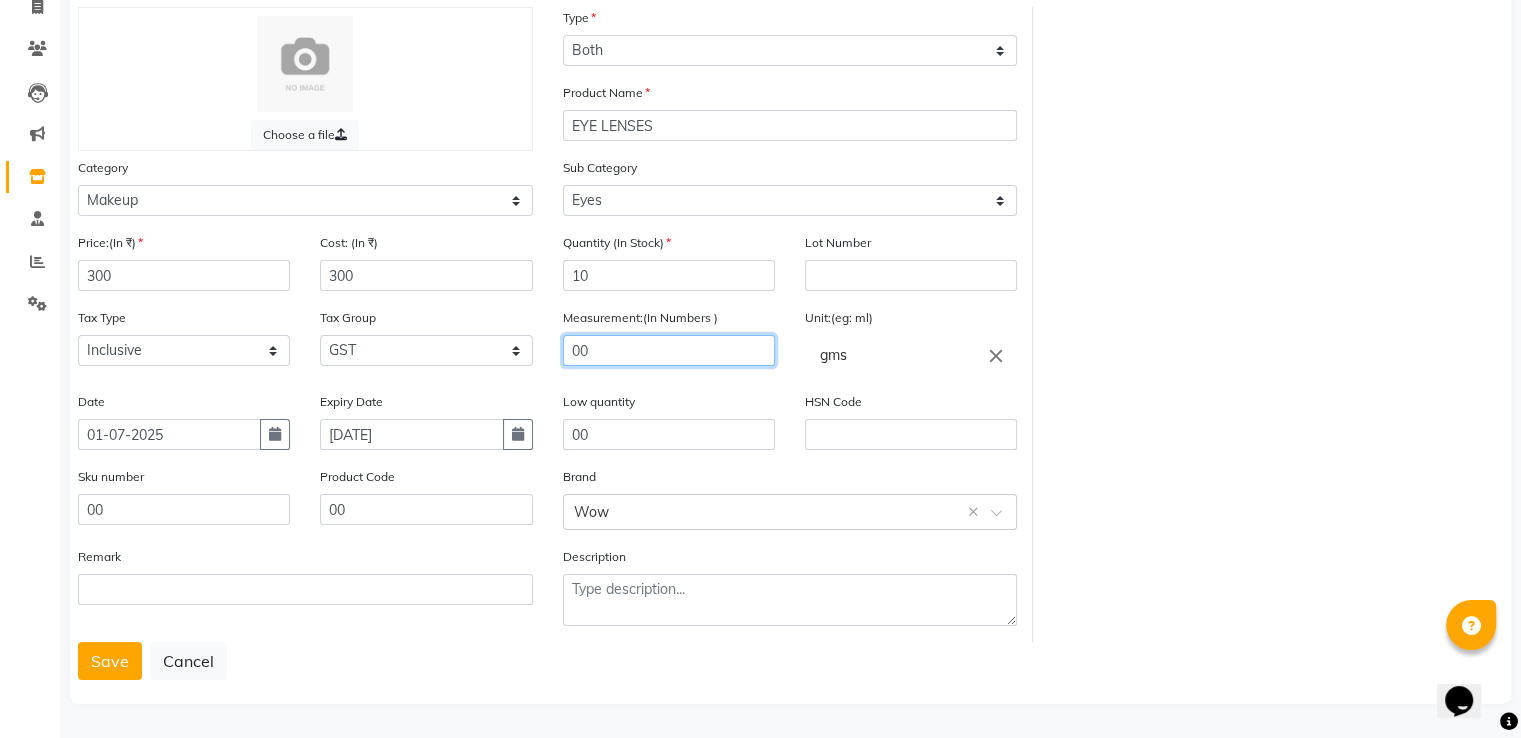 type on "00" 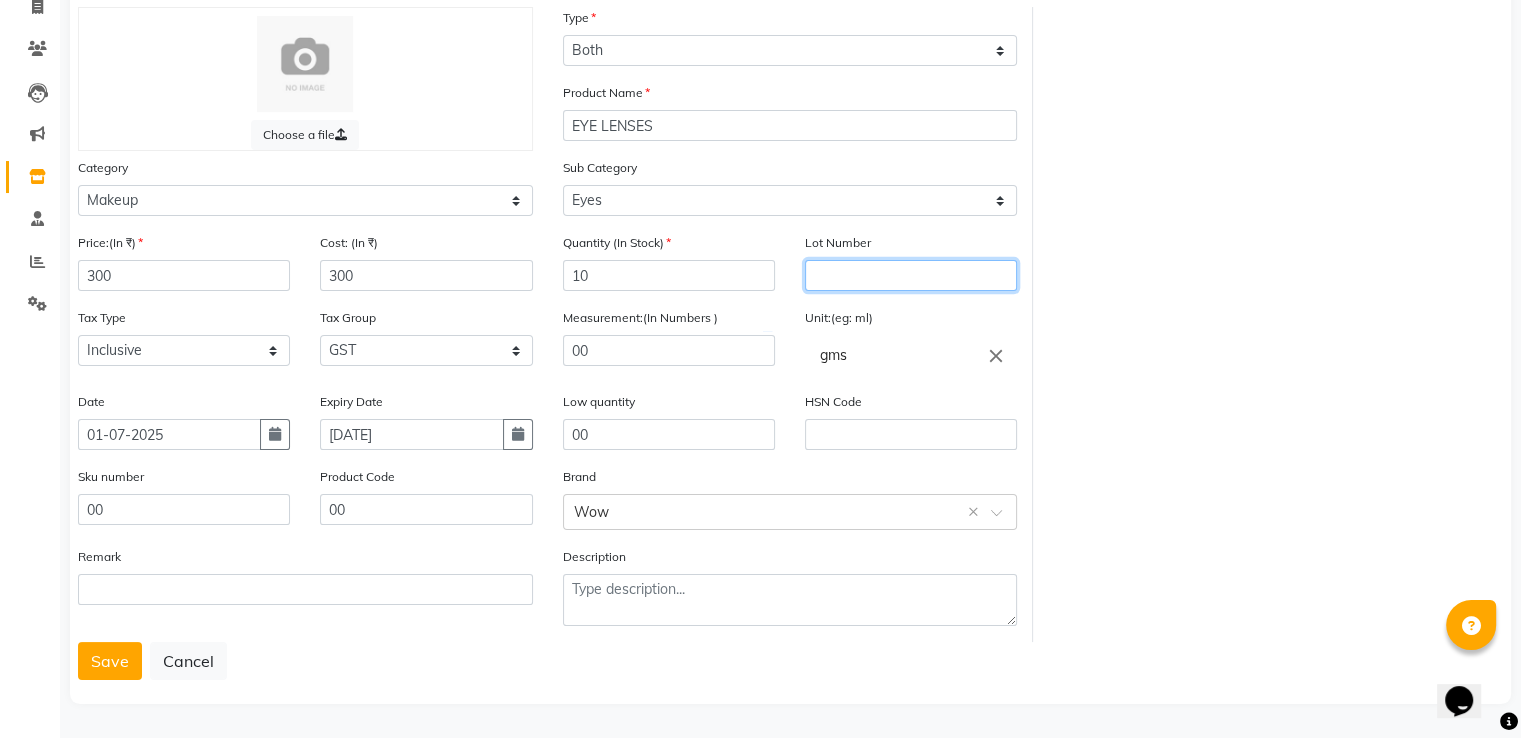 click 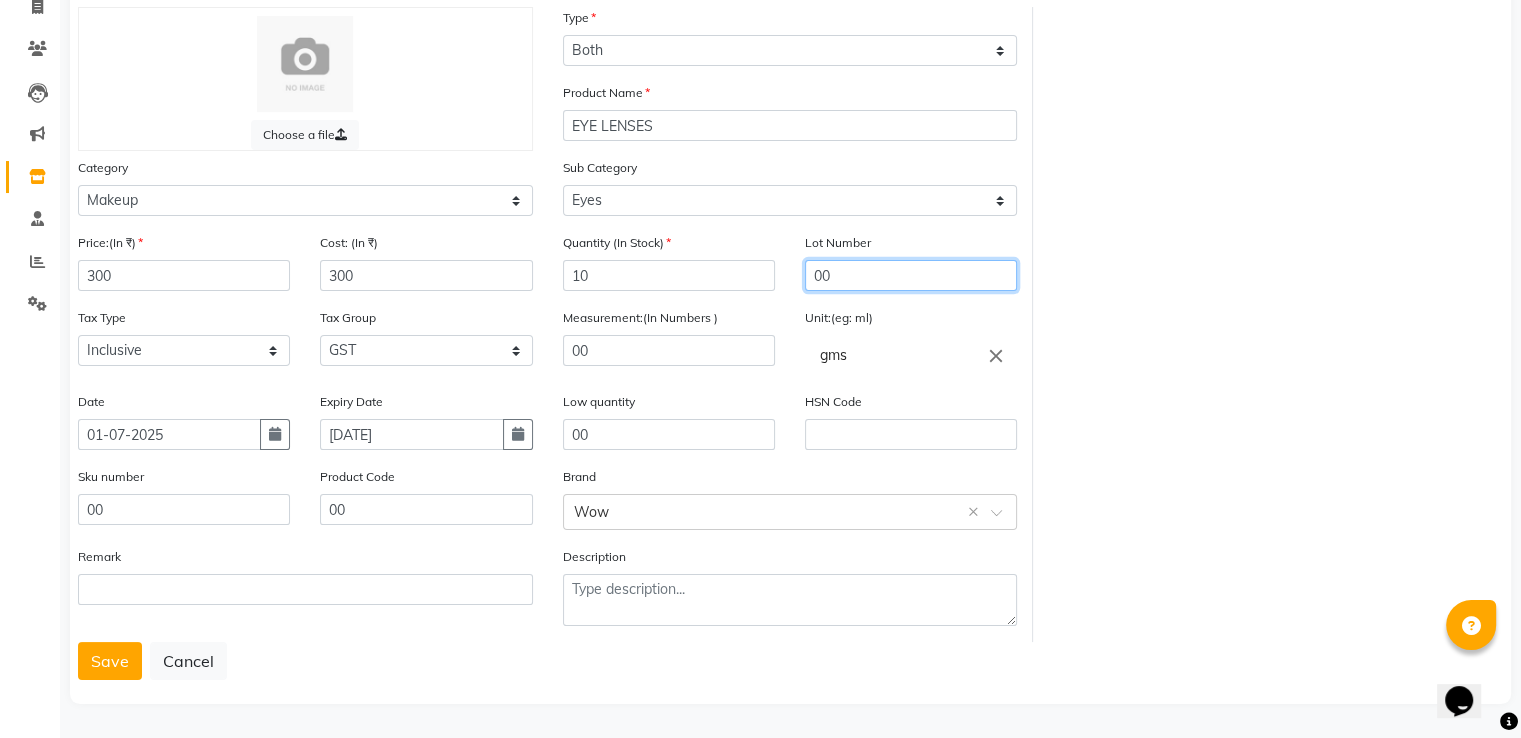 type on "00" 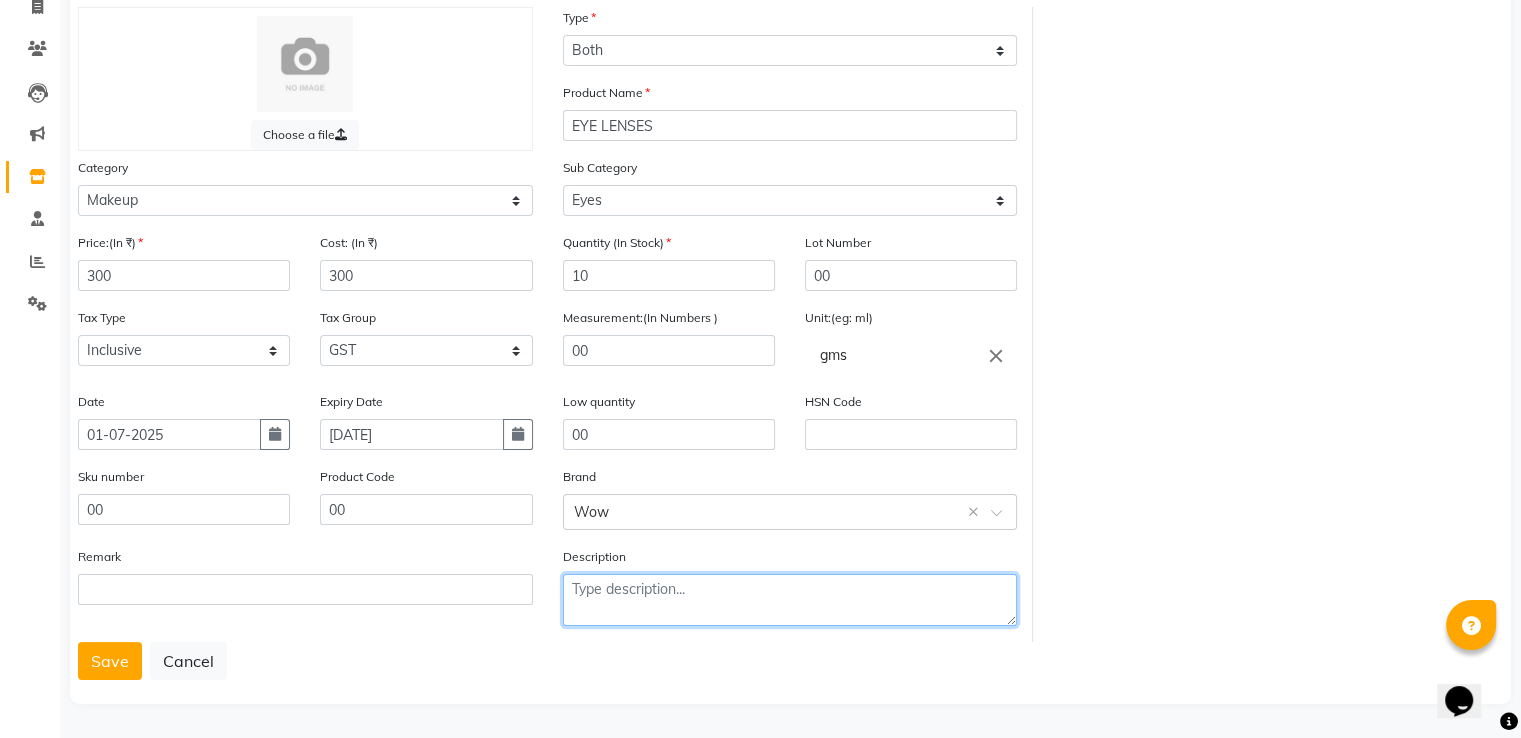 click 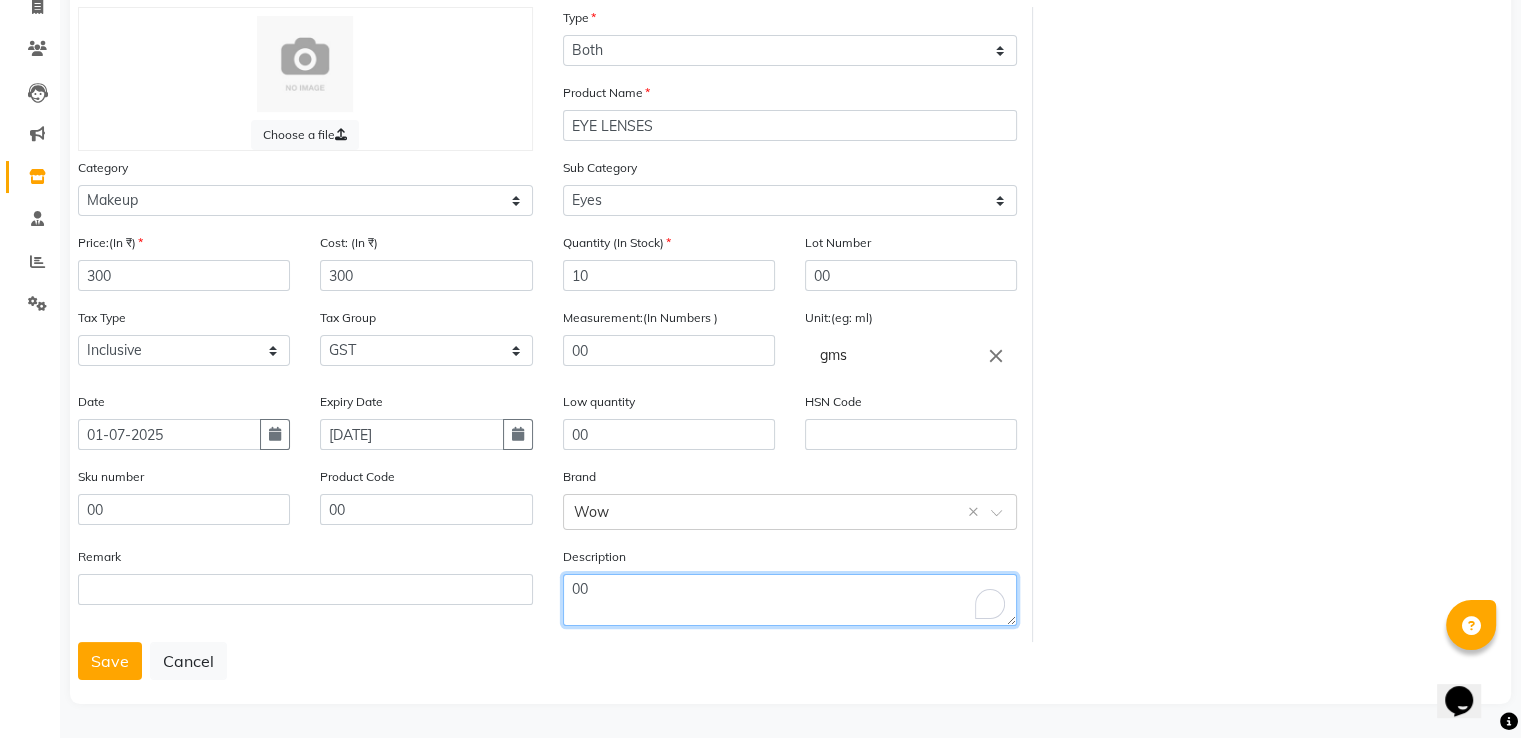 type on "00" 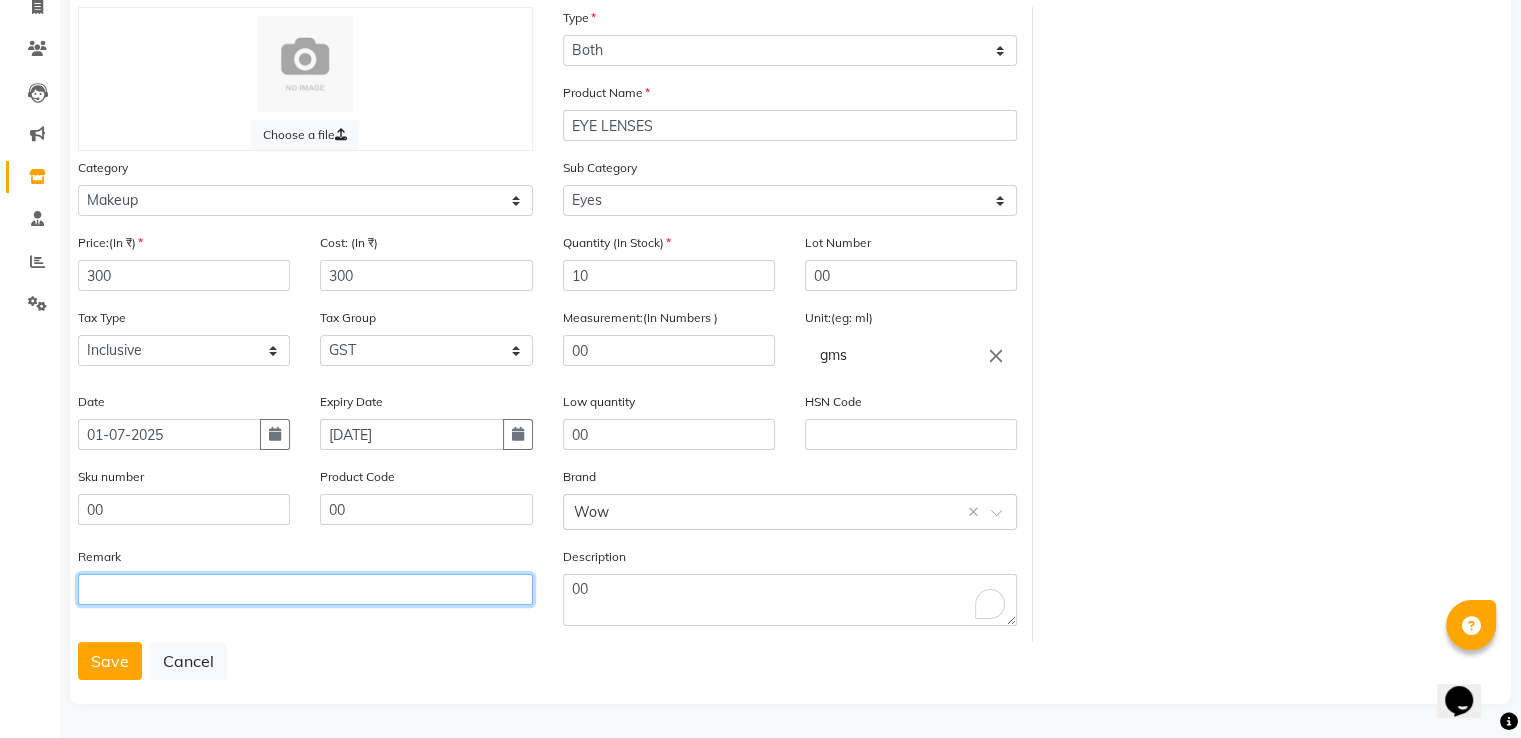 click 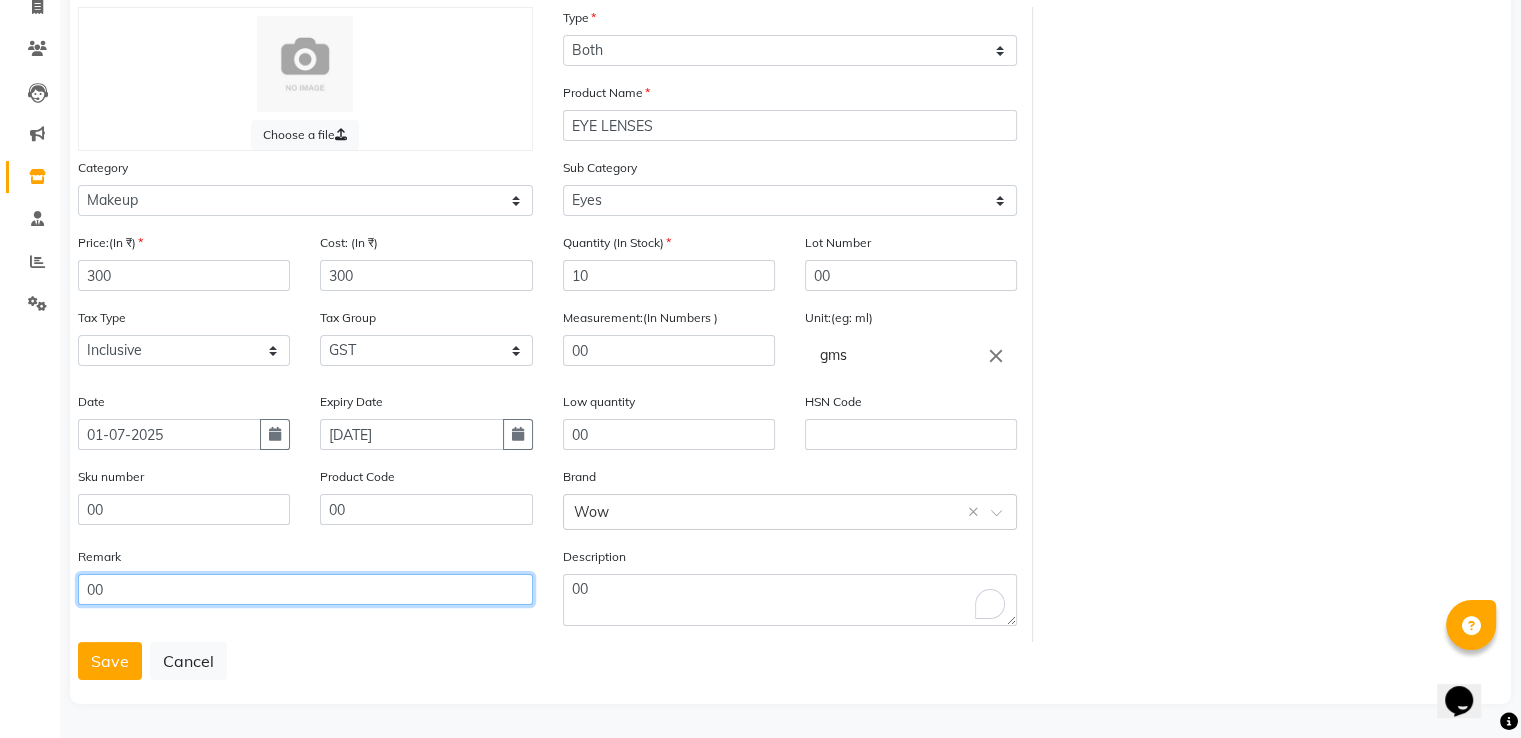 type on "00" 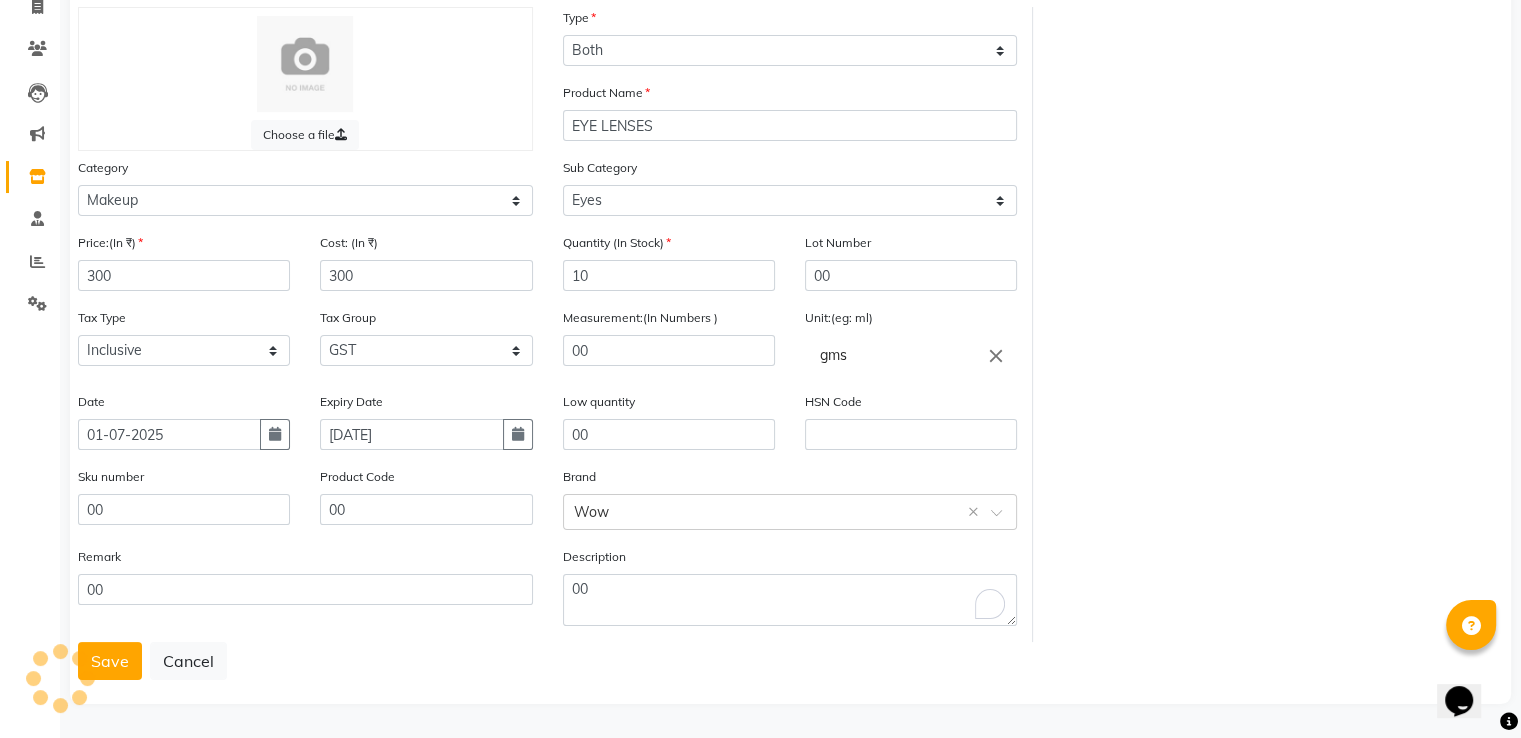 click at bounding box center [79, 659] 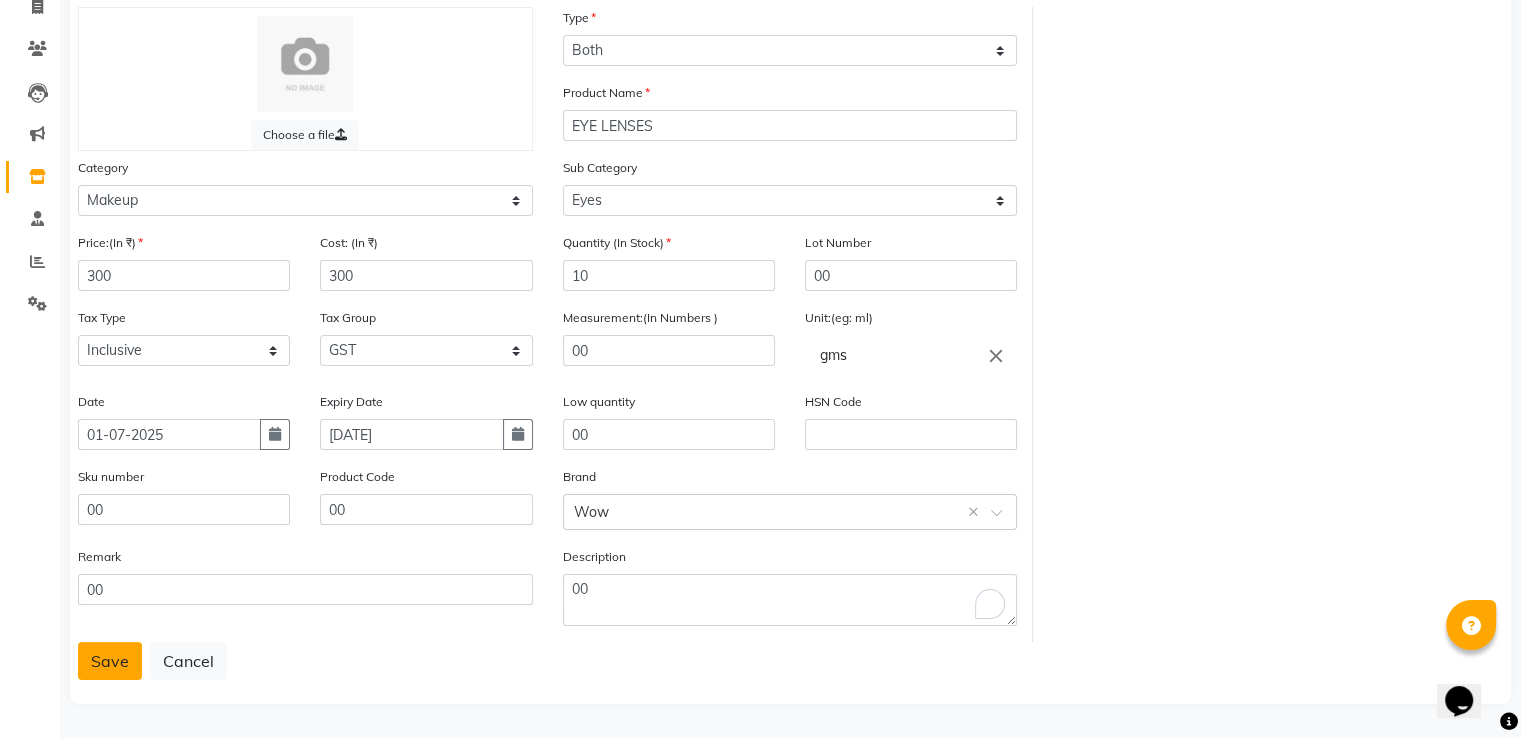 click on "Save" 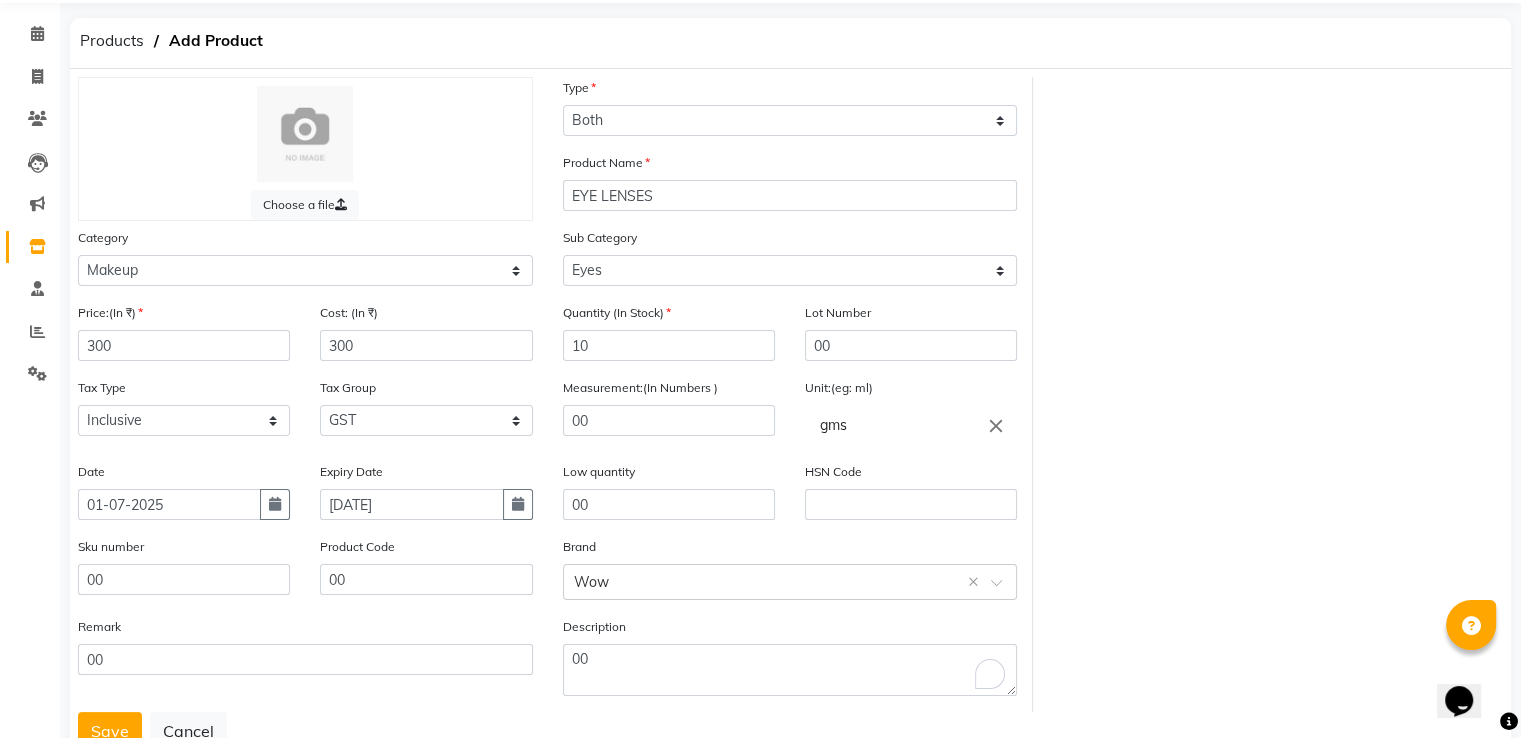 scroll, scrollTop: 0, scrollLeft: 0, axis: both 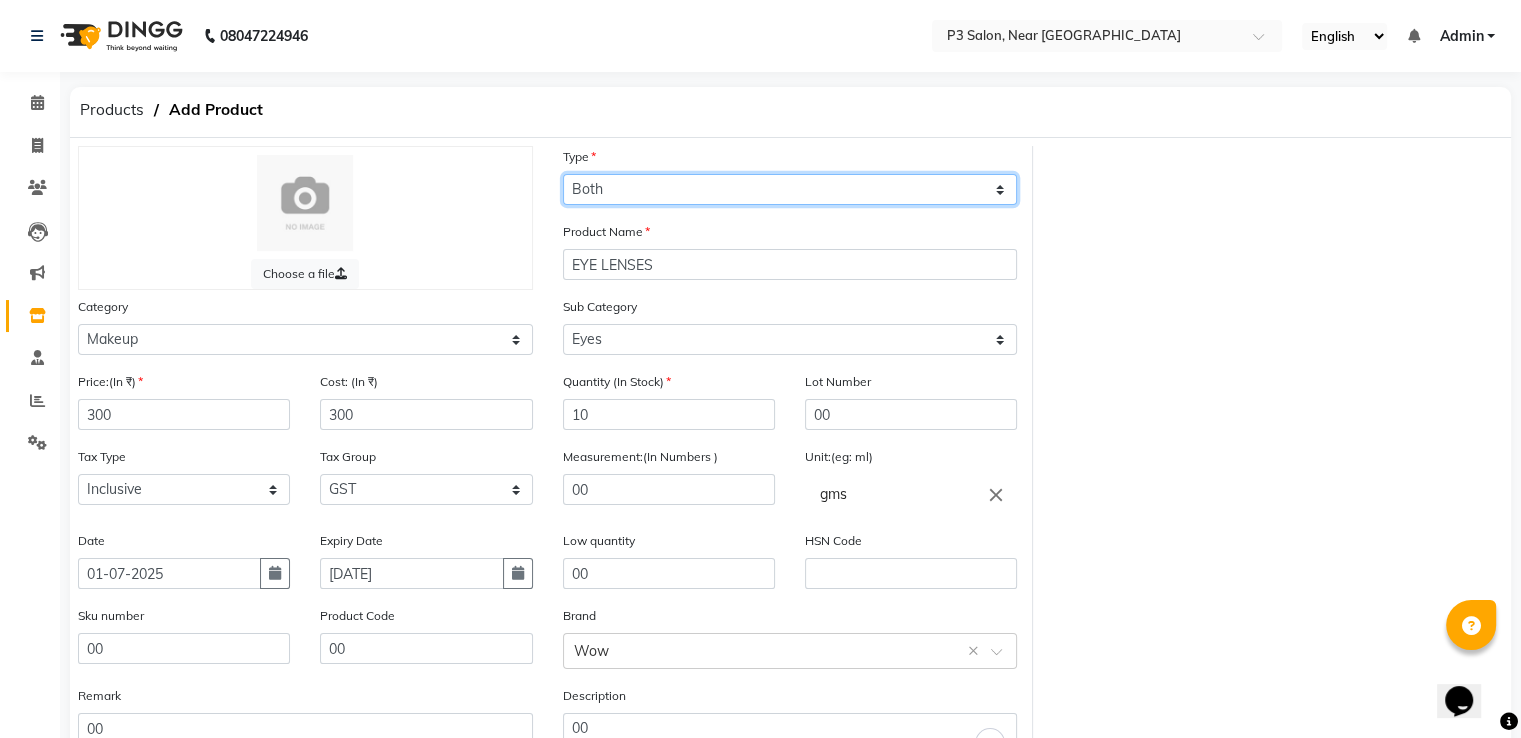 click on "Select Type Both Retail Consumable" 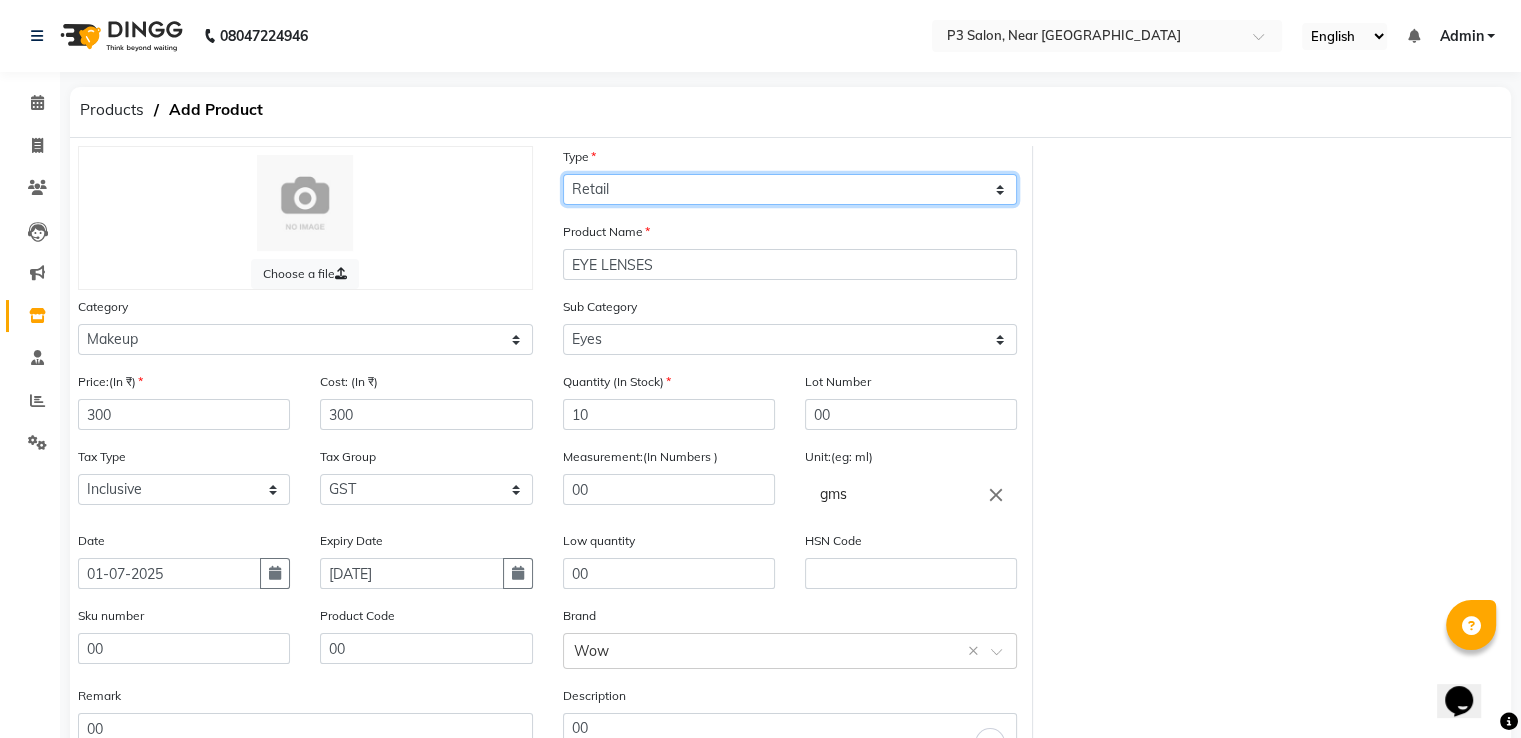 click on "Select Type Both Retail Consumable" 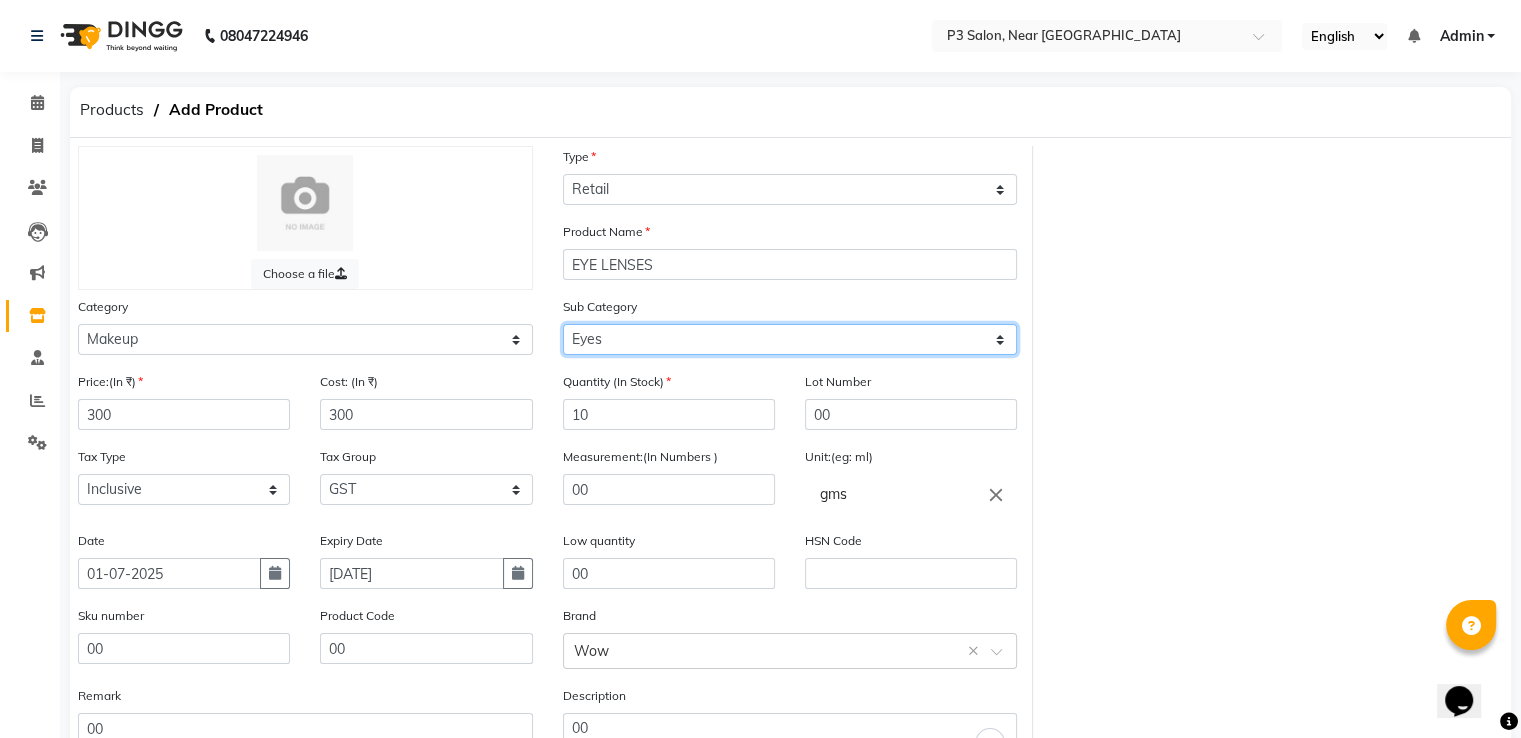 click on "Select Lips Nails Eyes Face Tools Brushes Makeup Remover Makeup Kit Other Makeup" 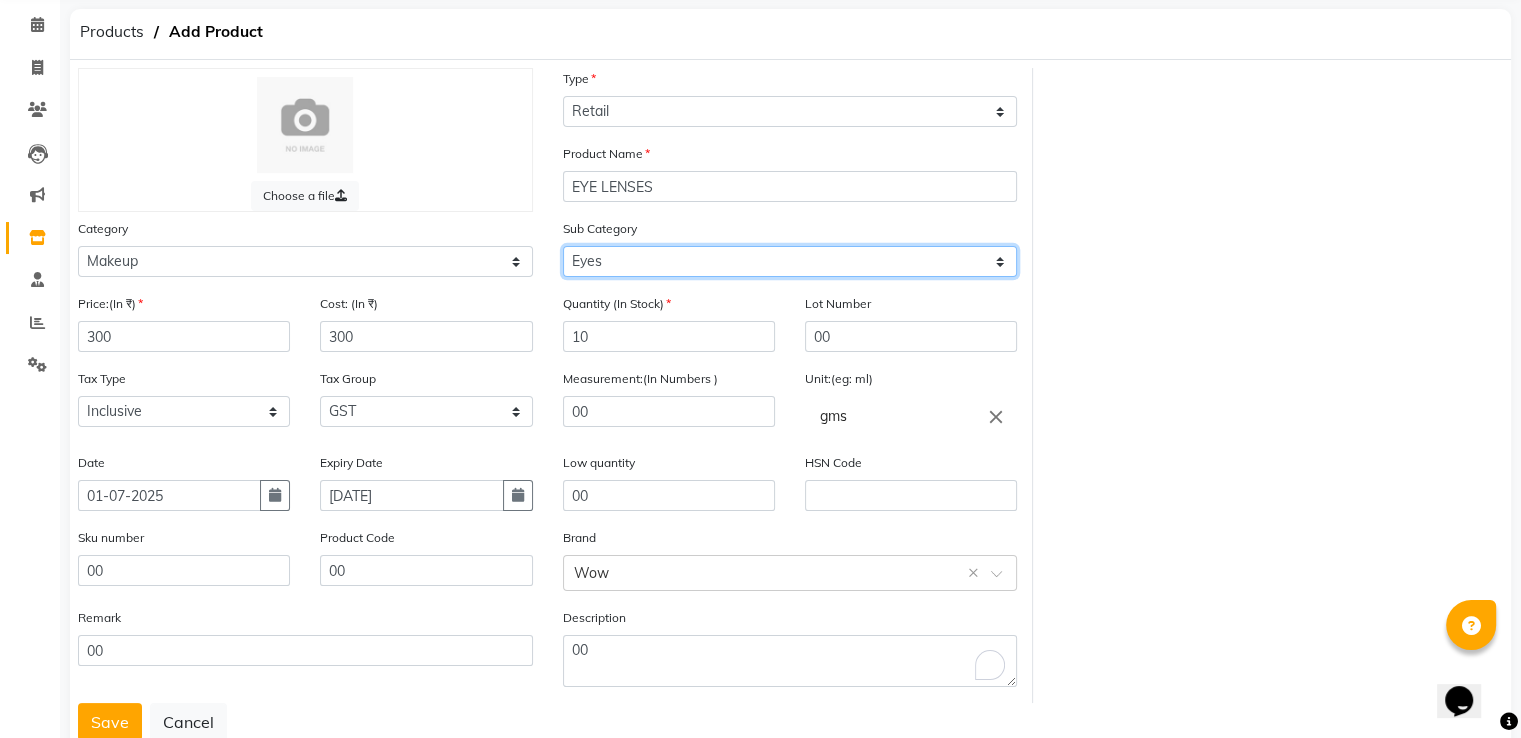 scroll, scrollTop: 148, scrollLeft: 0, axis: vertical 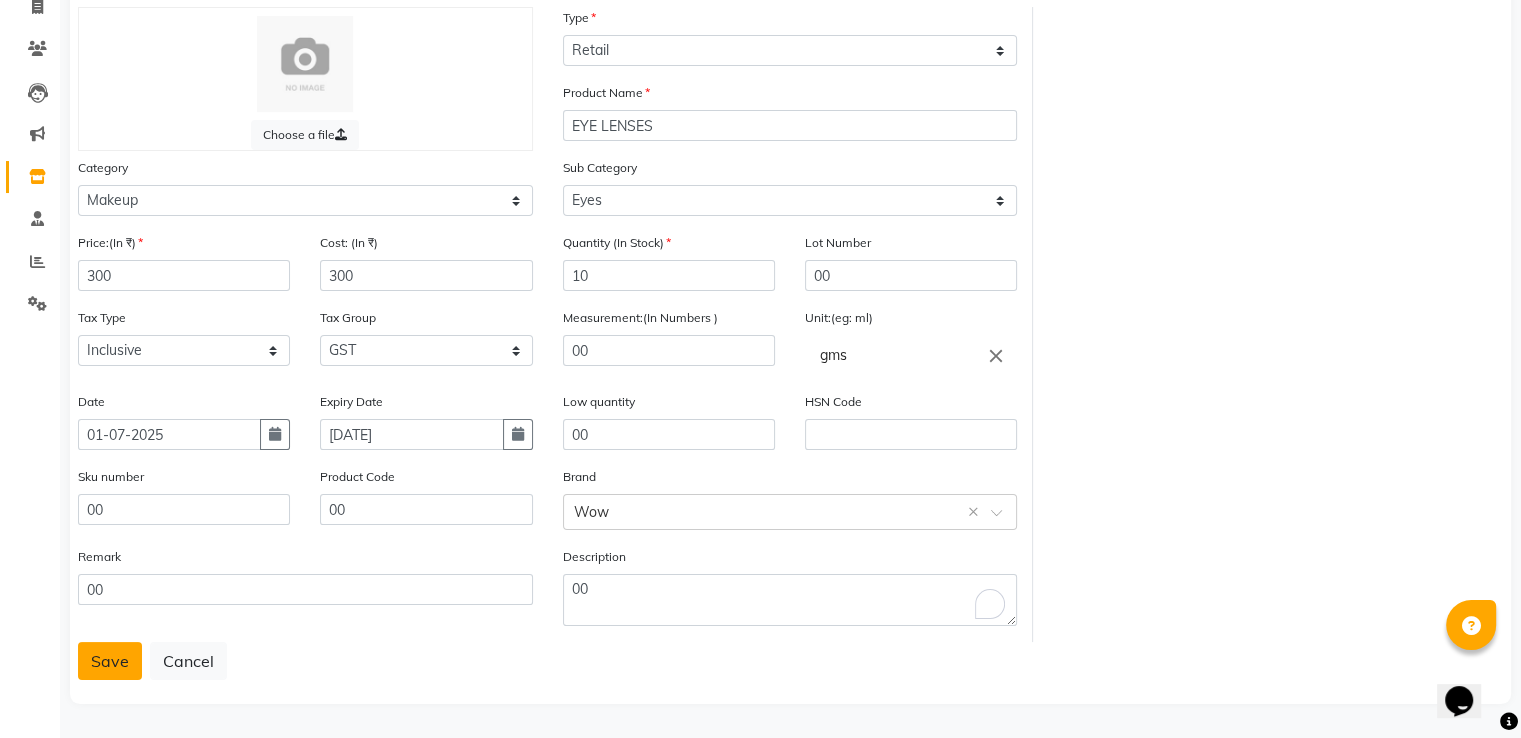 click on "Save" 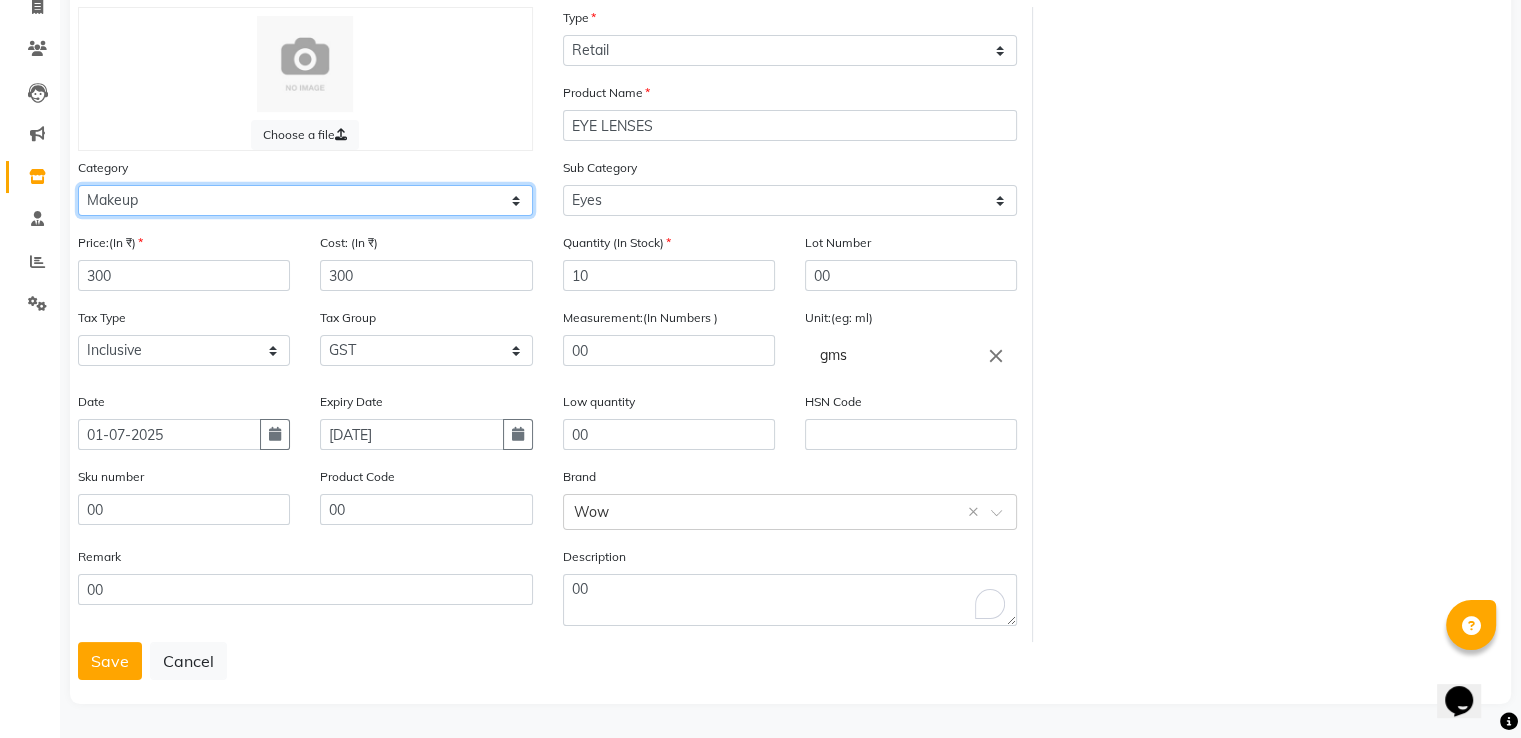 click on "Select Hair Skin Makeup Personal Care Appliances [PERSON_NAME] Waxing Disposable Threading Hands and Feet Beauty Planet [MEDICAL_DATA] Cadiveu Casmara Cheryls Loreal Olaplex Other" 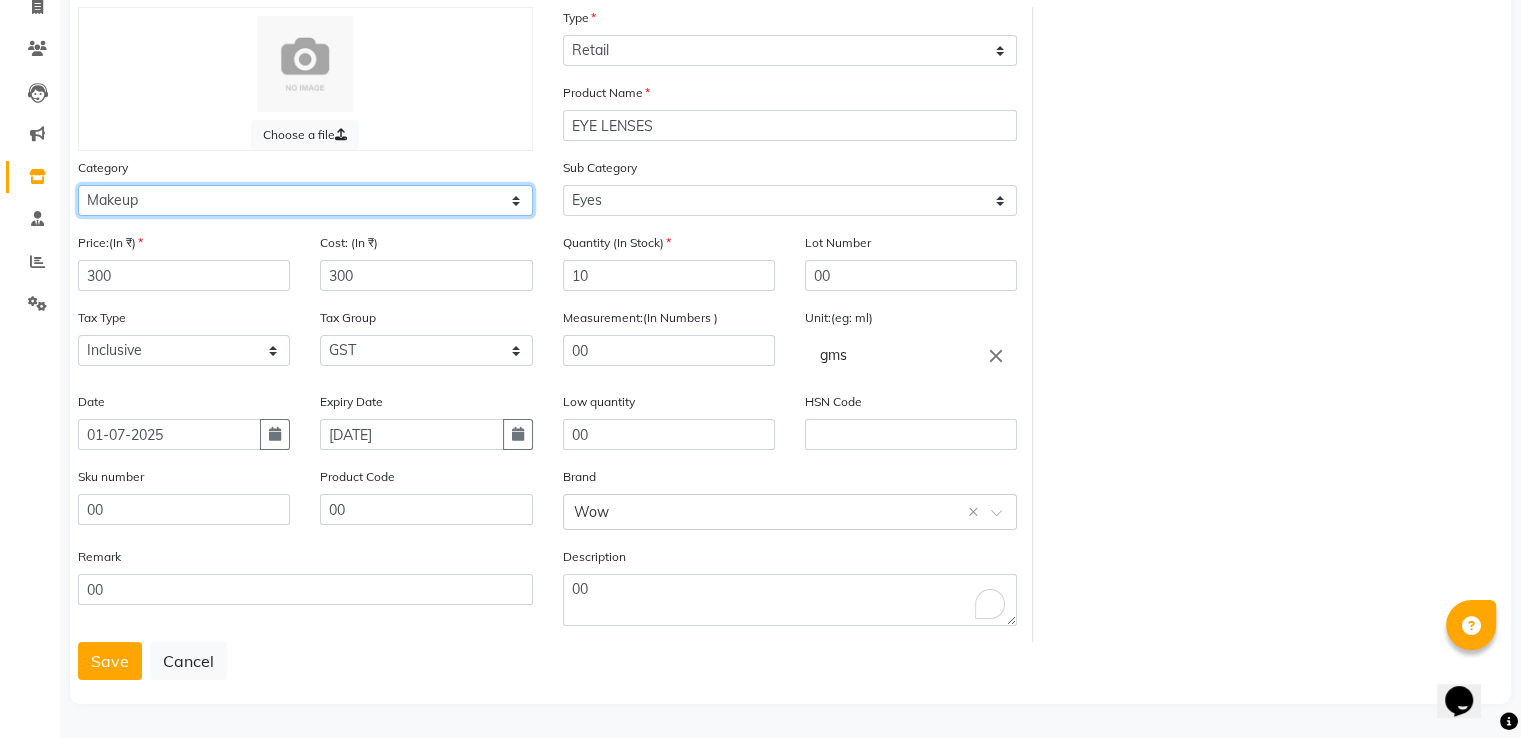 select on "1150" 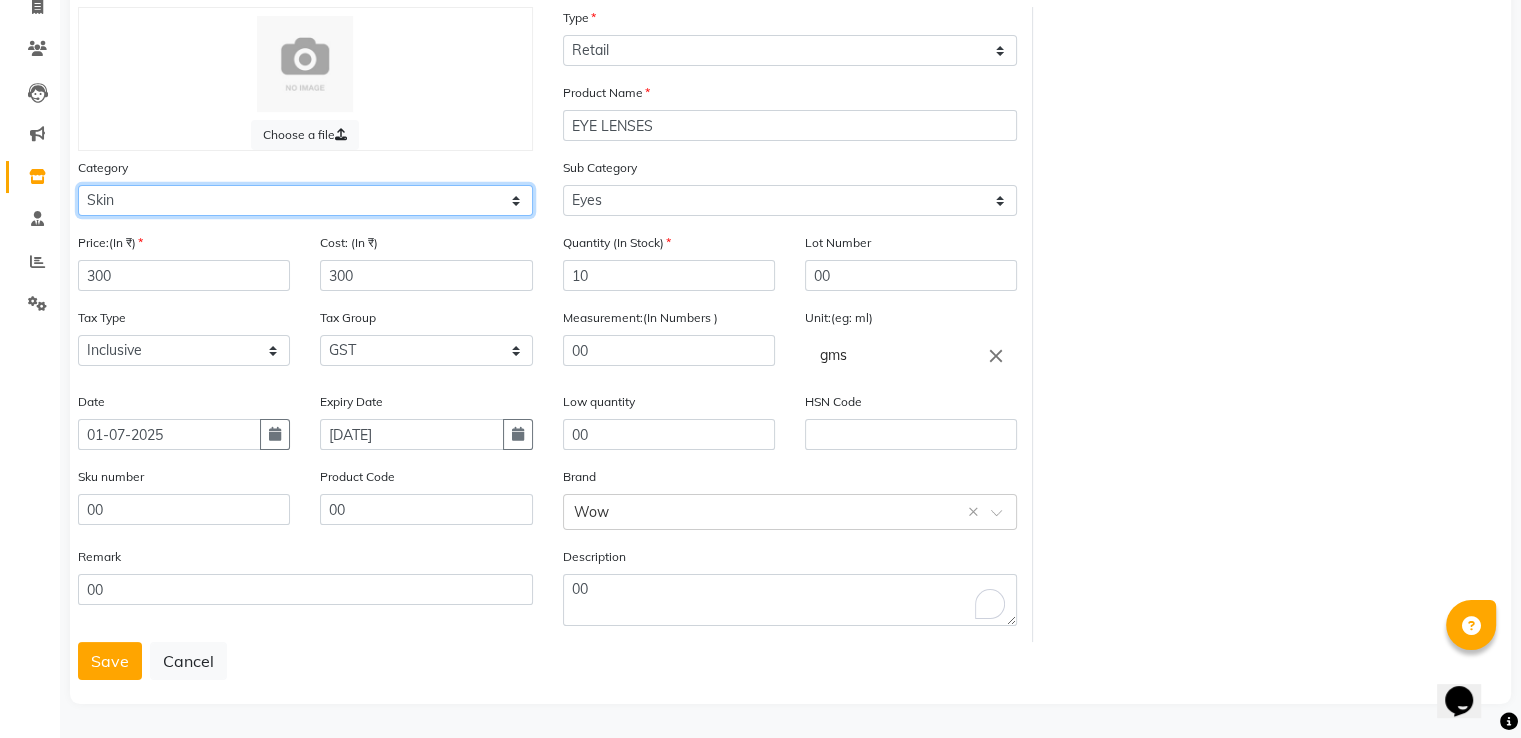 click on "Select Hair Skin Makeup Personal Care Appliances [PERSON_NAME] Waxing Disposable Threading Hands and Feet Beauty Planet [MEDICAL_DATA] Cadiveu Casmara Cheryls Loreal Olaplex Other" 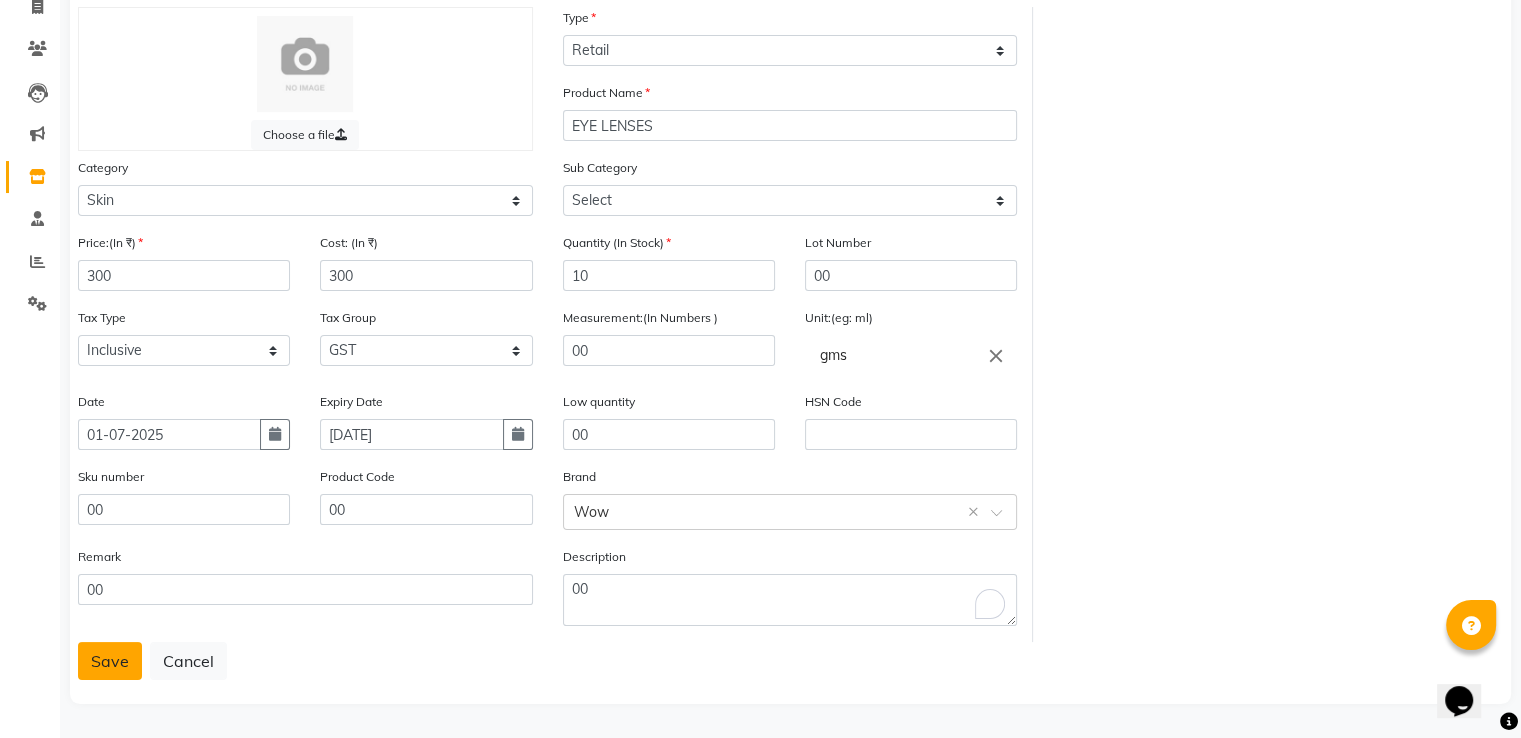 click on "Save" 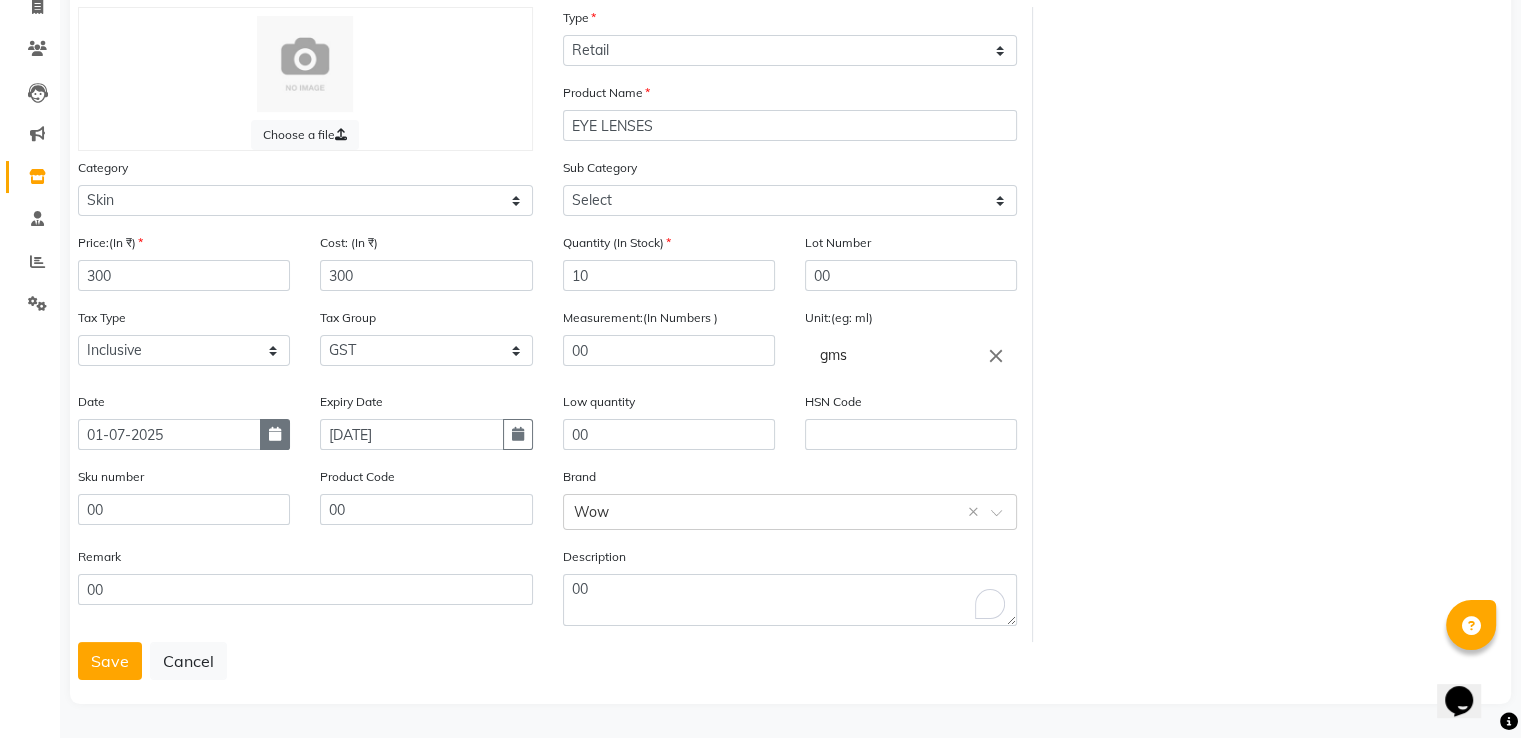 click 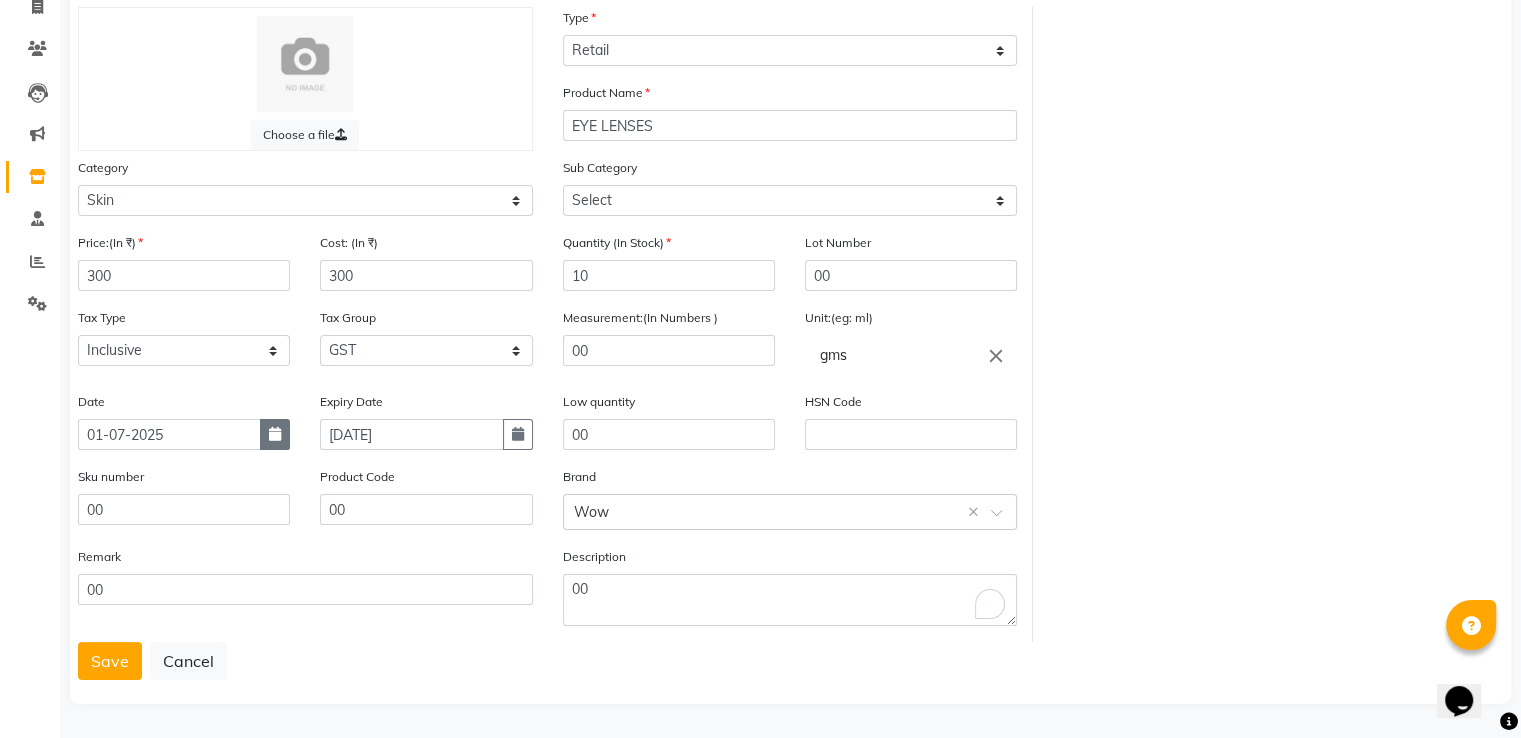 select on "7" 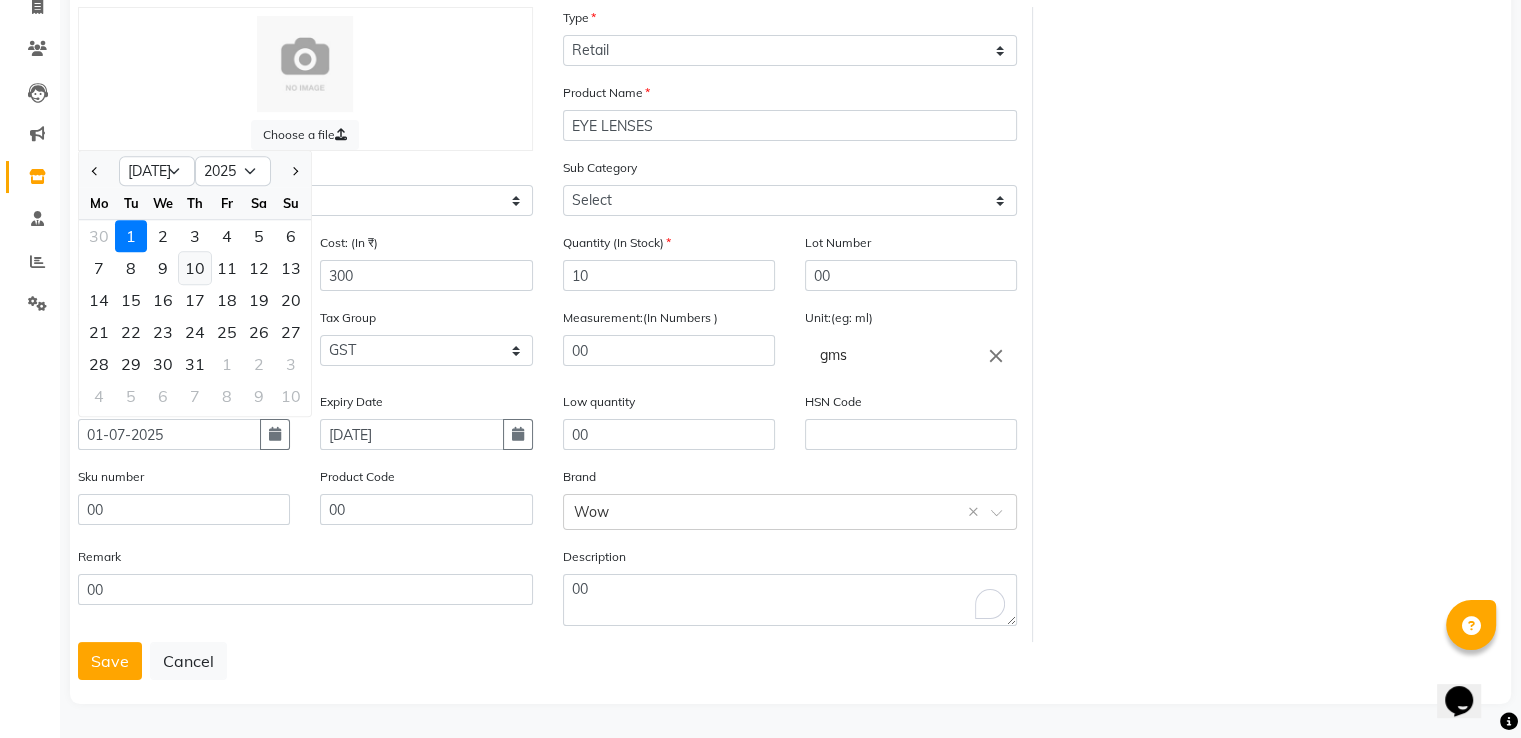 click on "10" 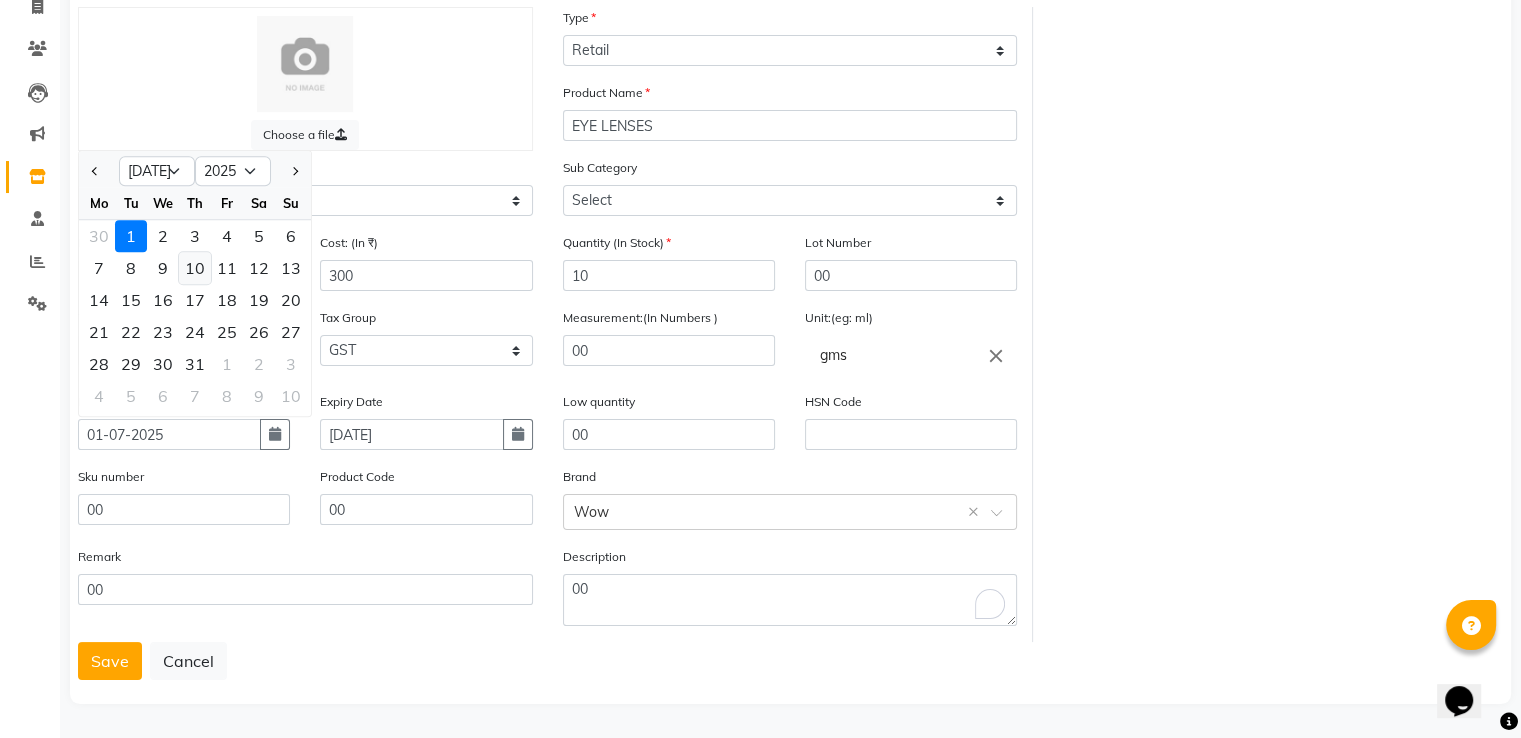 type on "[DATE]" 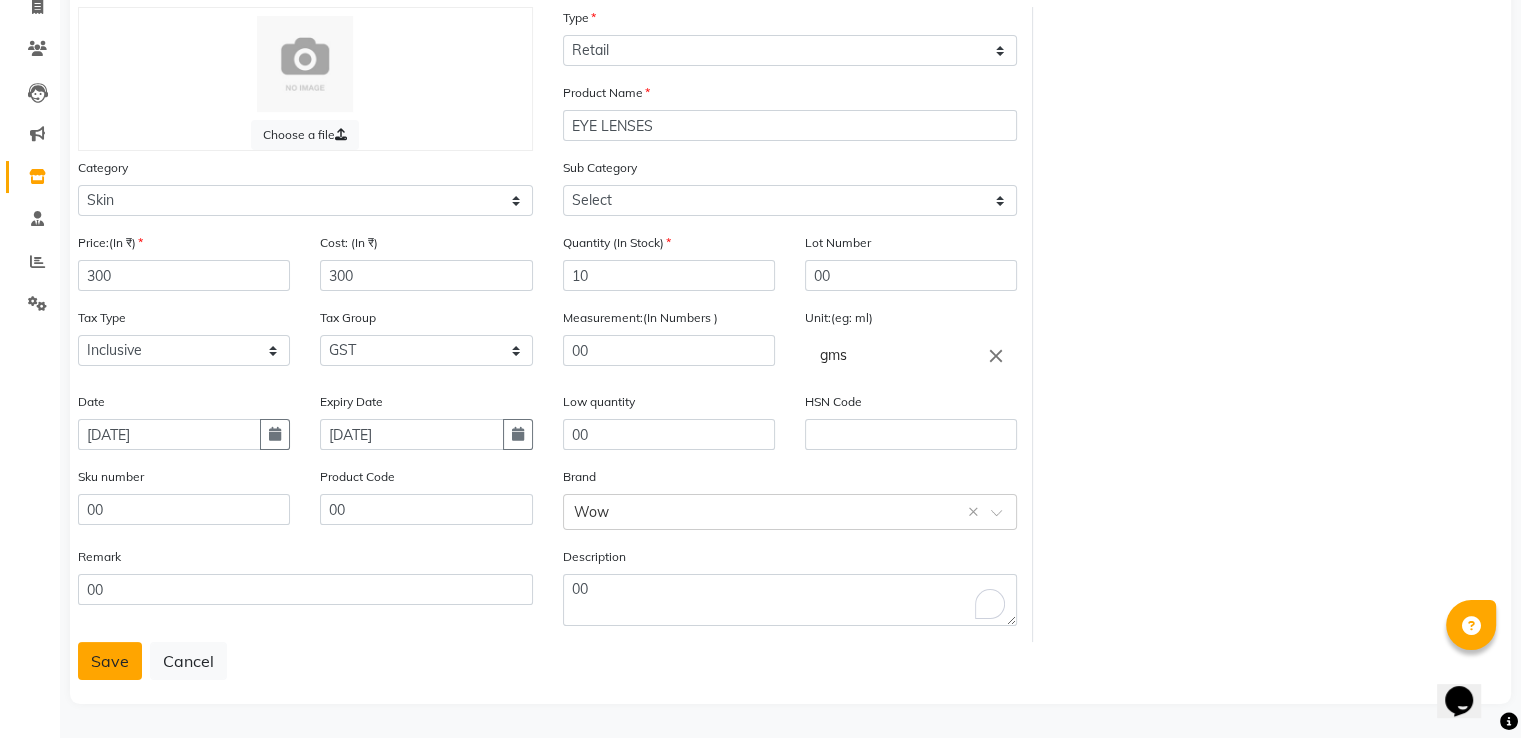 click on "Save" 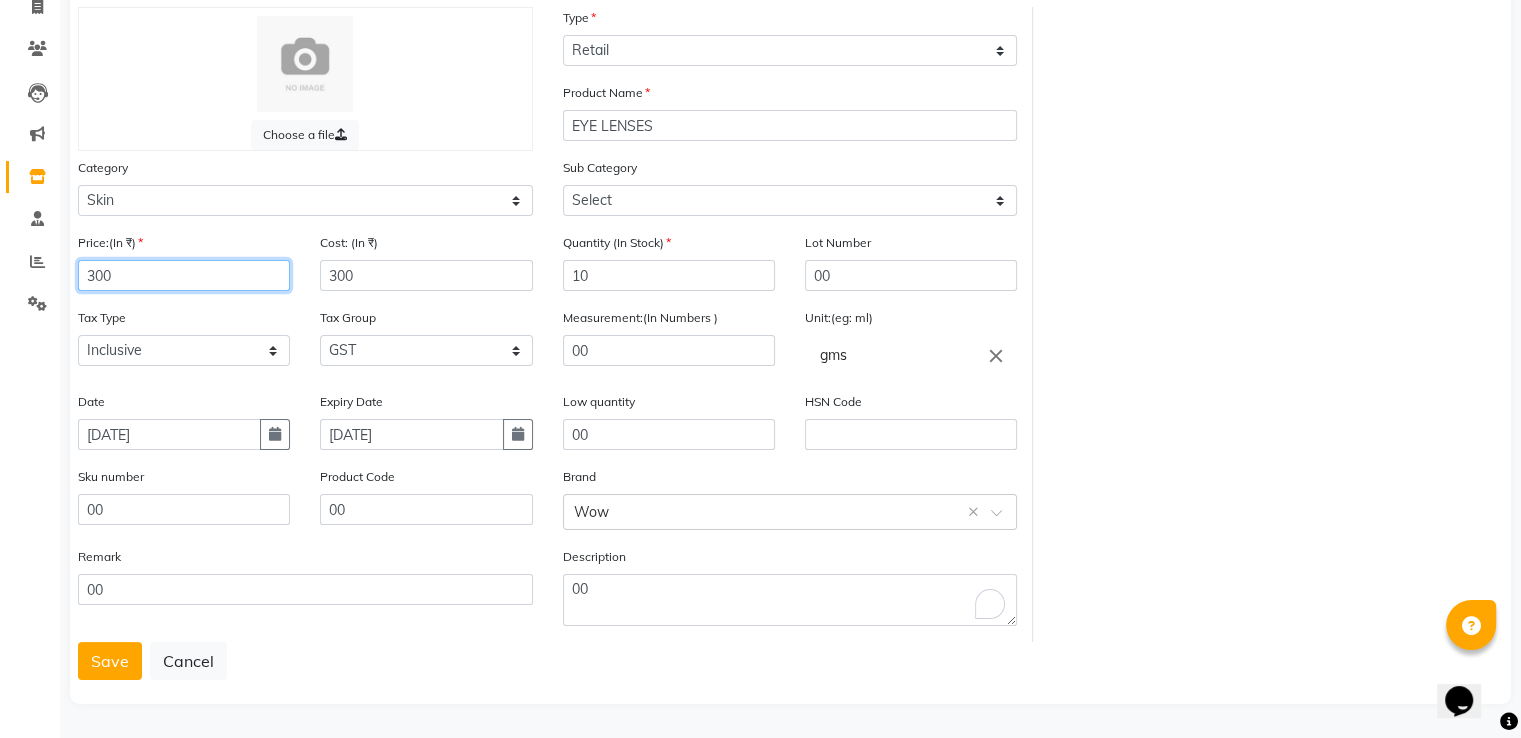 click on "300" 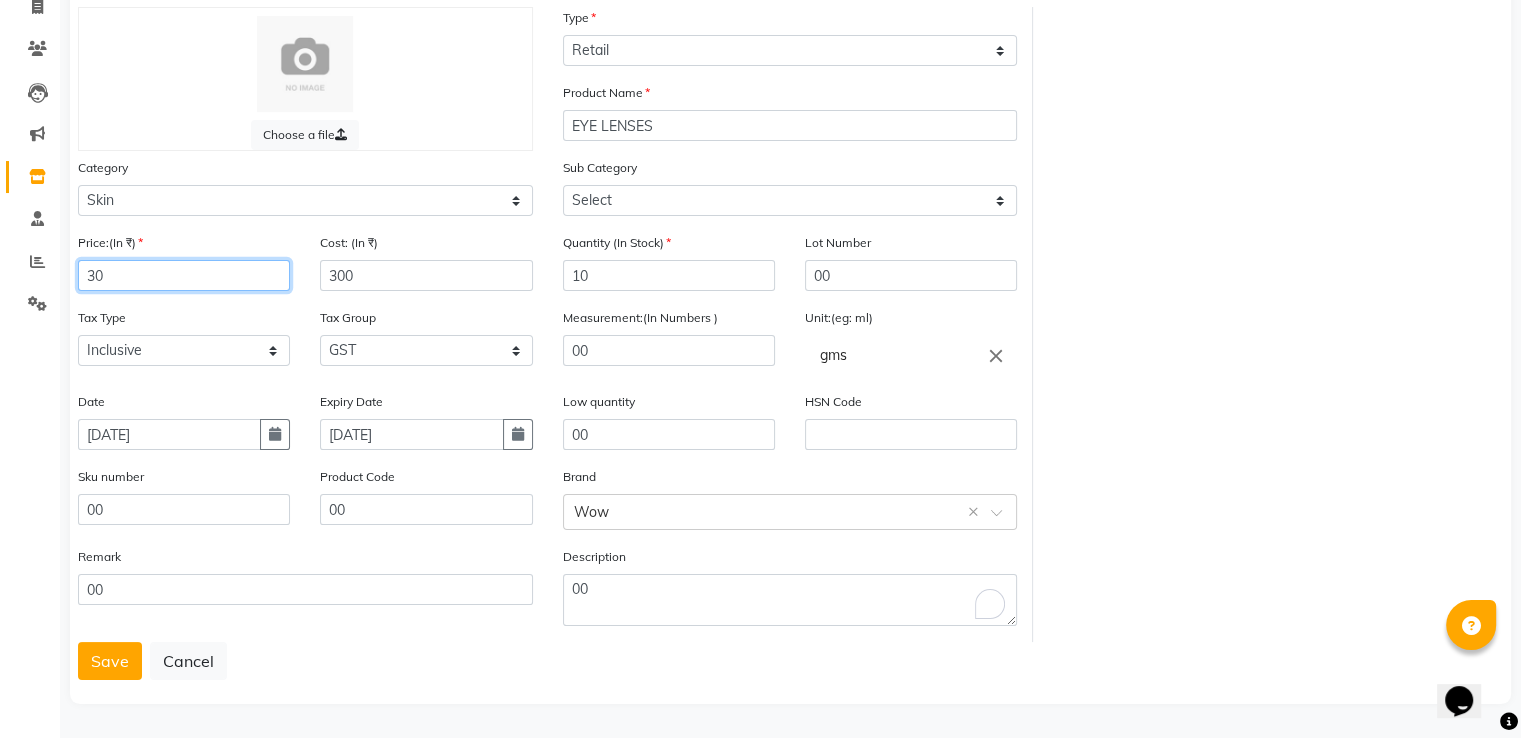 type on "3" 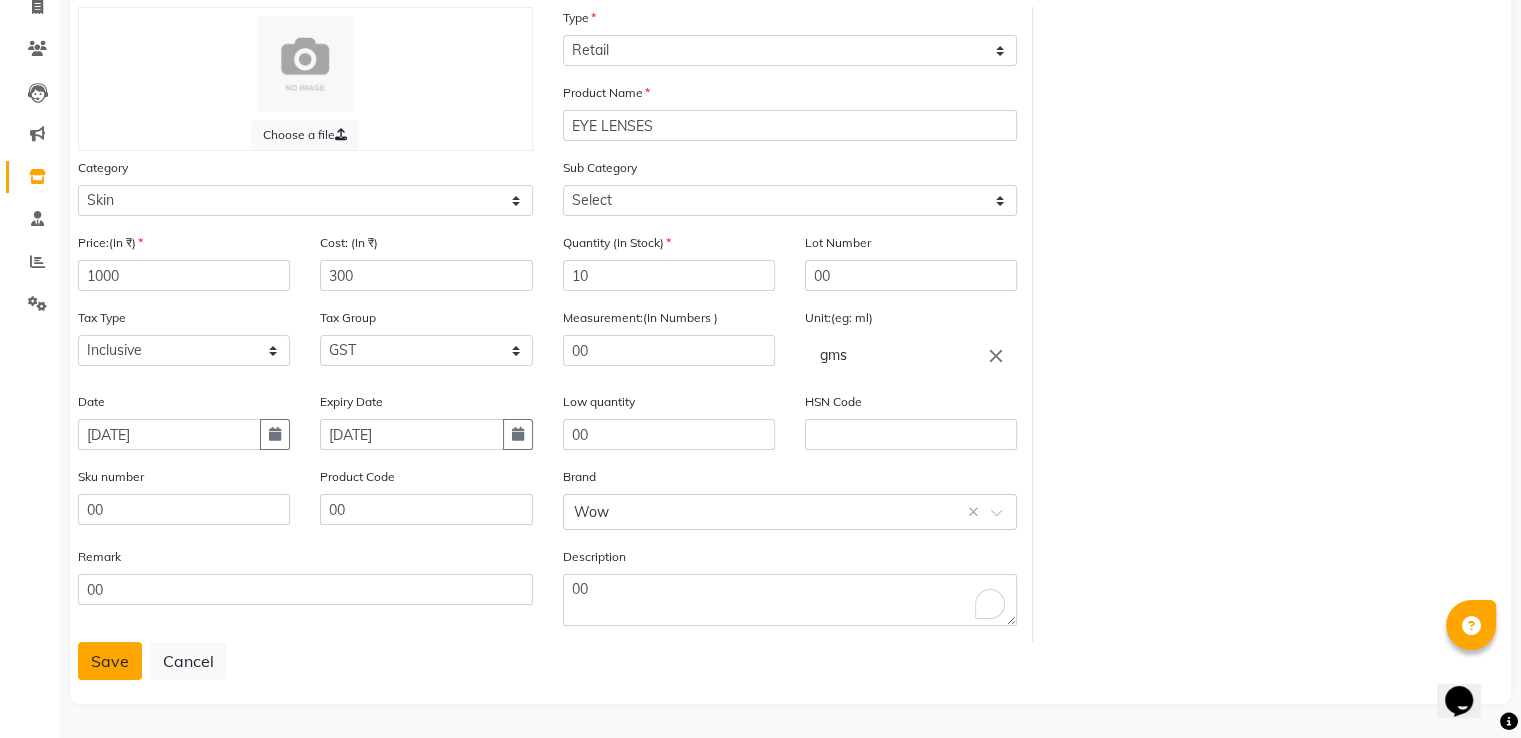 click on "Save" 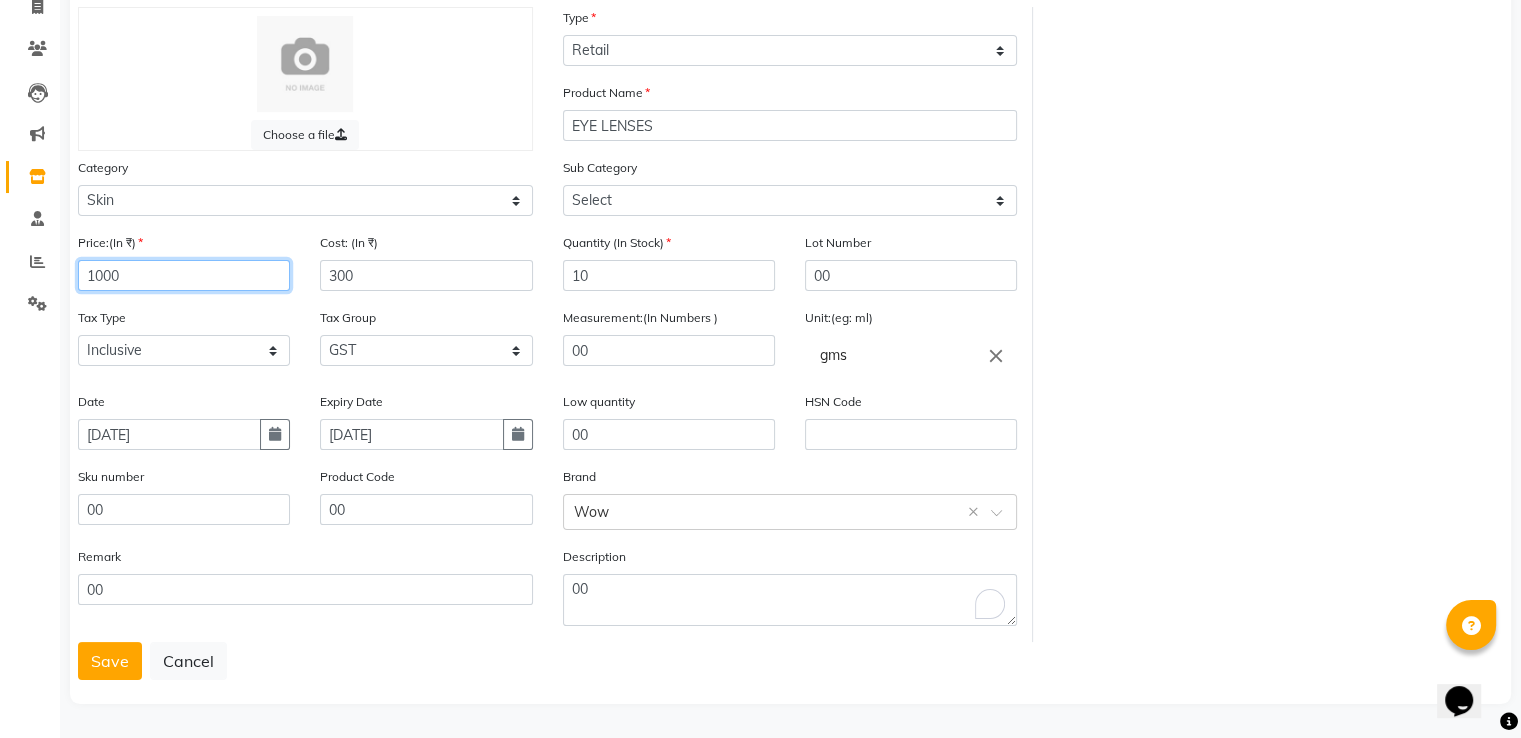 click on "1000" 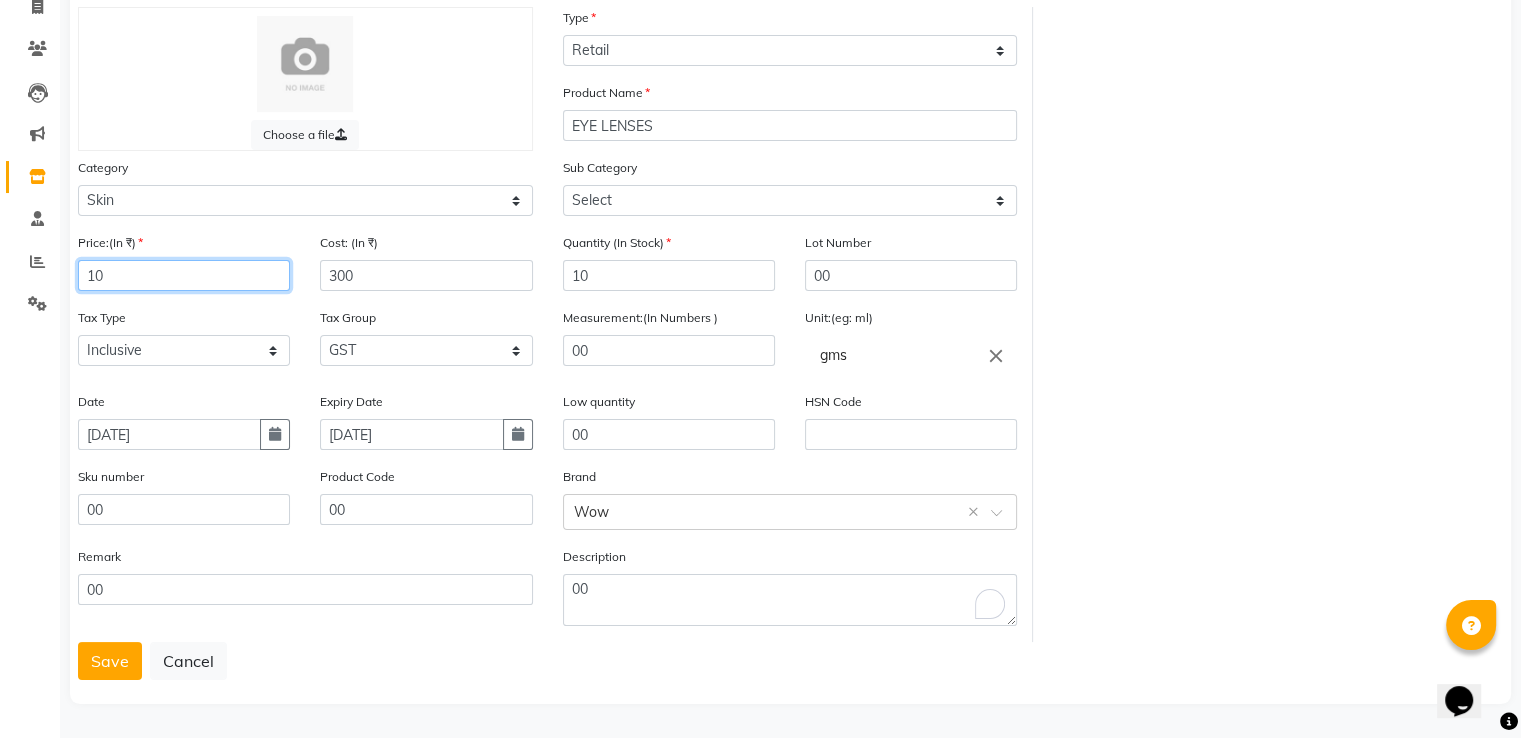 type on "1" 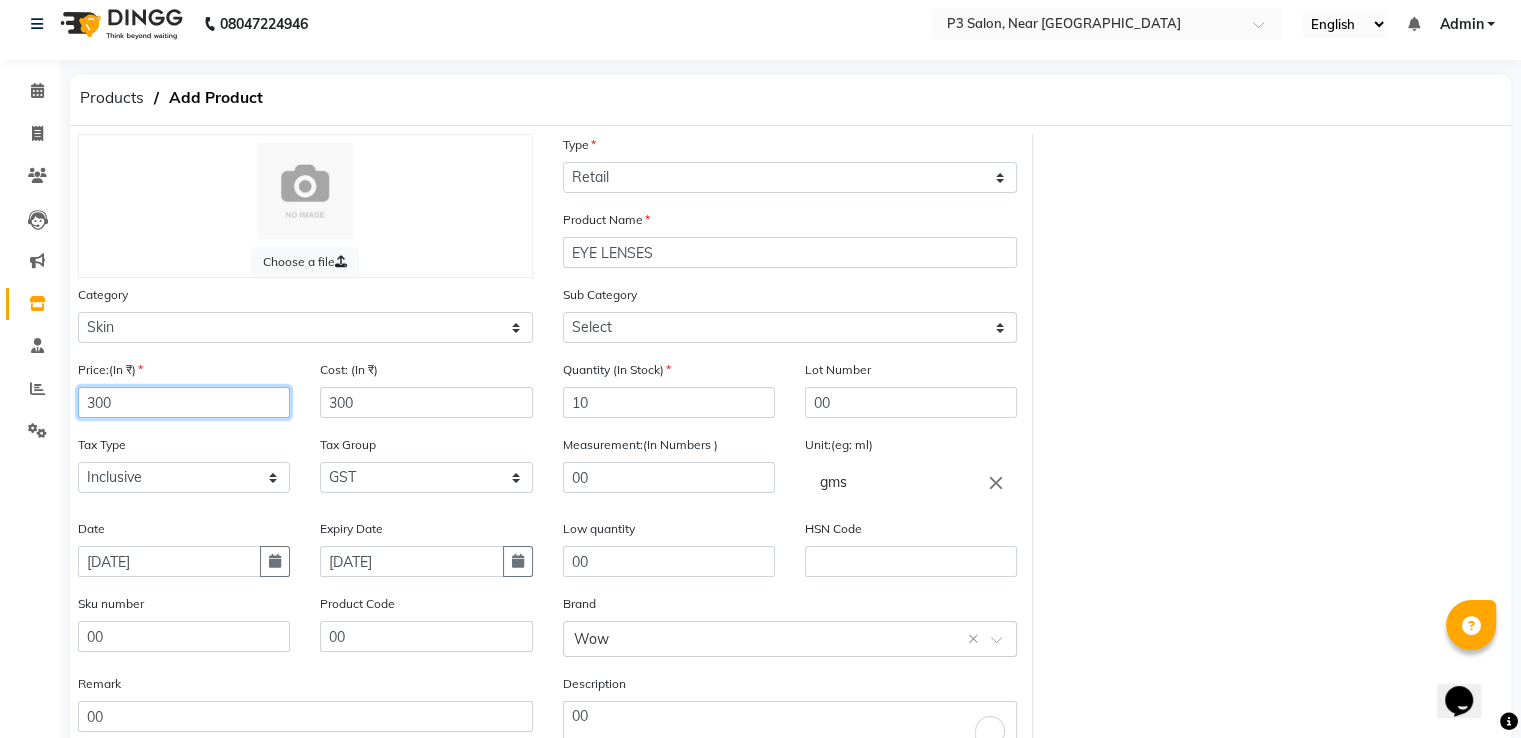 scroll, scrollTop: 0, scrollLeft: 0, axis: both 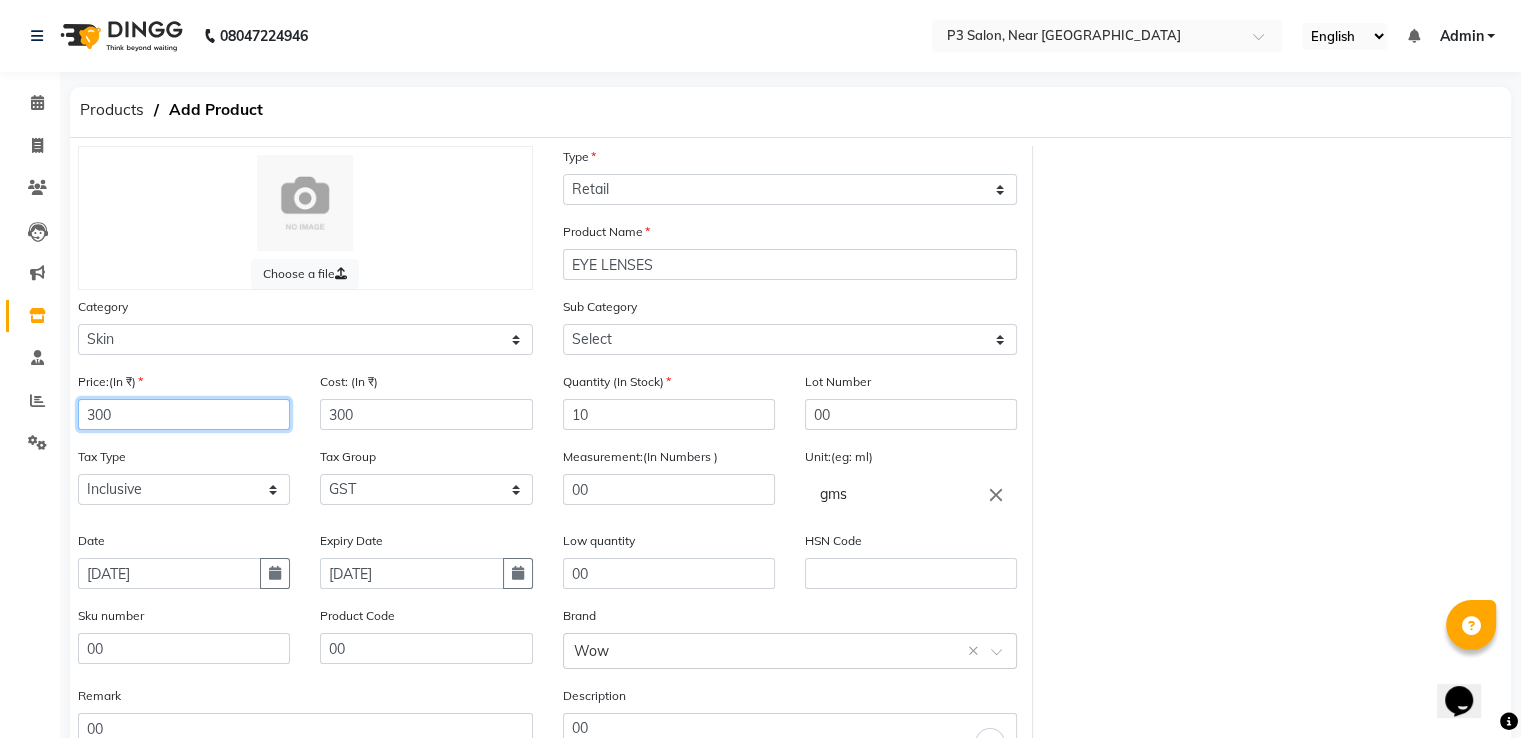 type on "300" 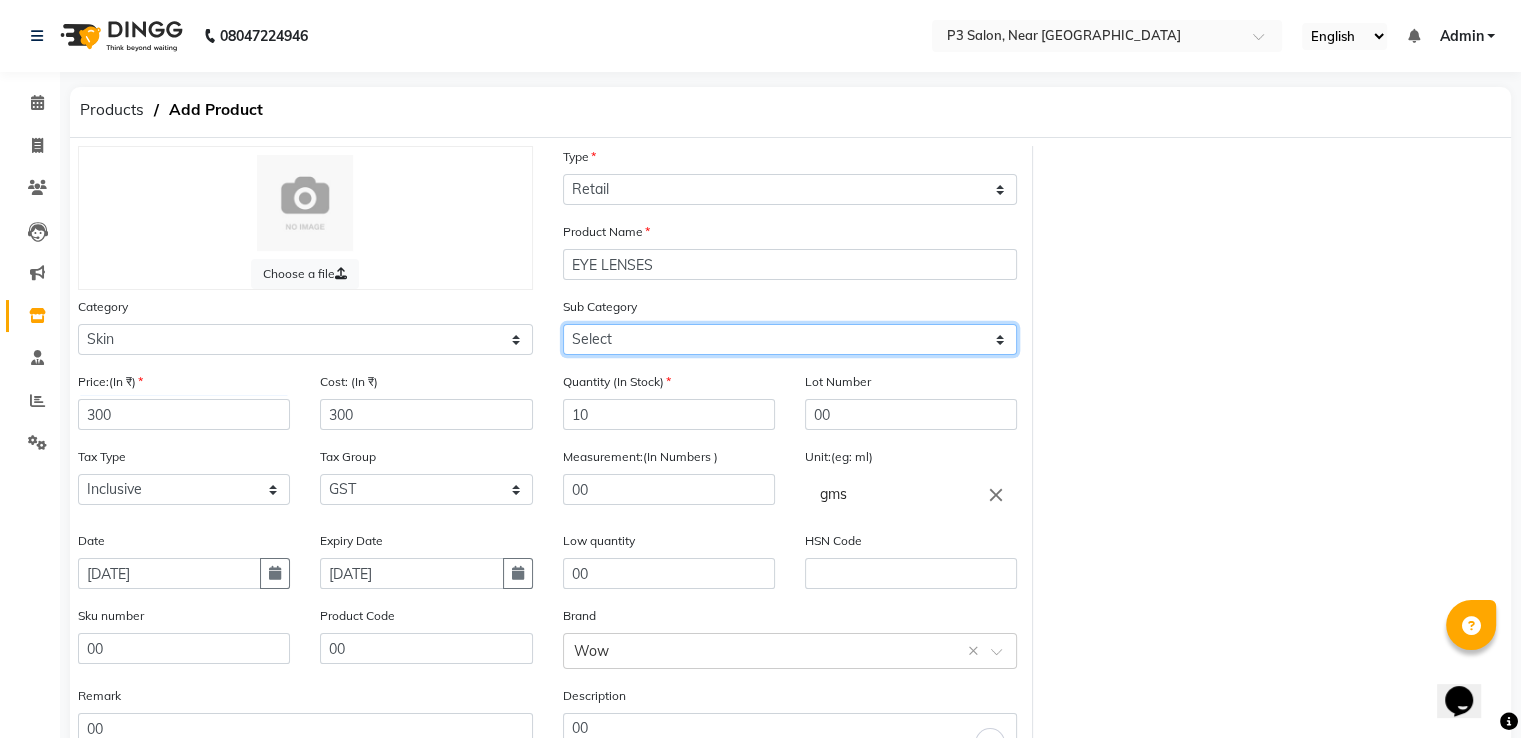 click on "Select Cleanser Facial Moisturiser Serum Toner Sun Care Masks Lip Care Eye Care Body Care Hand & Feet Kit & Combo Treatment Appliances Other Skin" 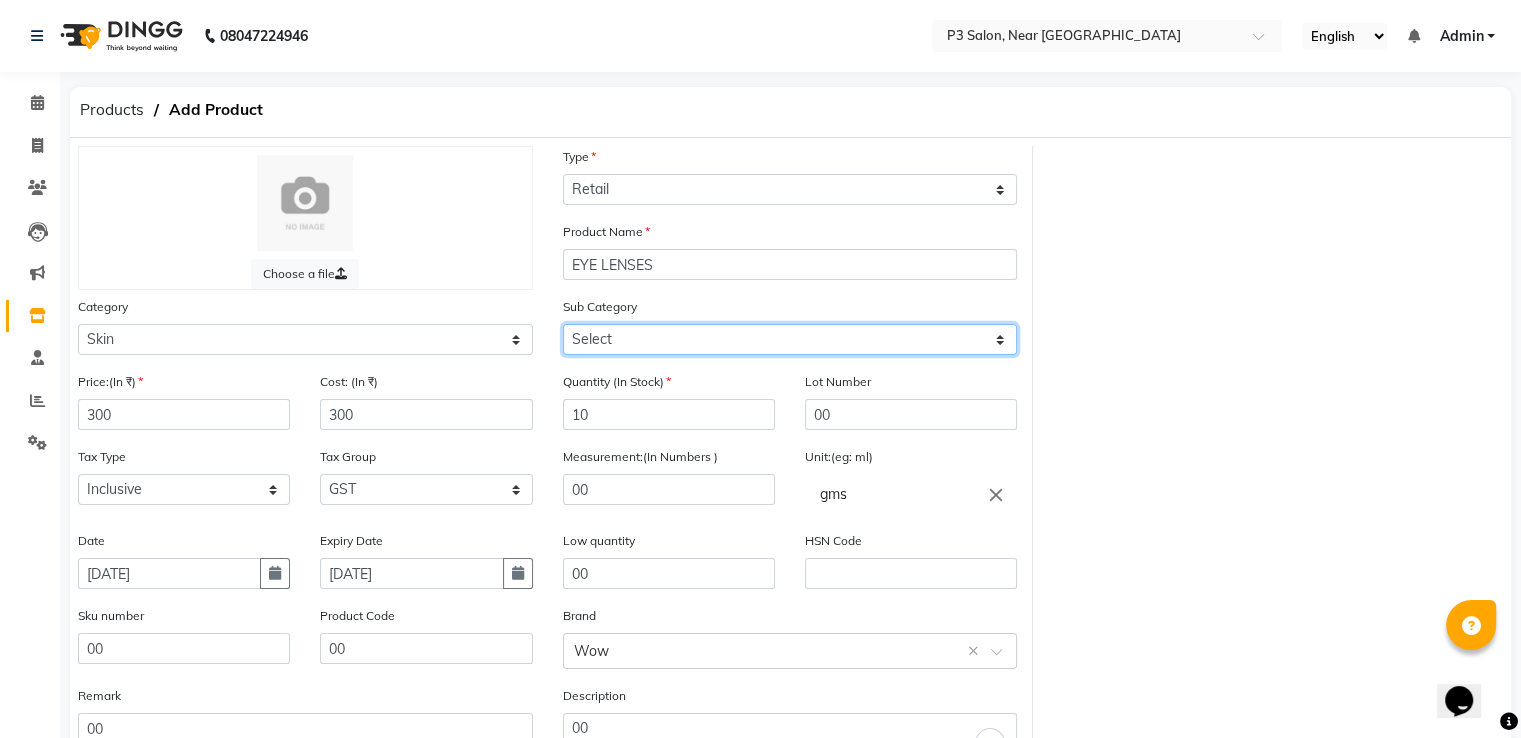 select on "1159" 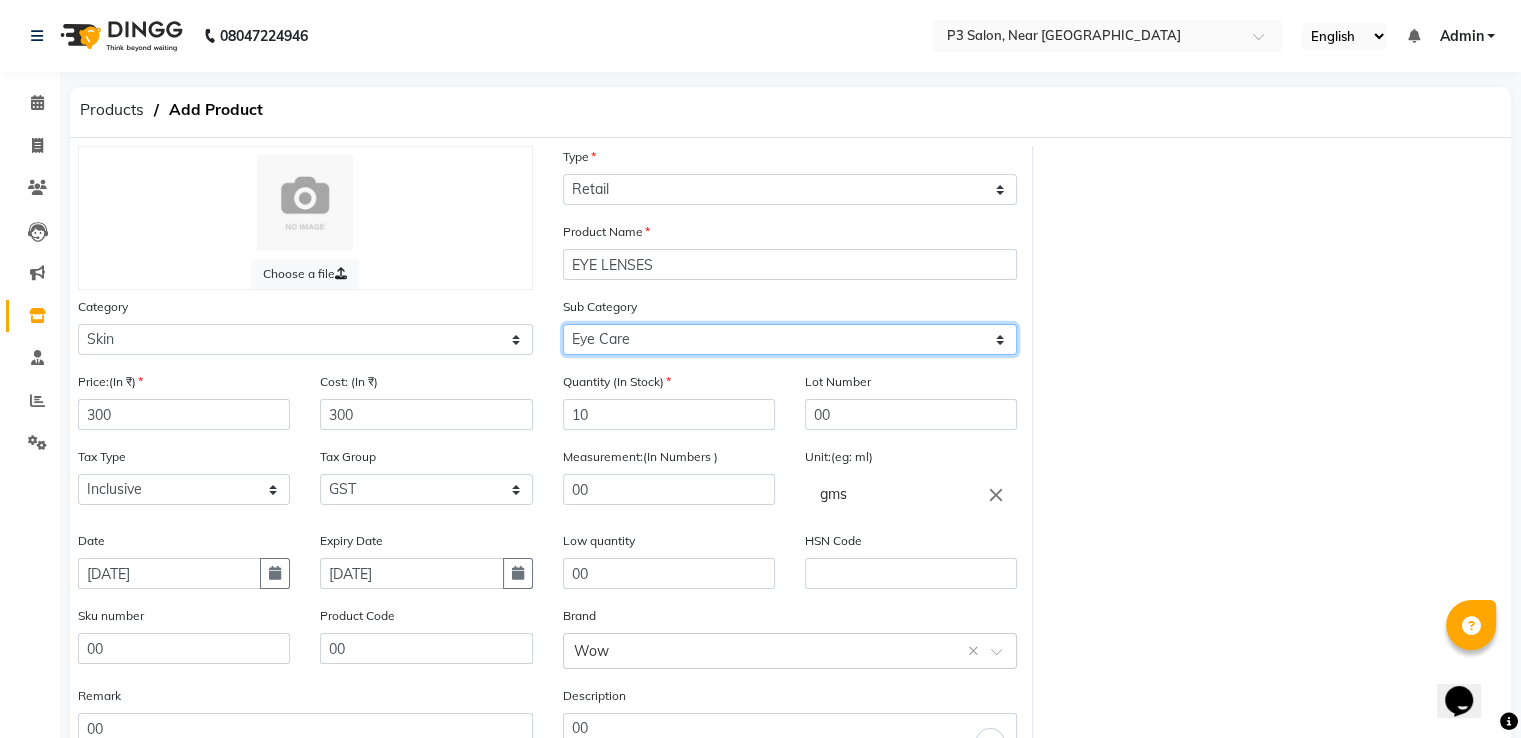 click on "Select Cleanser Facial Moisturiser Serum Toner Sun Care Masks Lip Care Eye Care Body Care Hand & Feet Kit & Combo Treatment Appliances Other Skin" 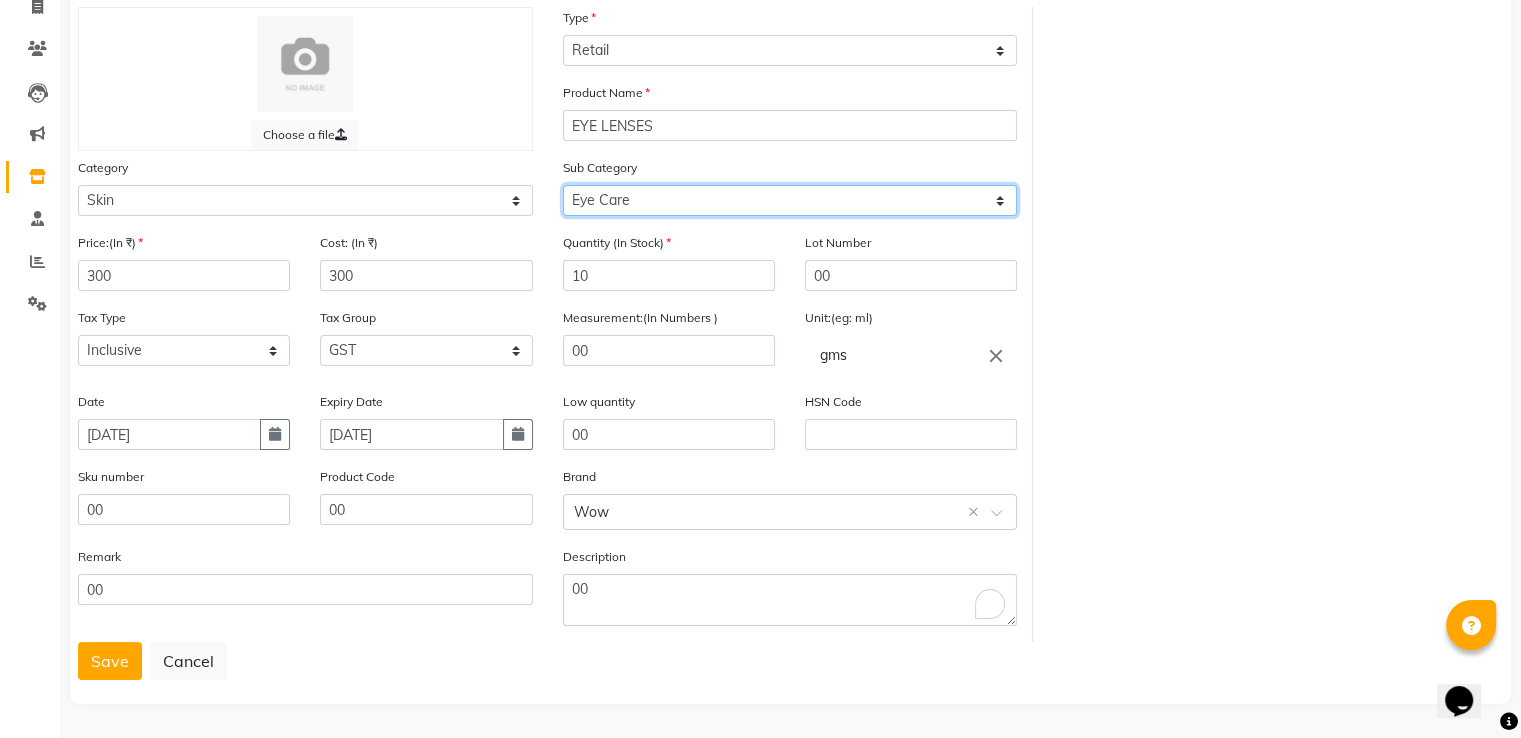 scroll, scrollTop: 148, scrollLeft: 0, axis: vertical 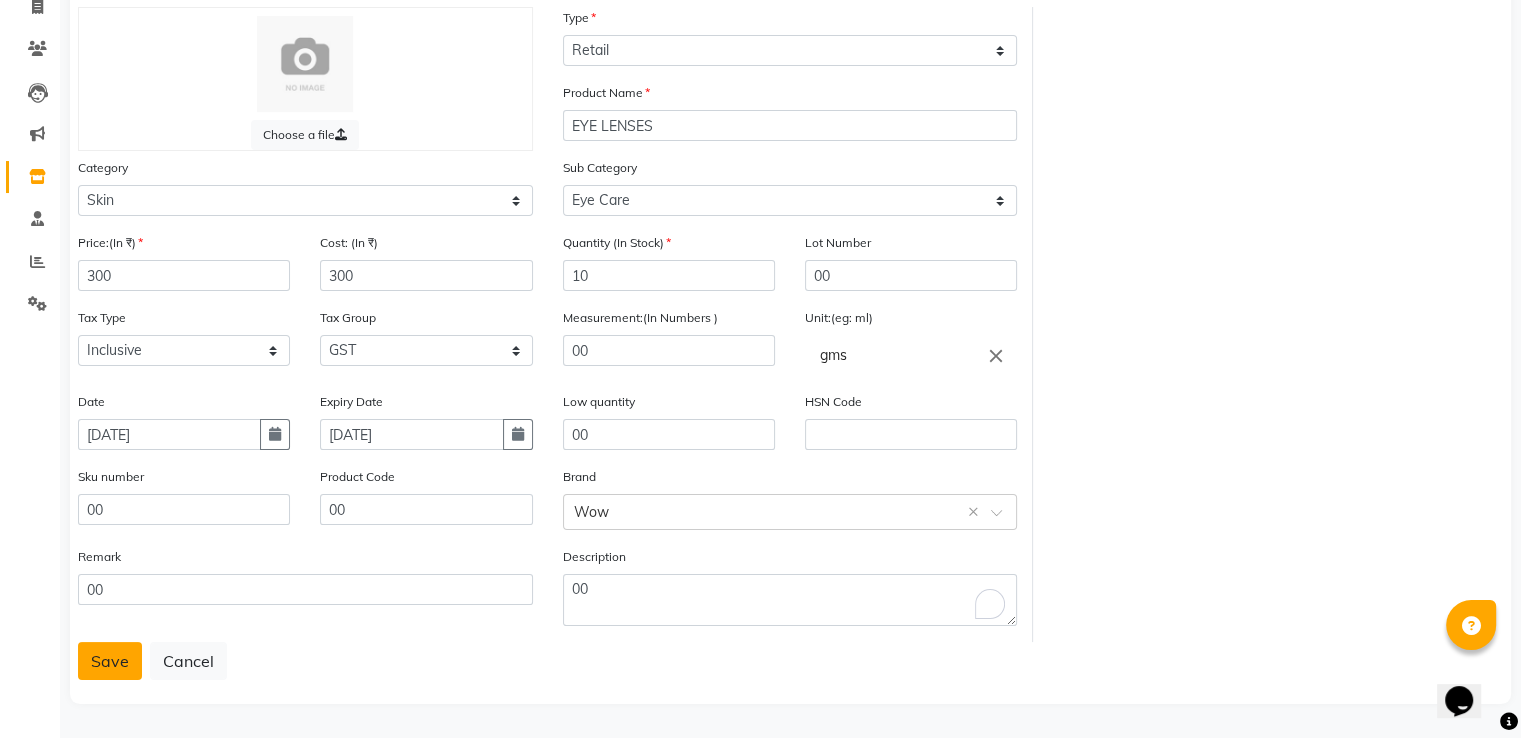 click on "Save" 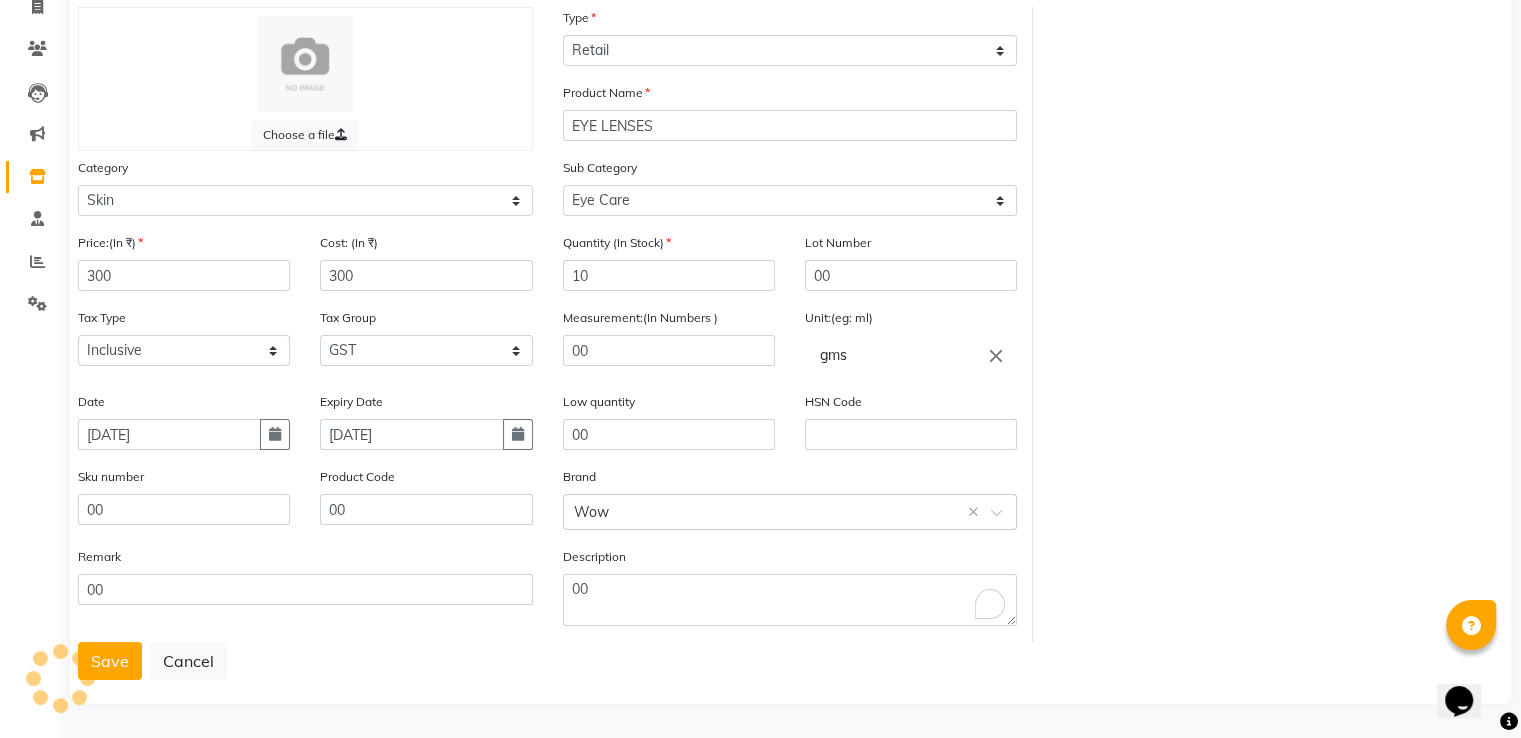 drag, startPoint x: 99, startPoint y: 668, endPoint x: 396, endPoint y: 607, distance: 303.19962 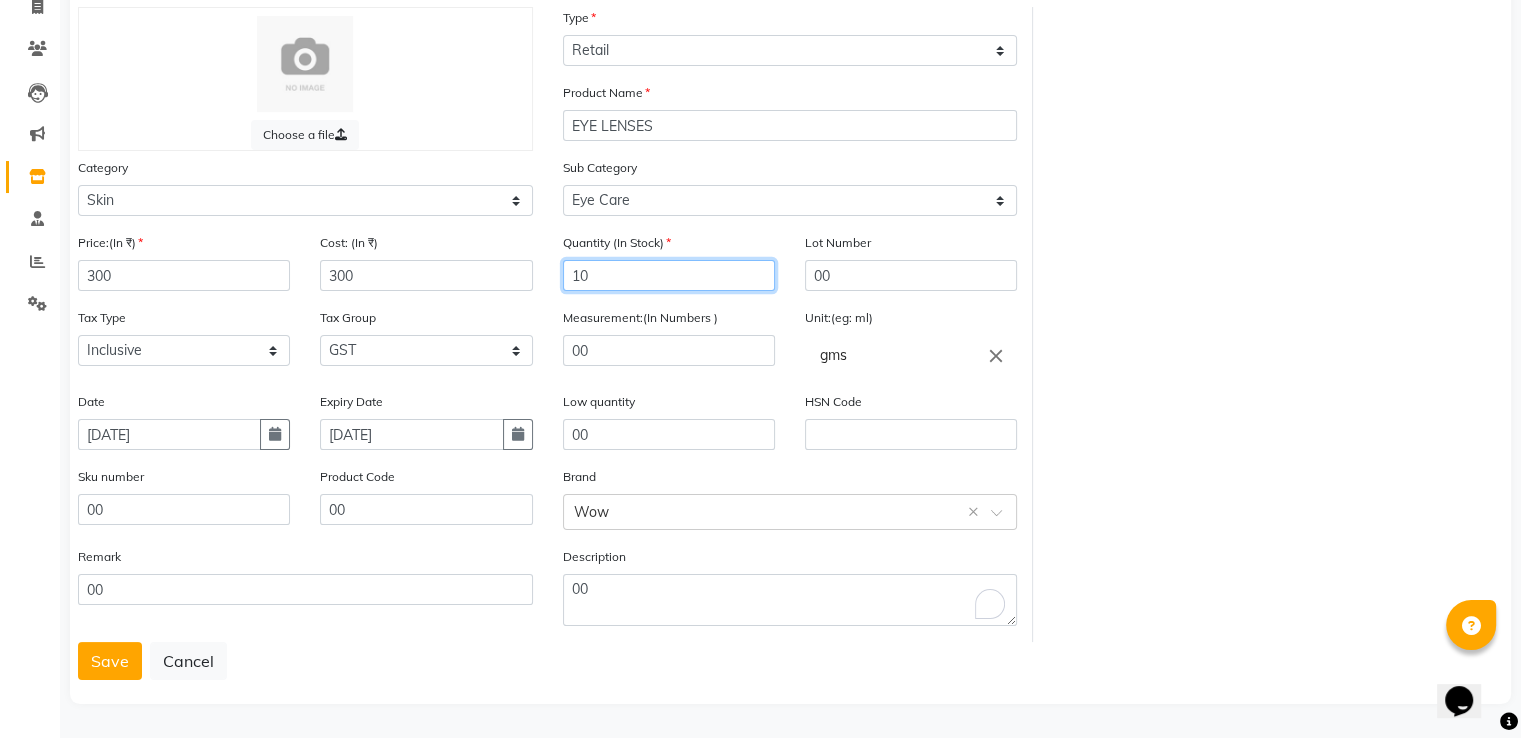 click on "10" 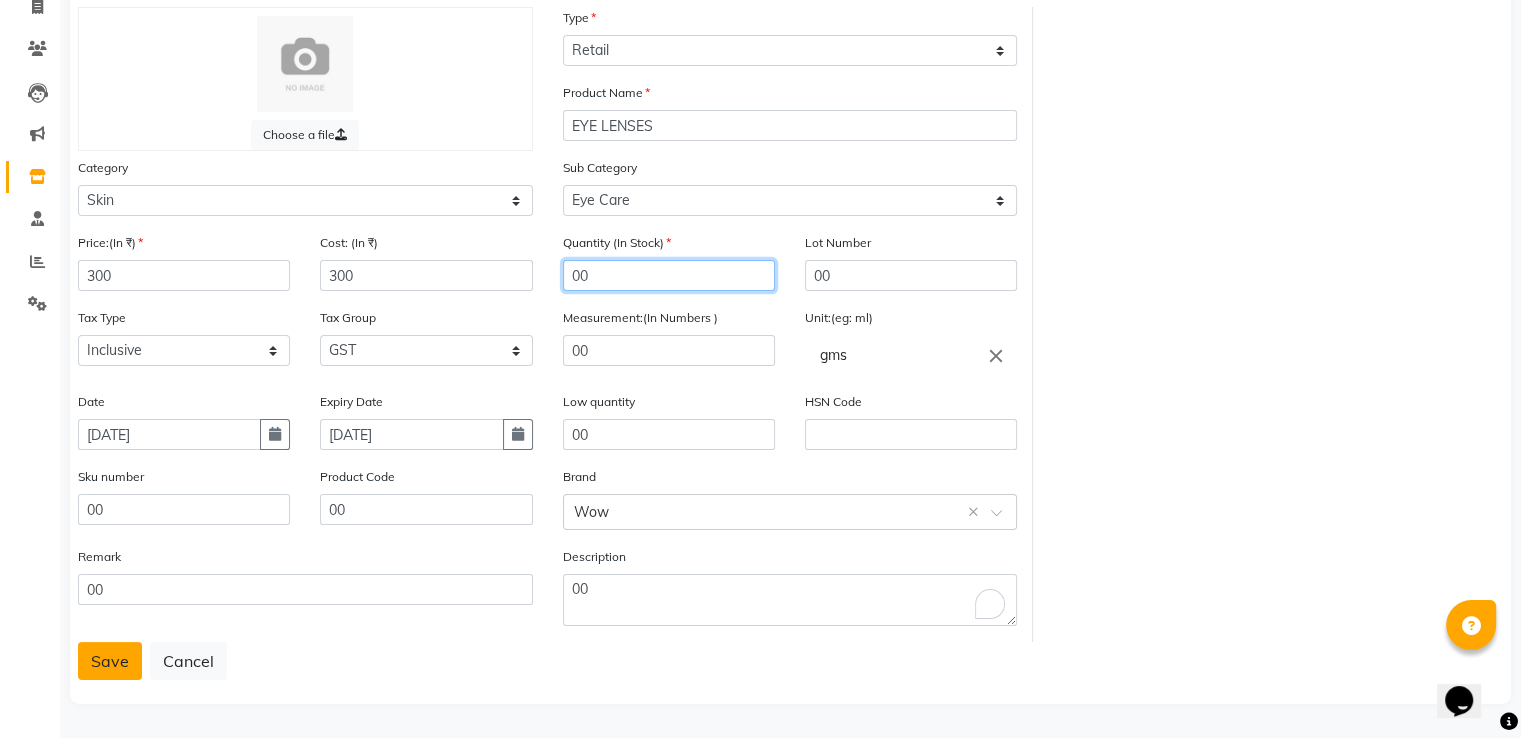 type on "00" 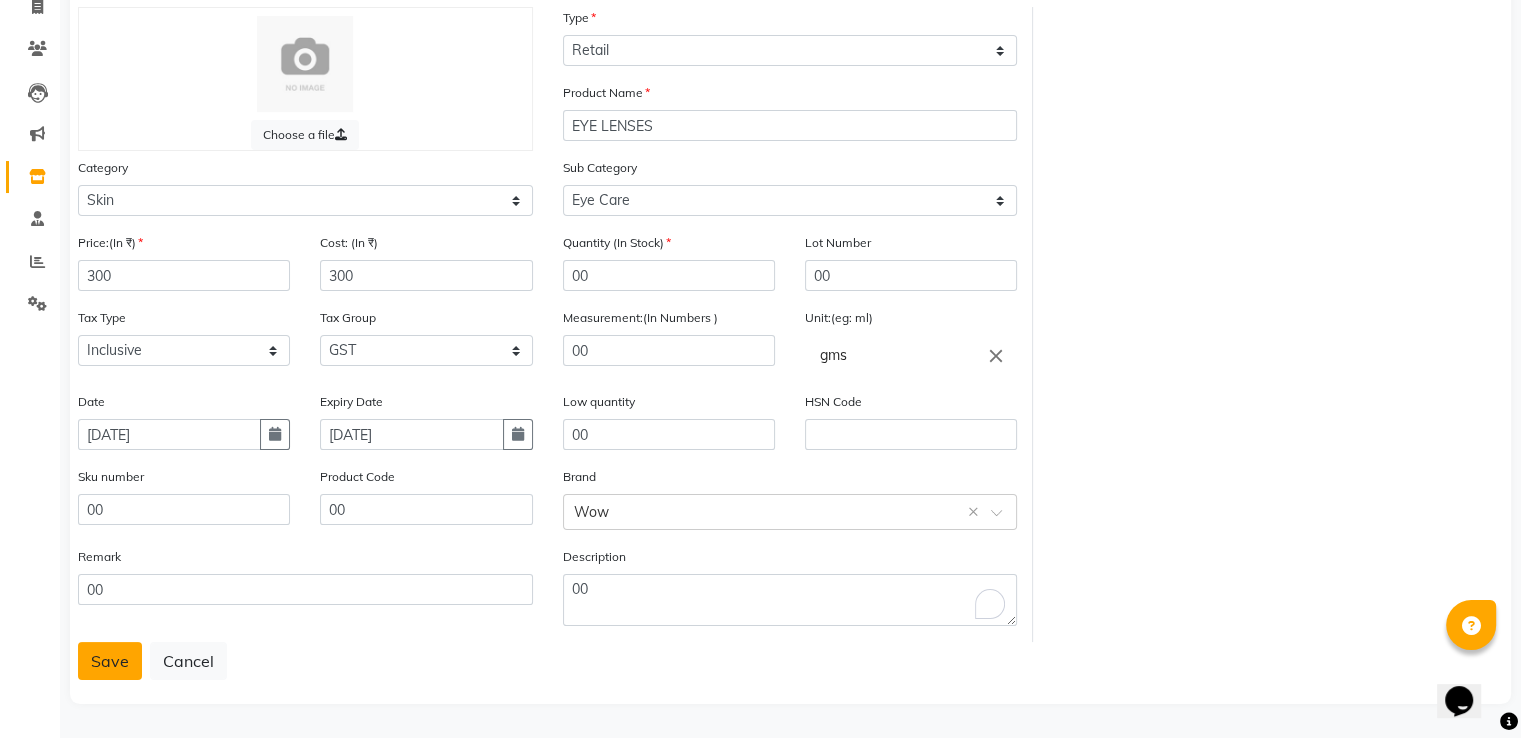 click on "Save" 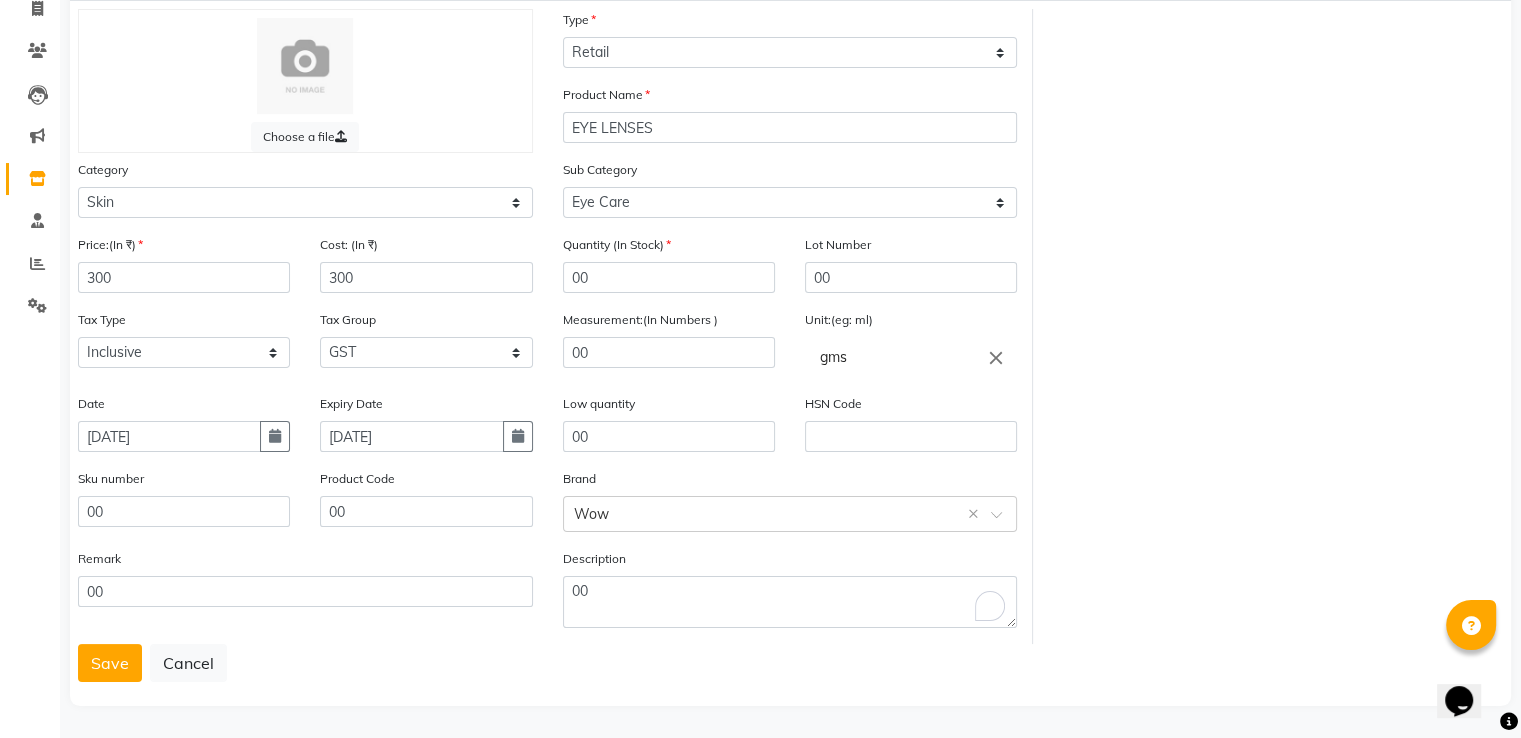 scroll, scrollTop: 148, scrollLeft: 0, axis: vertical 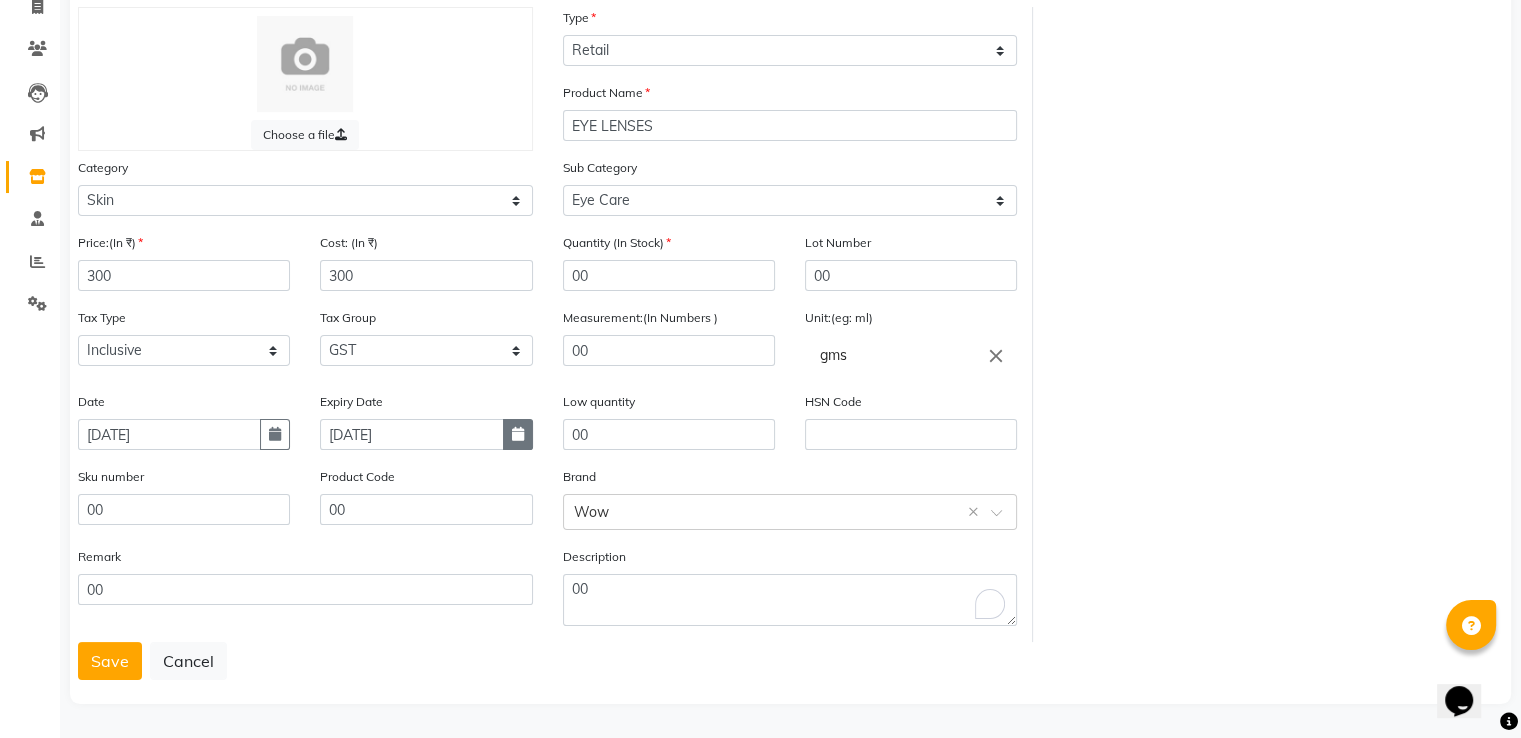 click 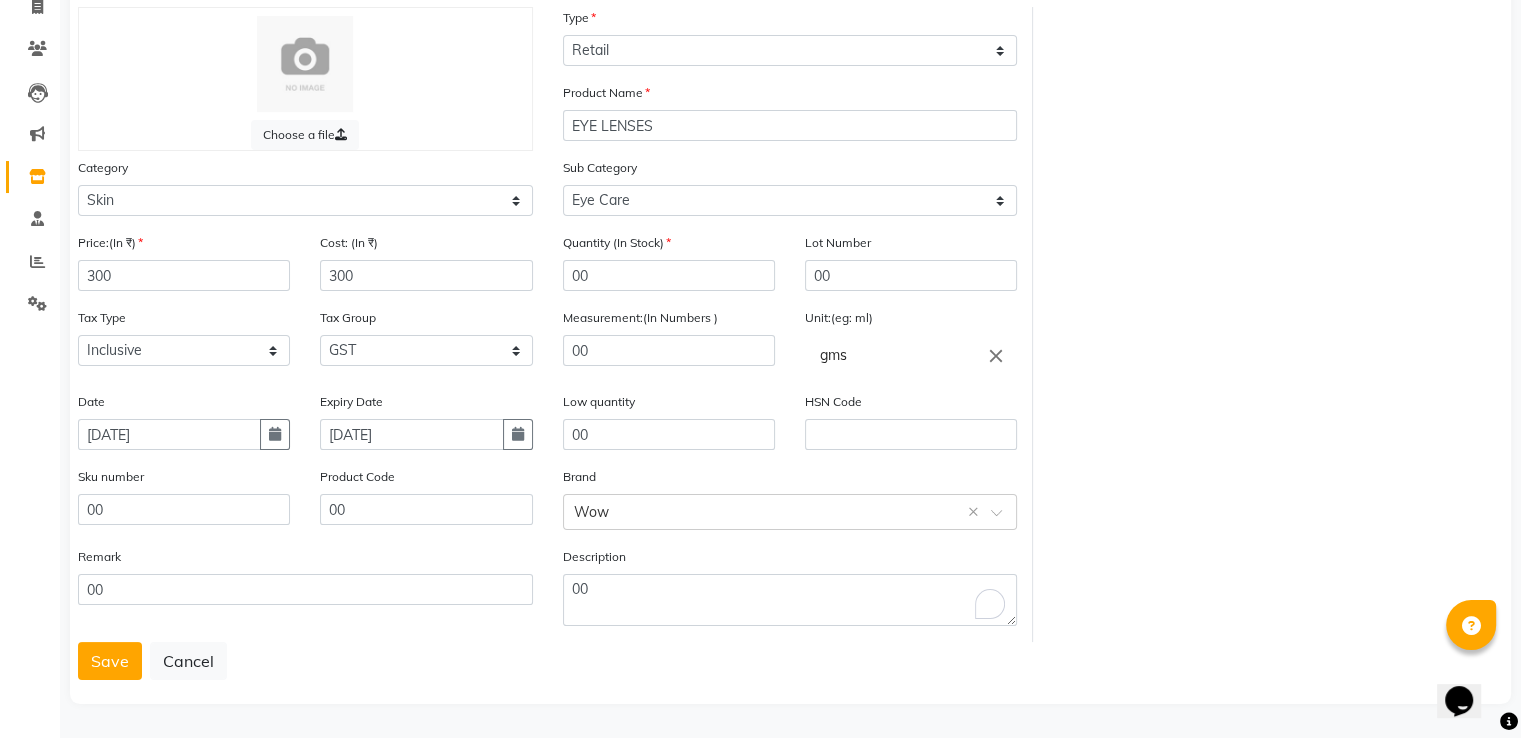 select on "7" 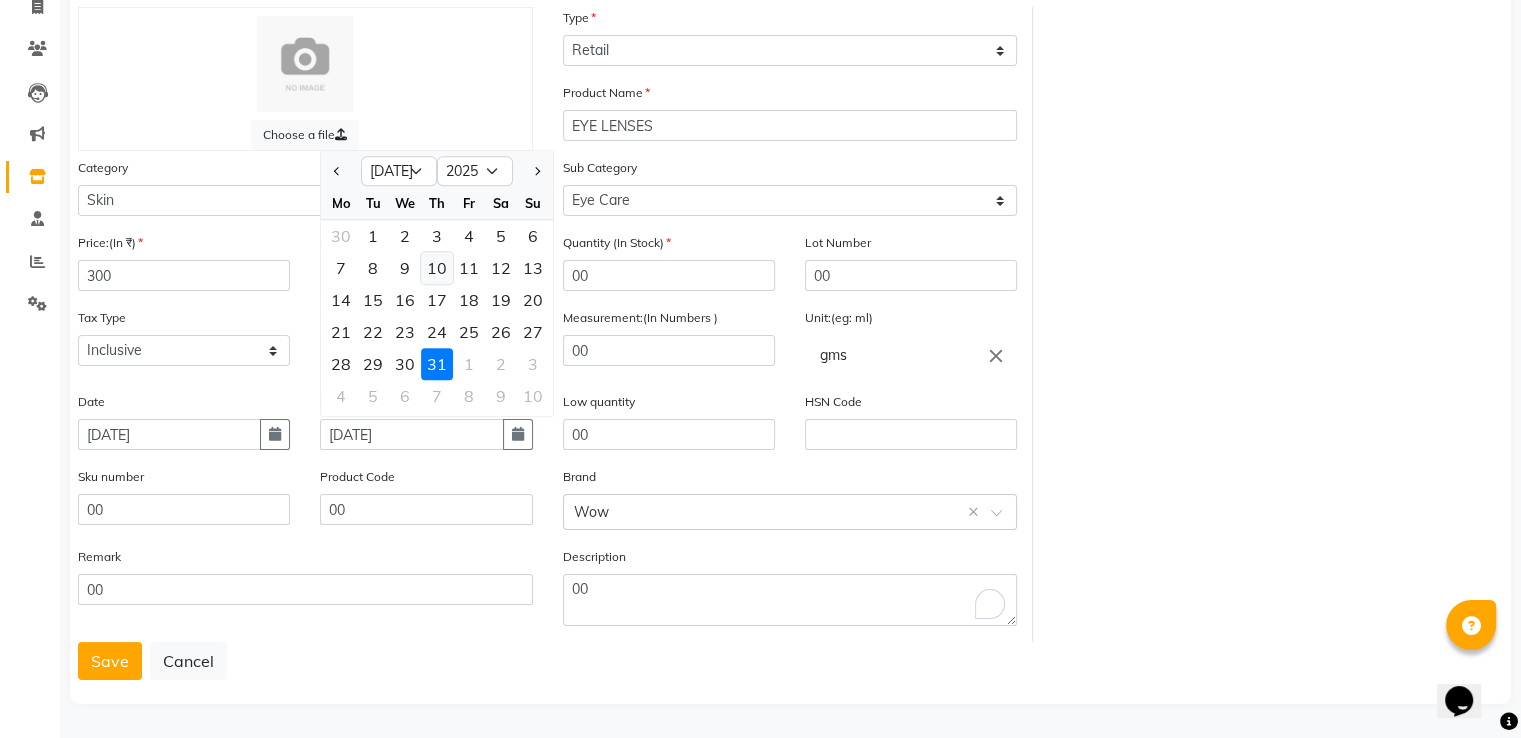 click on "10" 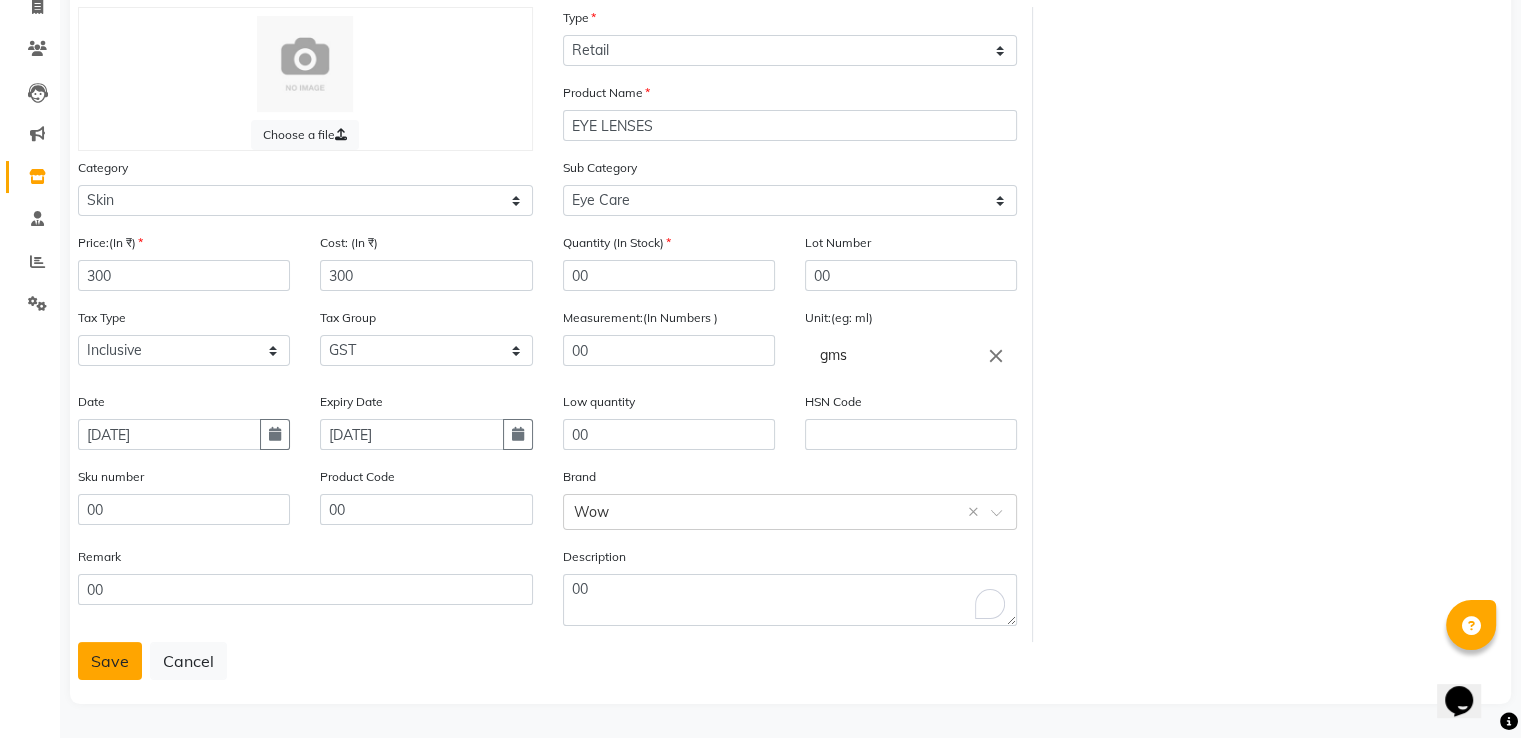 click on "Save" 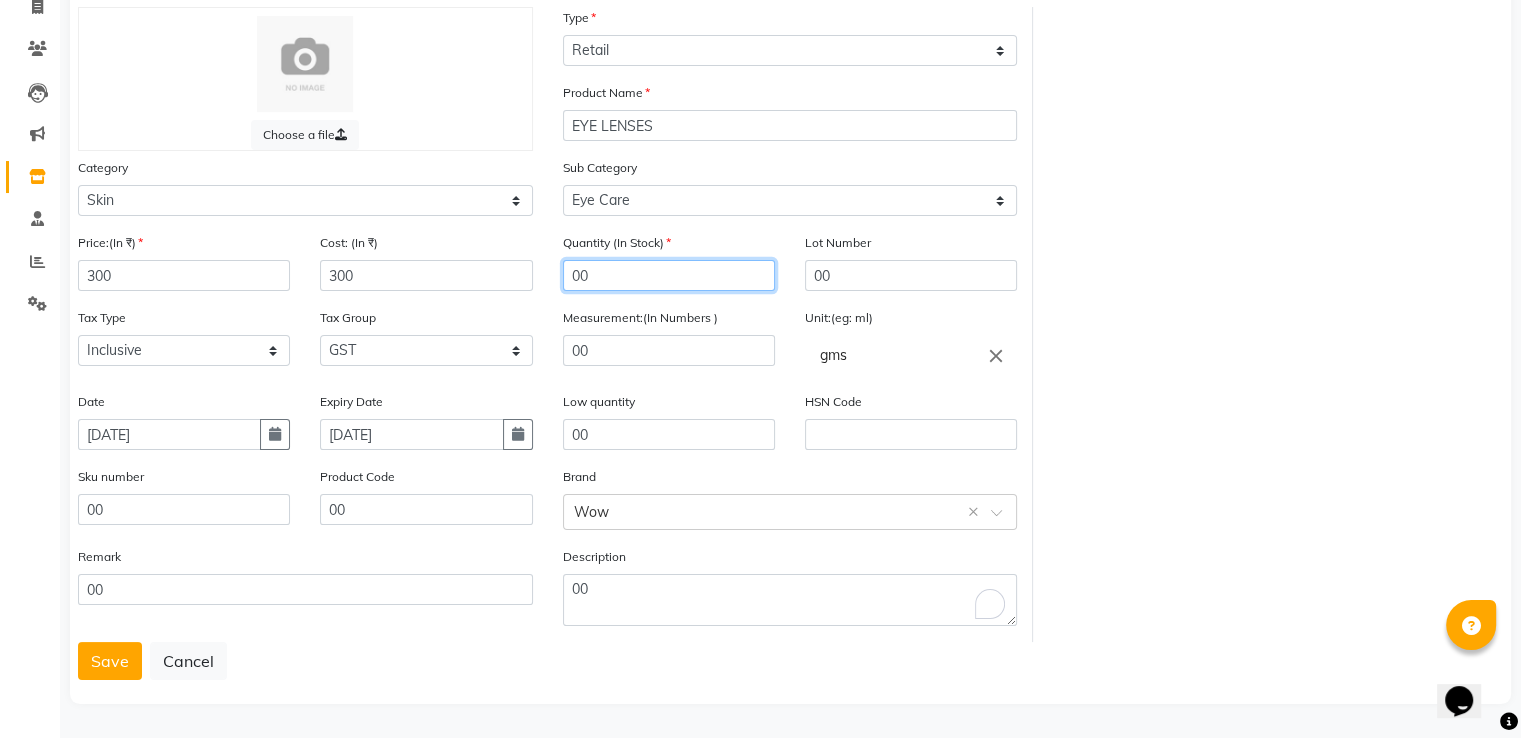 click on "00" 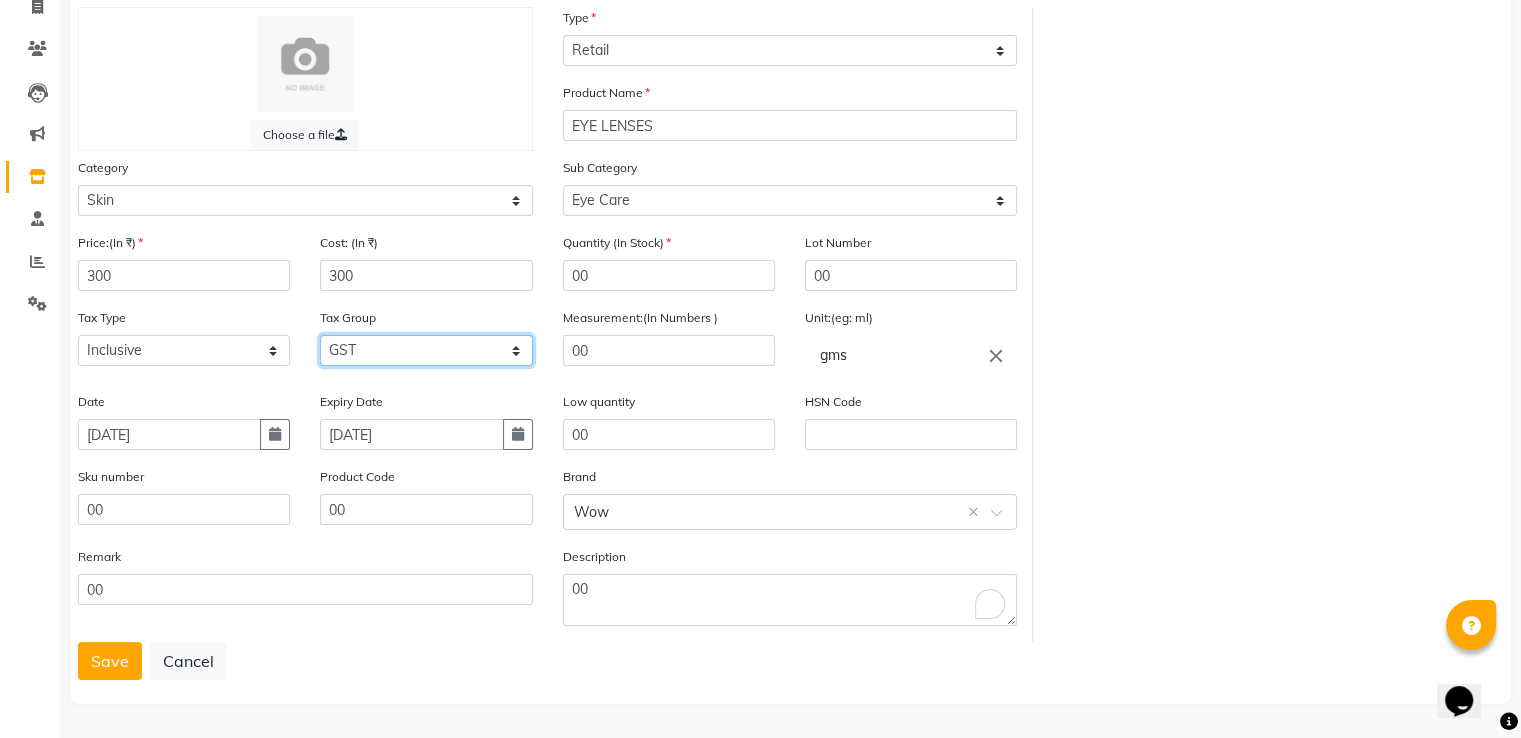 click on "Select GST" 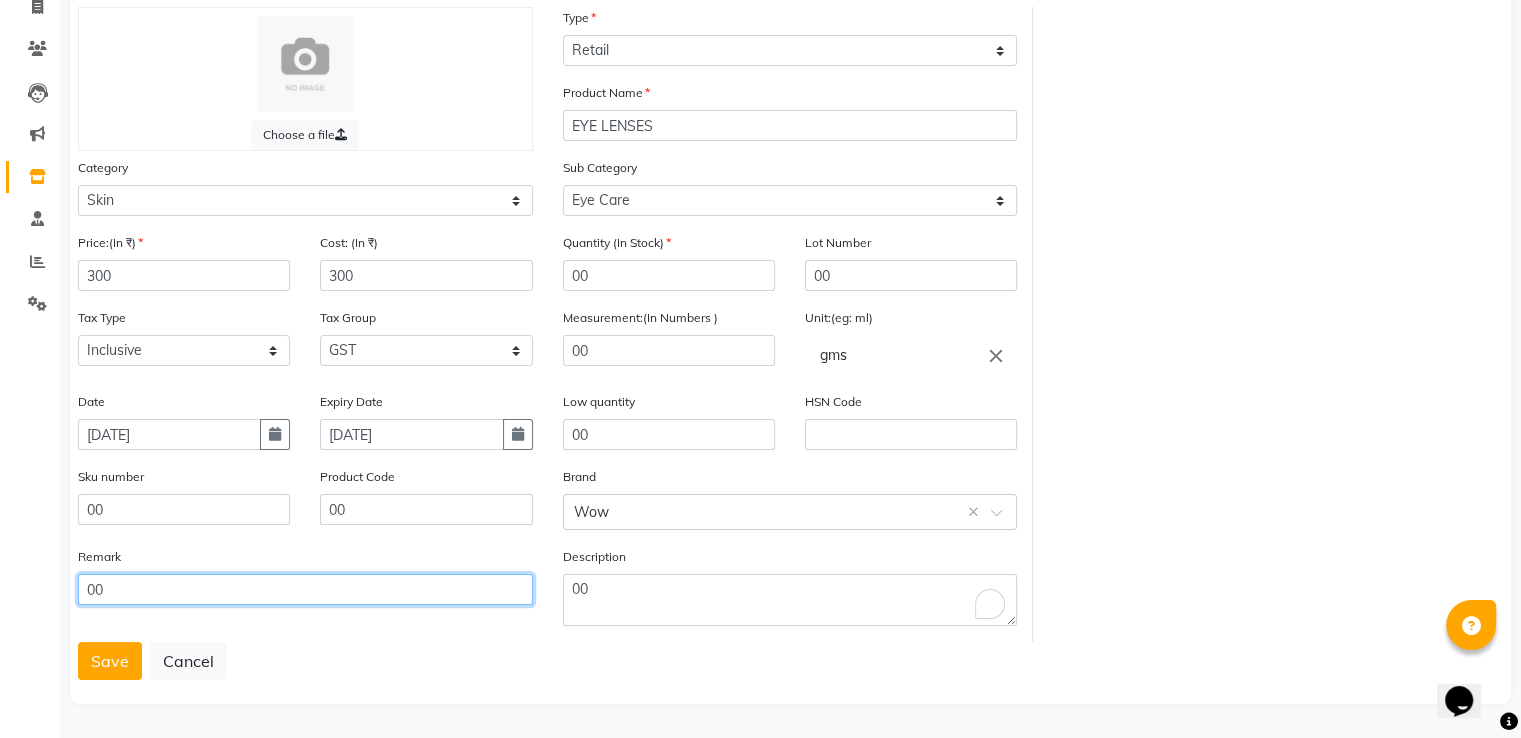 click on "00" 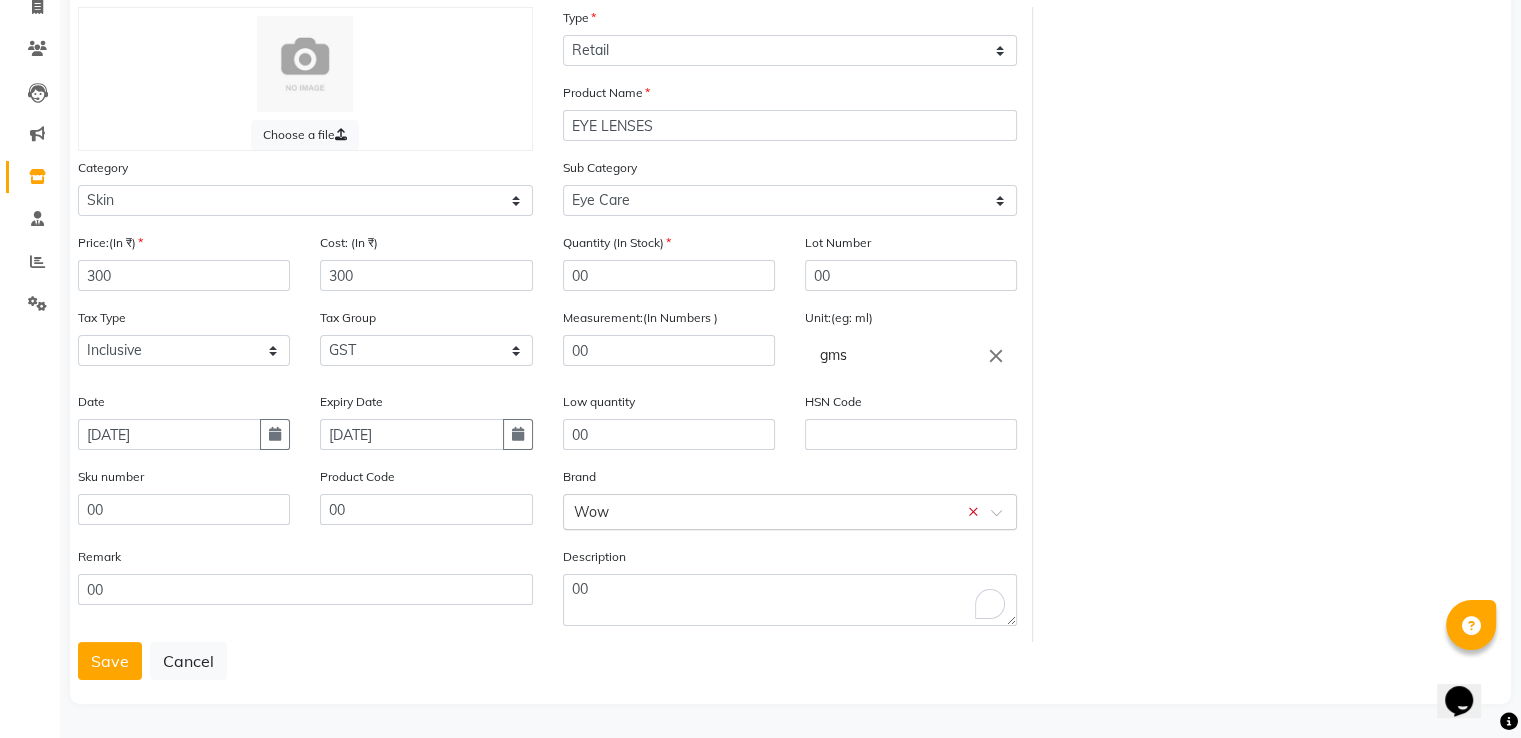 click on "Select brand or add custom brand  Wow  ×" 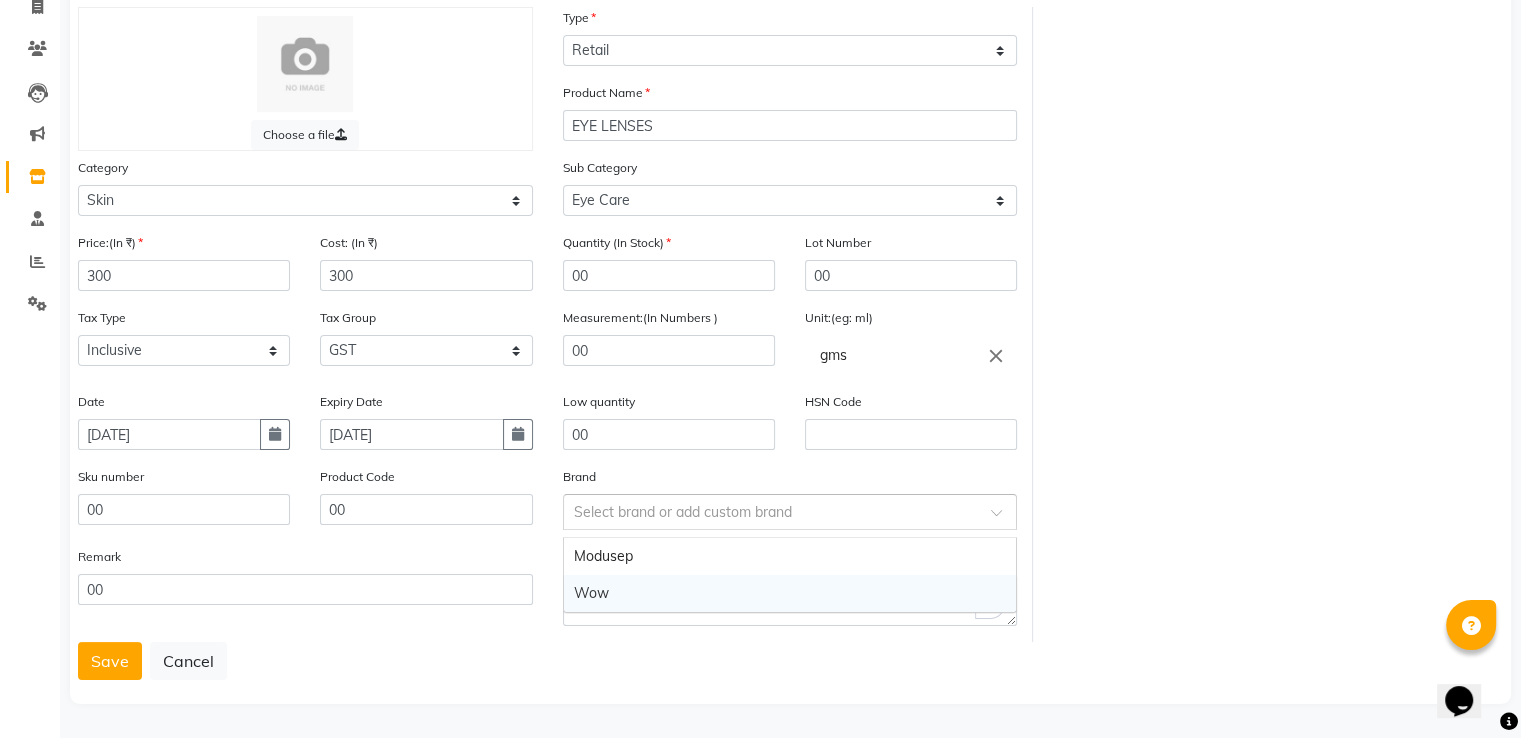 click on "Remark 00" 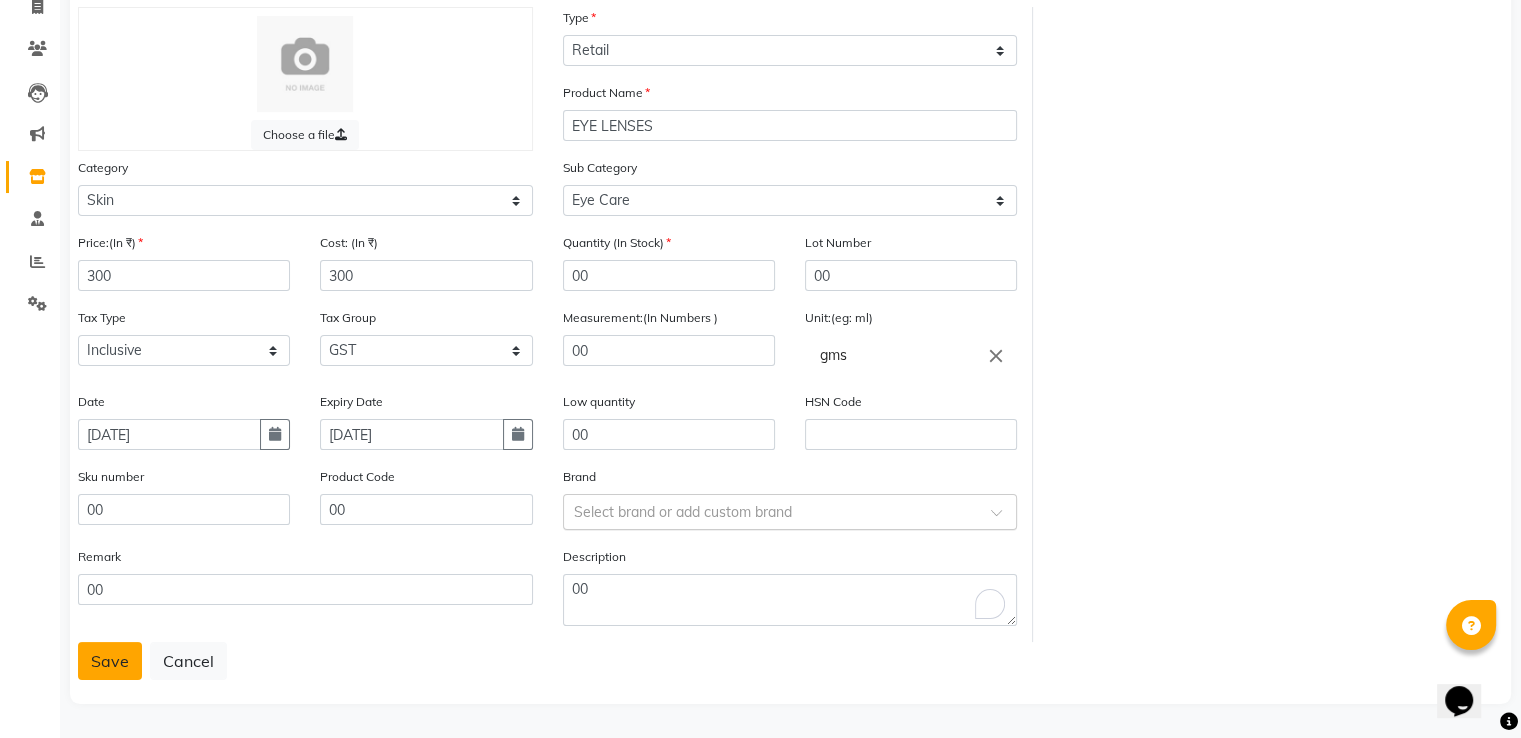 click on "Save" 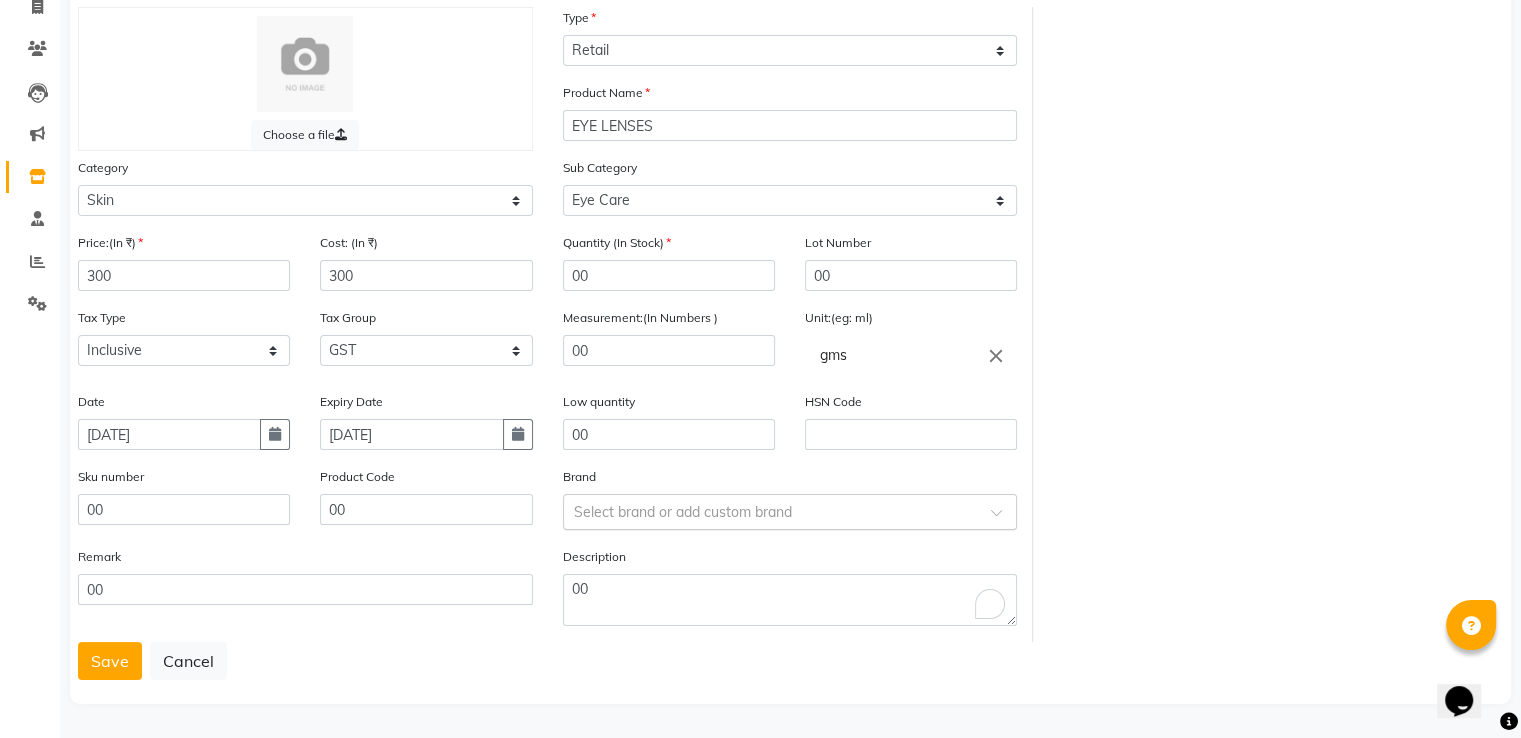 scroll, scrollTop: 0, scrollLeft: 0, axis: both 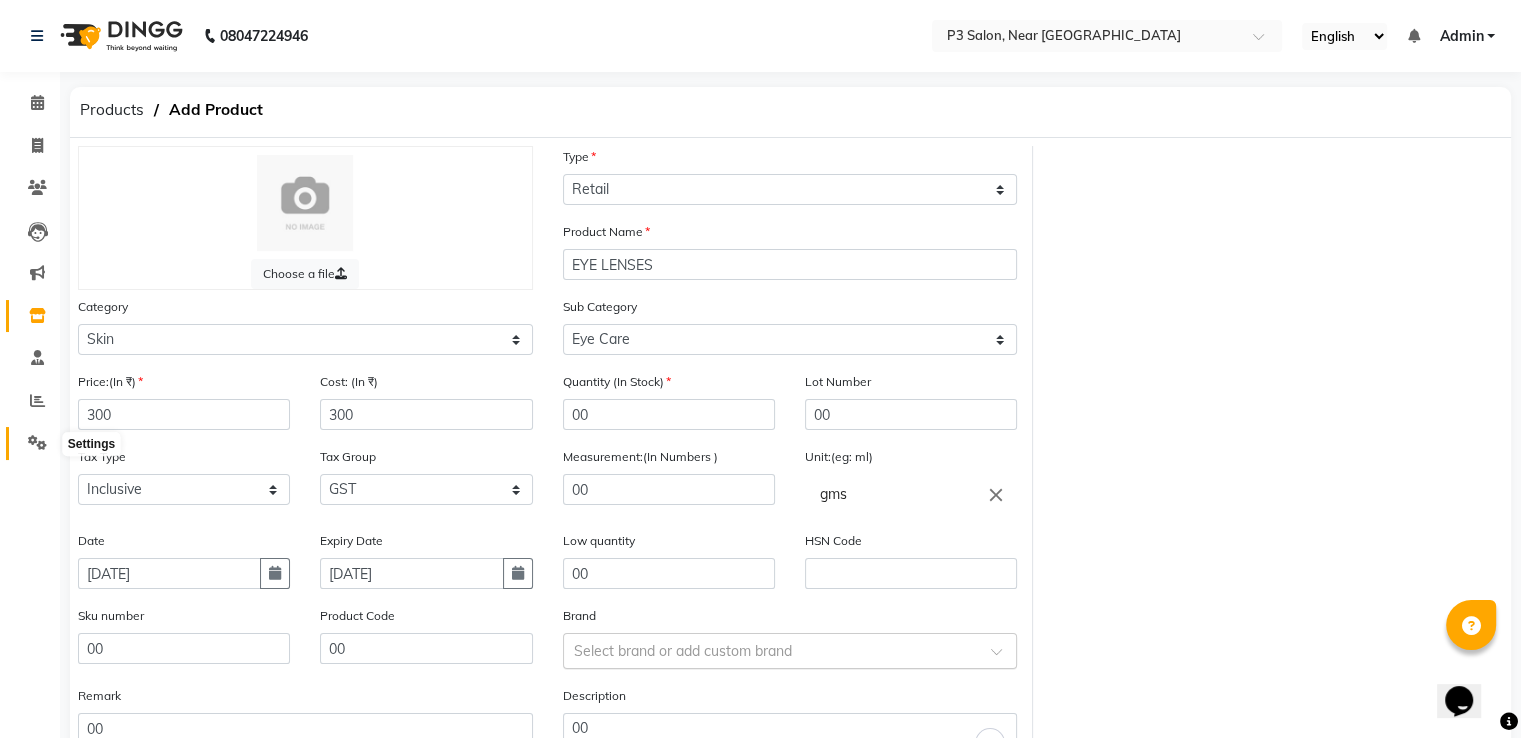 click 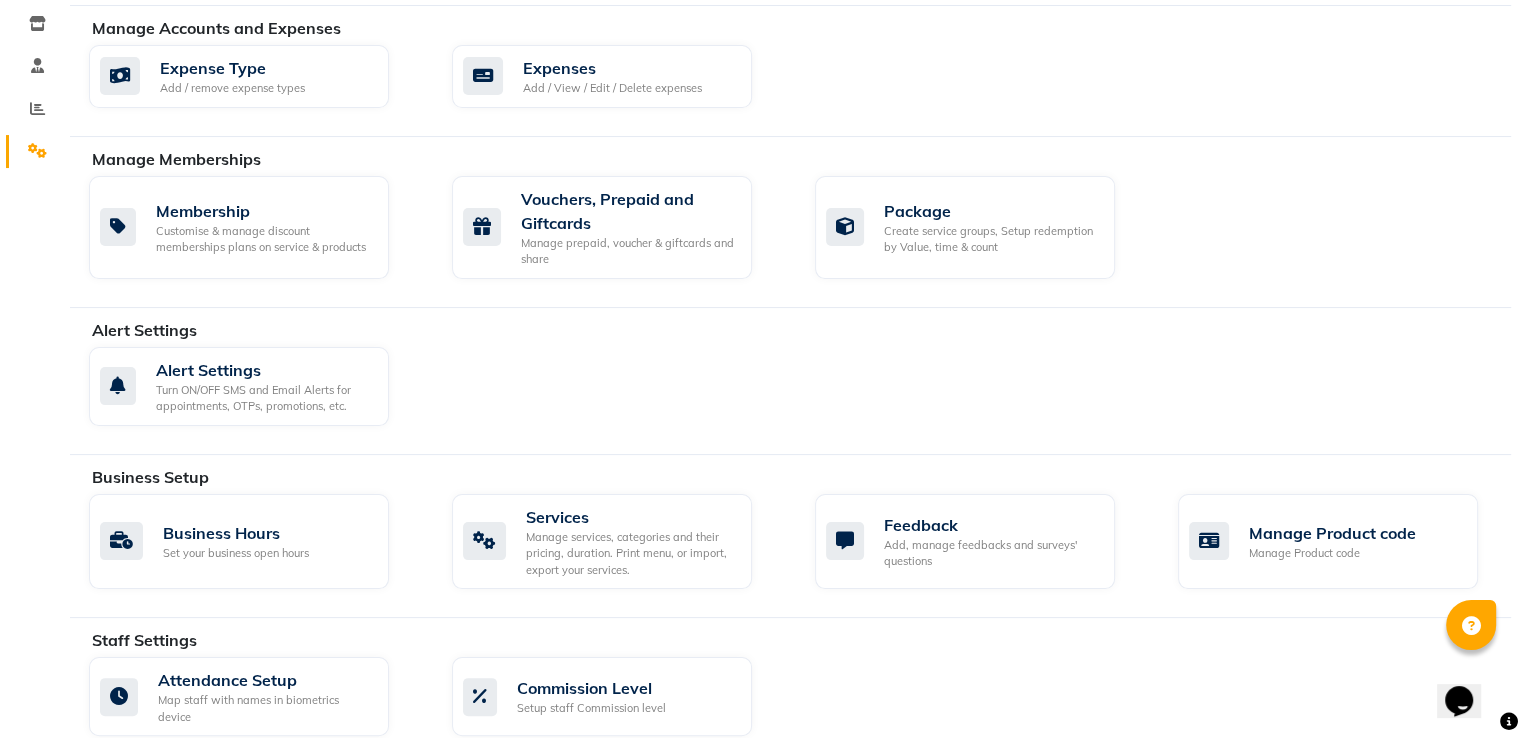 scroll, scrollTop: 500, scrollLeft: 0, axis: vertical 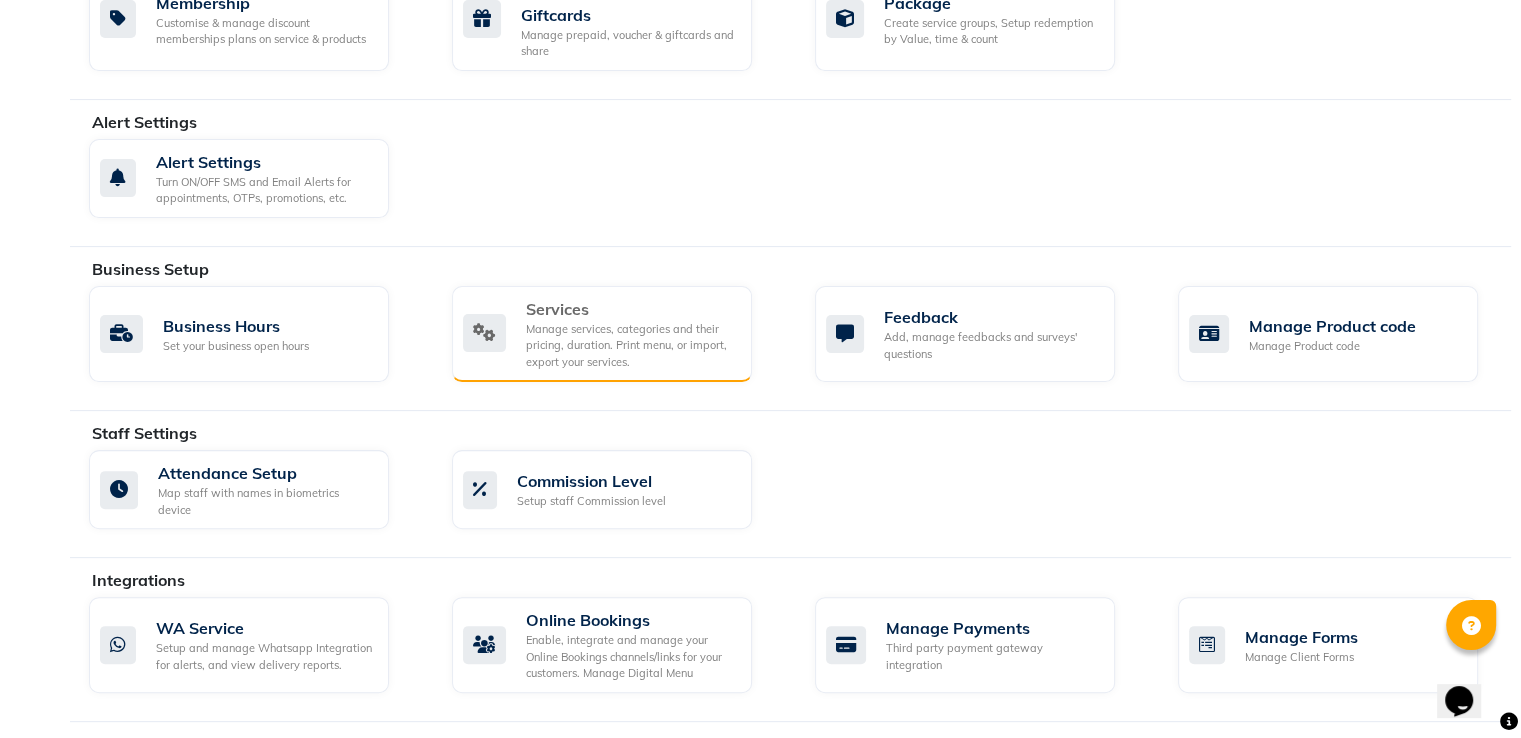 click on "Services" 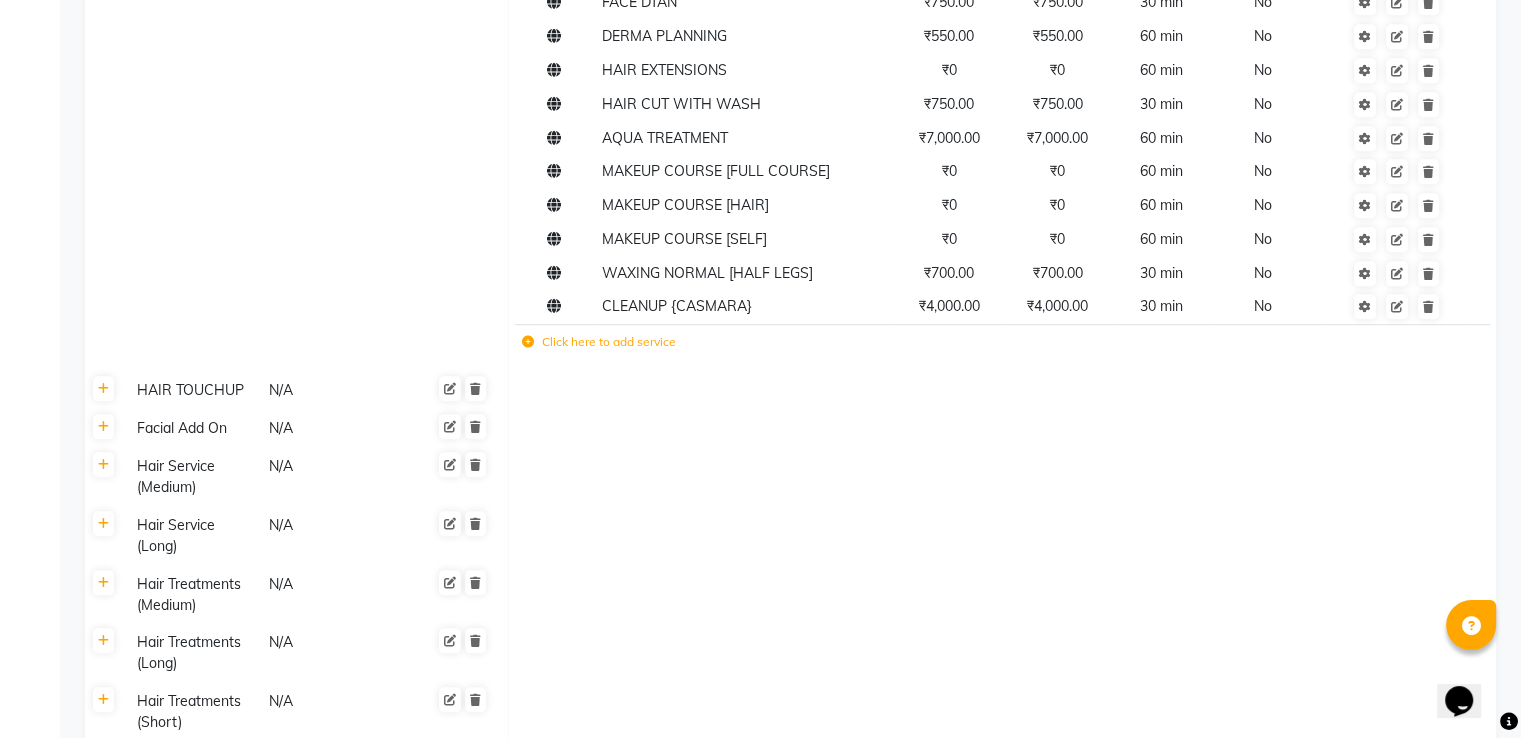 scroll, scrollTop: 1300, scrollLeft: 0, axis: vertical 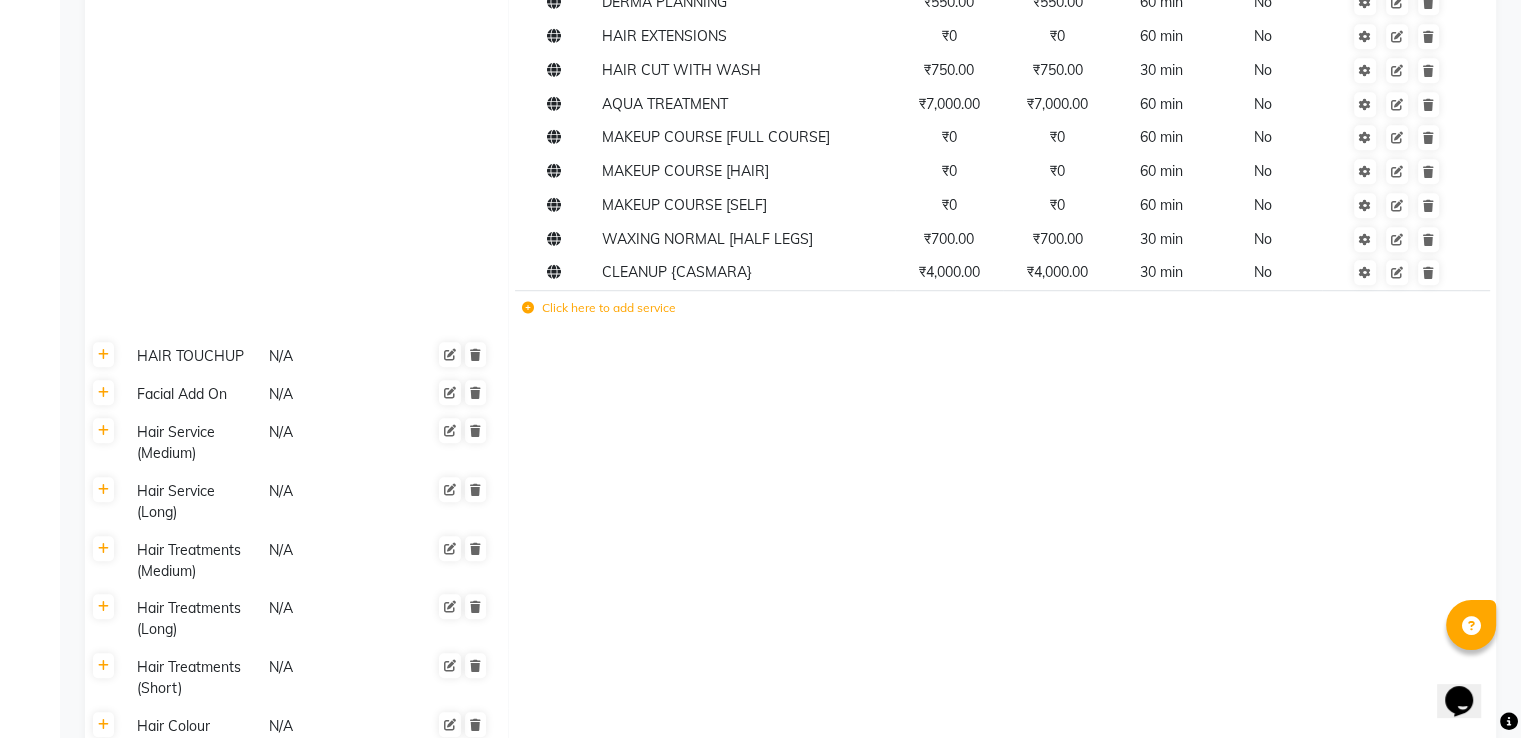 click on "Click here to add service" 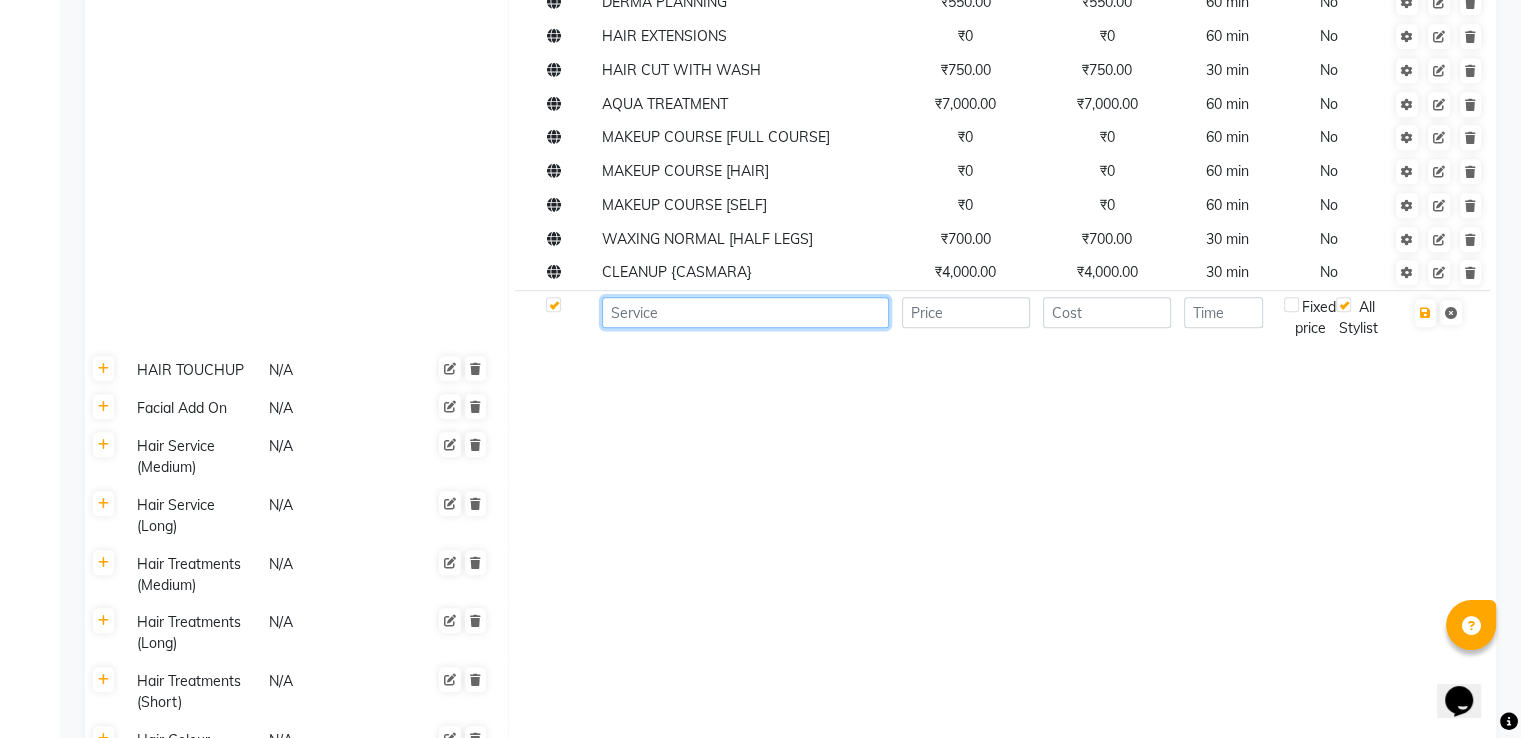 click 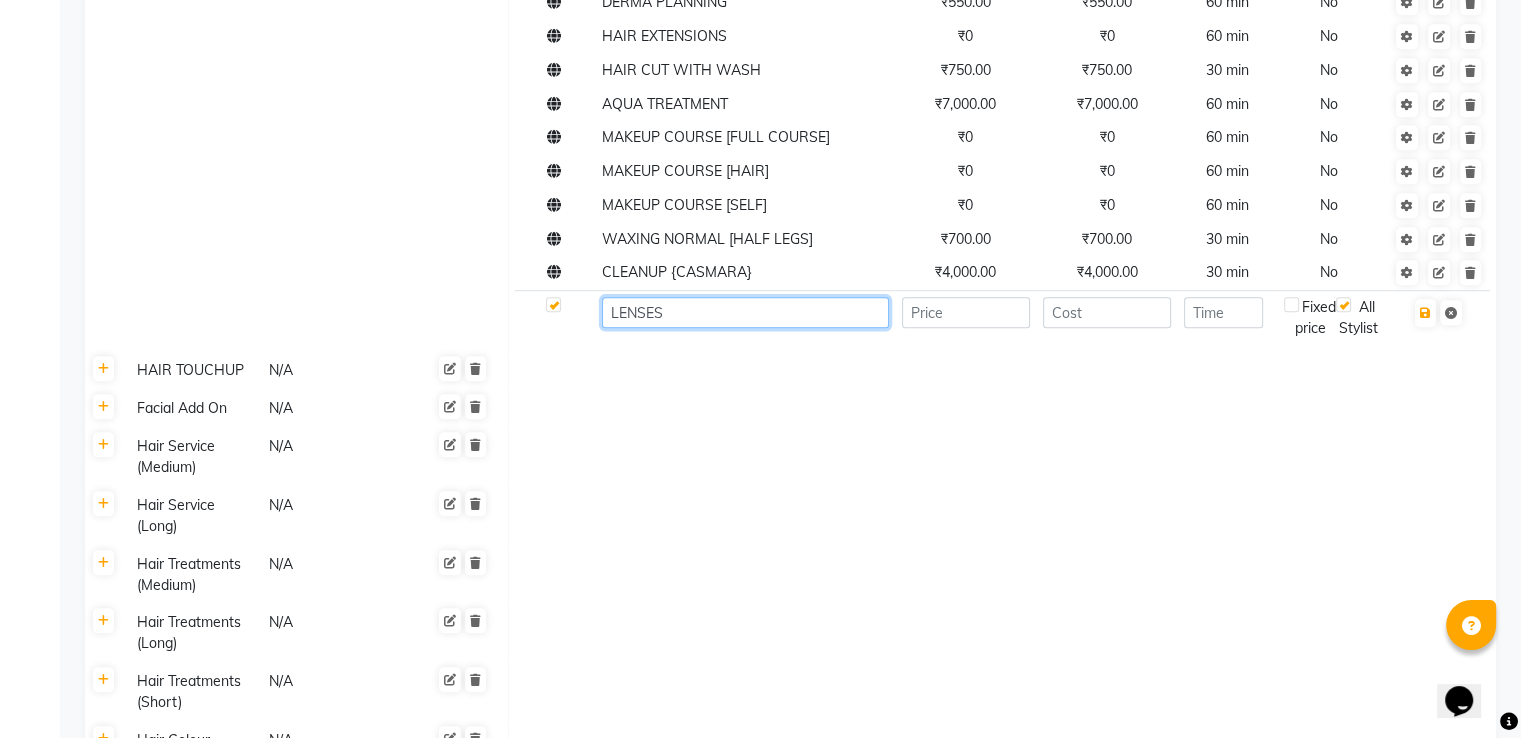 type on "LENSES" 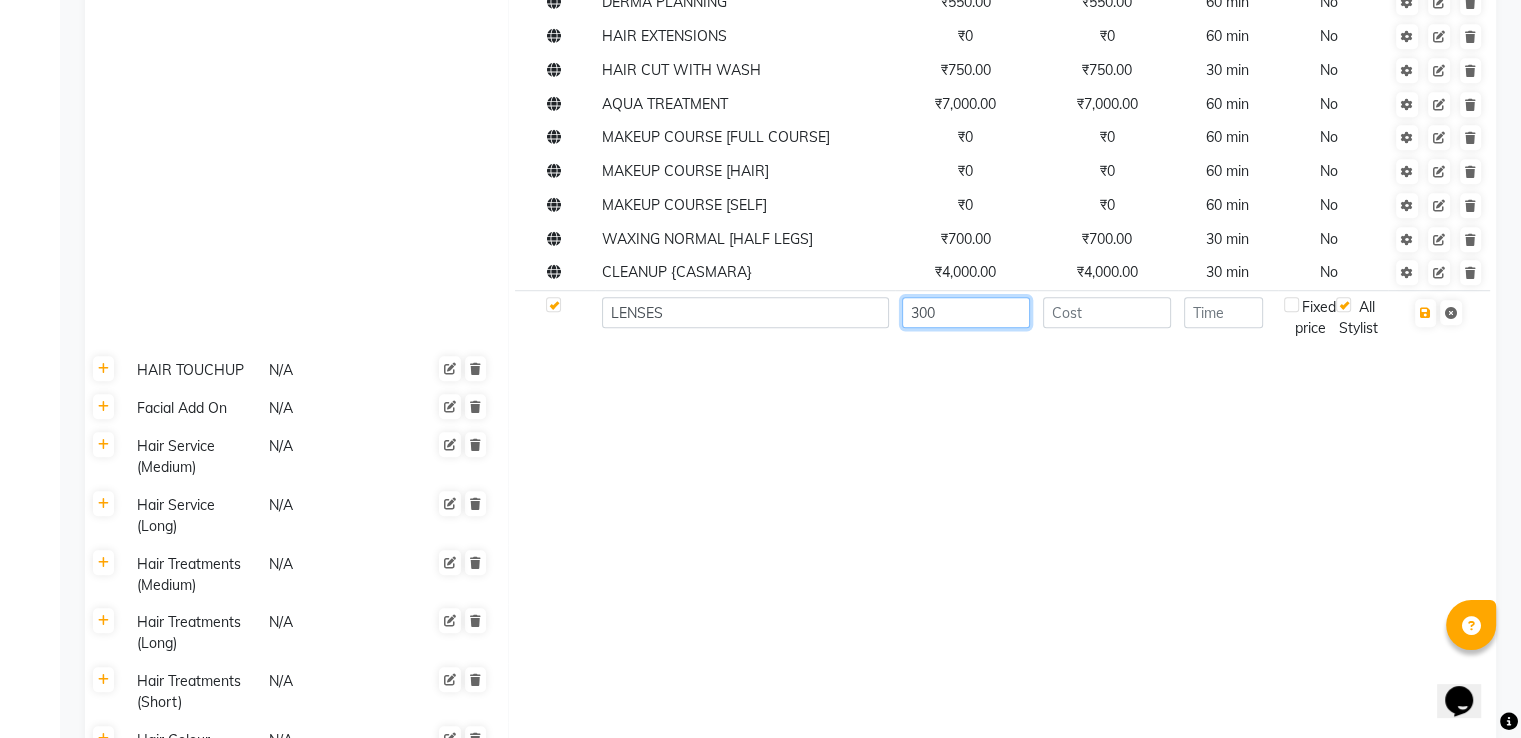 type on "300" 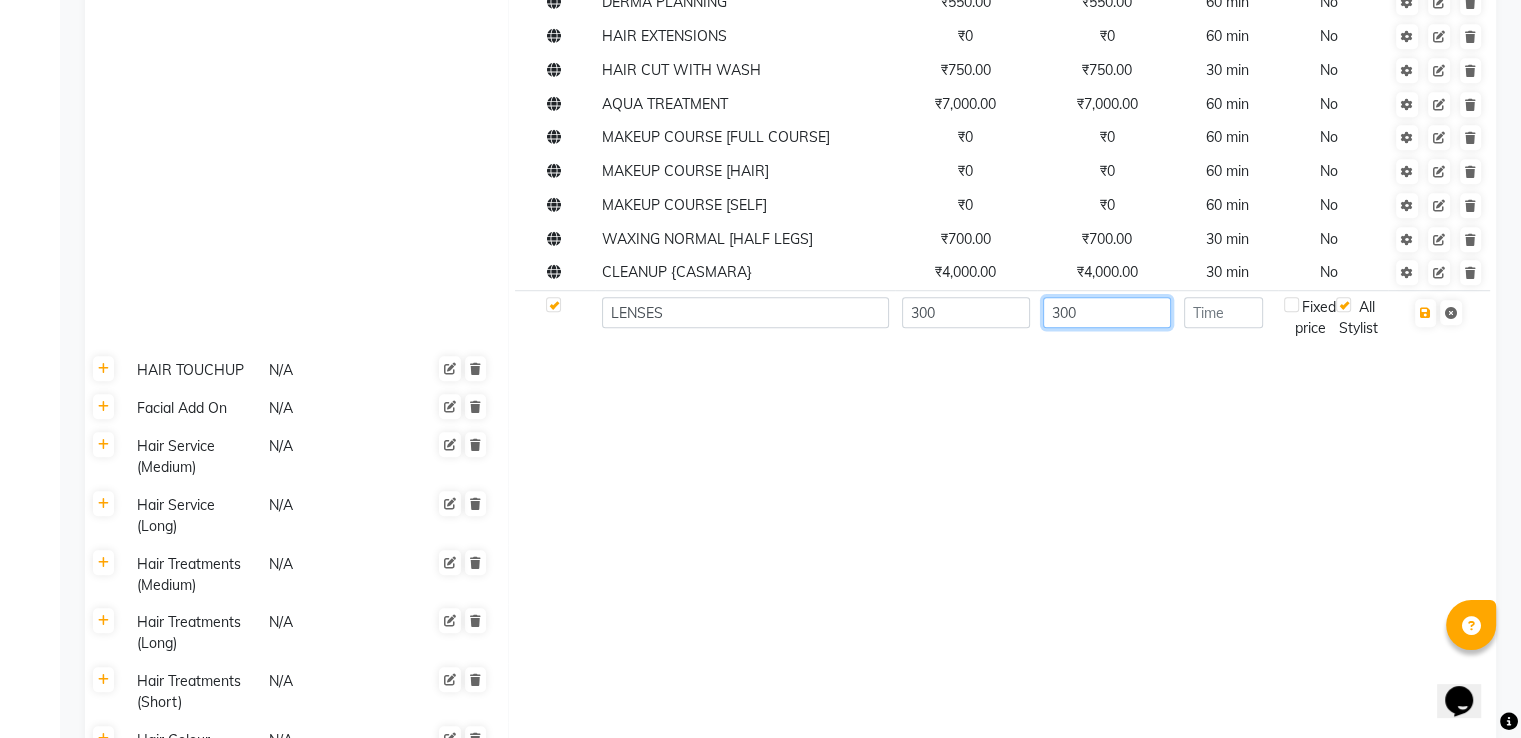 type on "300" 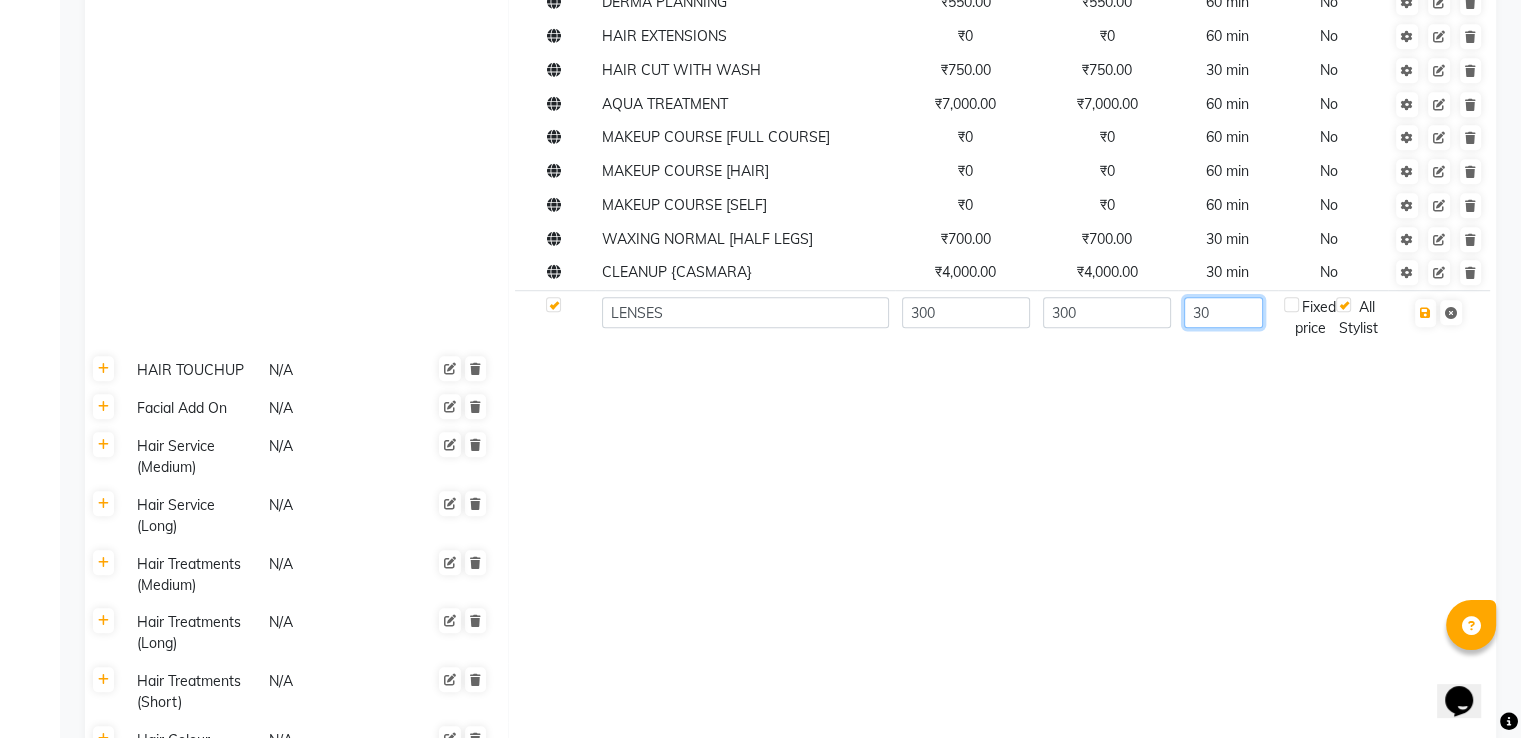 type on "30" 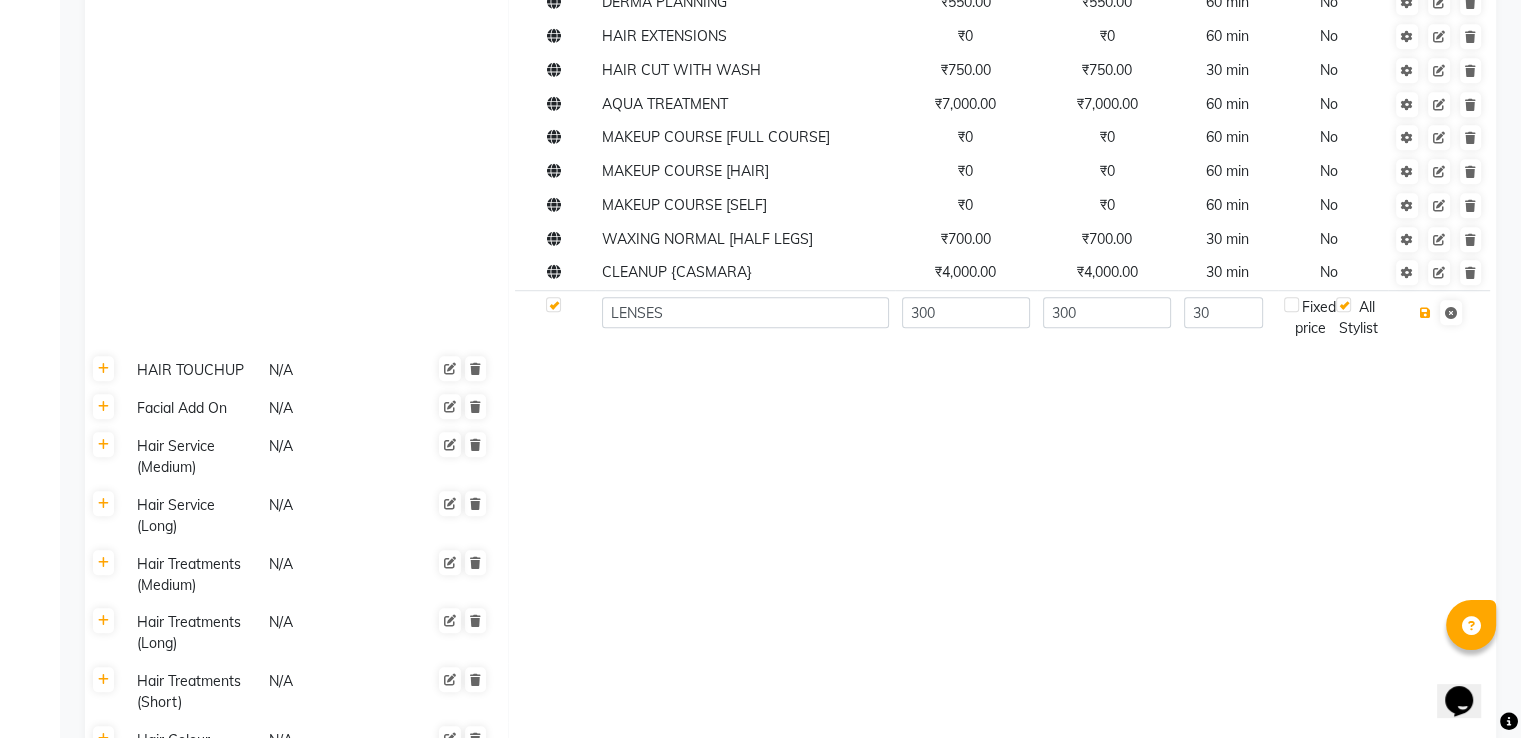 type 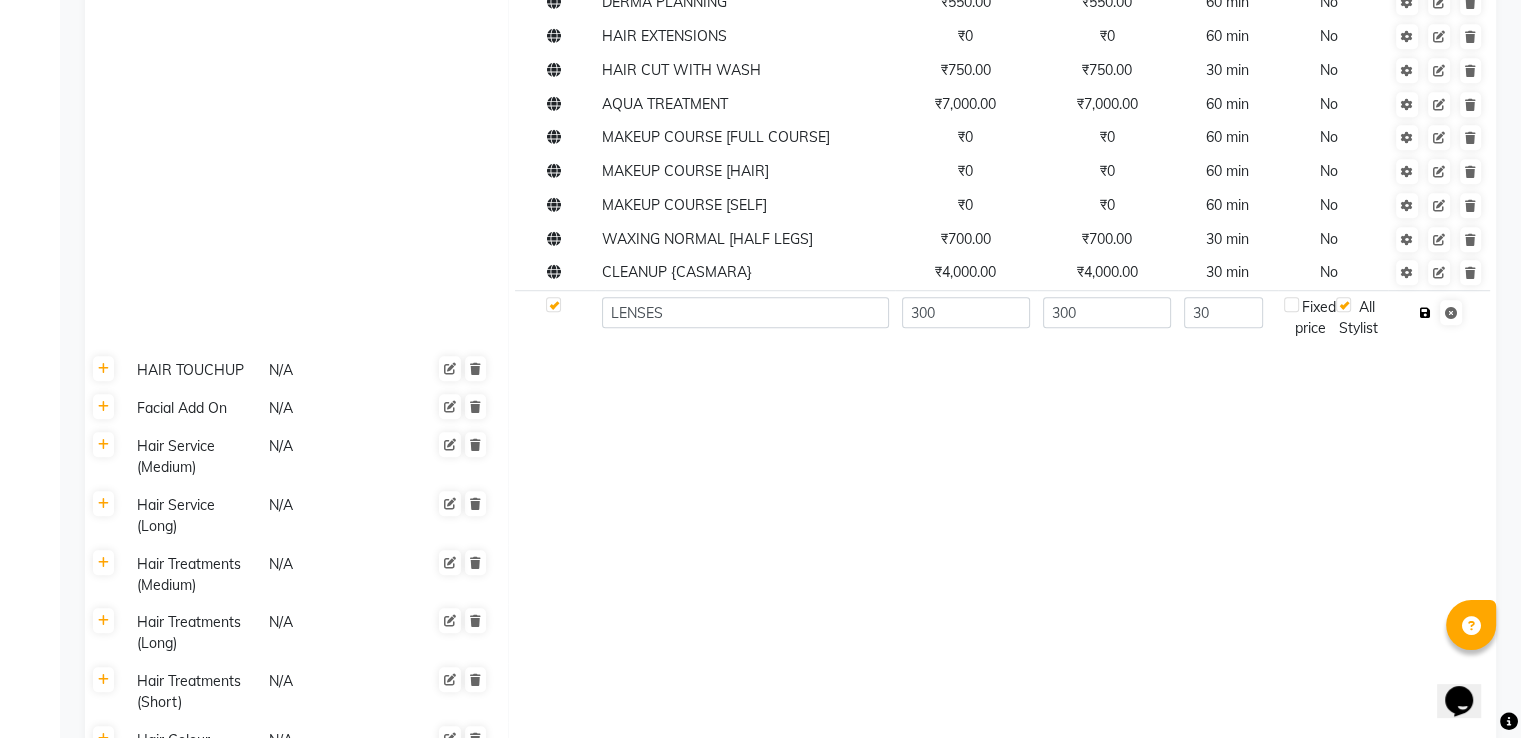 click at bounding box center [1425, 313] 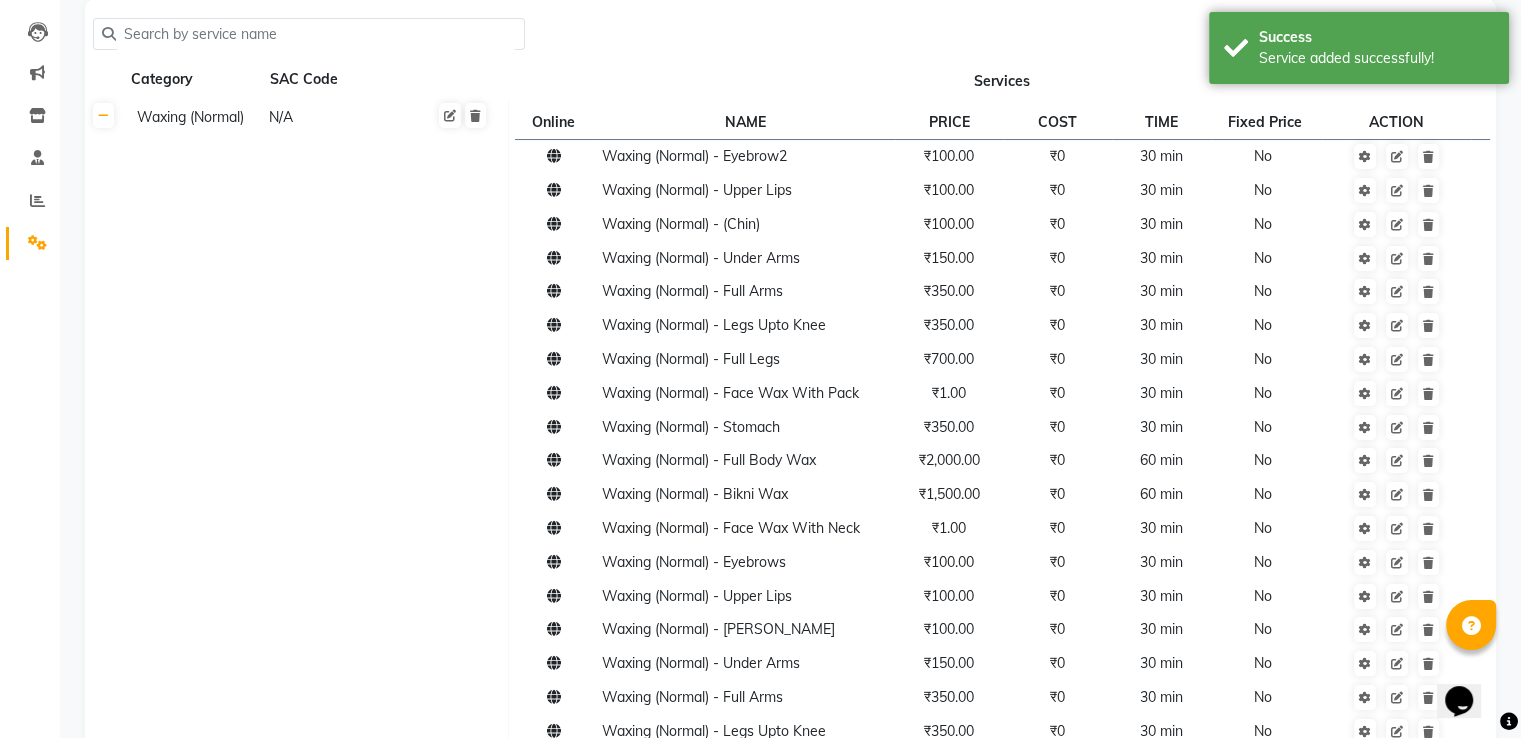 scroll, scrollTop: 0, scrollLeft: 0, axis: both 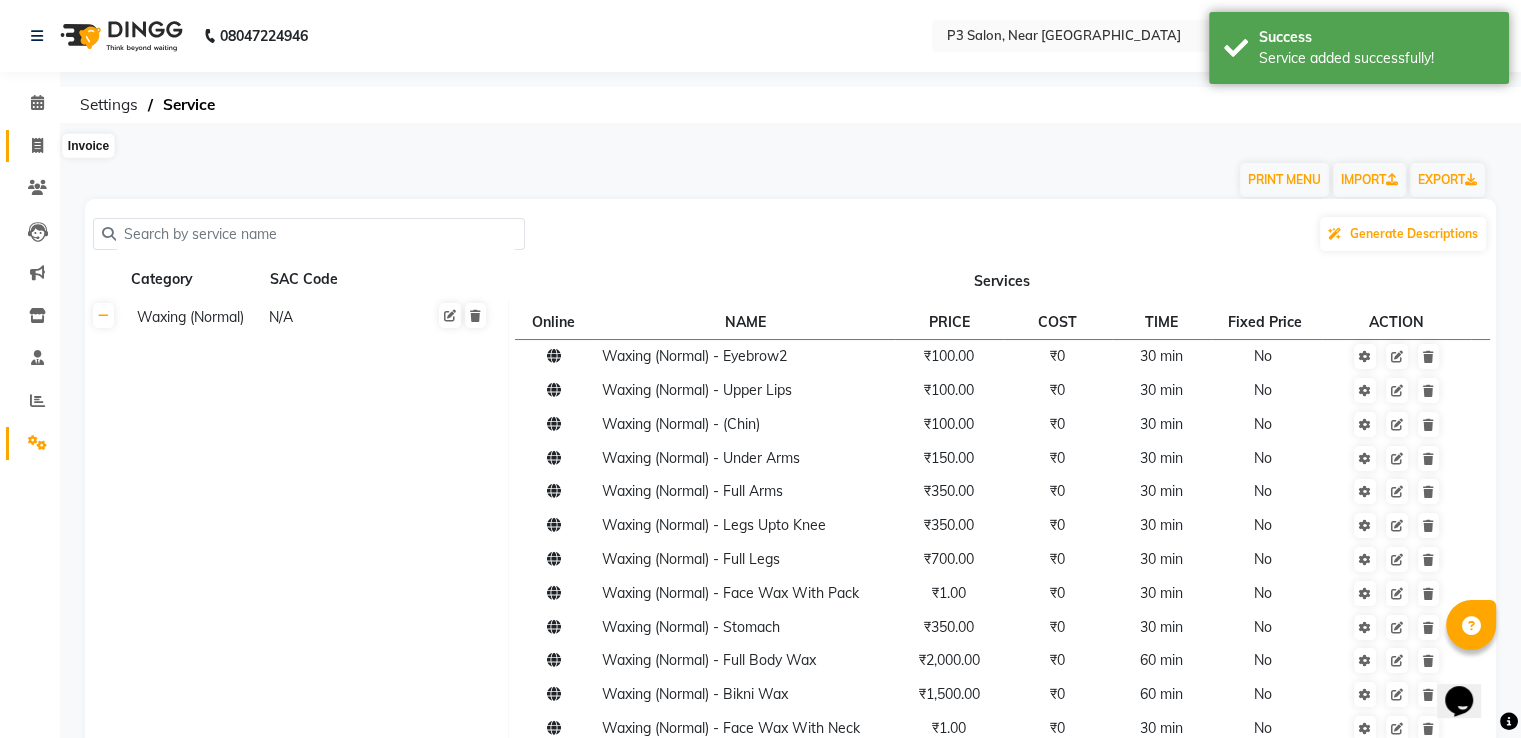 click 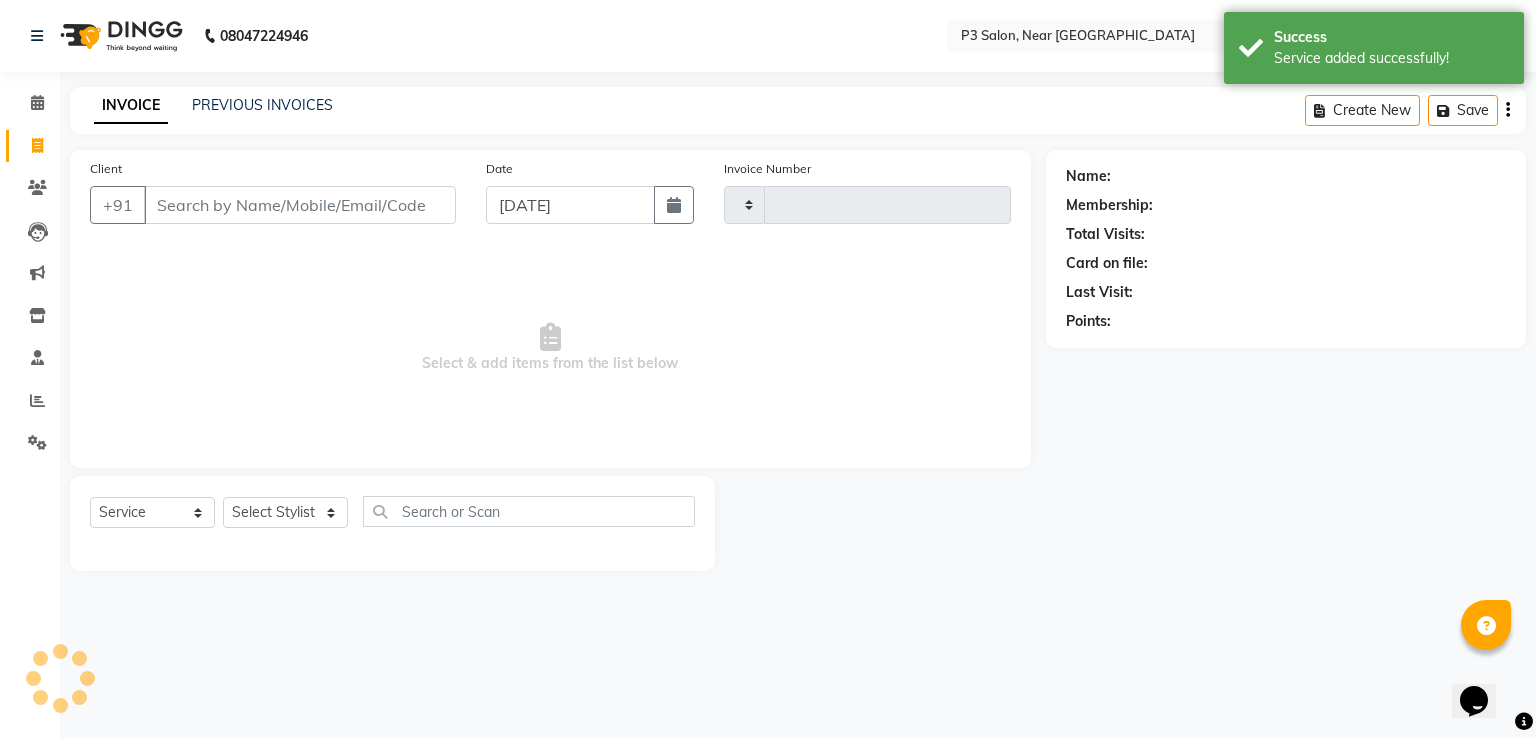 type on "0108" 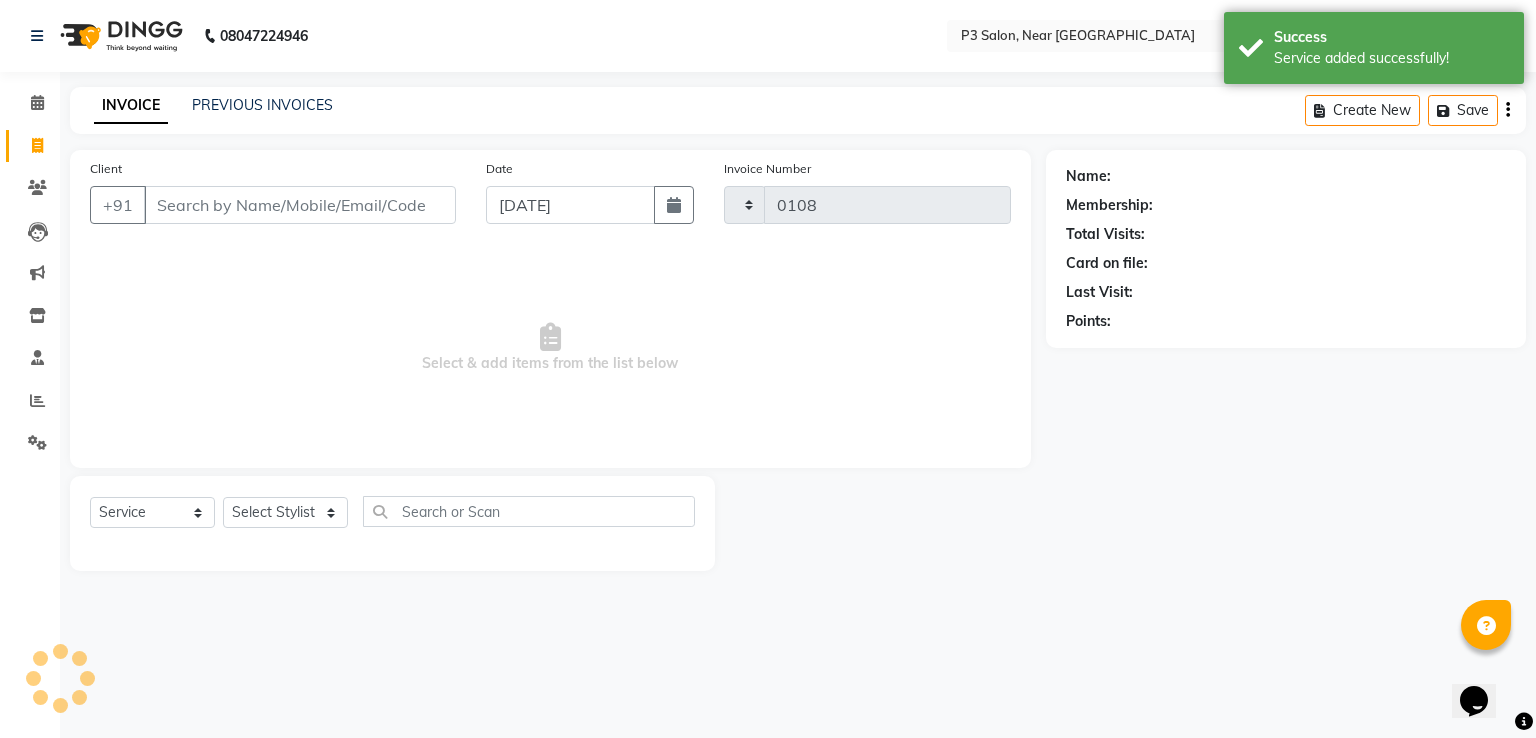 select on "5372" 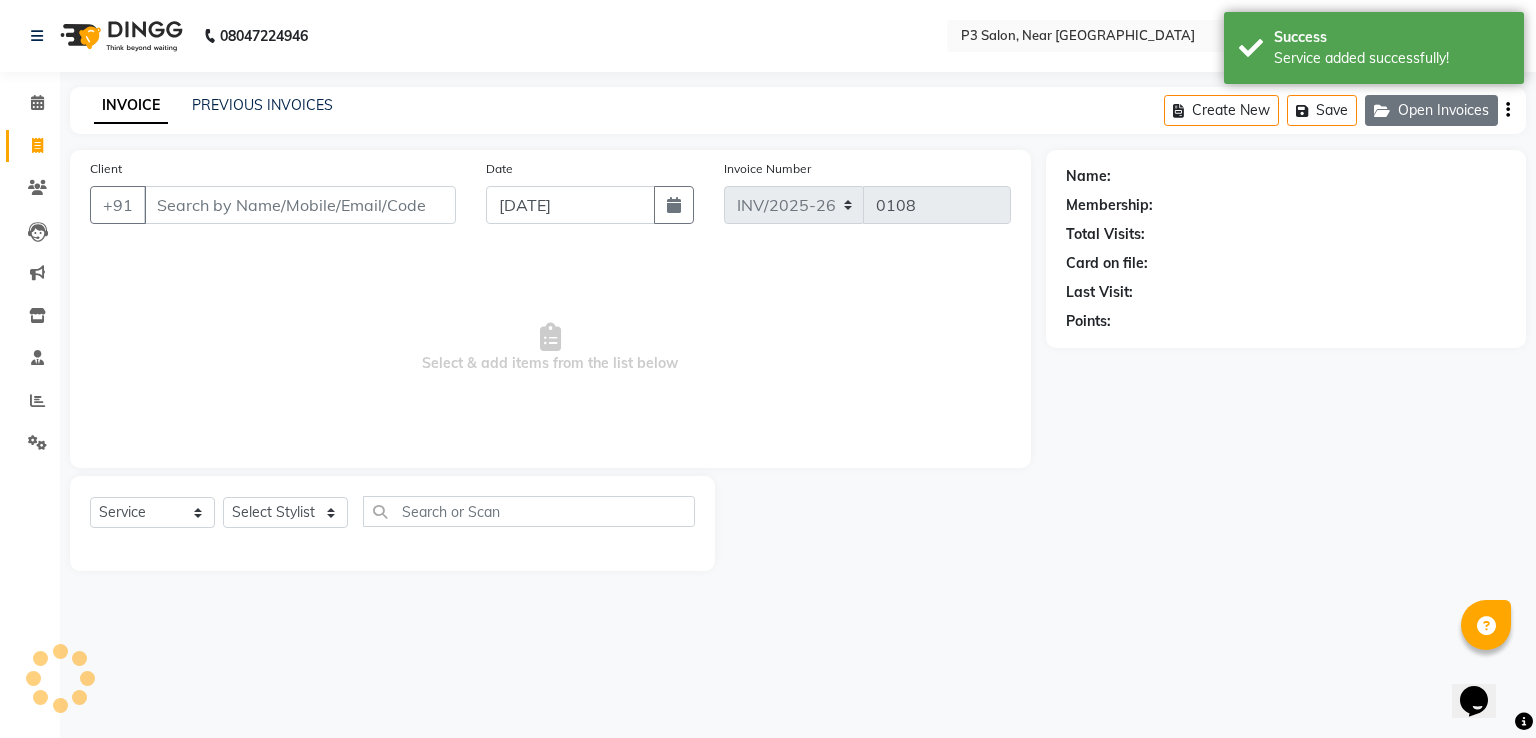 click on "Open Invoices" 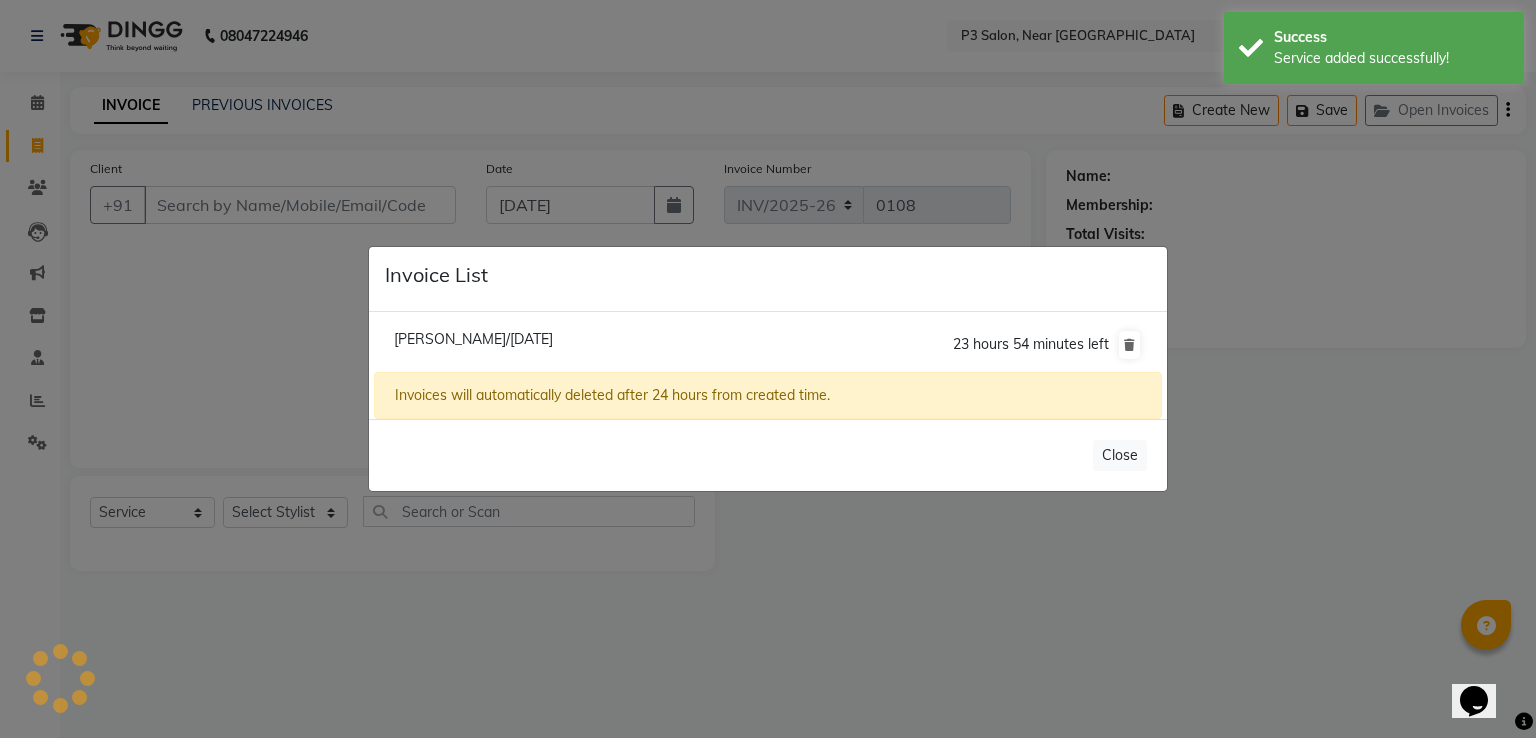 click on "[PERSON_NAME]/[DATE]" 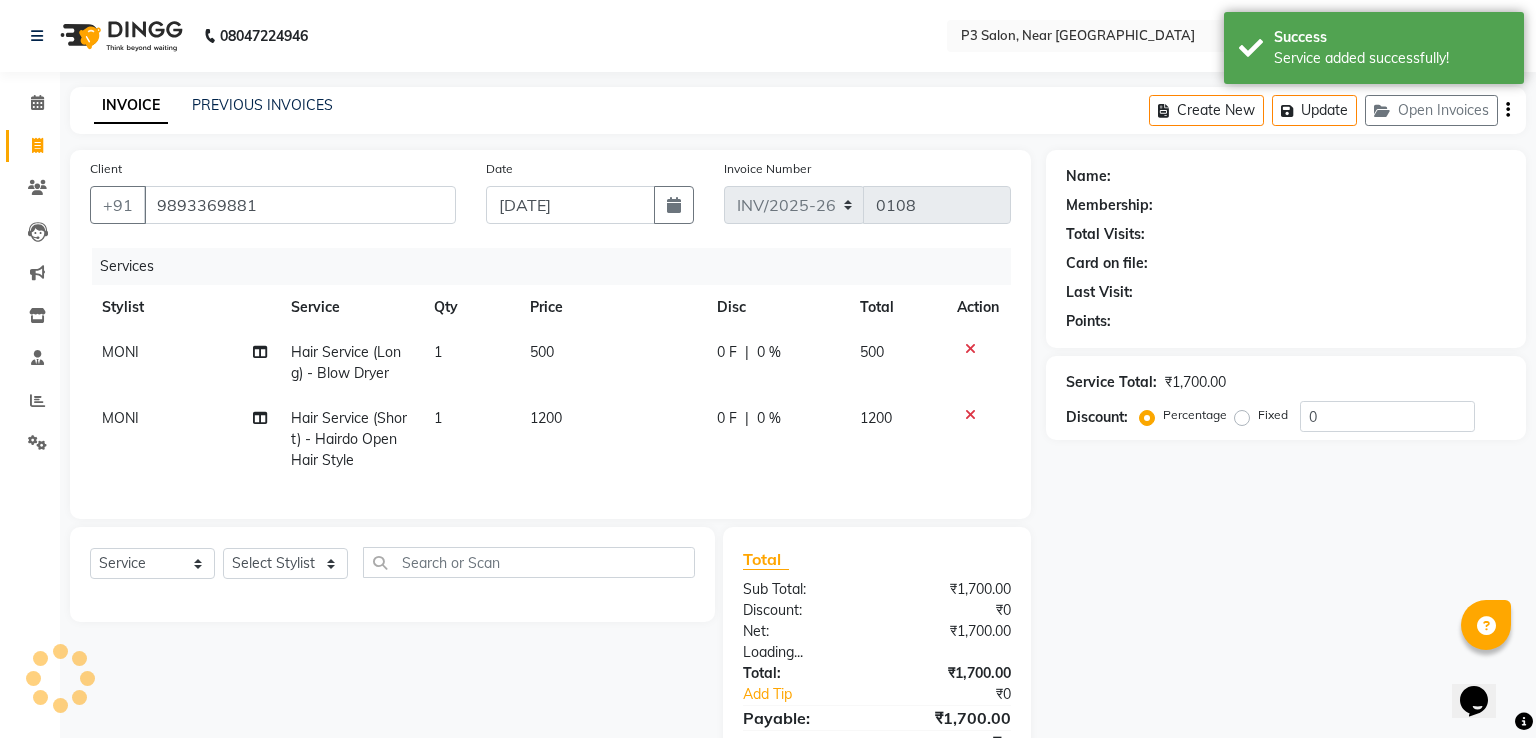click on "[PERSON_NAME]/[DATE]  23 hours 54 minutes left  Invoices will automatically deleted after 24 hours from created time." 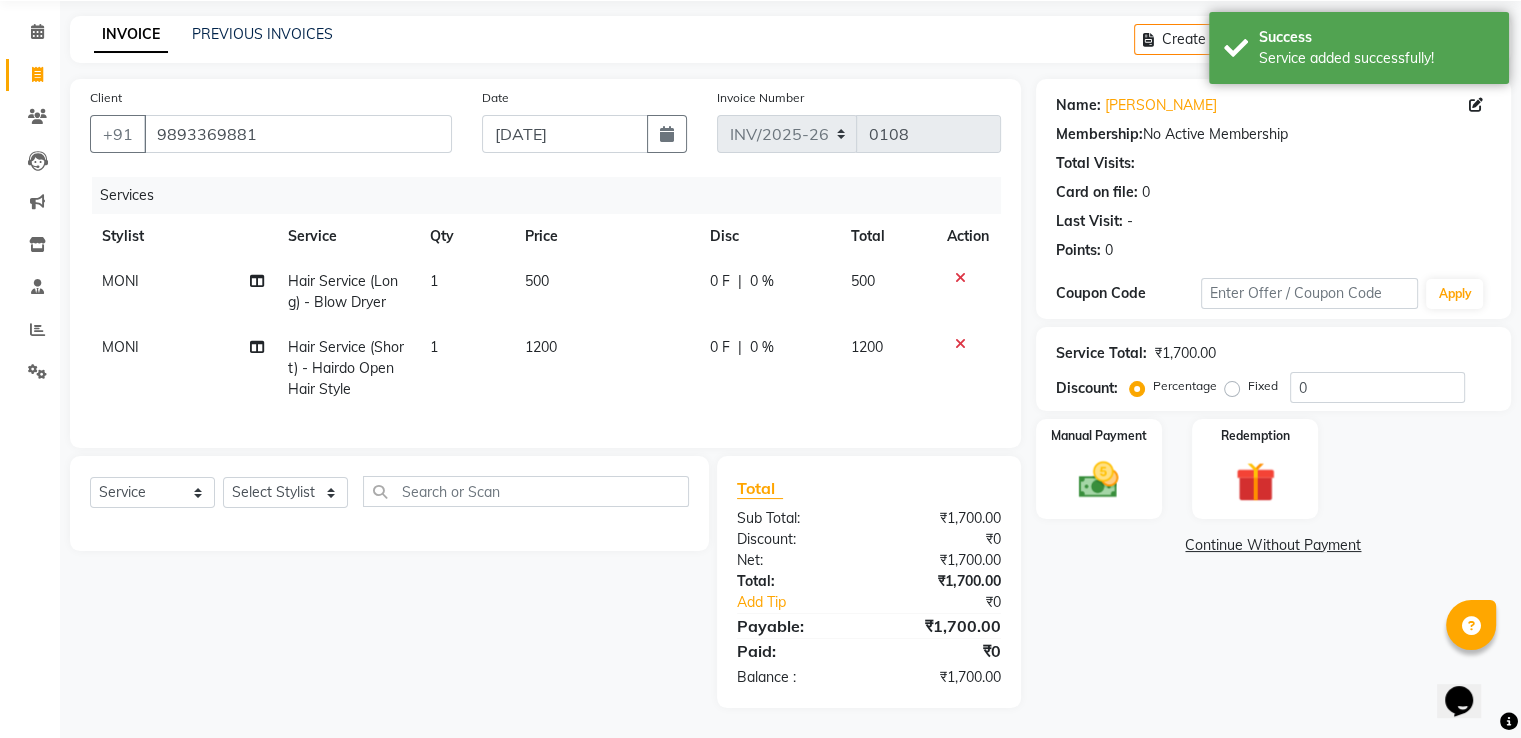 scroll, scrollTop: 87, scrollLeft: 0, axis: vertical 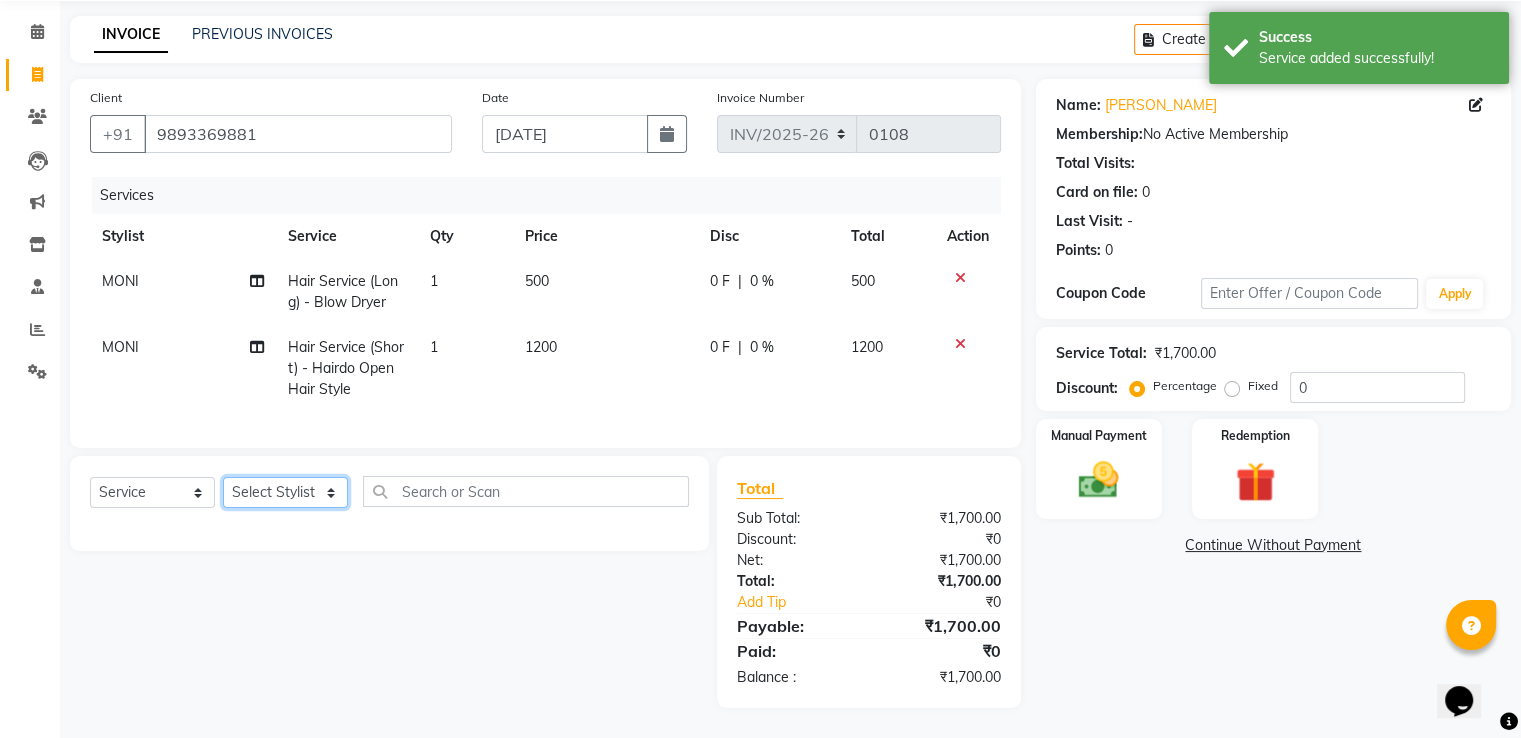 click on "Select Stylist [PERSON_NAME]  [PERSON_NAME]  REKHA  [PERSON_NAME]" 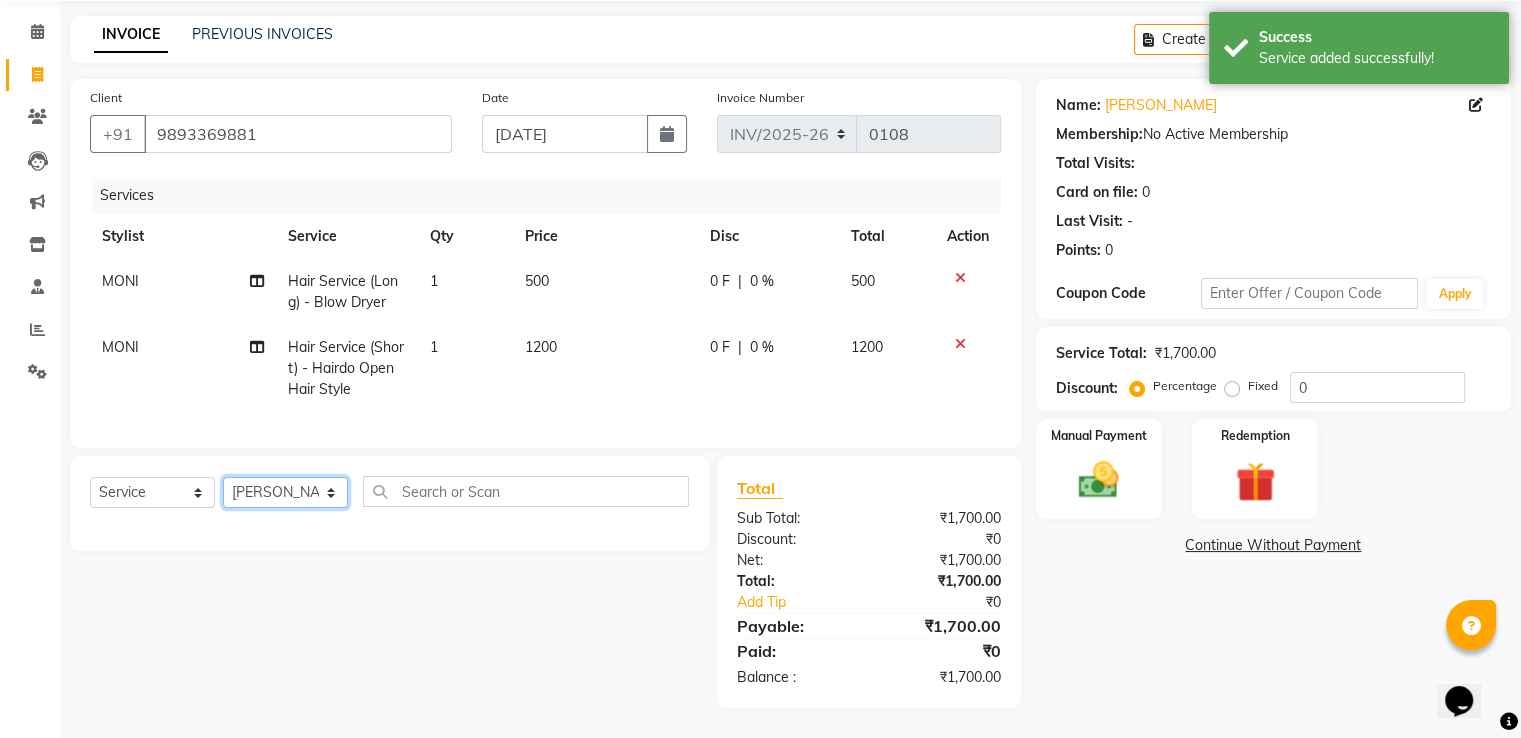 click on "Select Stylist [PERSON_NAME]  [PERSON_NAME]  REKHA  [PERSON_NAME]" 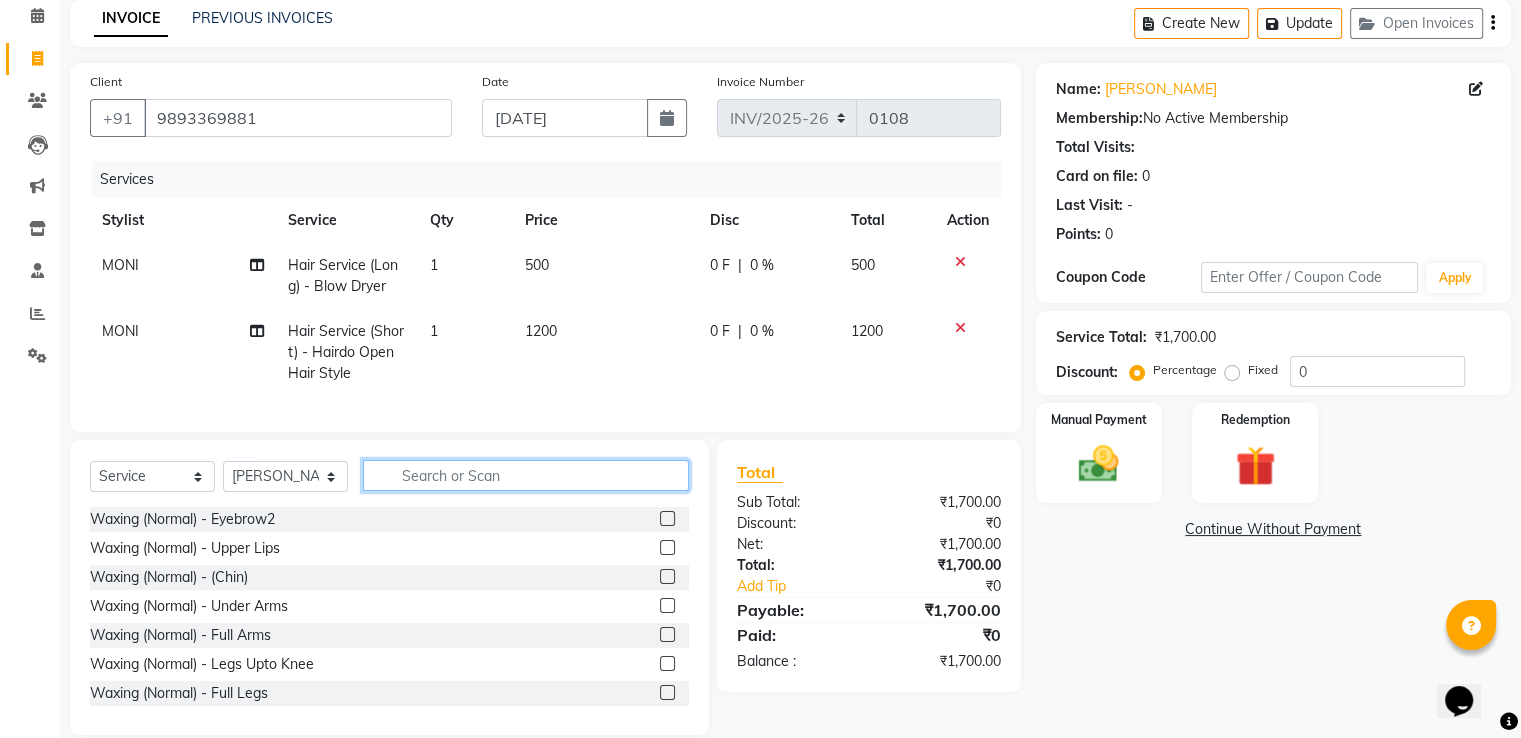 click 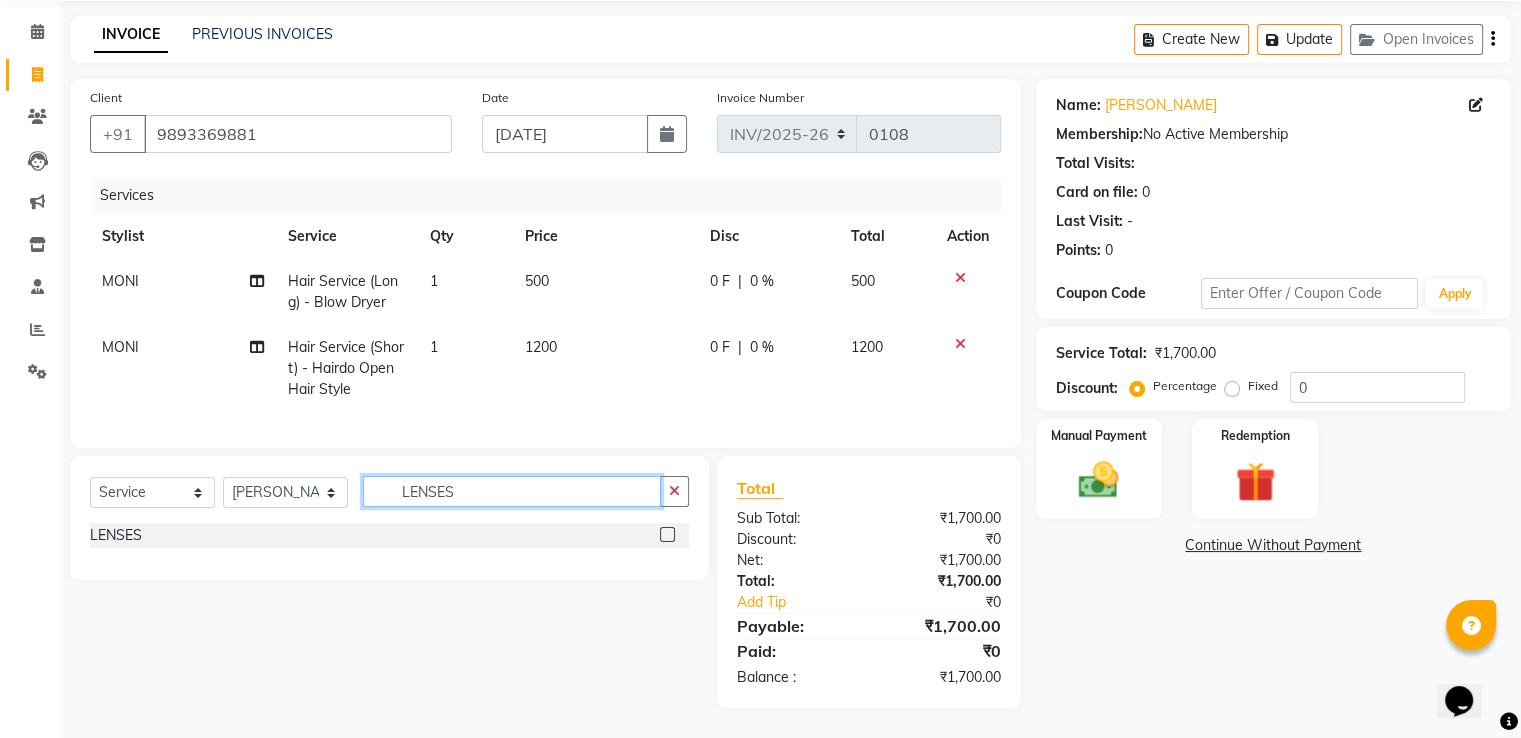 type on "LENSES" 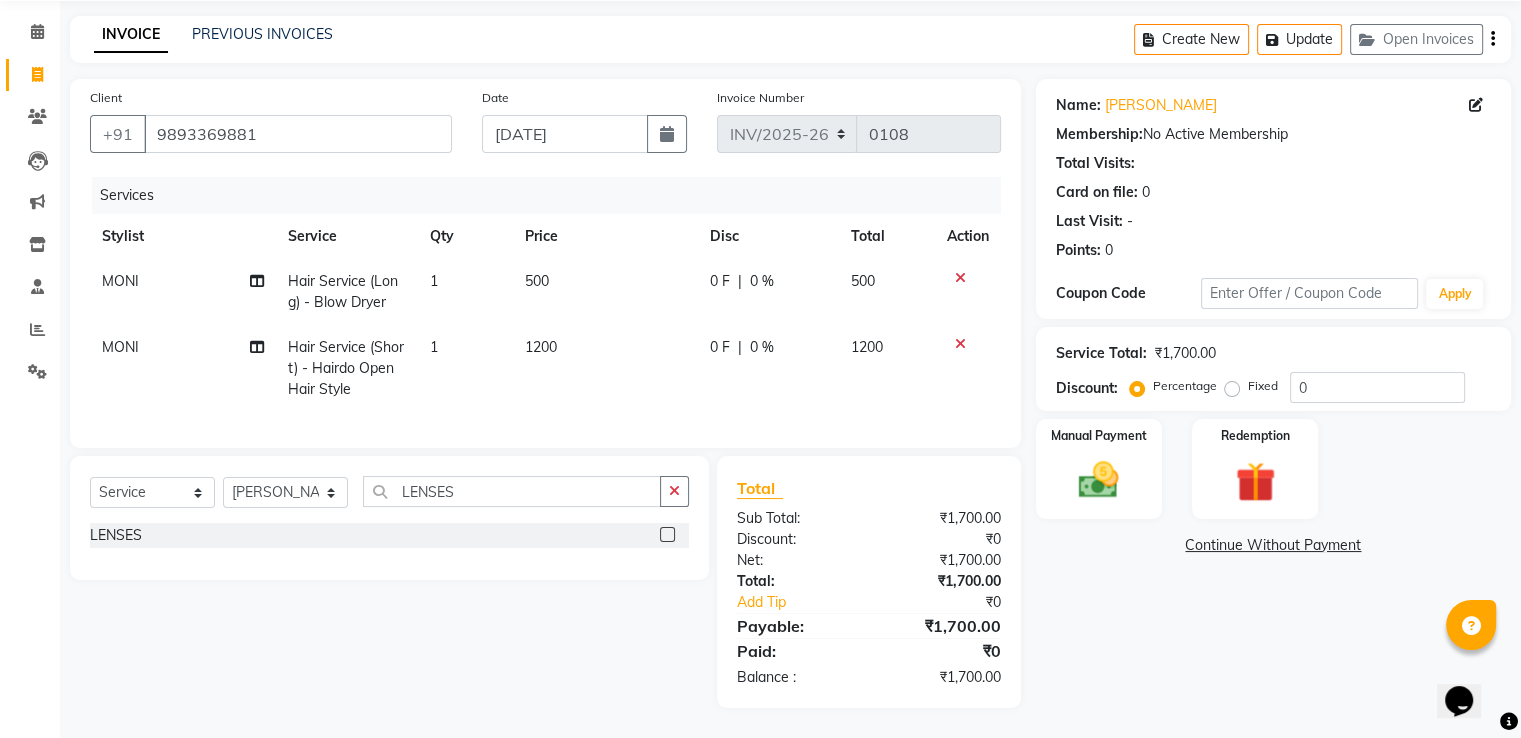 click on "LENSES" 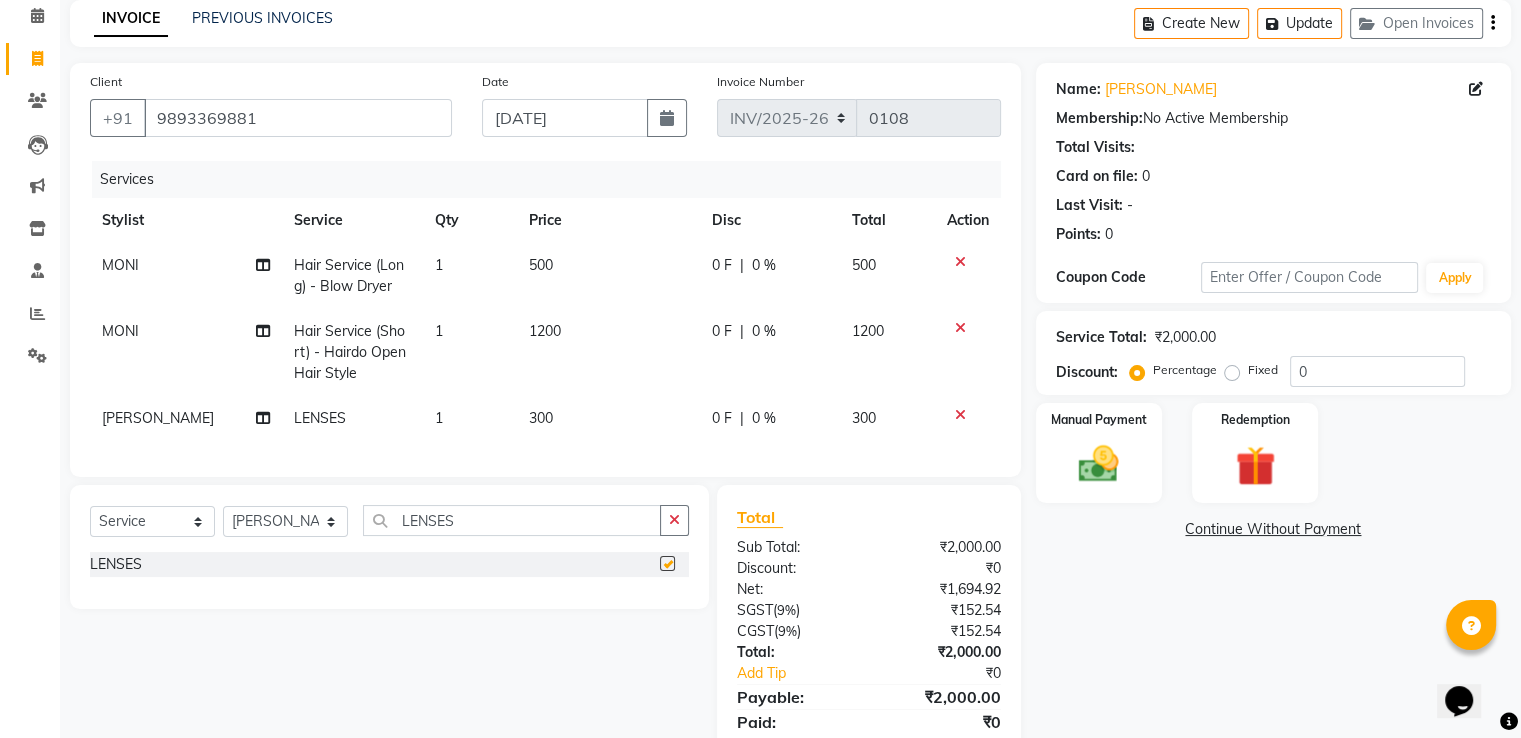 checkbox on "false" 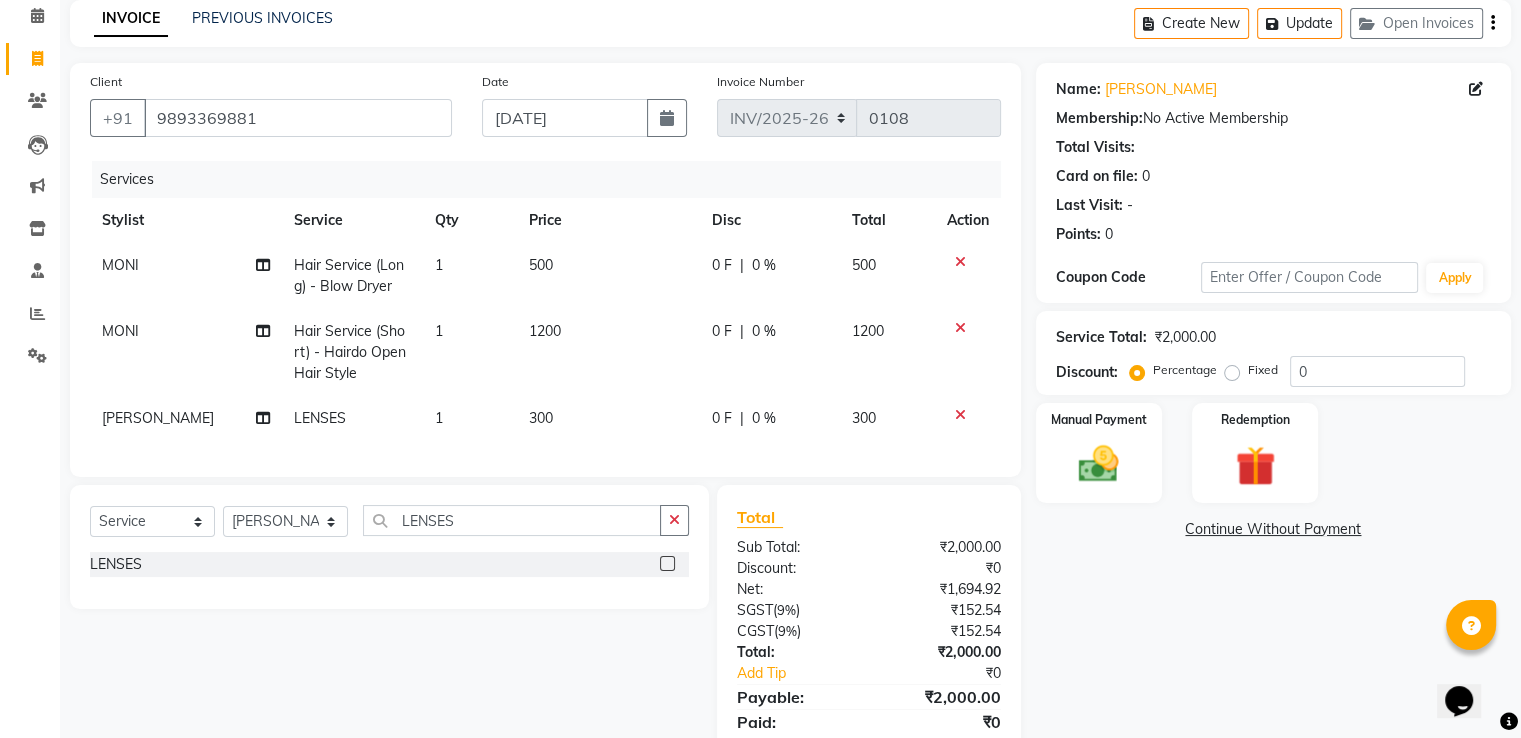 scroll, scrollTop: 174, scrollLeft: 0, axis: vertical 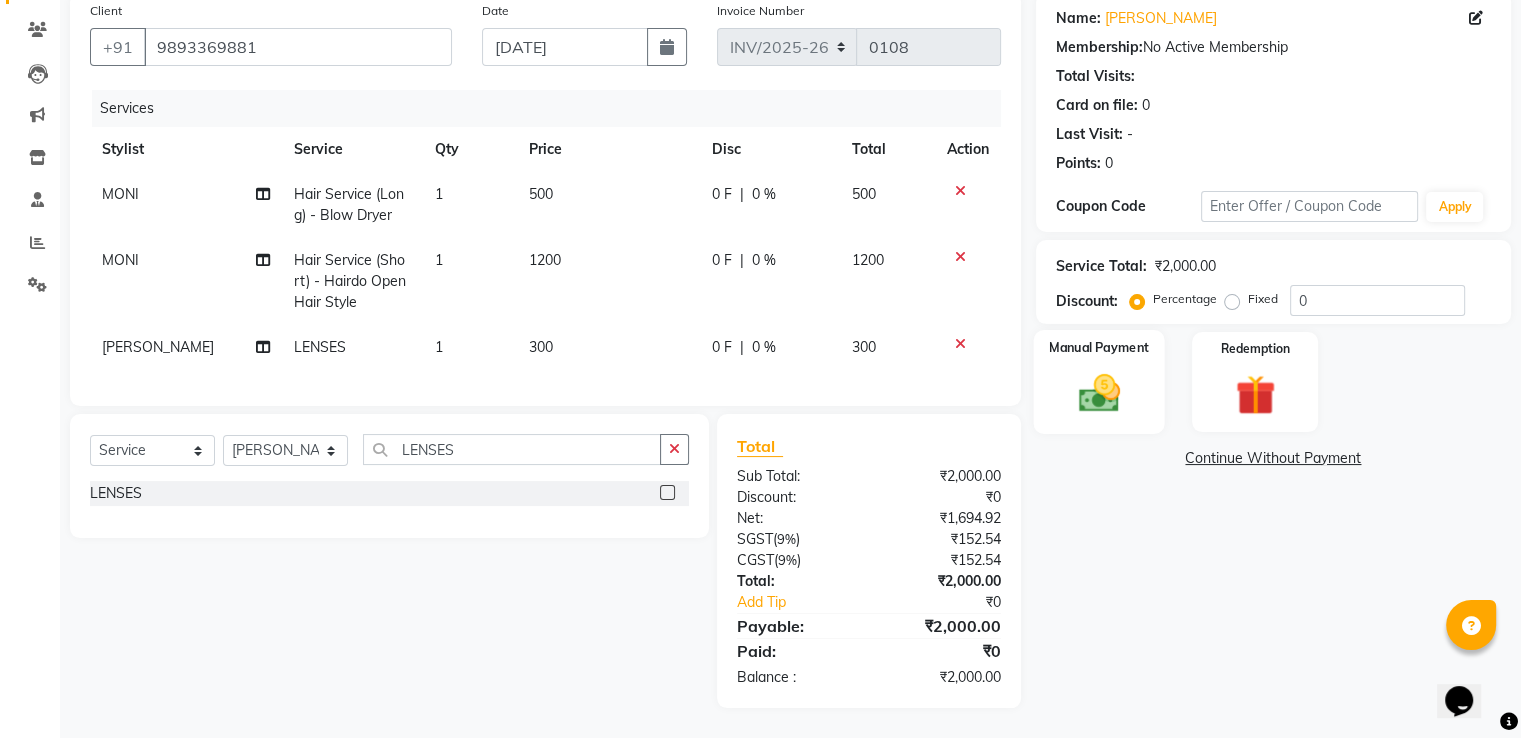click 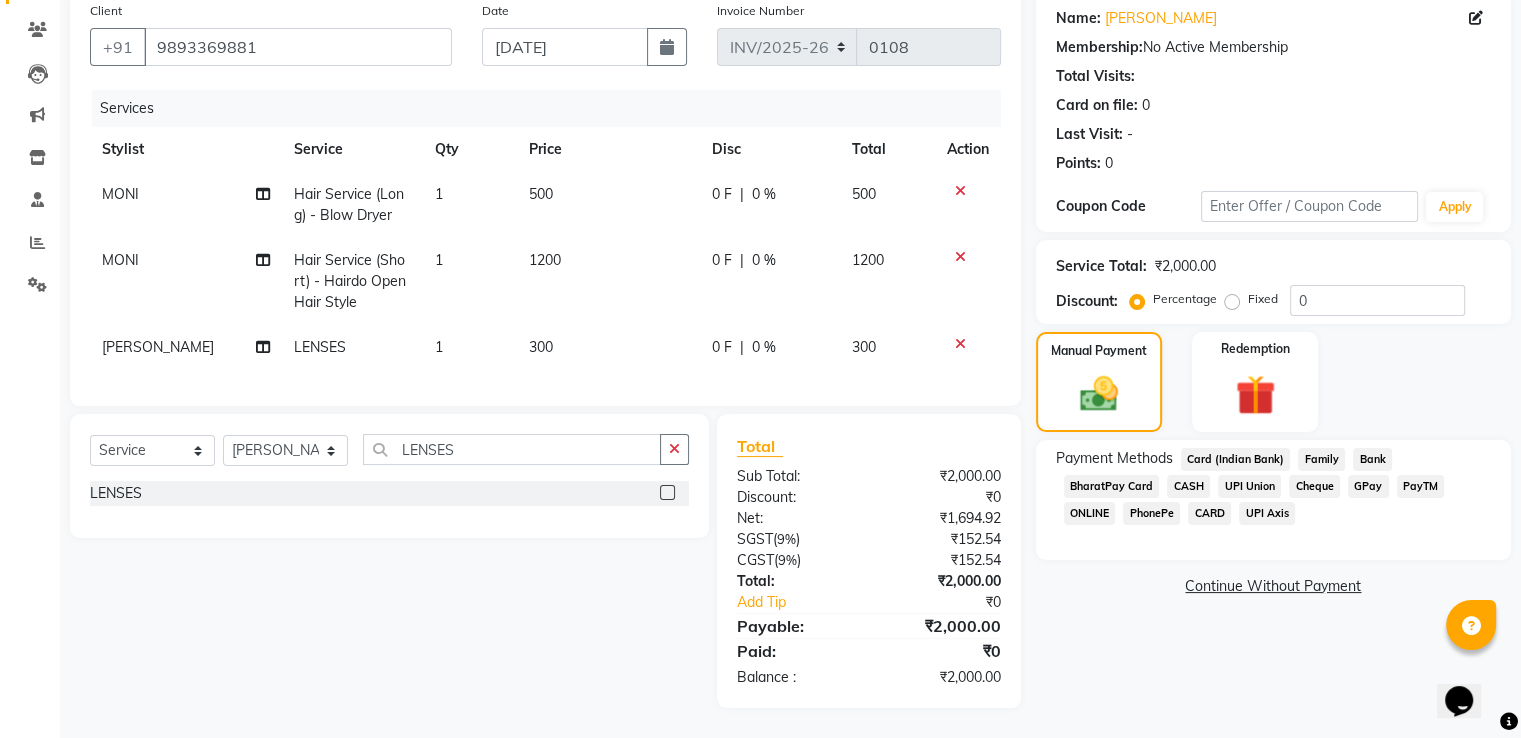 click on "CASH" 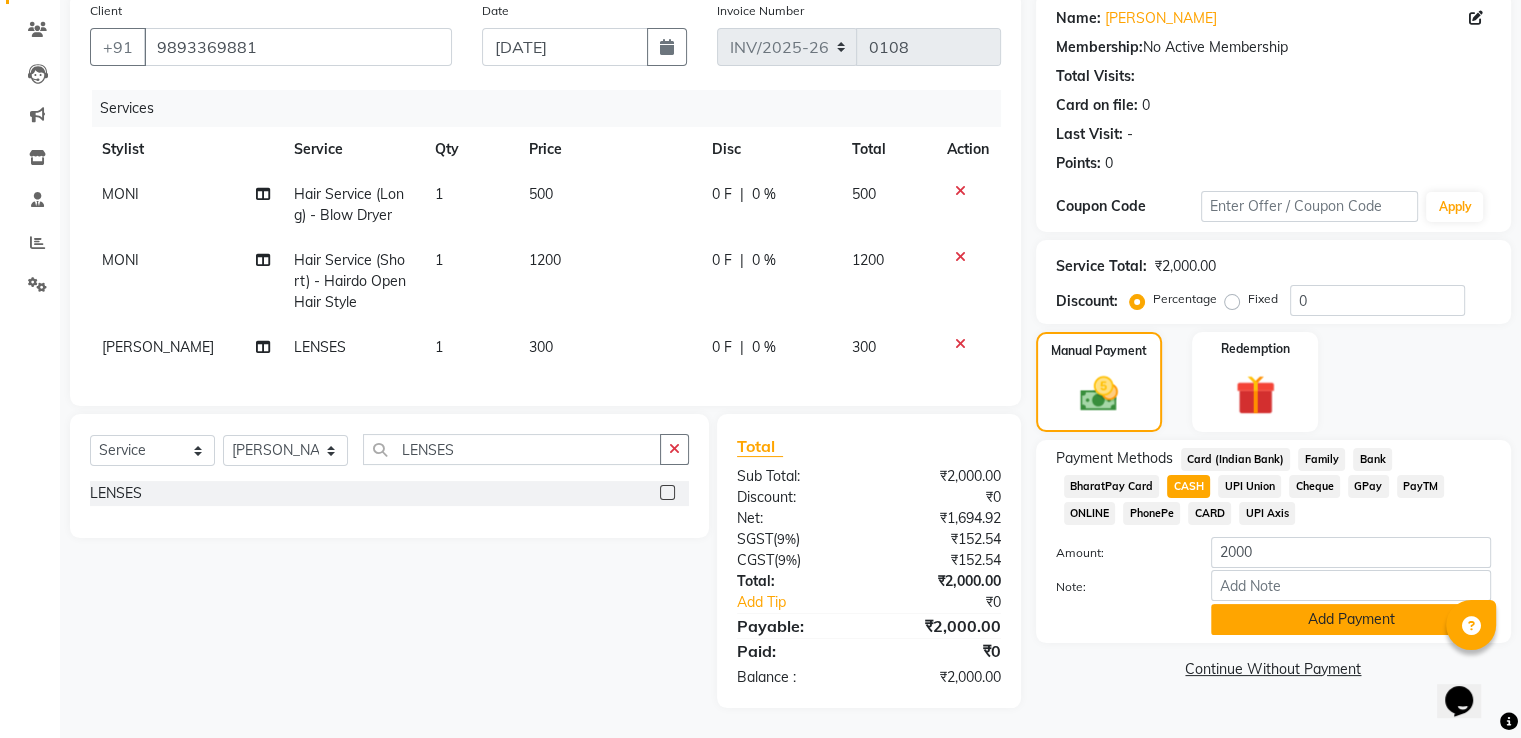 click on "Add Payment" 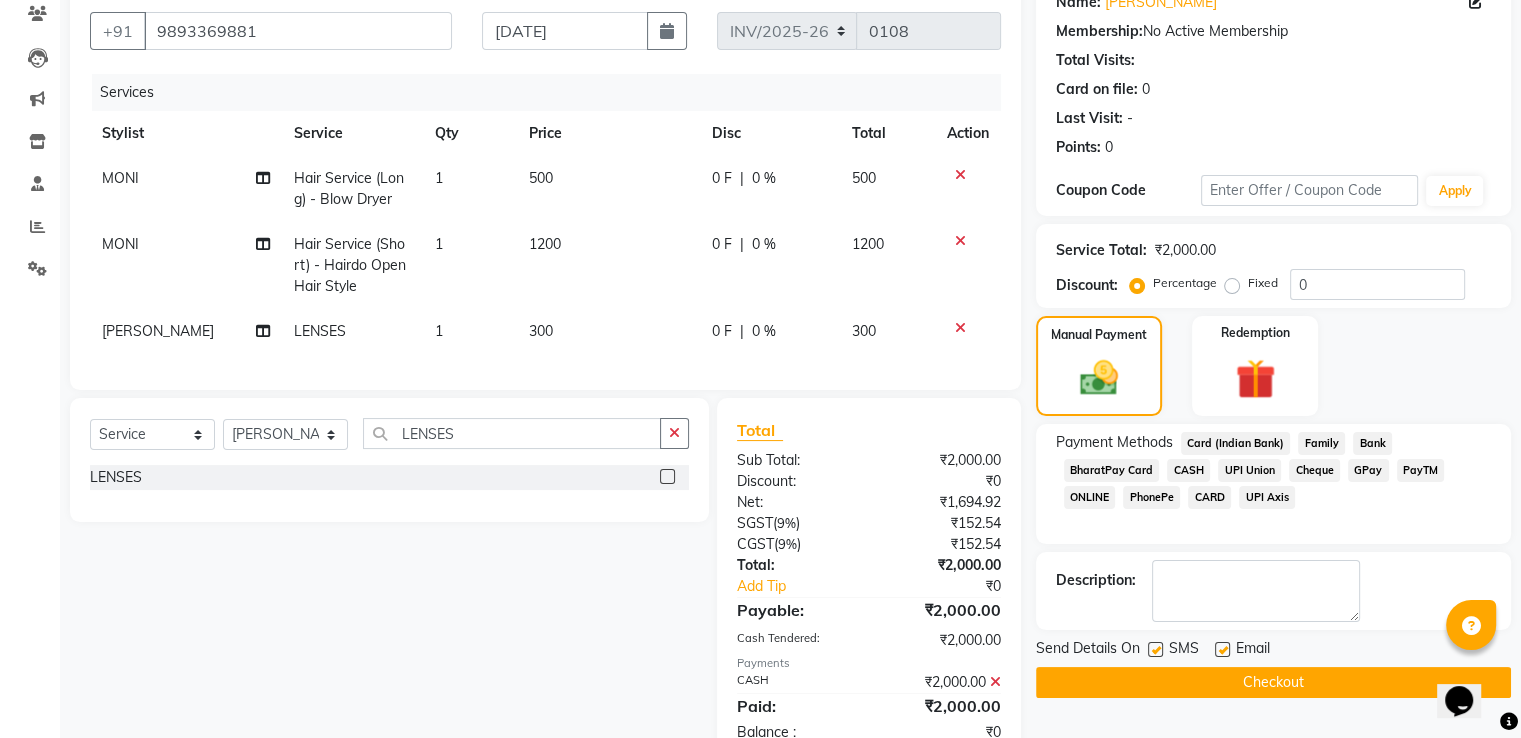 scroll, scrollTop: 244, scrollLeft: 0, axis: vertical 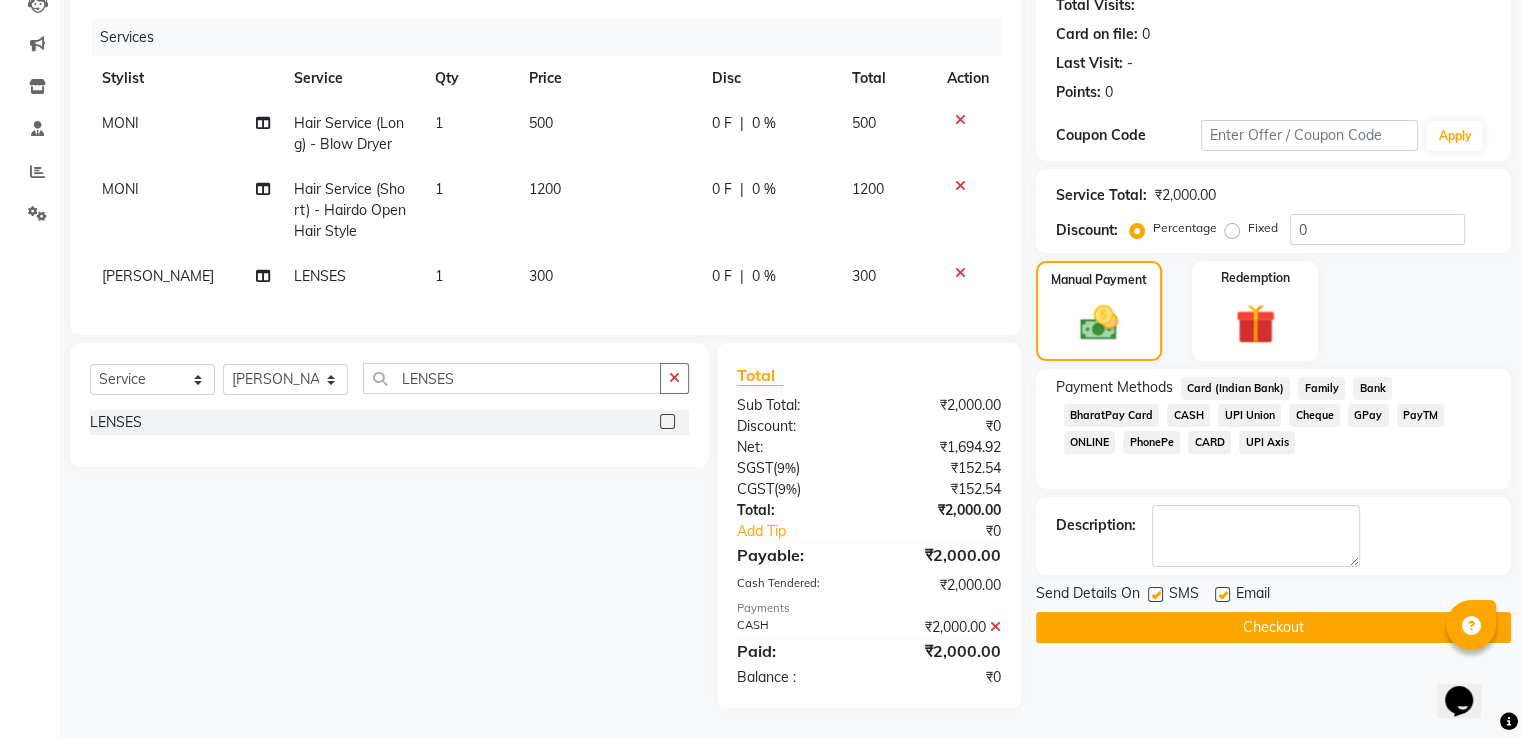 click 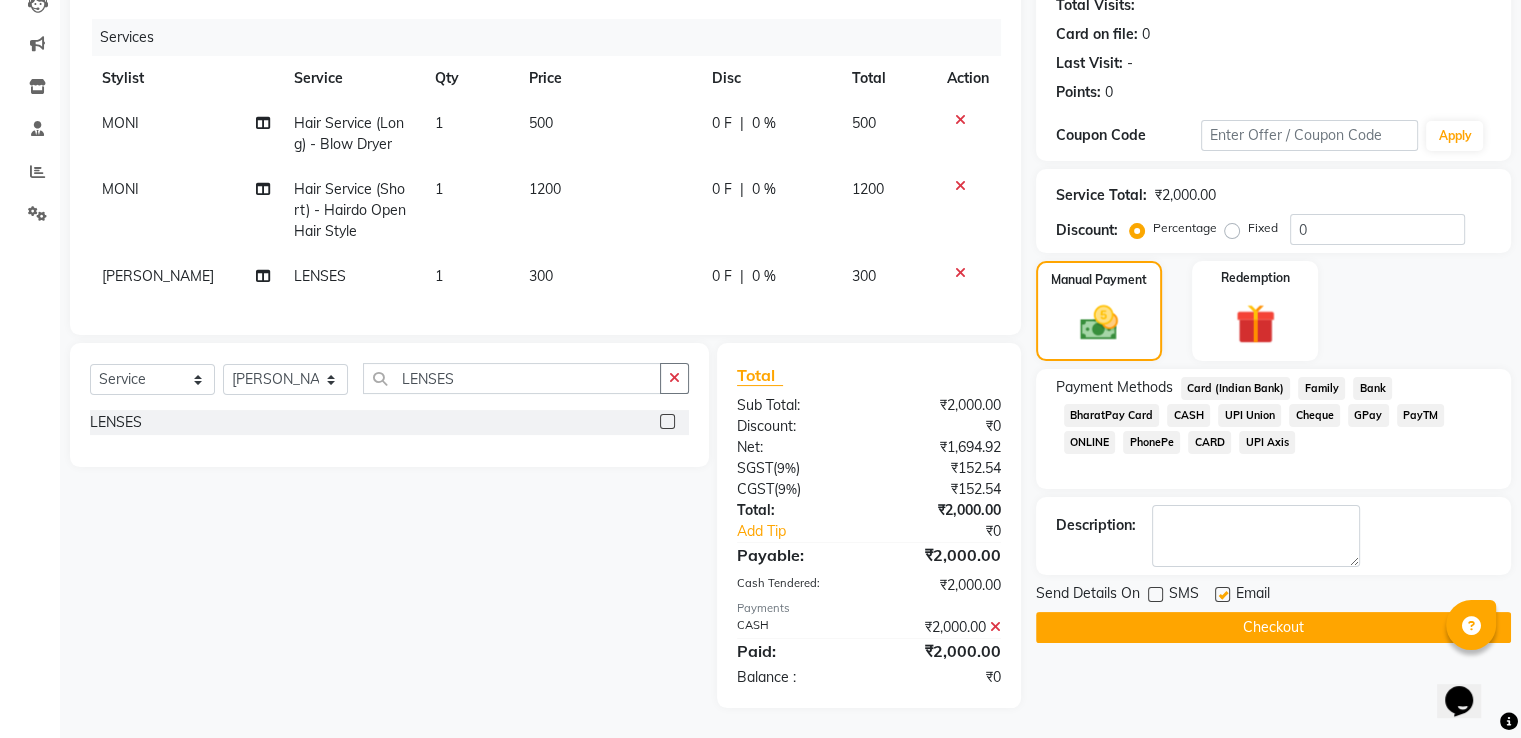 click 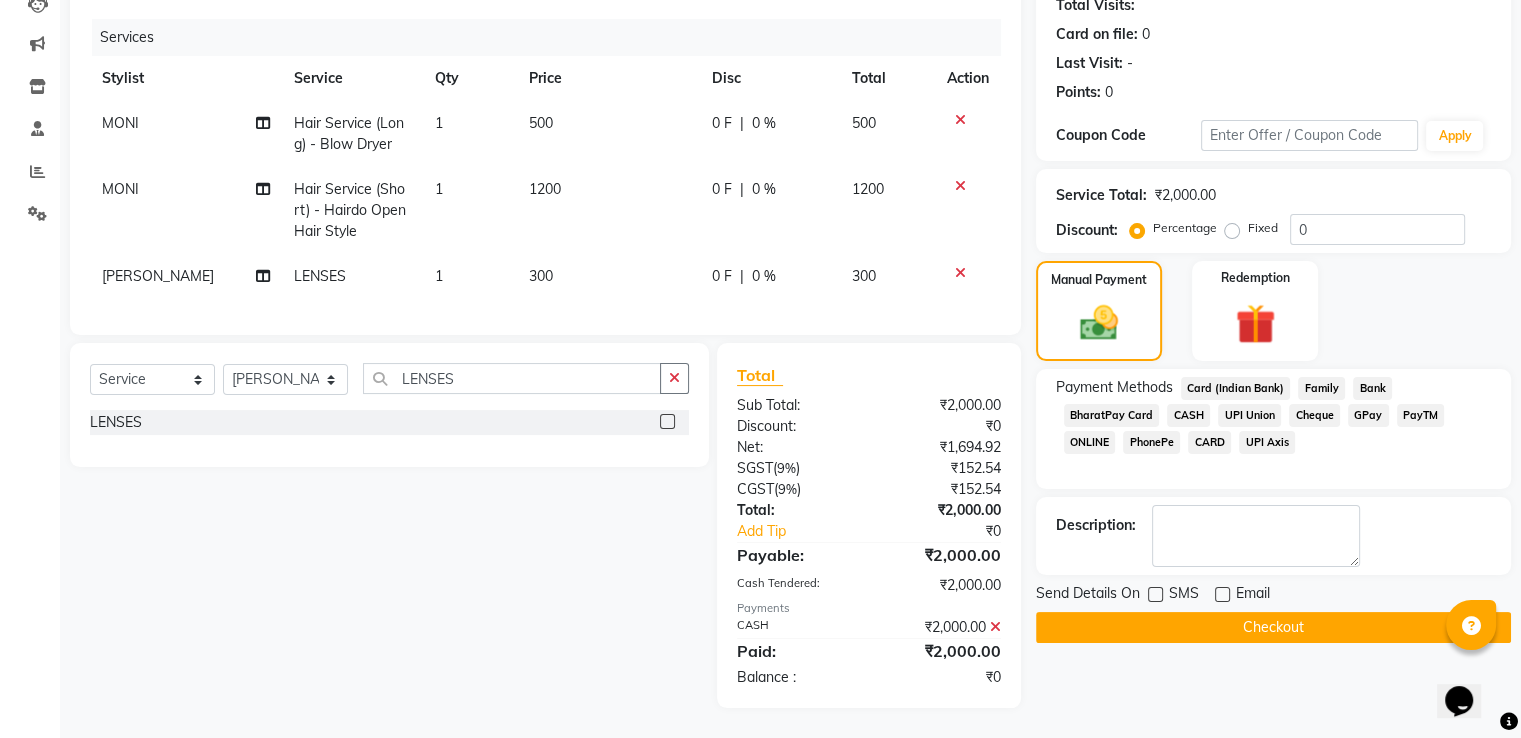 click on "Checkout" 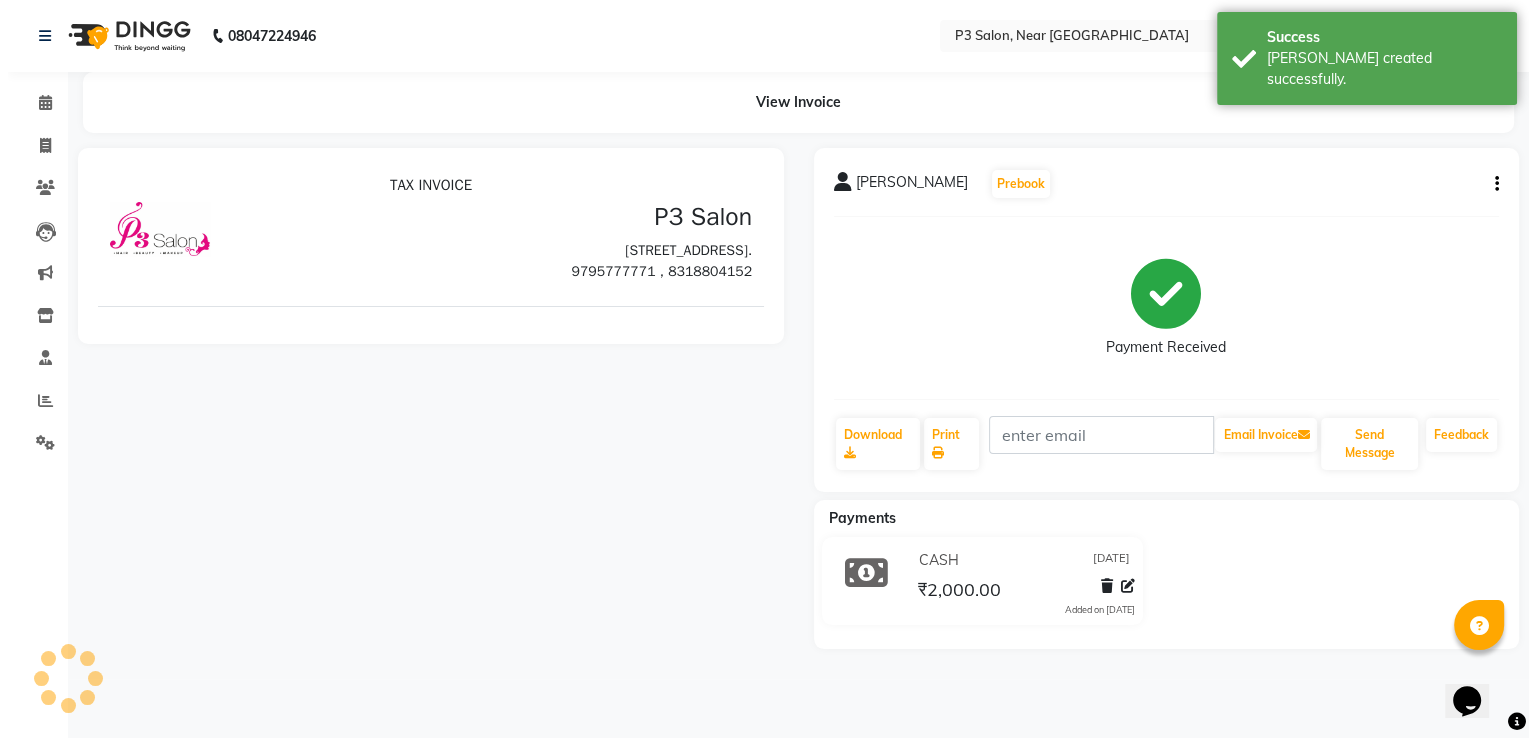 scroll, scrollTop: 0, scrollLeft: 0, axis: both 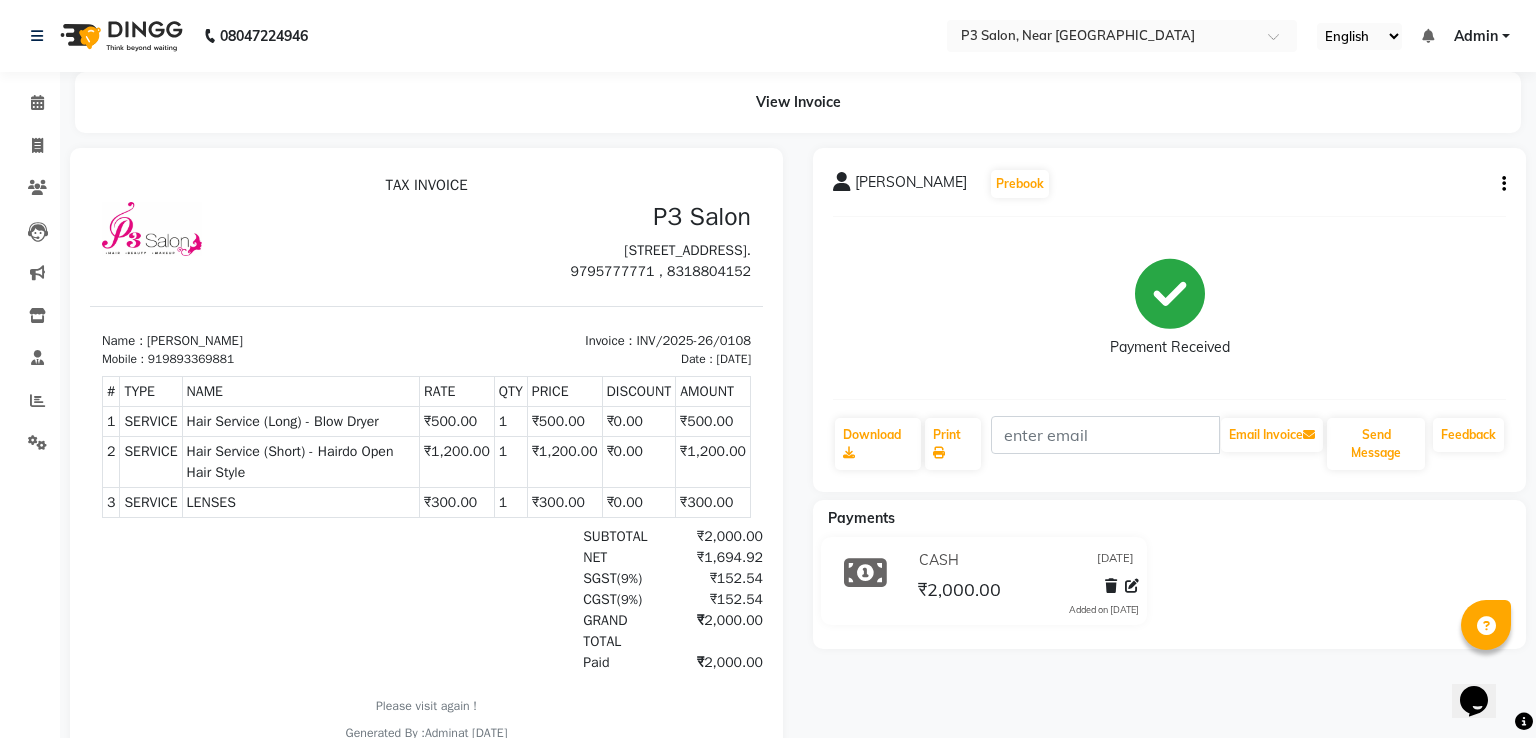 select on "service" 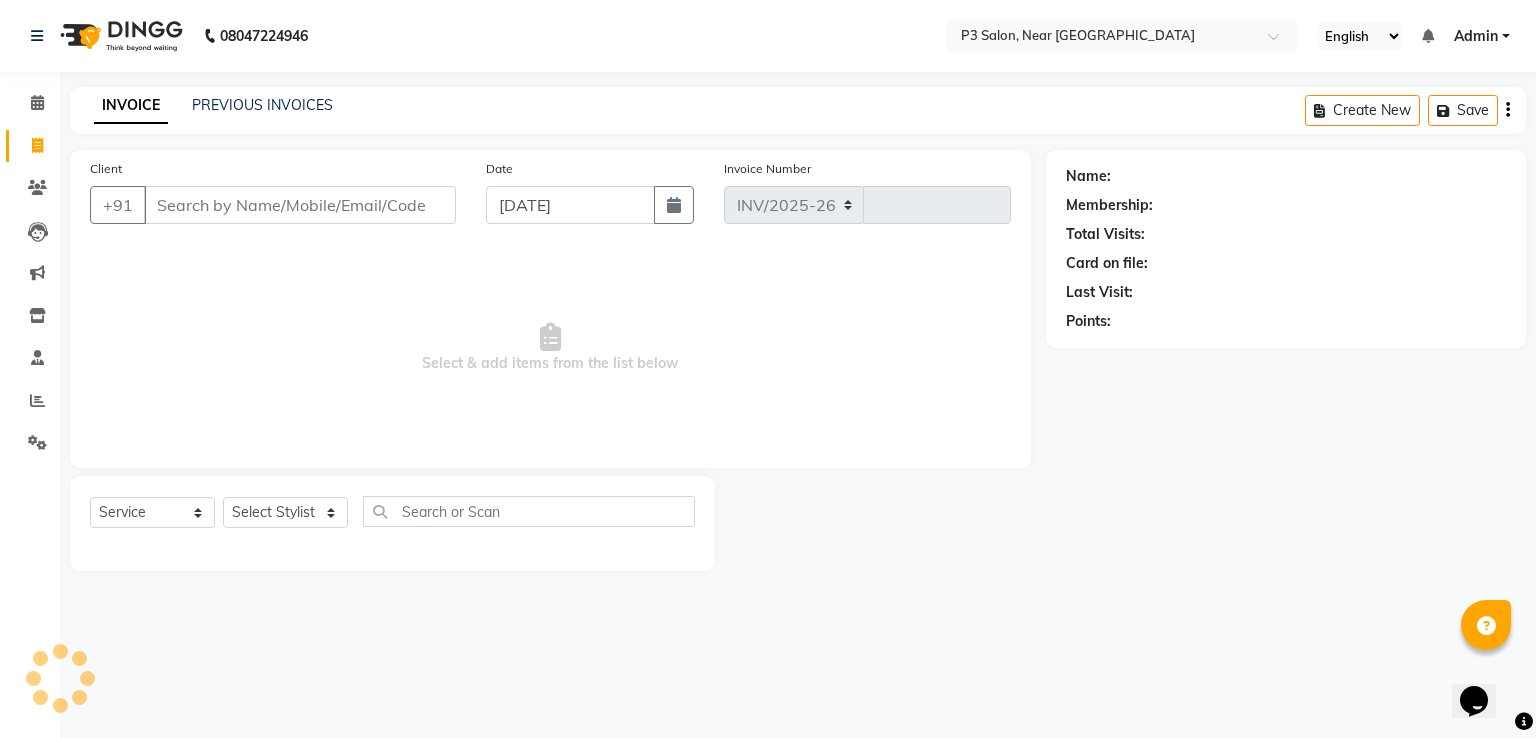 select on "5372" 